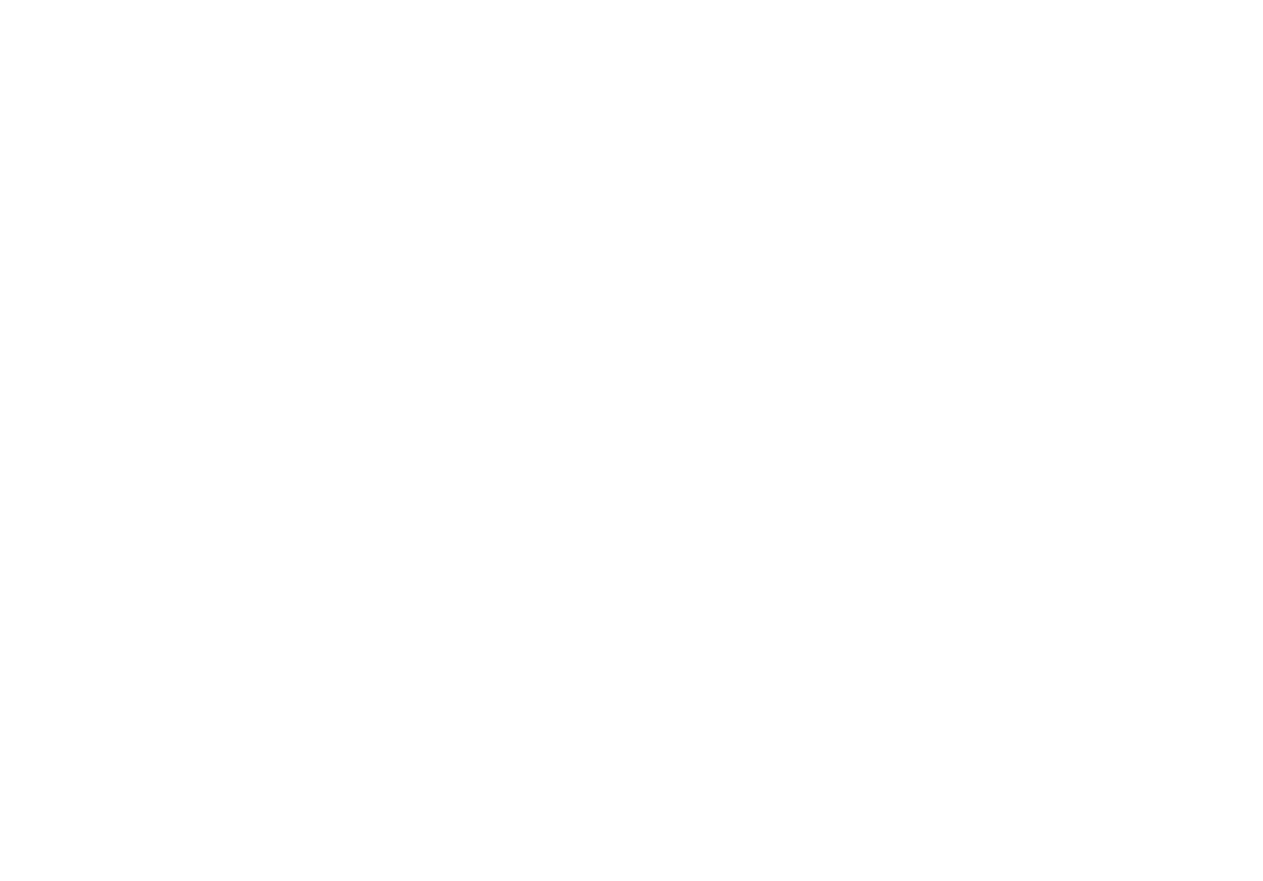 scroll, scrollTop: 0, scrollLeft: 0, axis: both 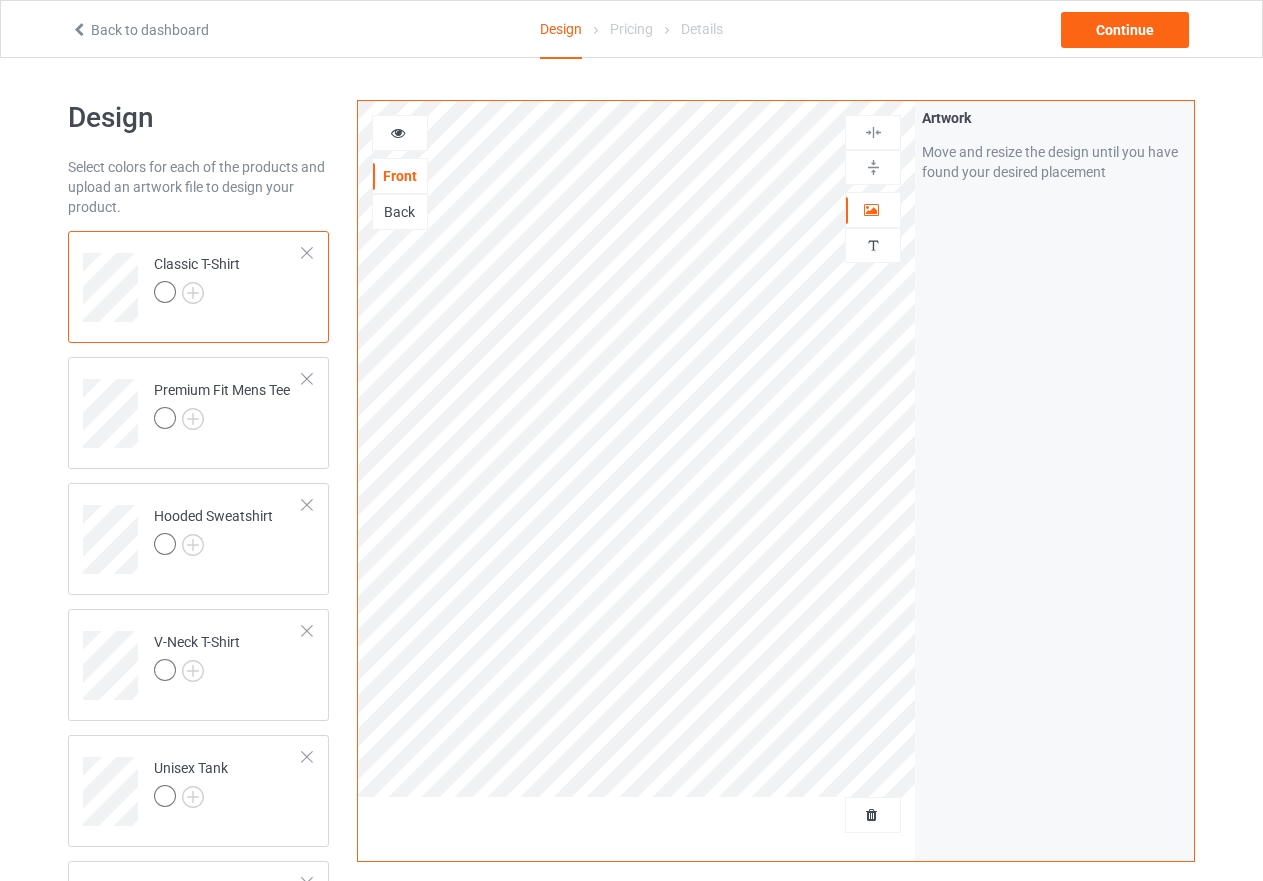 click at bounding box center (307, 253) 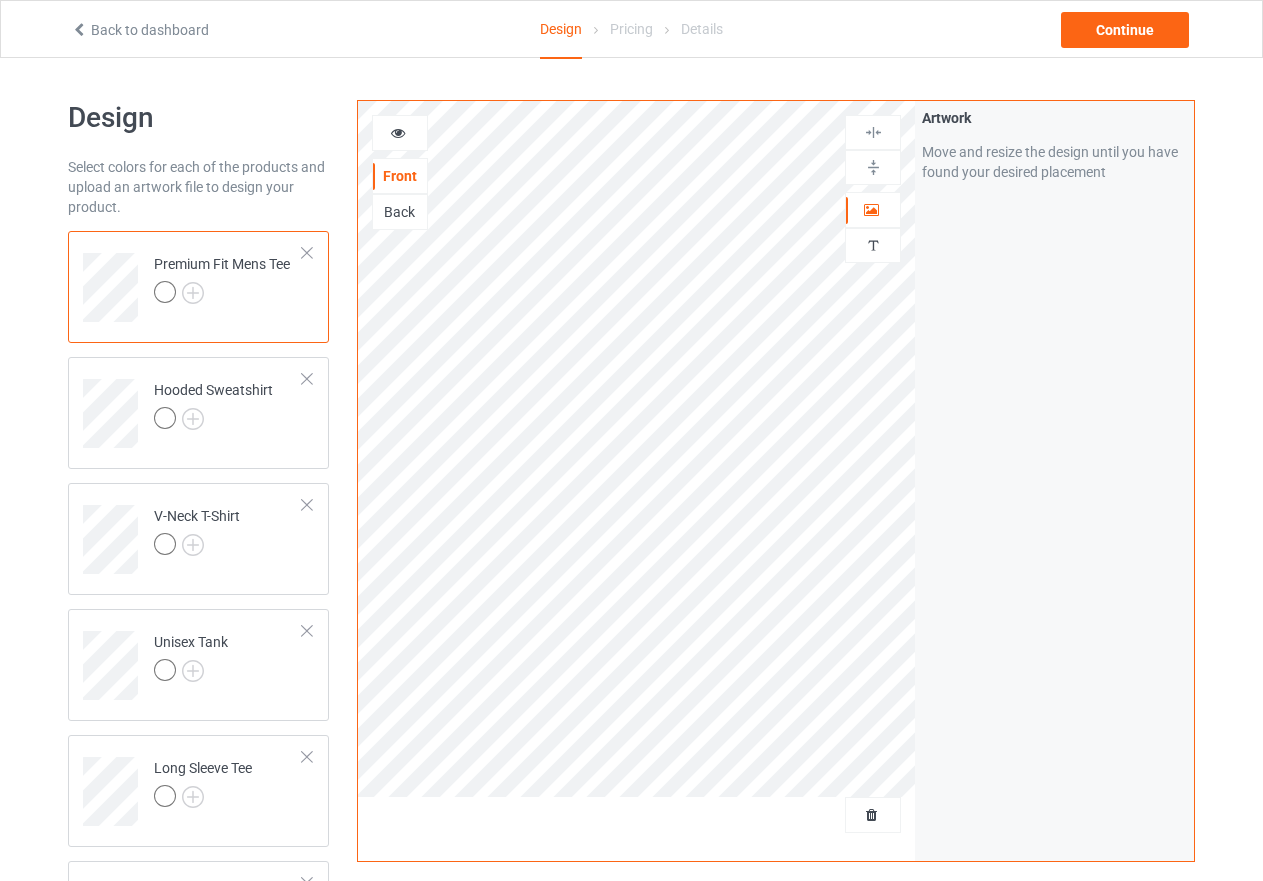 click at bounding box center (307, 253) 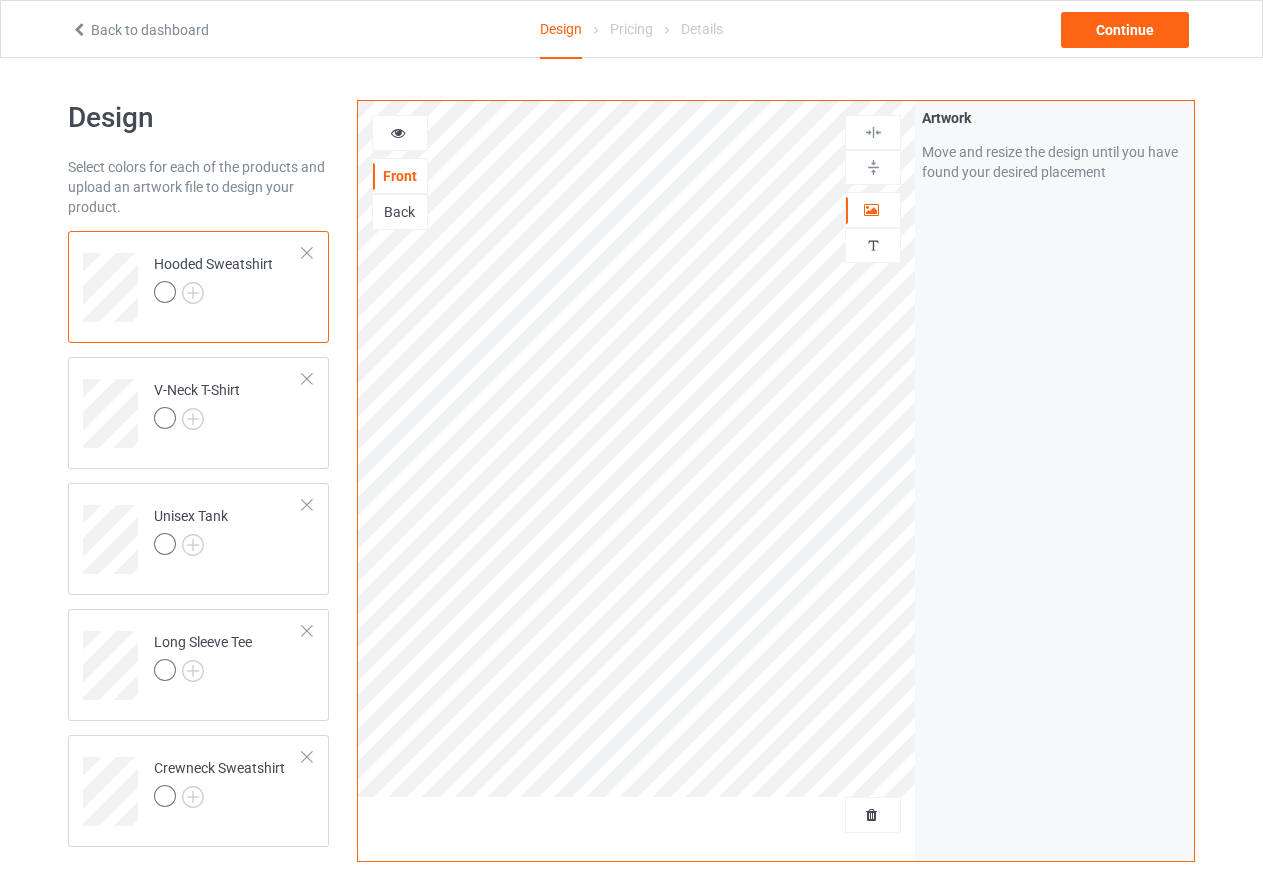 click at bounding box center [307, 253] 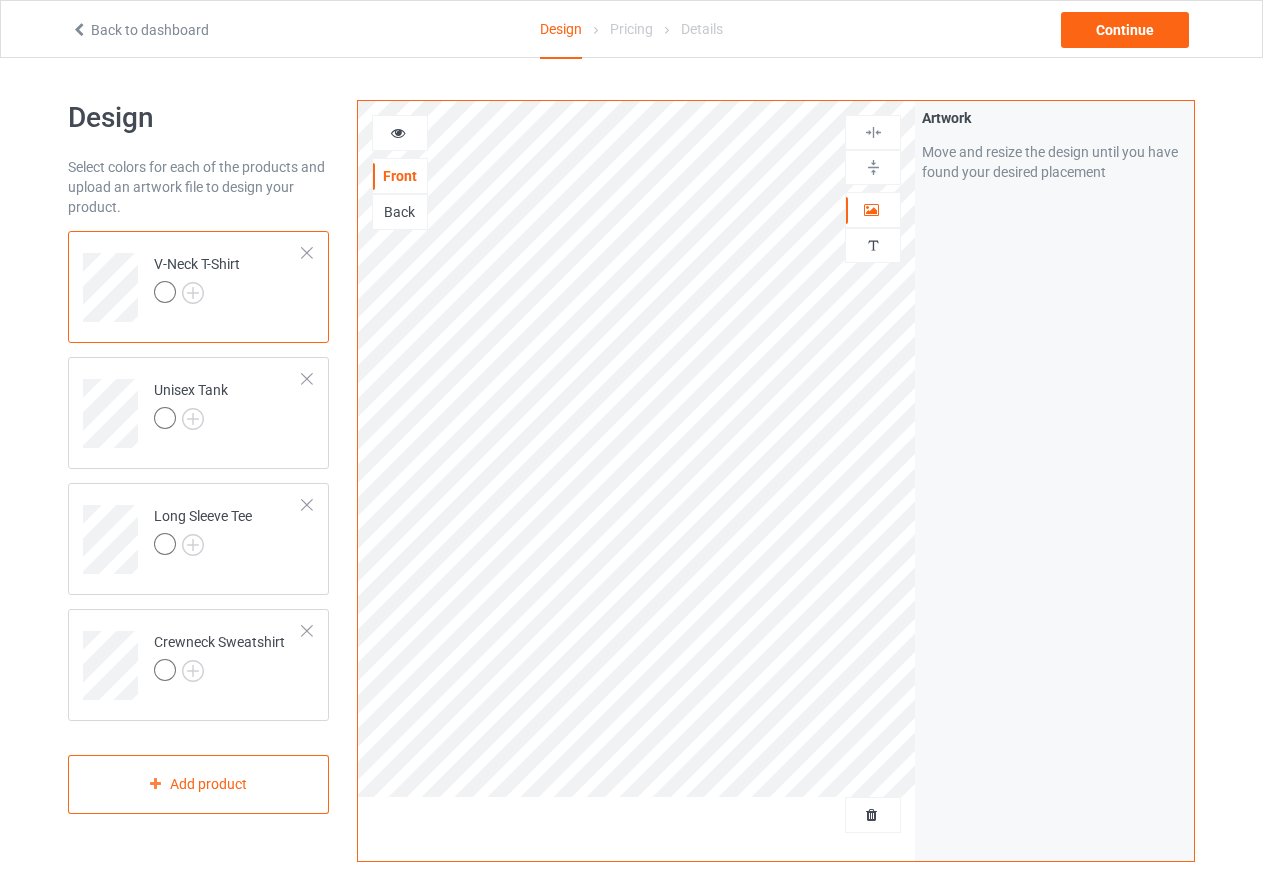 click at bounding box center [307, 253] 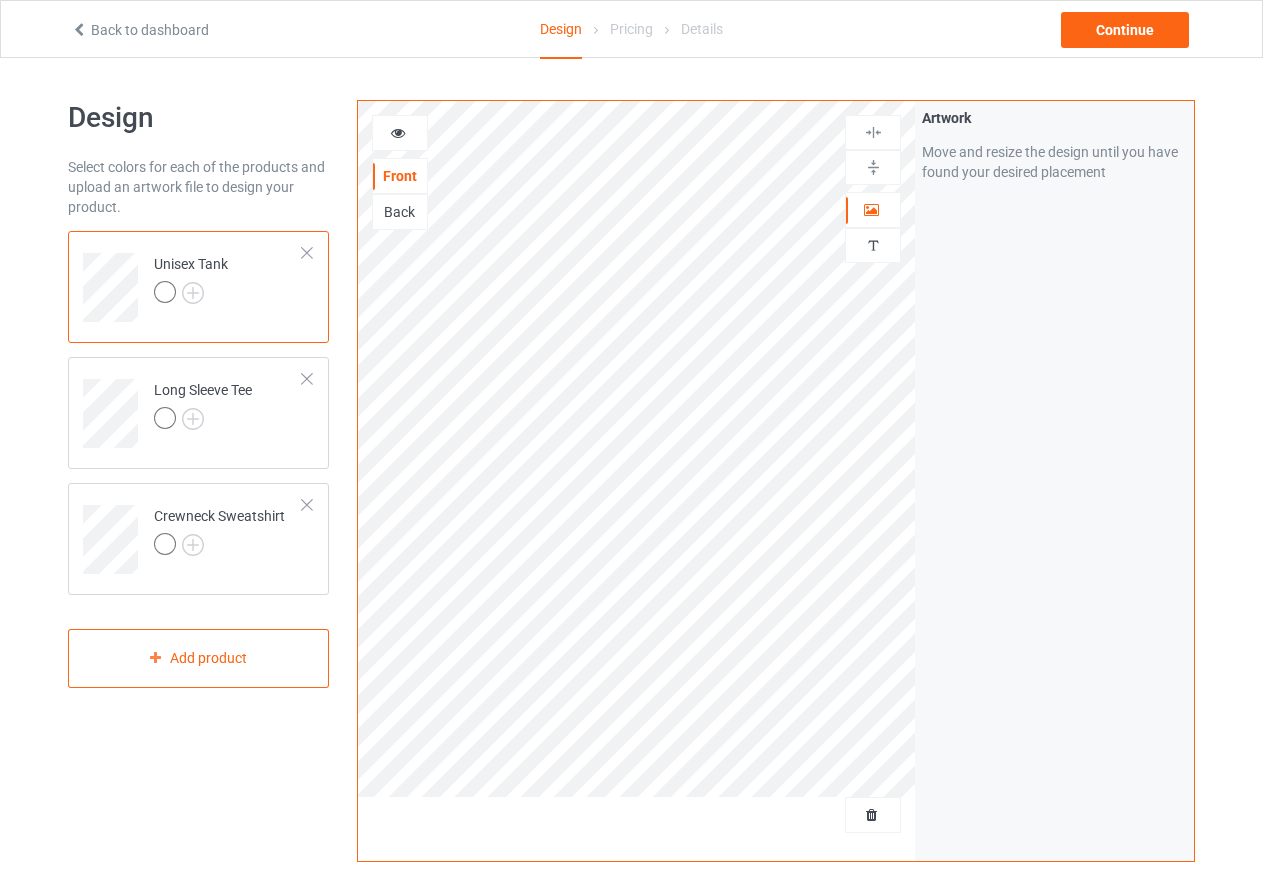 click at bounding box center (307, 253) 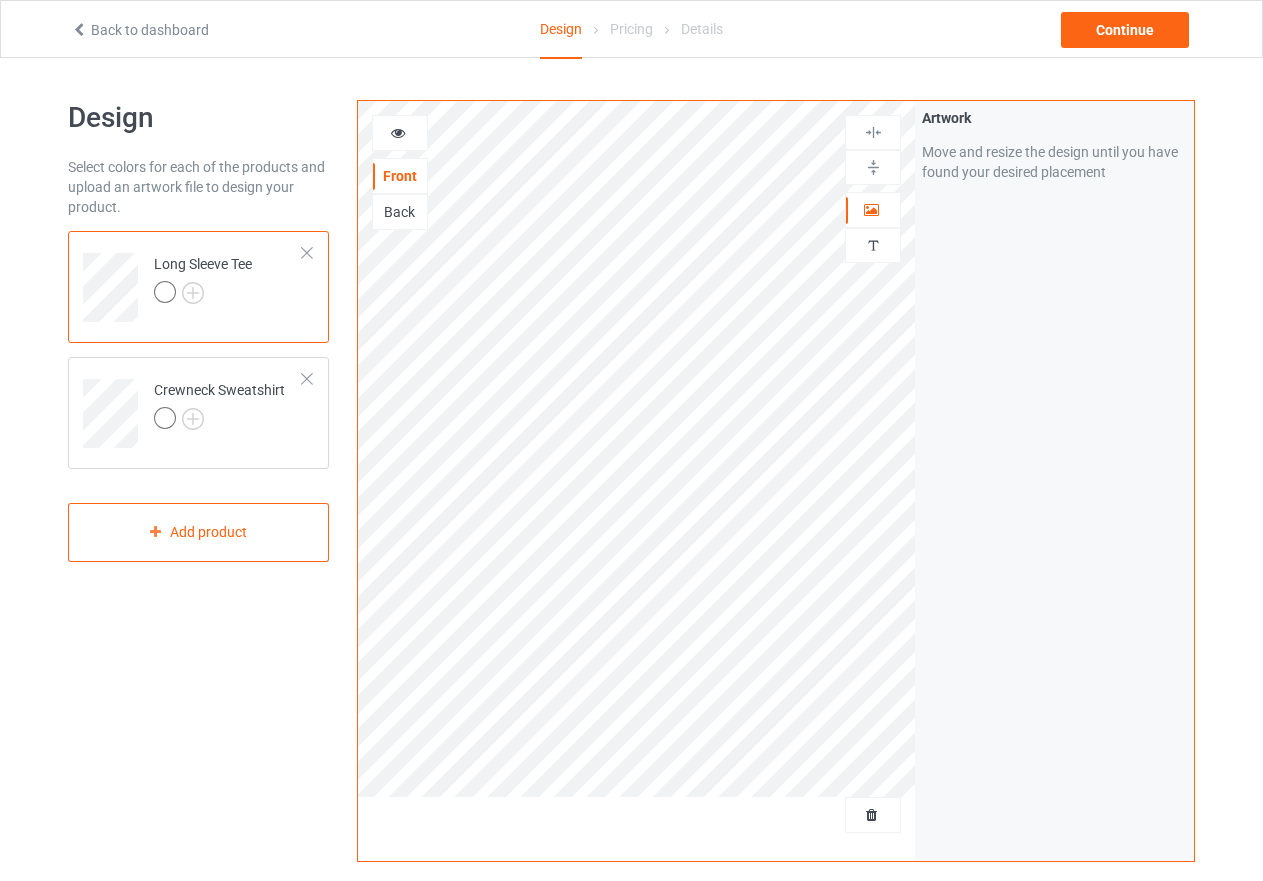 click at bounding box center [307, 253] 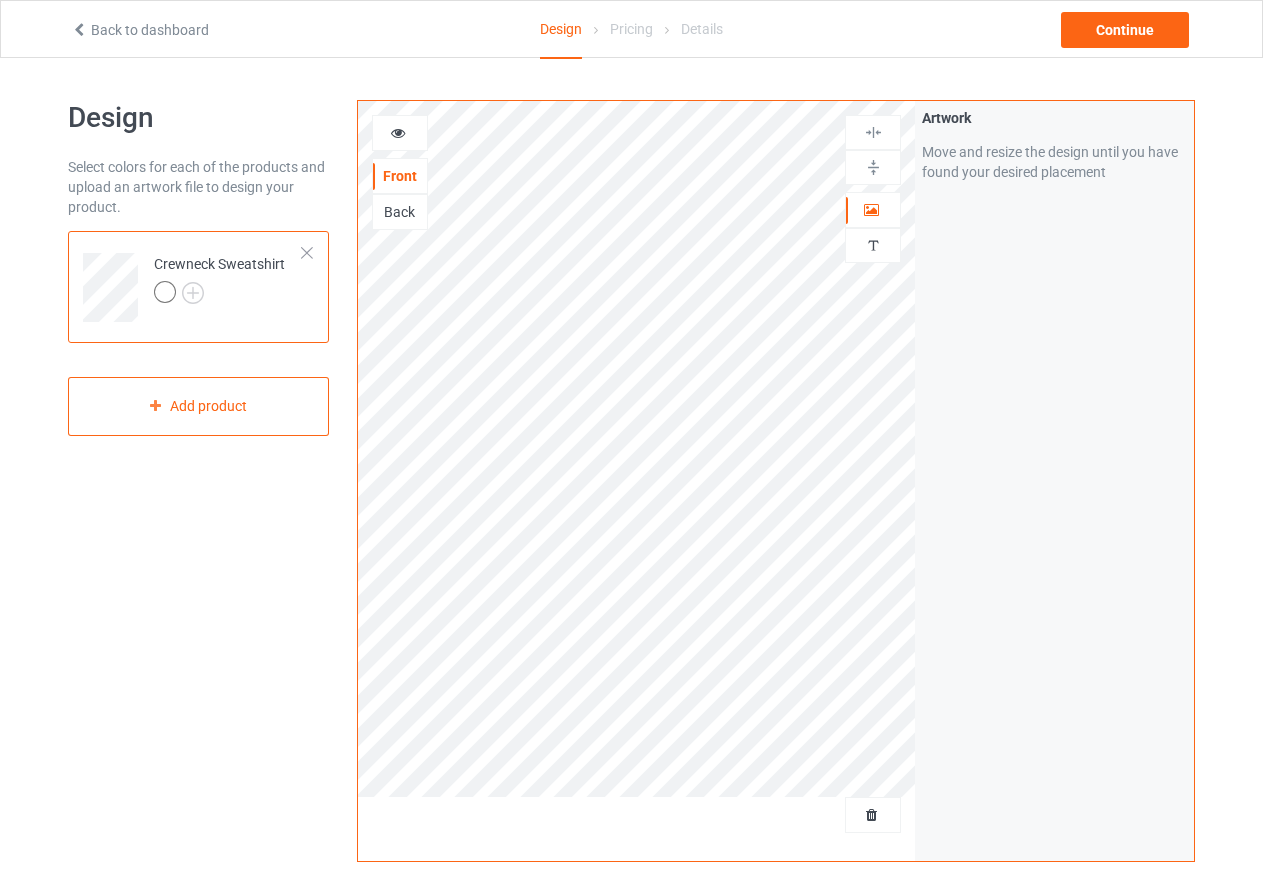 click at bounding box center (307, 253) 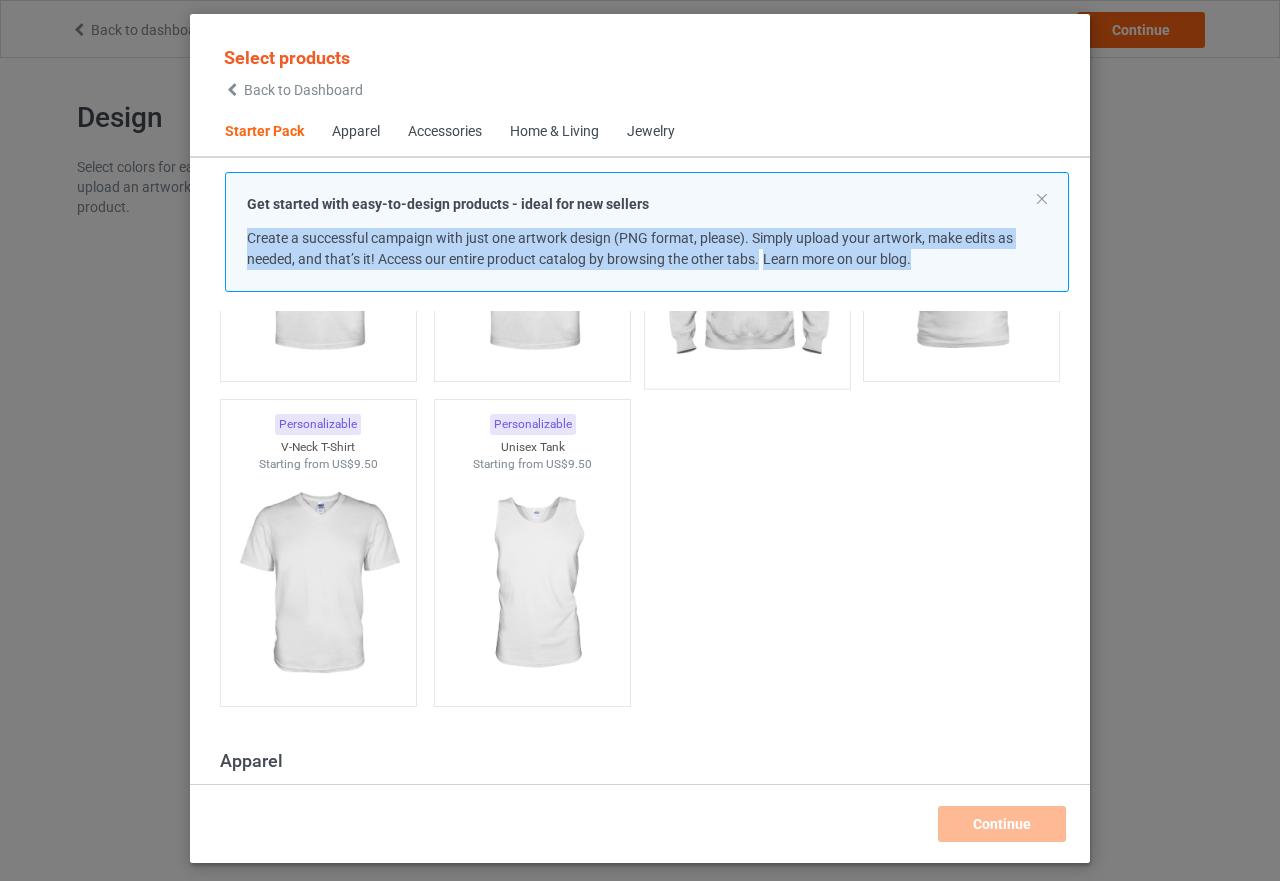 scroll, scrollTop: 426, scrollLeft: 0, axis: vertical 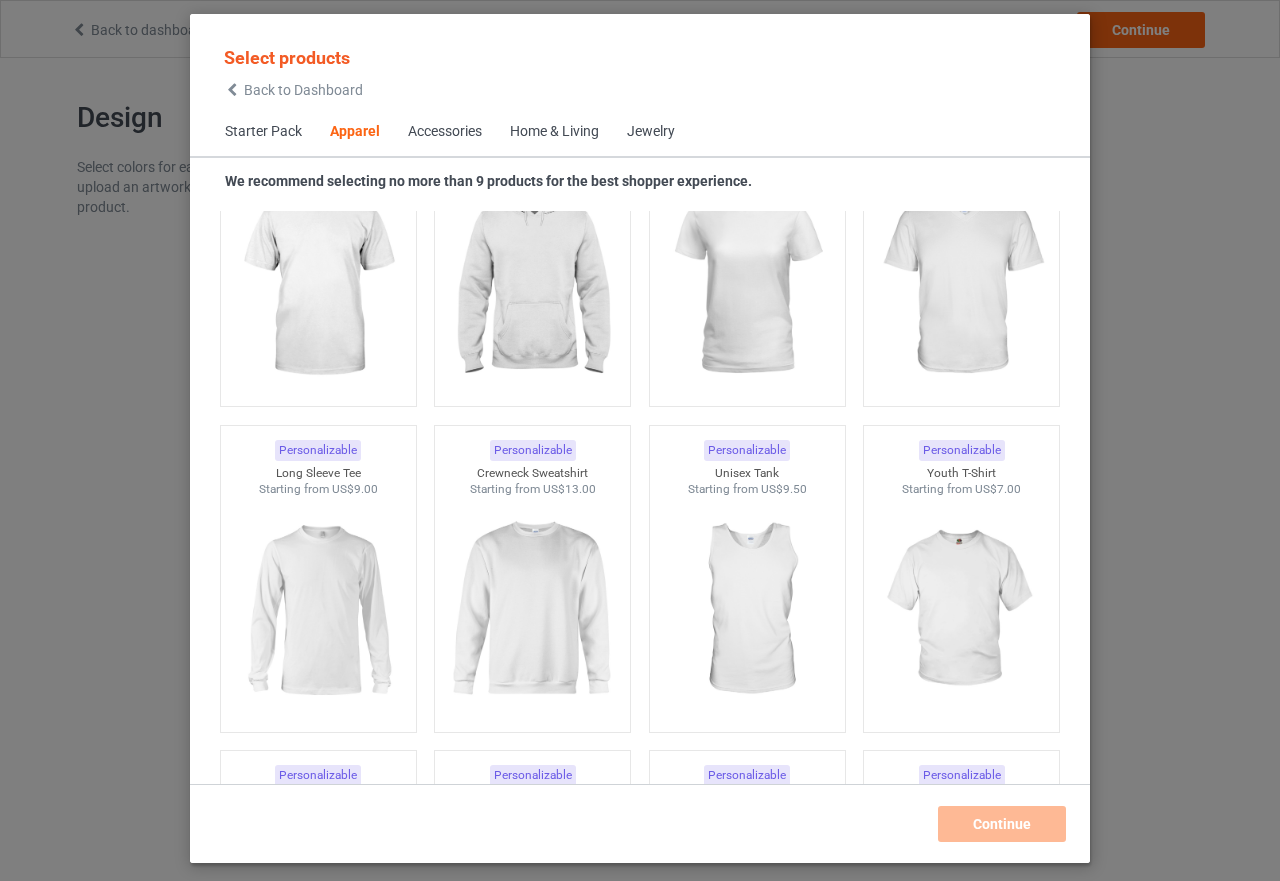 click on "Starter Pack" at bounding box center (263, 132) 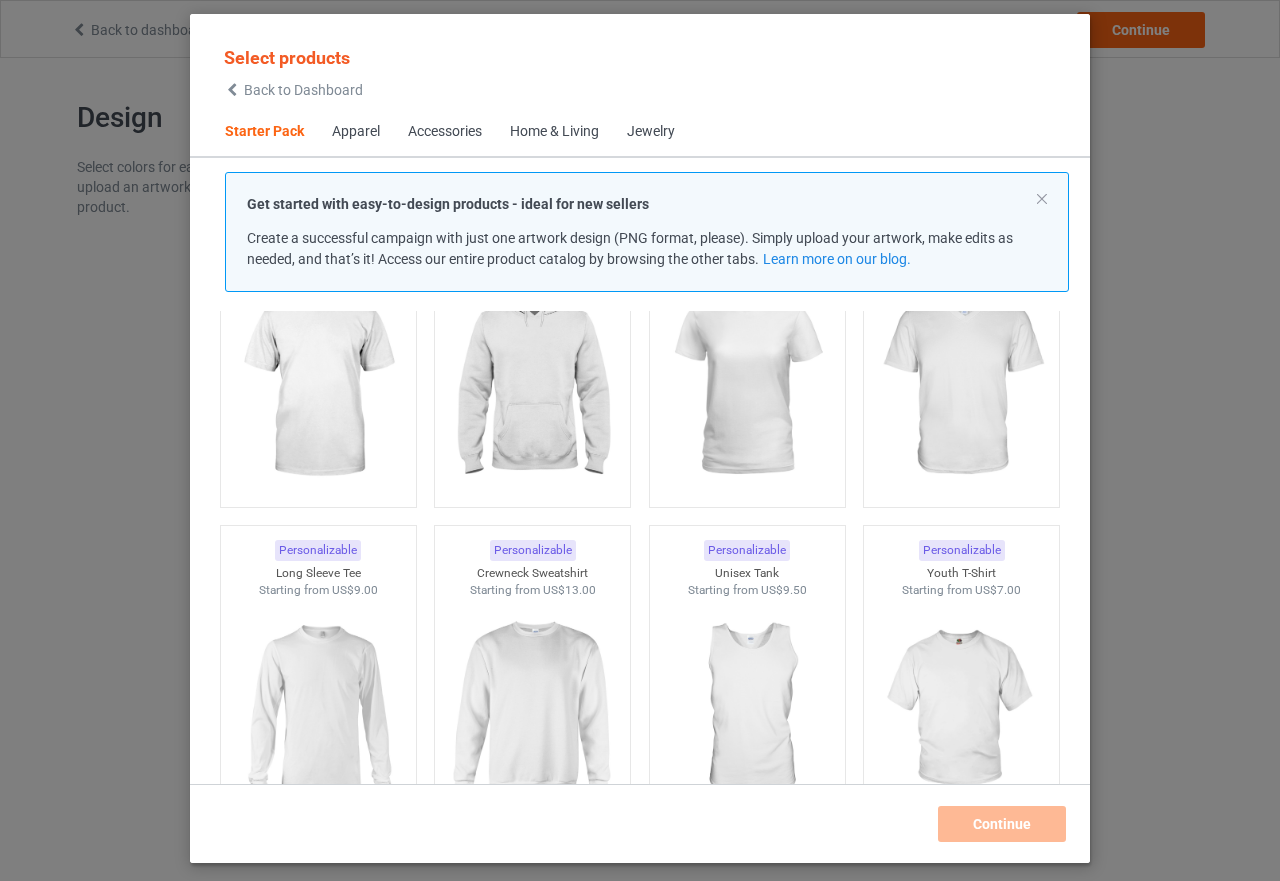scroll, scrollTop: 25, scrollLeft: 0, axis: vertical 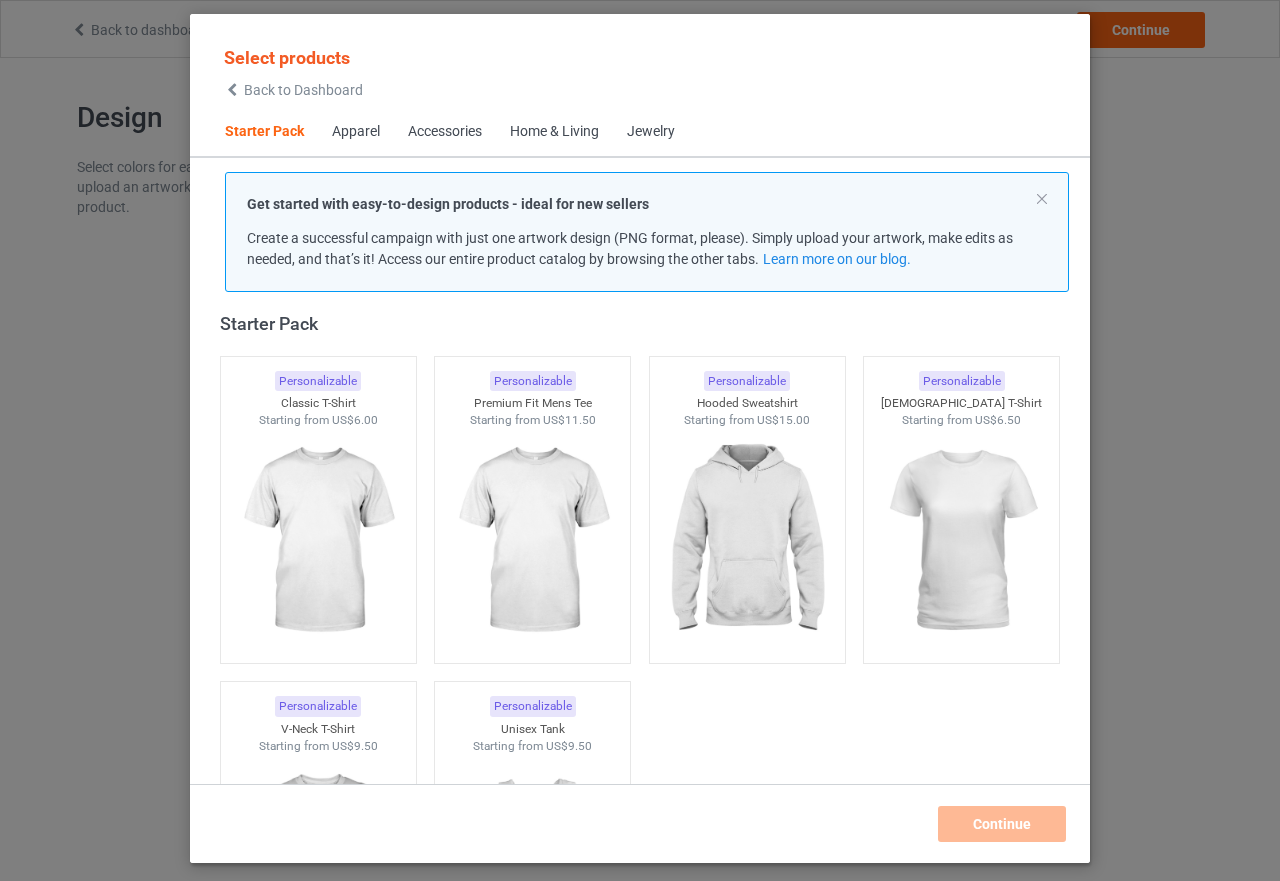 click at bounding box center (232, 90) 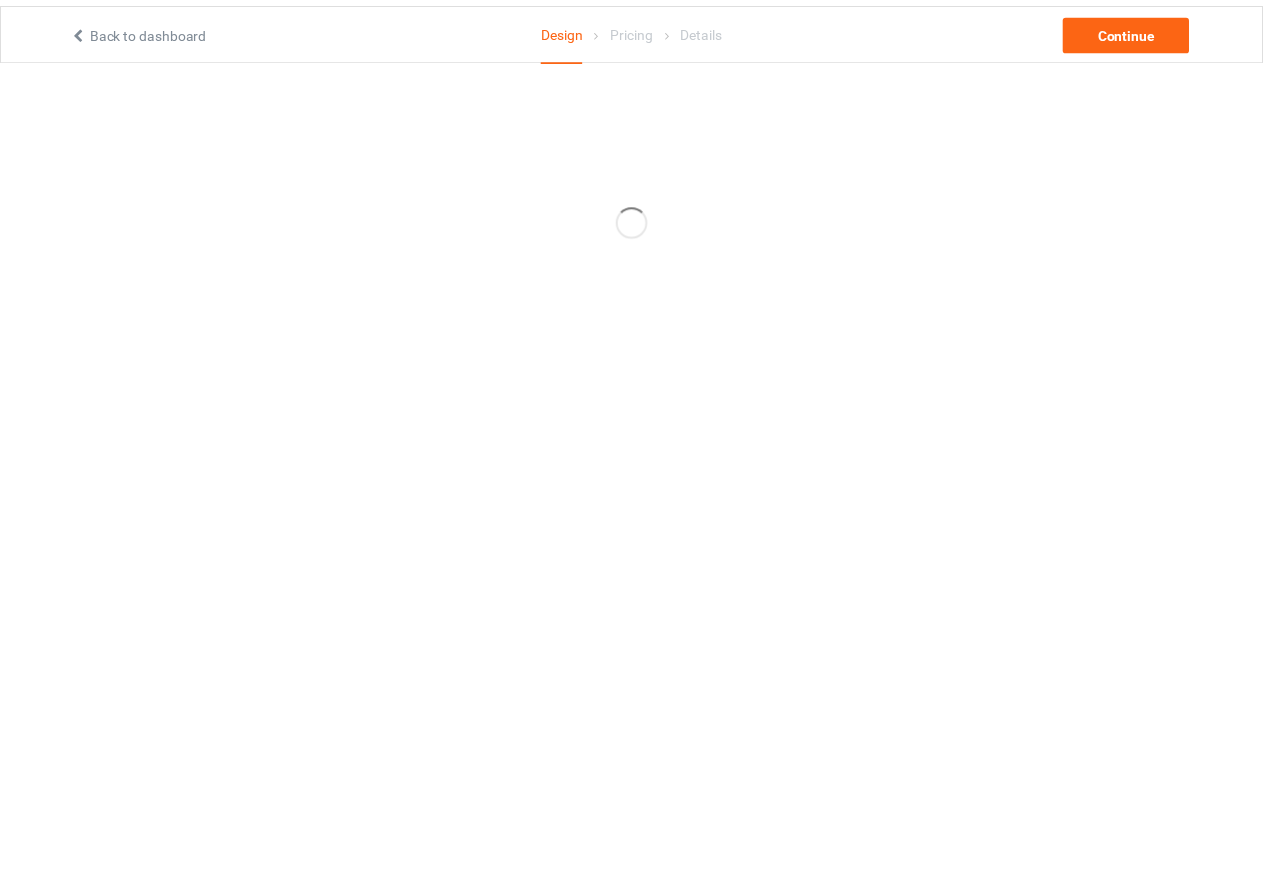scroll, scrollTop: 0, scrollLeft: 0, axis: both 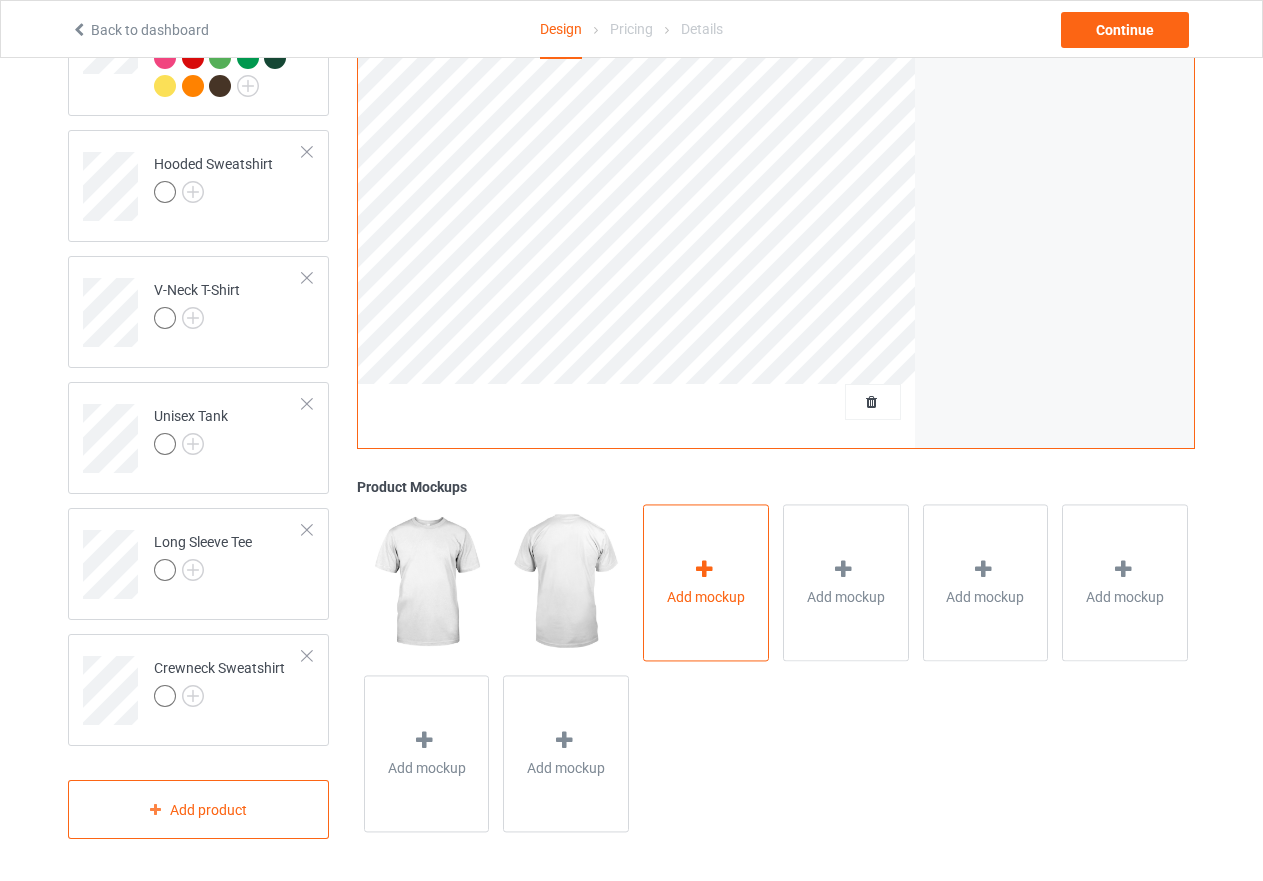 click at bounding box center [704, 569] 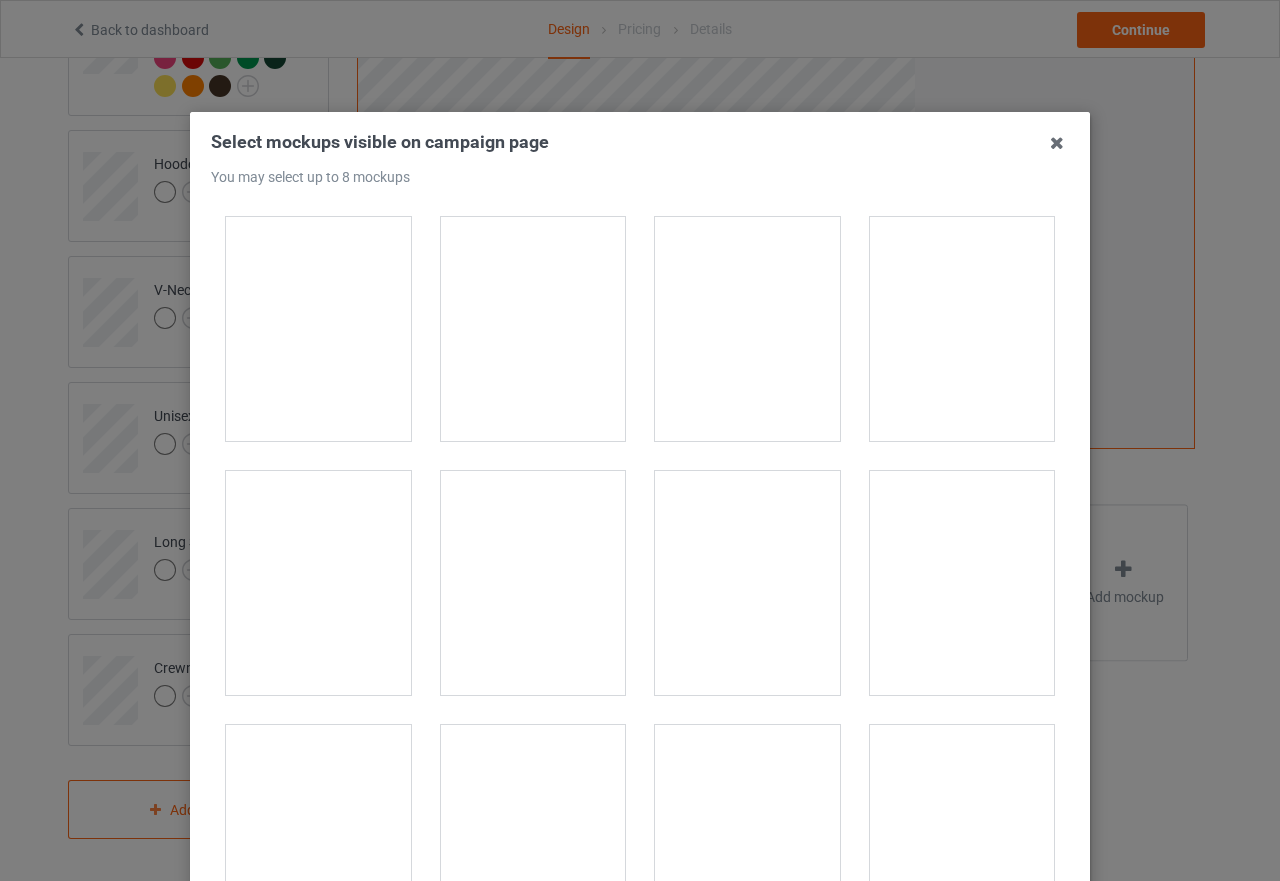 scroll, scrollTop: 2100, scrollLeft: 0, axis: vertical 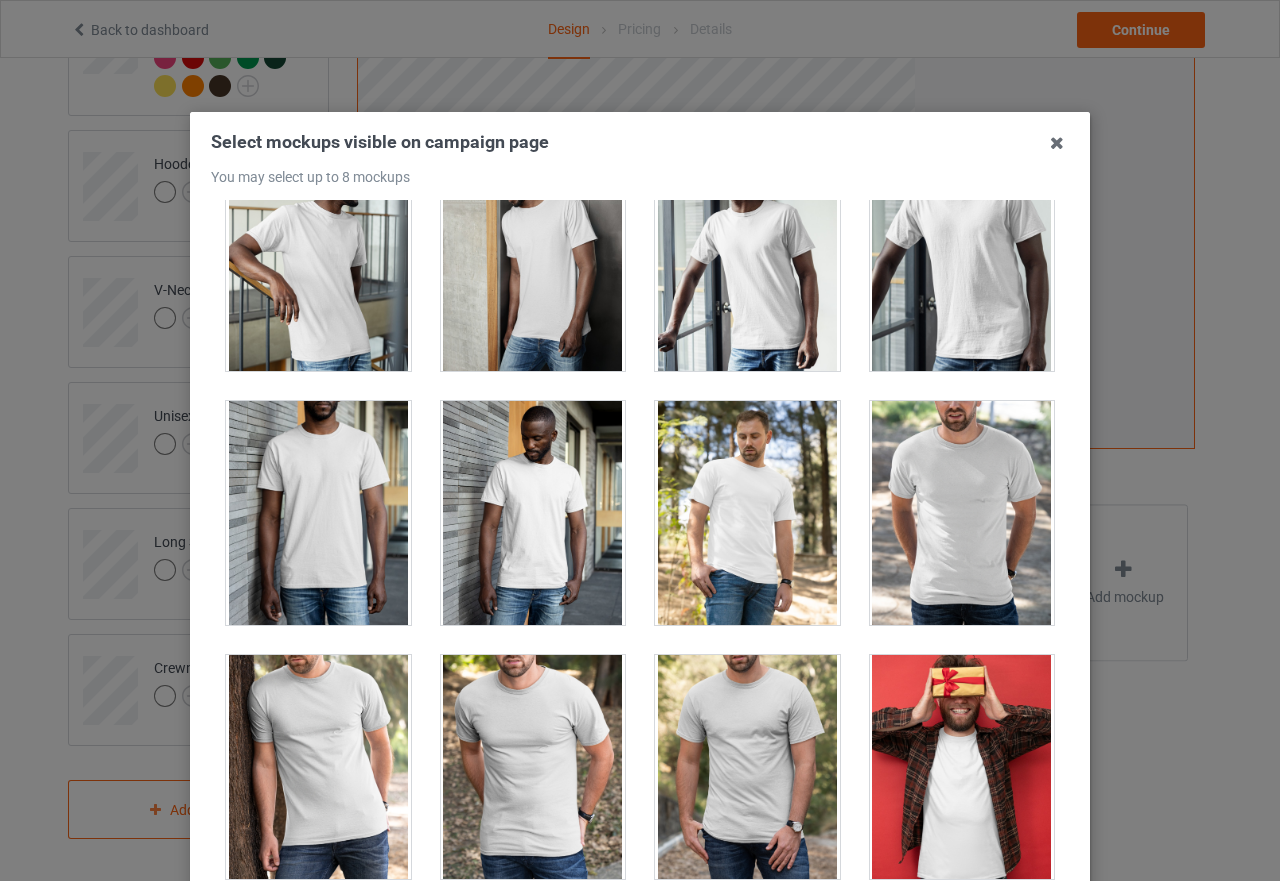 click at bounding box center [747, 513] 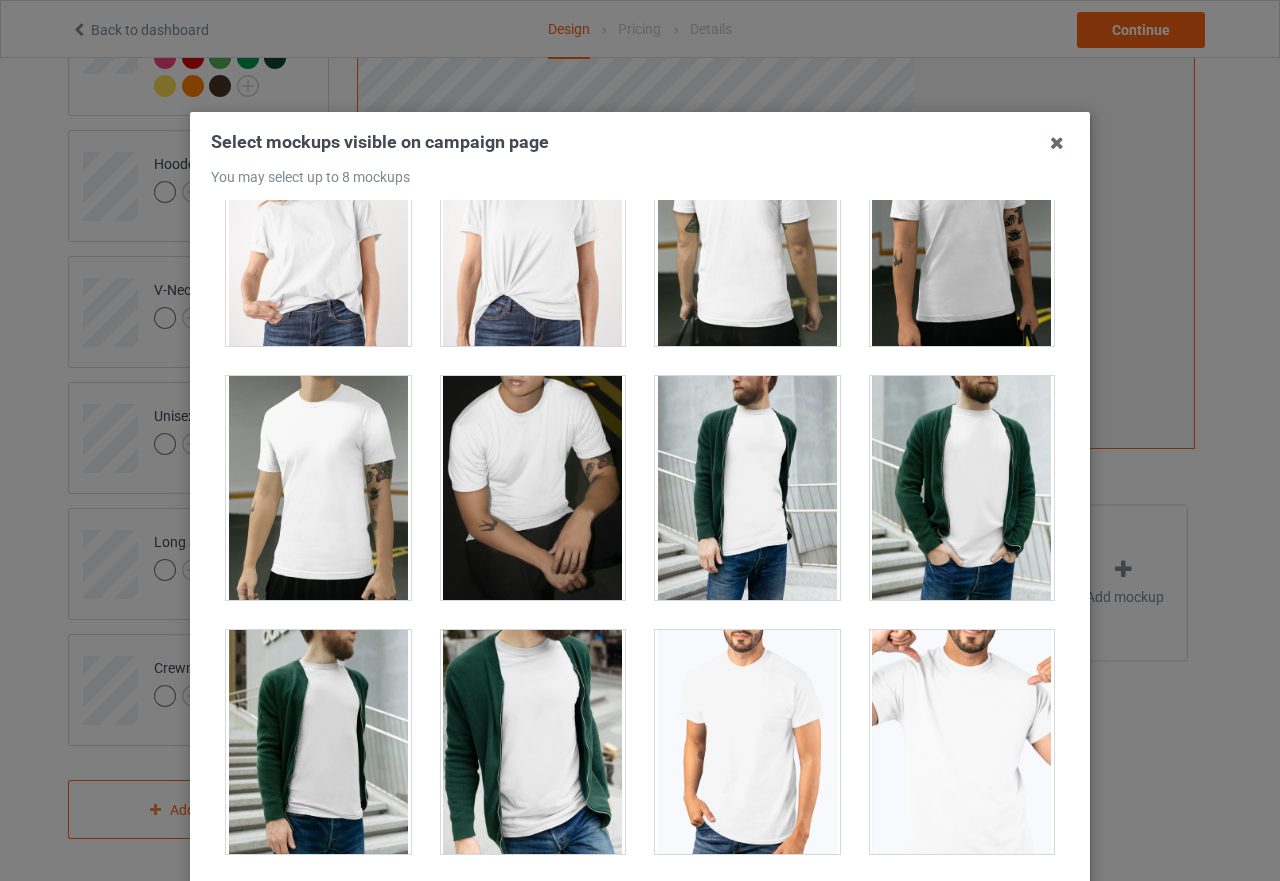 scroll, scrollTop: 3400, scrollLeft: 0, axis: vertical 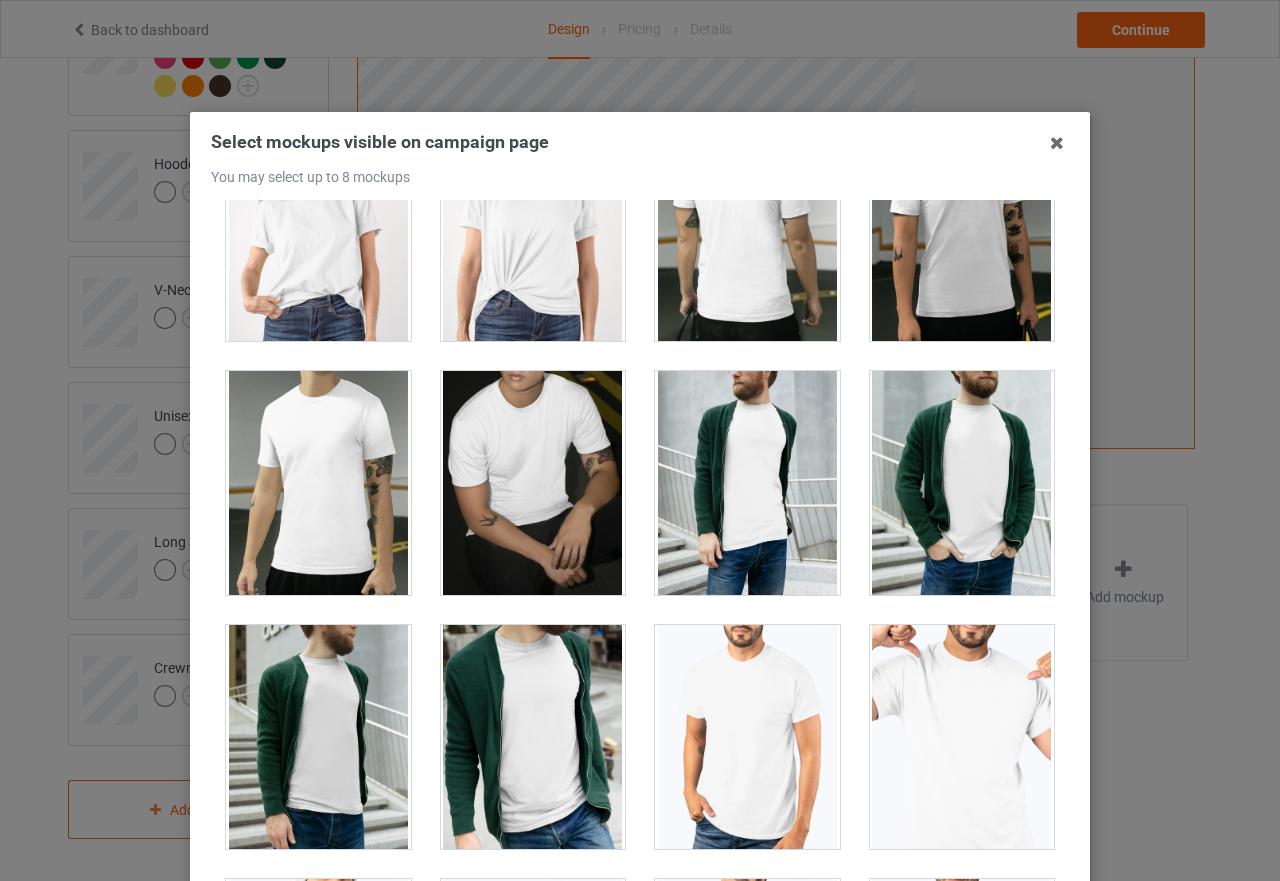 click at bounding box center (962, 483) 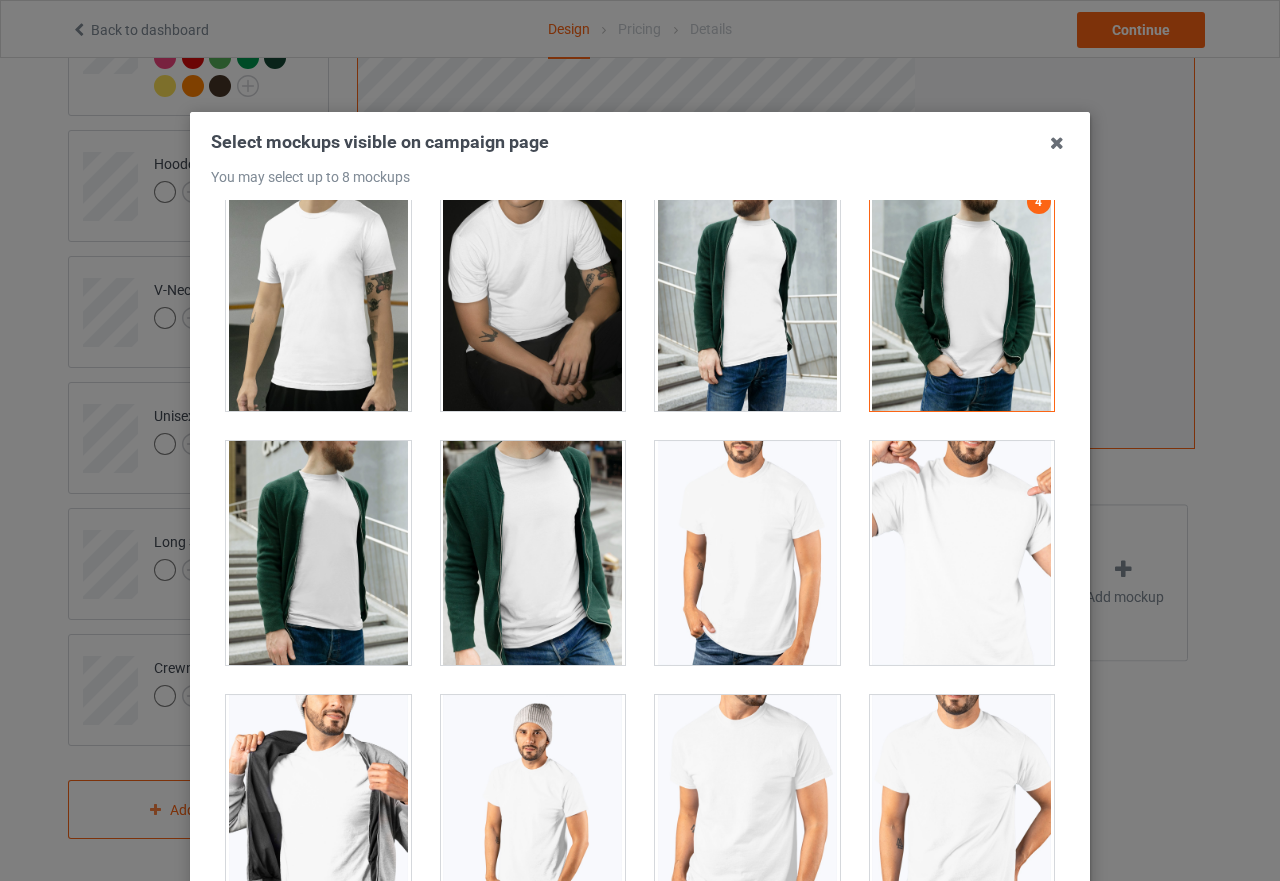 scroll, scrollTop: 3900, scrollLeft: 0, axis: vertical 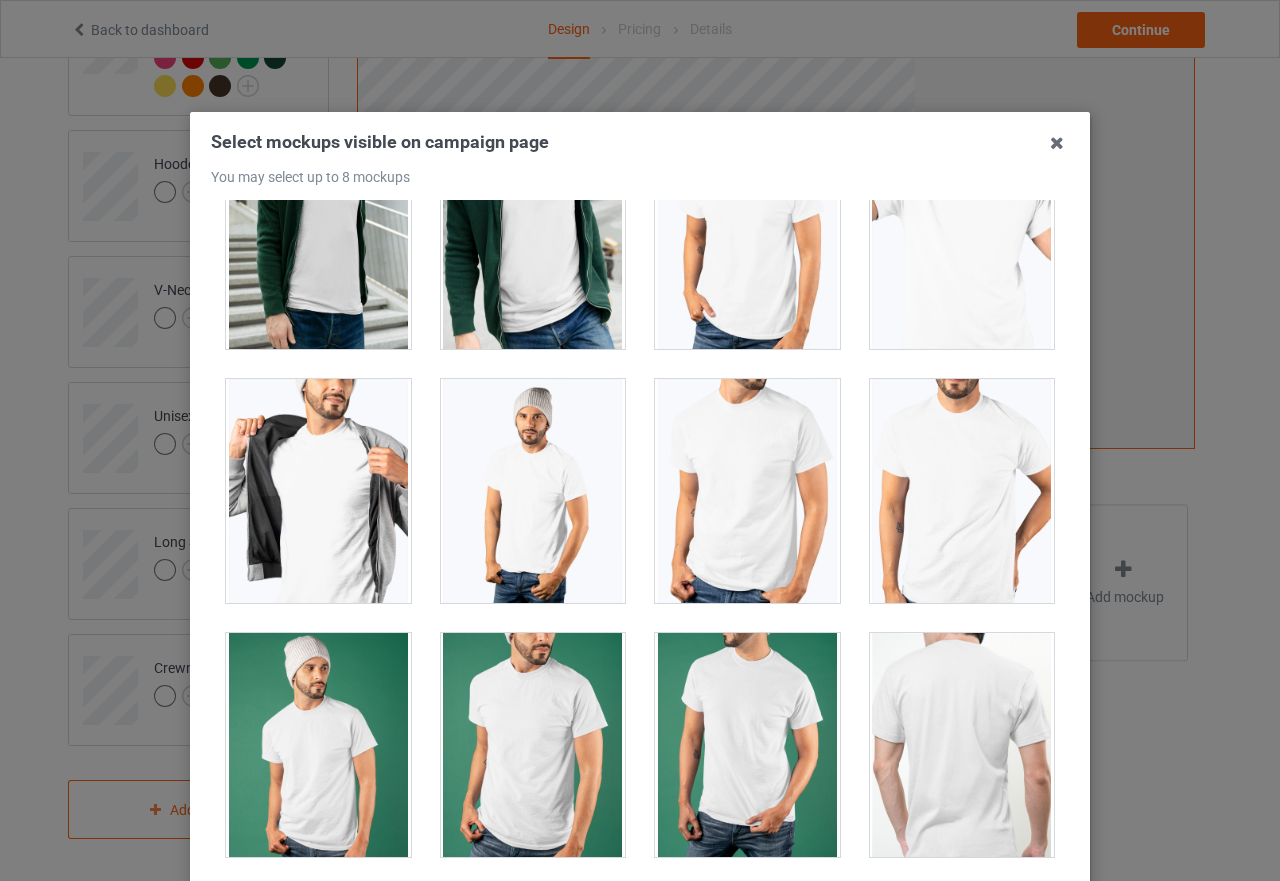 click at bounding box center [318, 491] 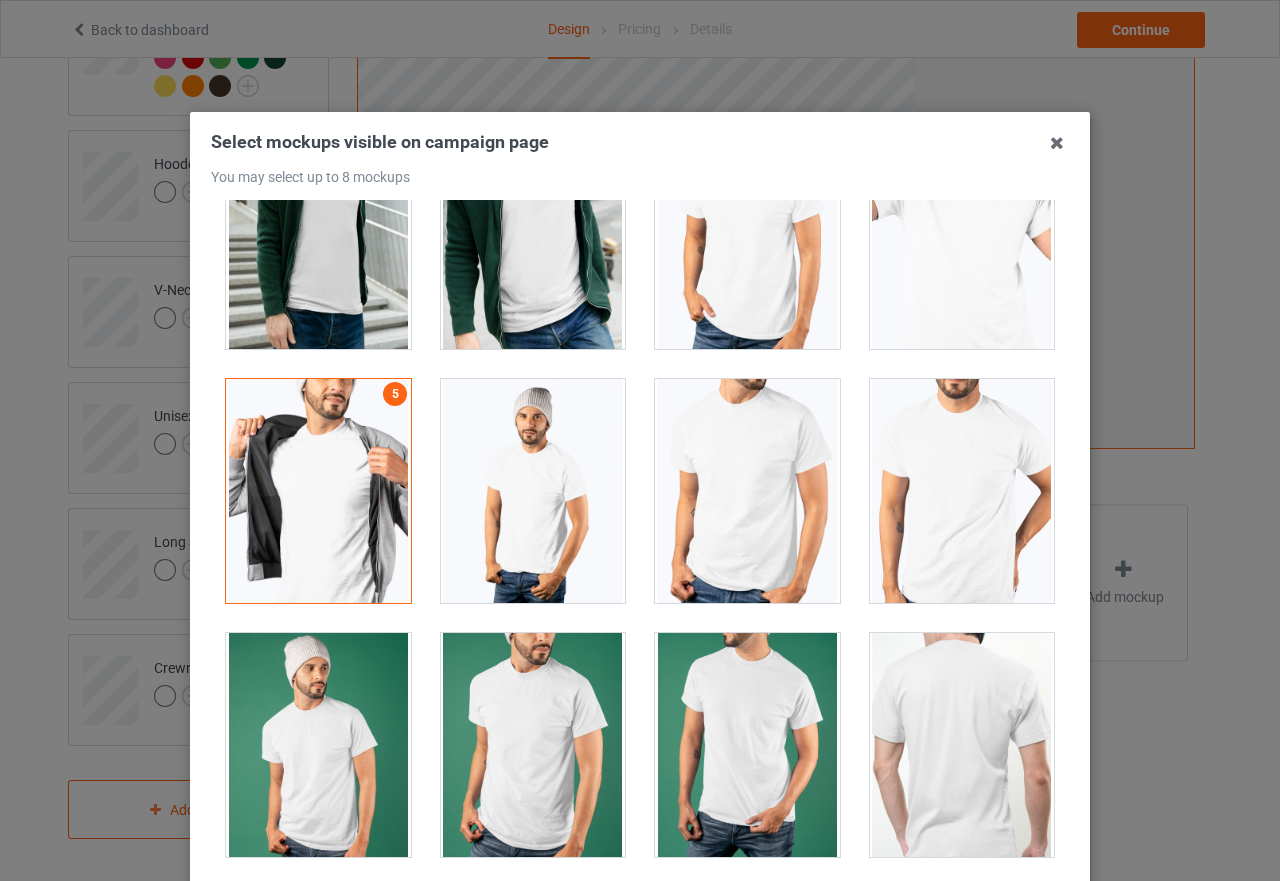 click at bounding box center [533, 491] 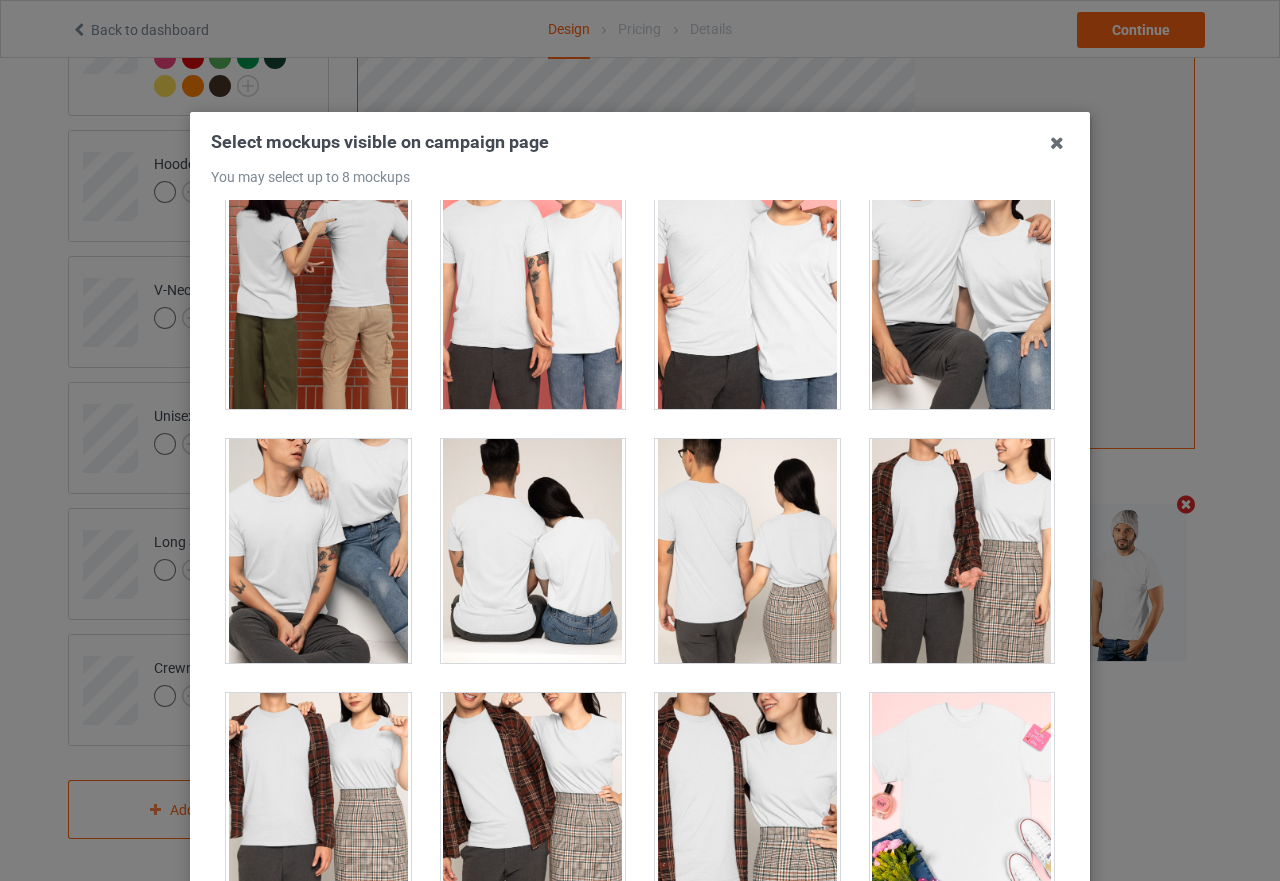scroll, scrollTop: 7800, scrollLeft: 0, axis: vertical 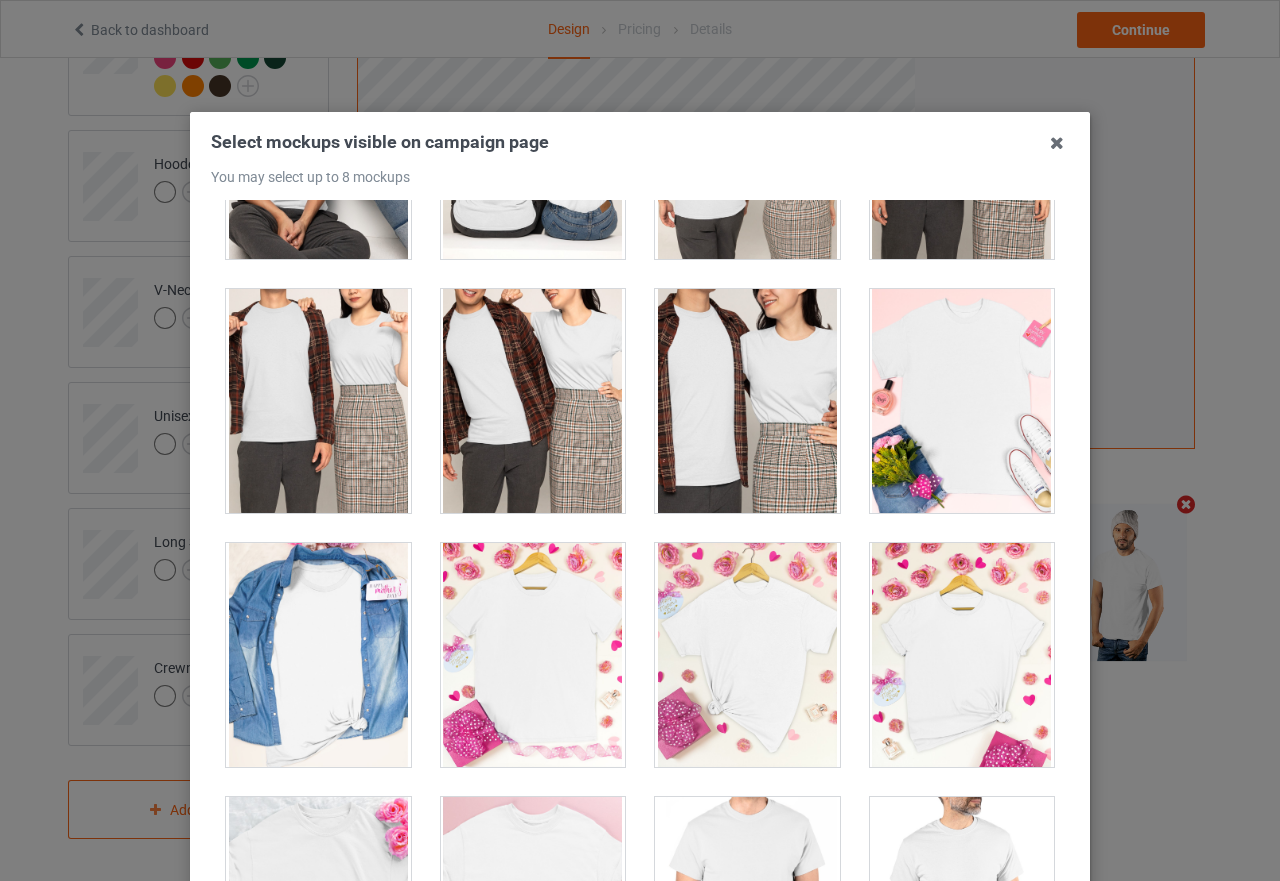 click at bounding box center [318, 655] 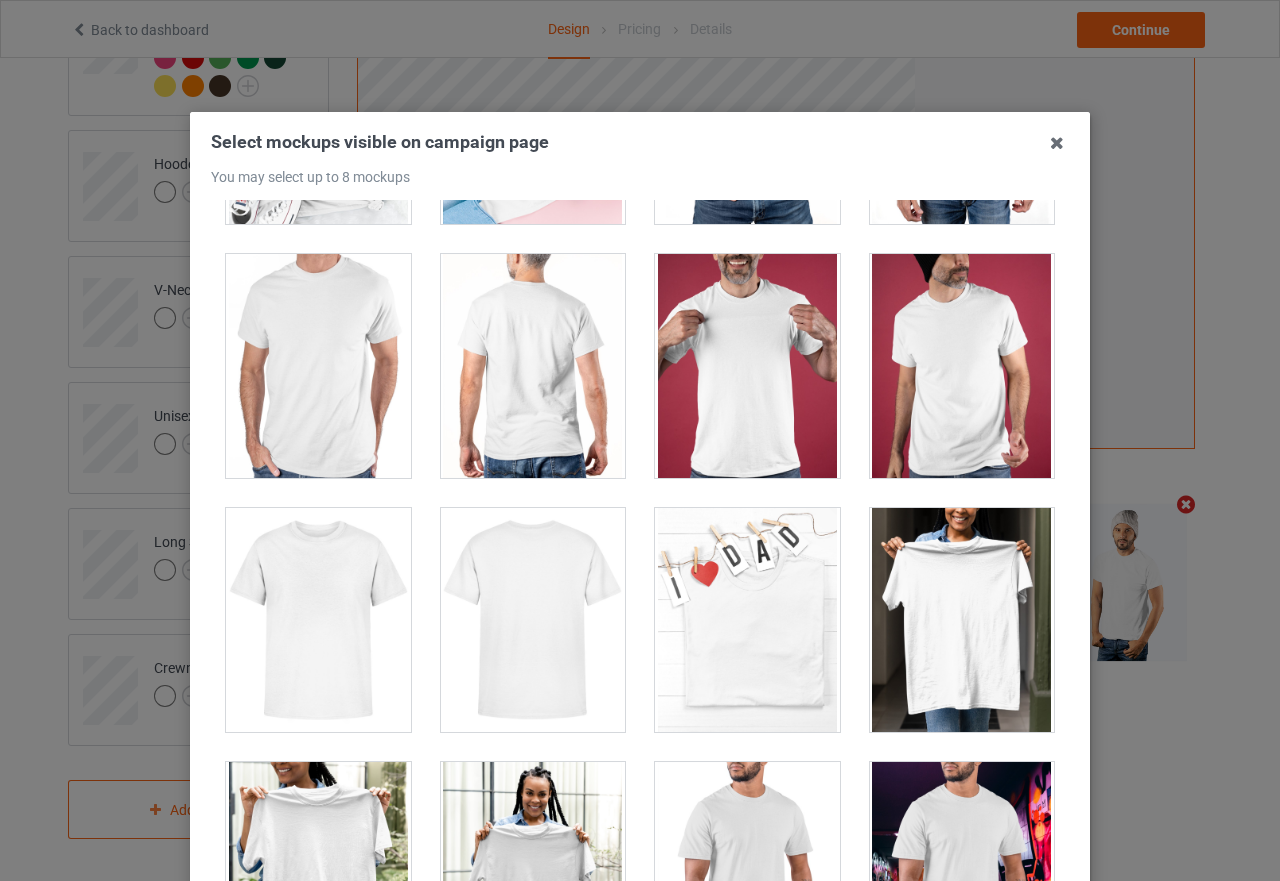 scroll, scrollTop: 8500, scrollLeft: 0, axis: vertical 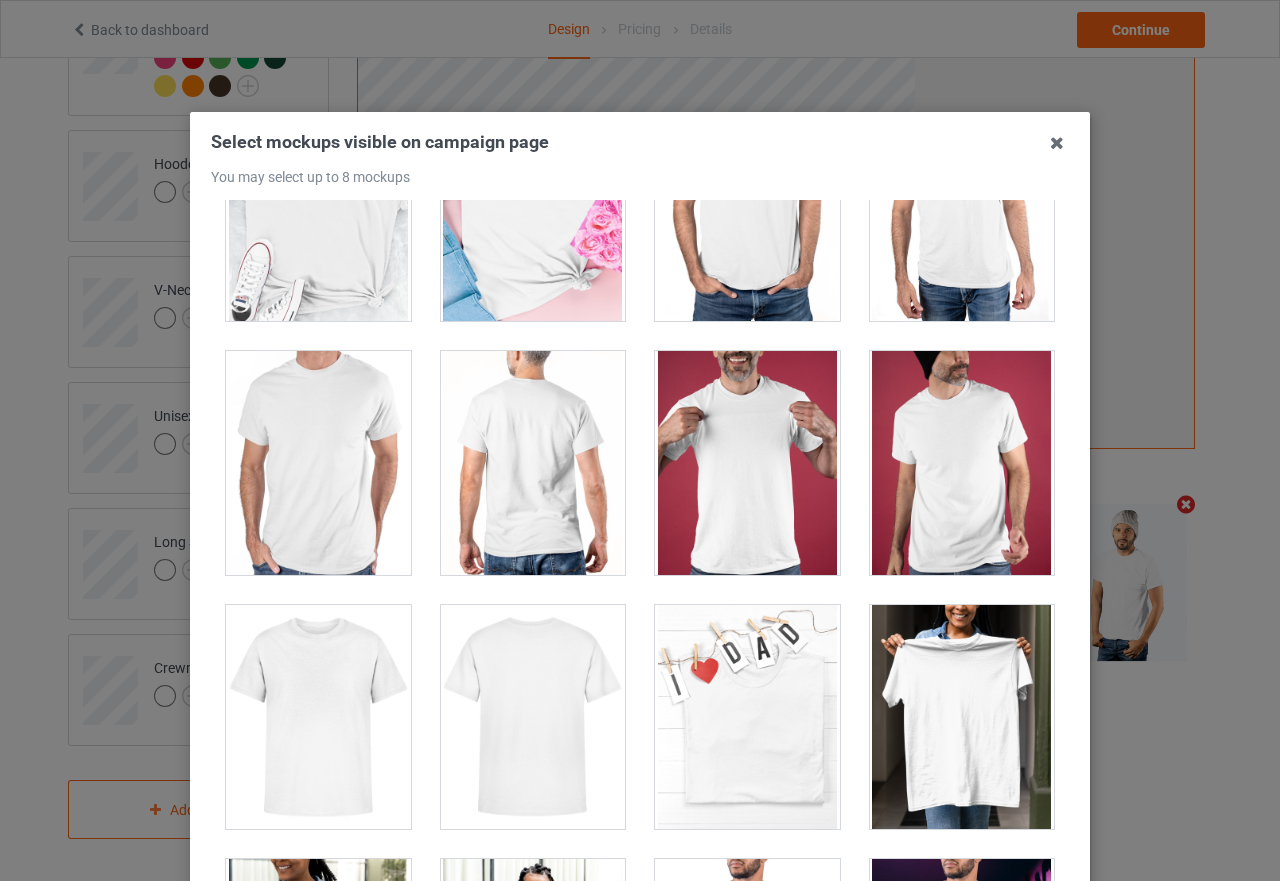 click at bounding box center (747, 463) 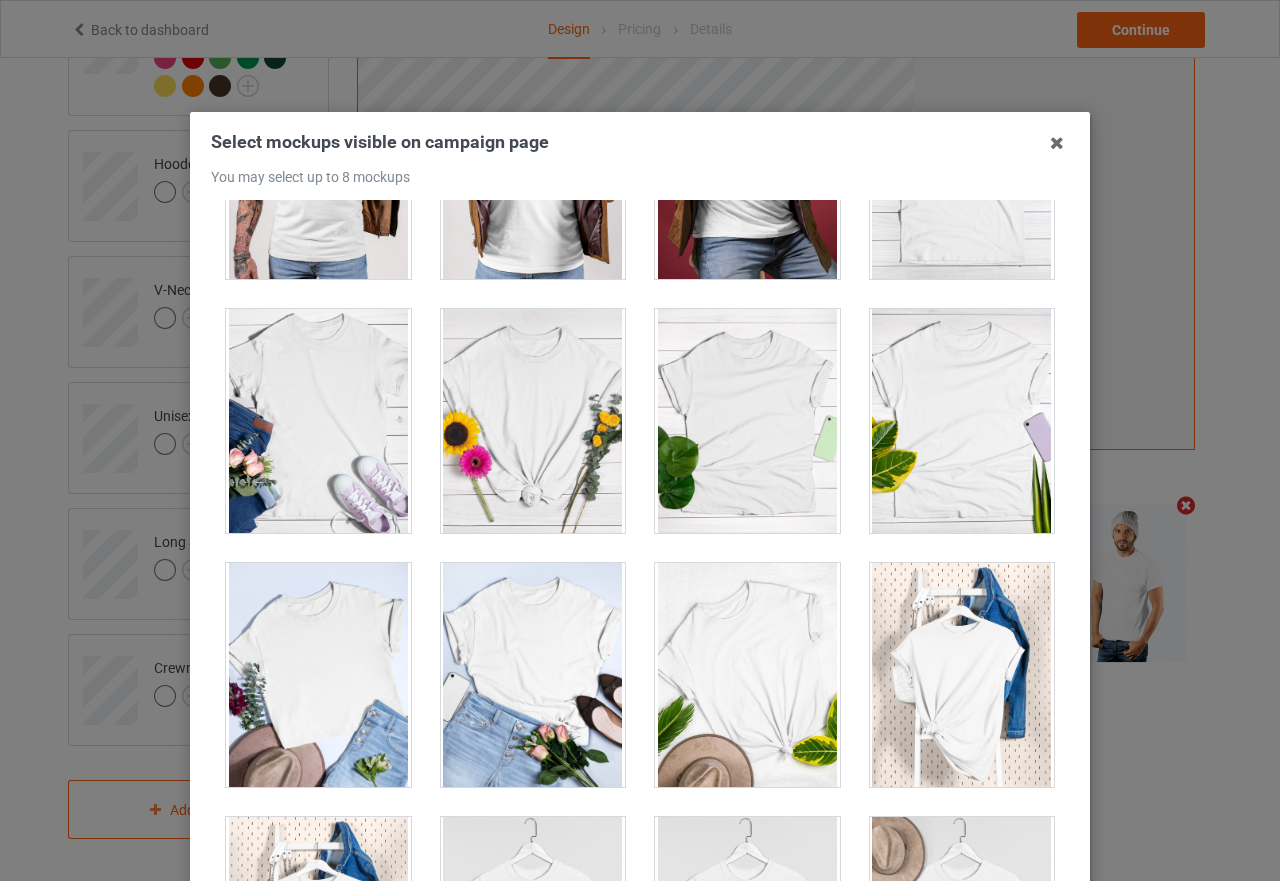 scroll, scrollTop: 28505, scrollLeft: 0, axis: vertical 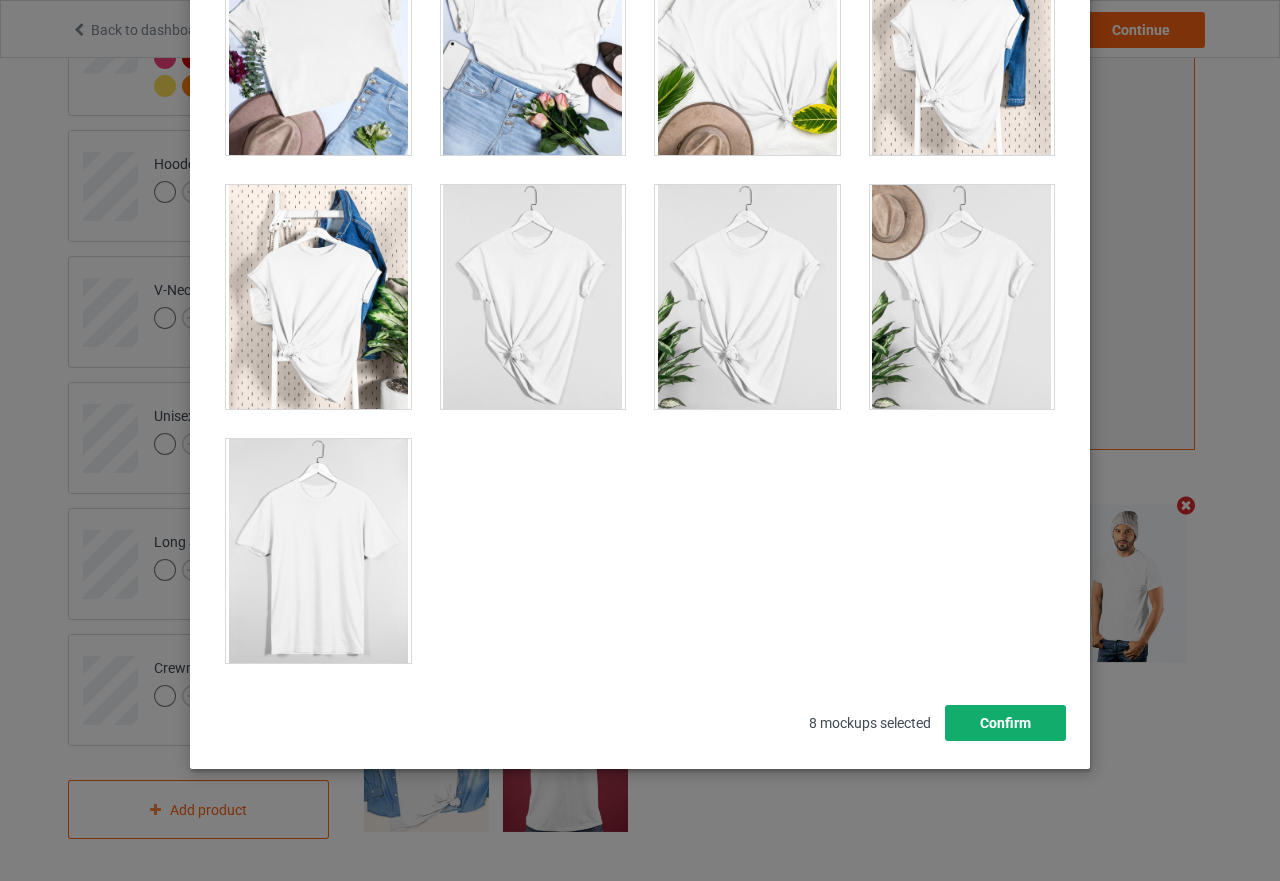 click on "Confirm" at bounding box center [1005, 723] 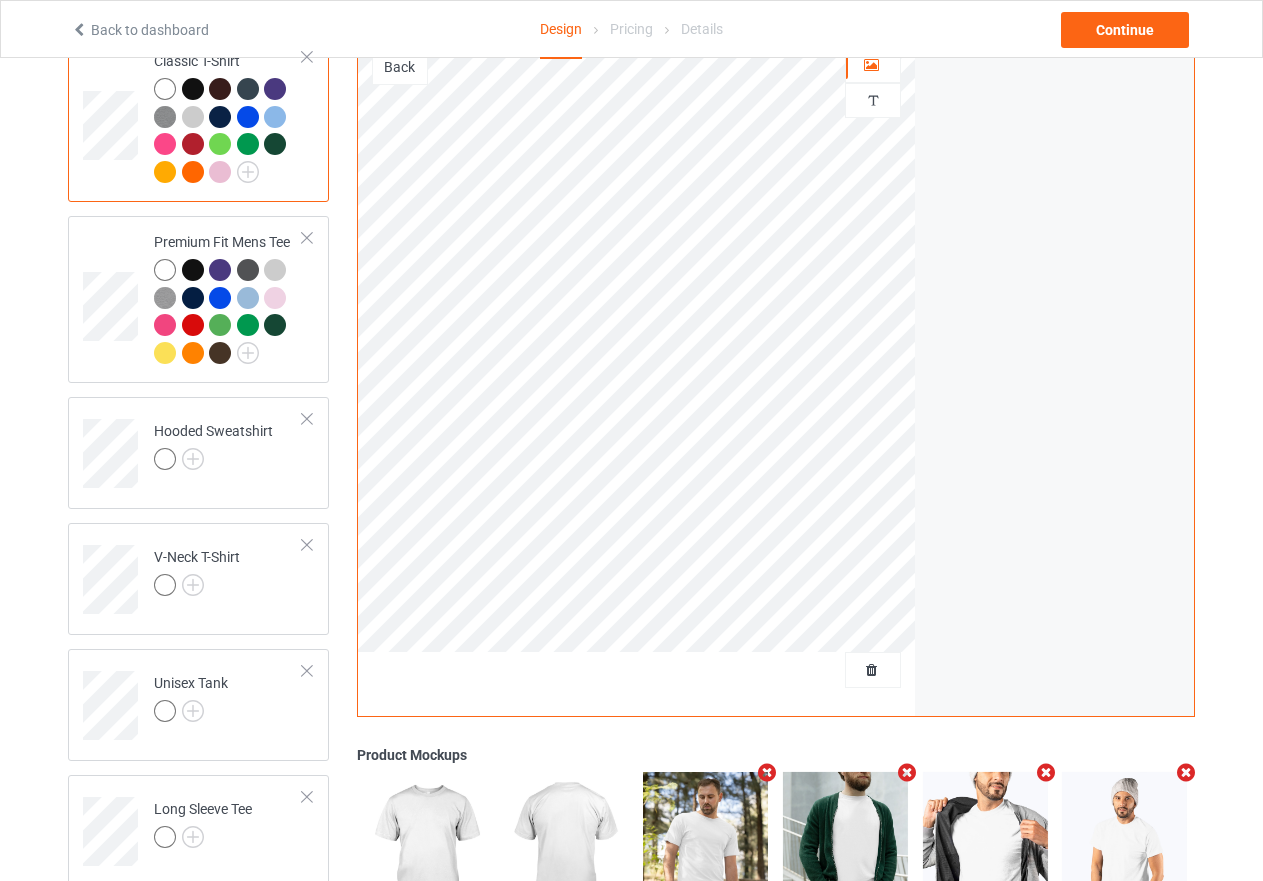 scroll, scrollTop: 165, scrollLeft: 0, axis: vertical 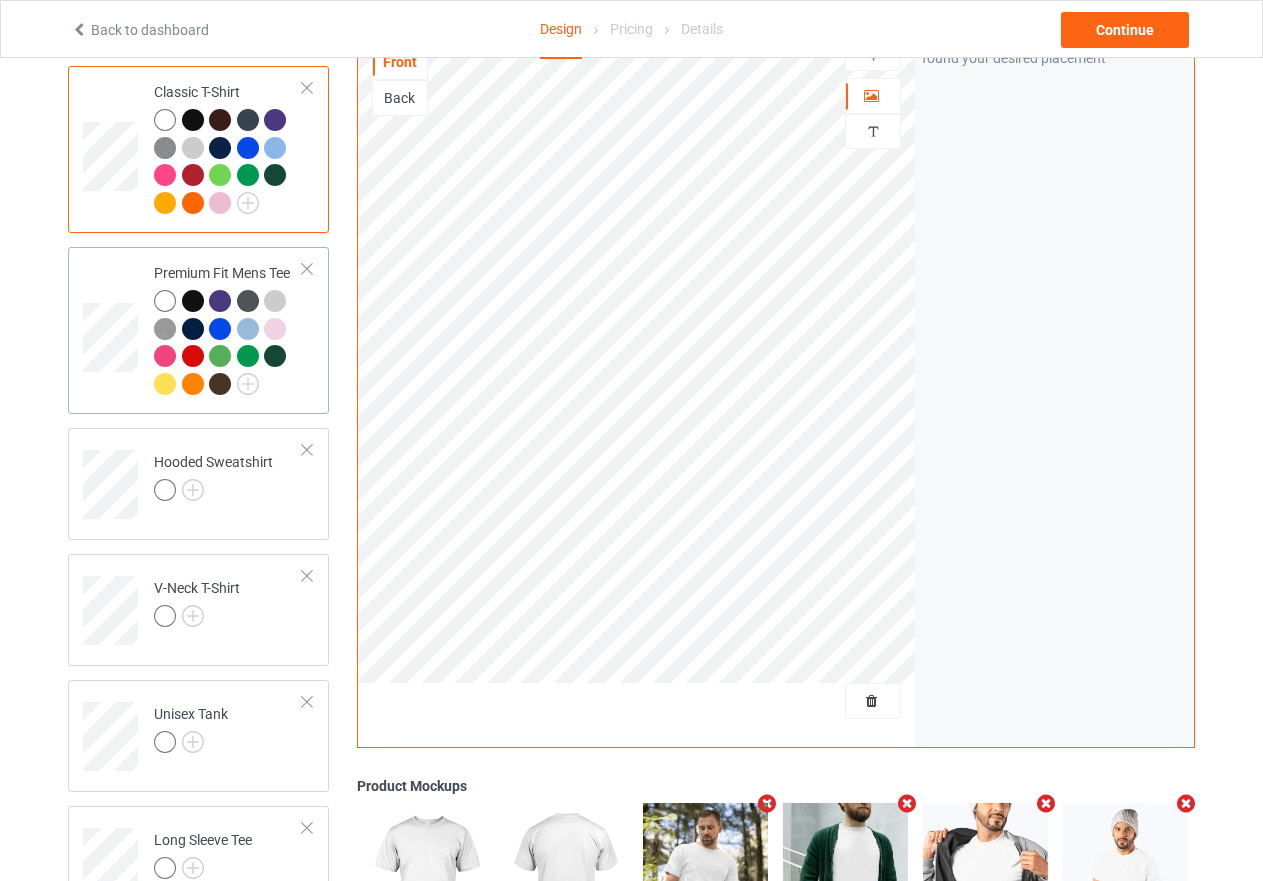 click at bounding box center (228, 345) 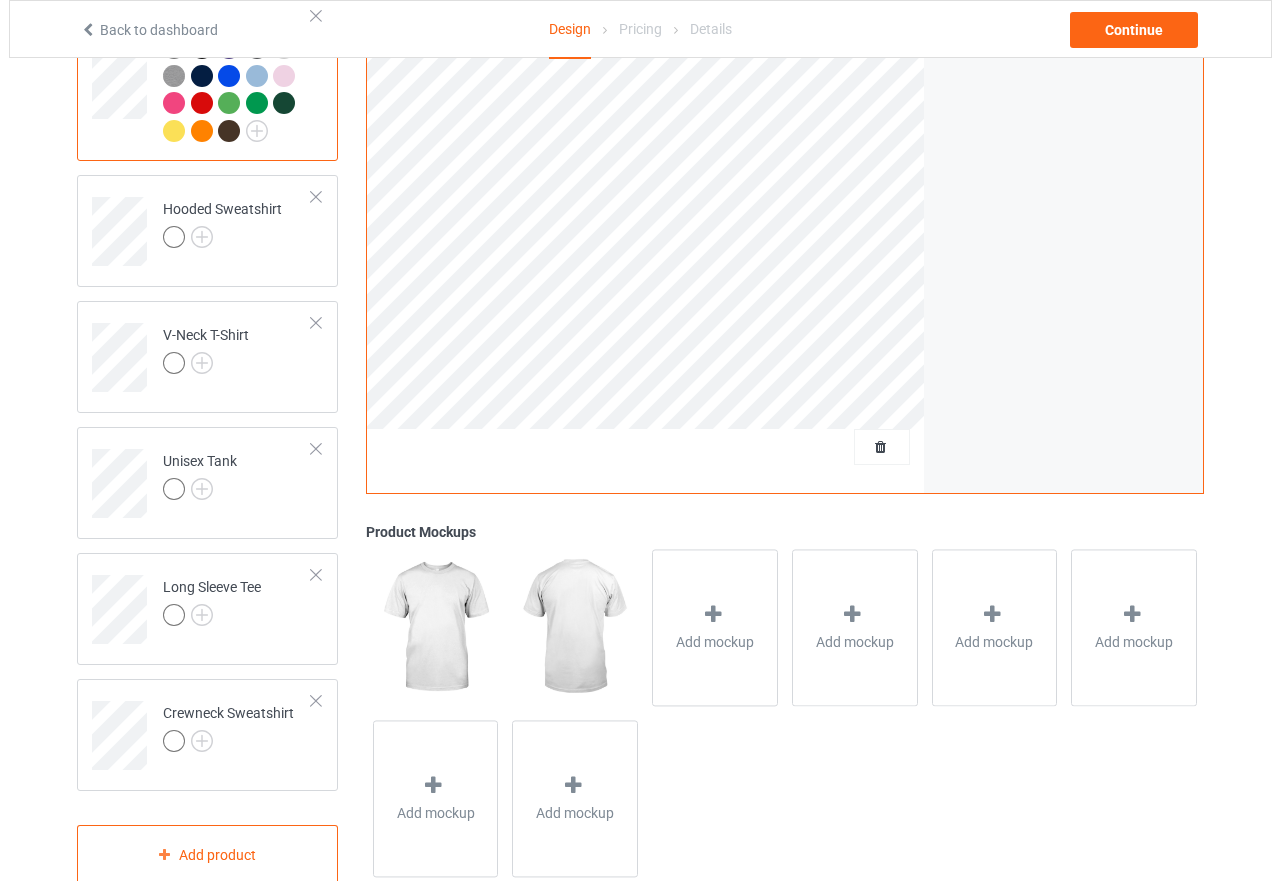 scroll, scrollTop: 465, scrollLeft: 0, axis: vertical 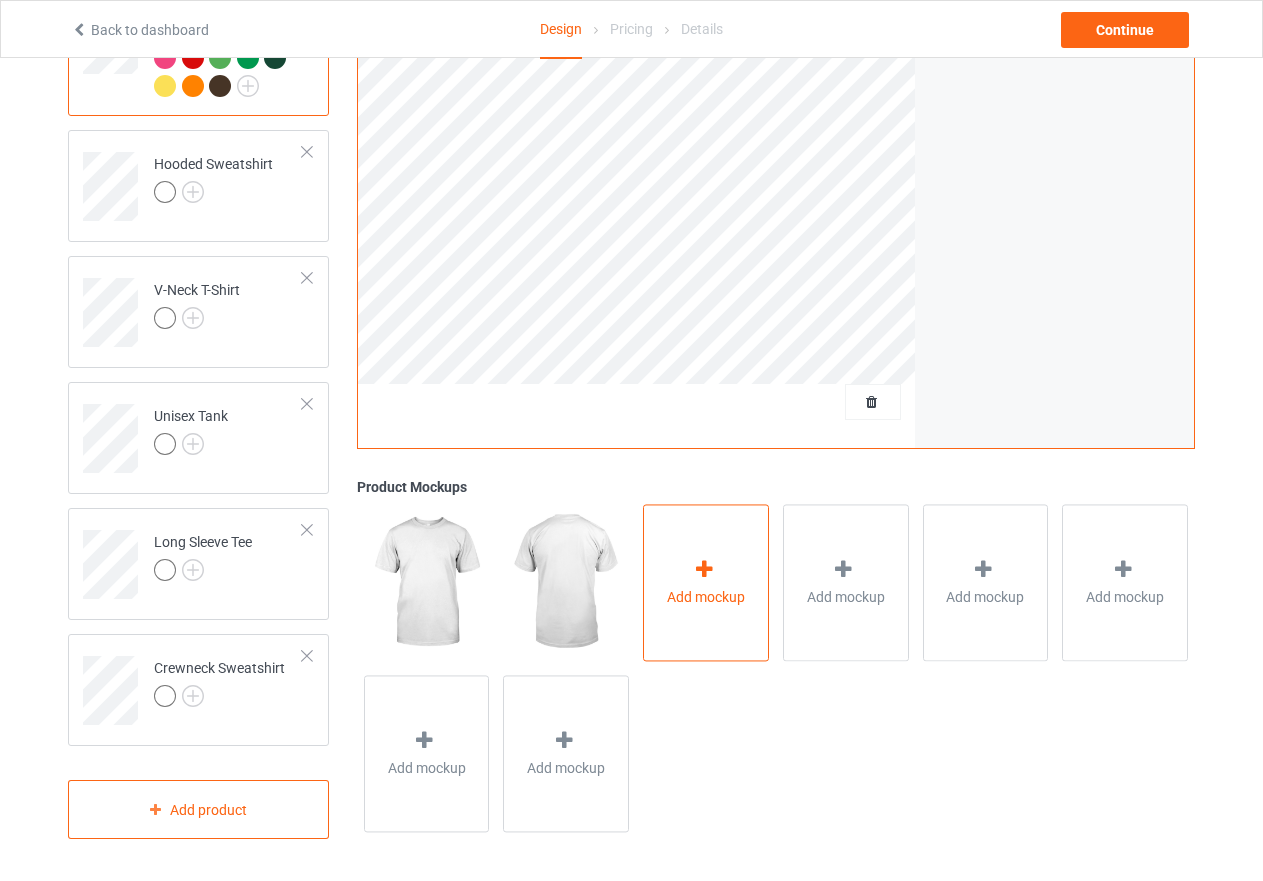 click at bounding box center [704, 569] 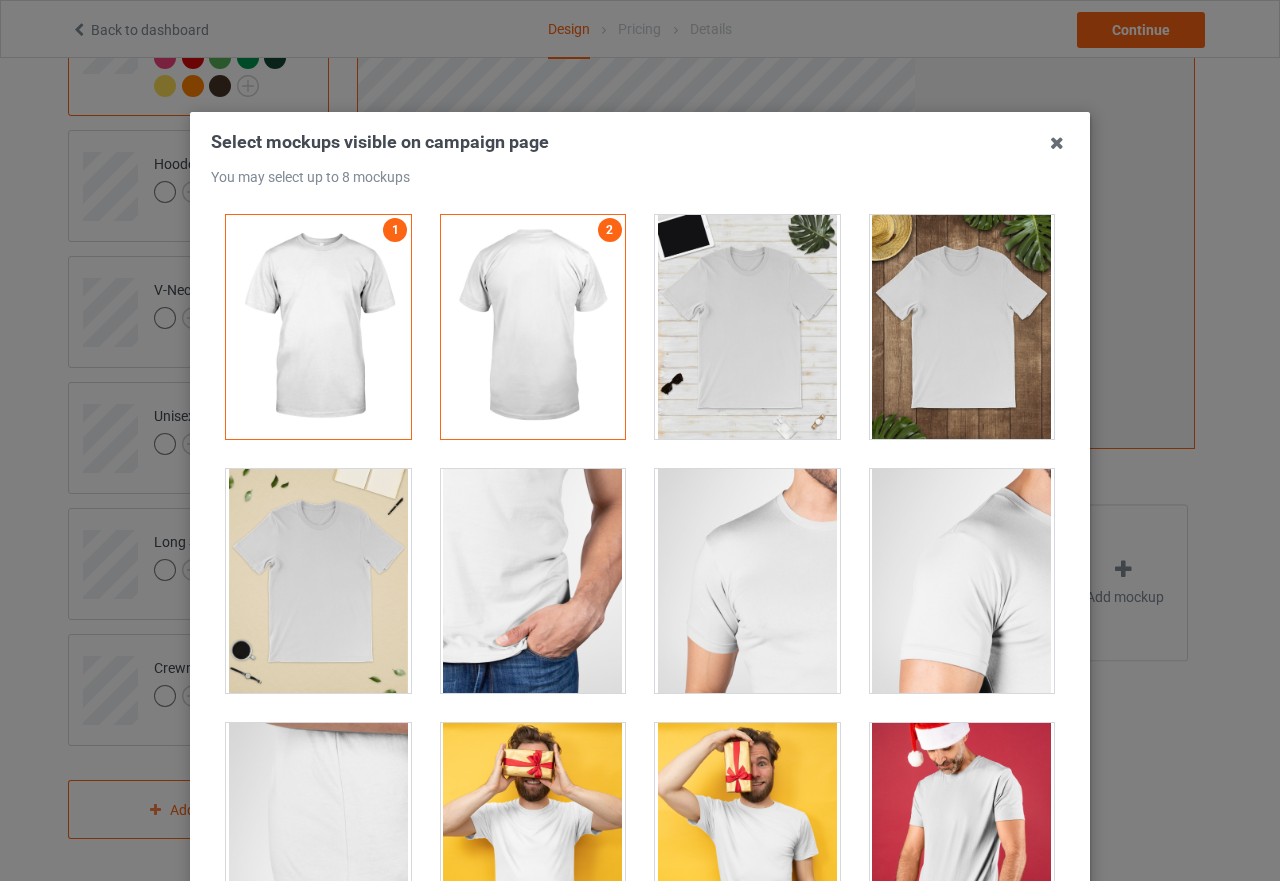 click at bounding box center (962, 327) 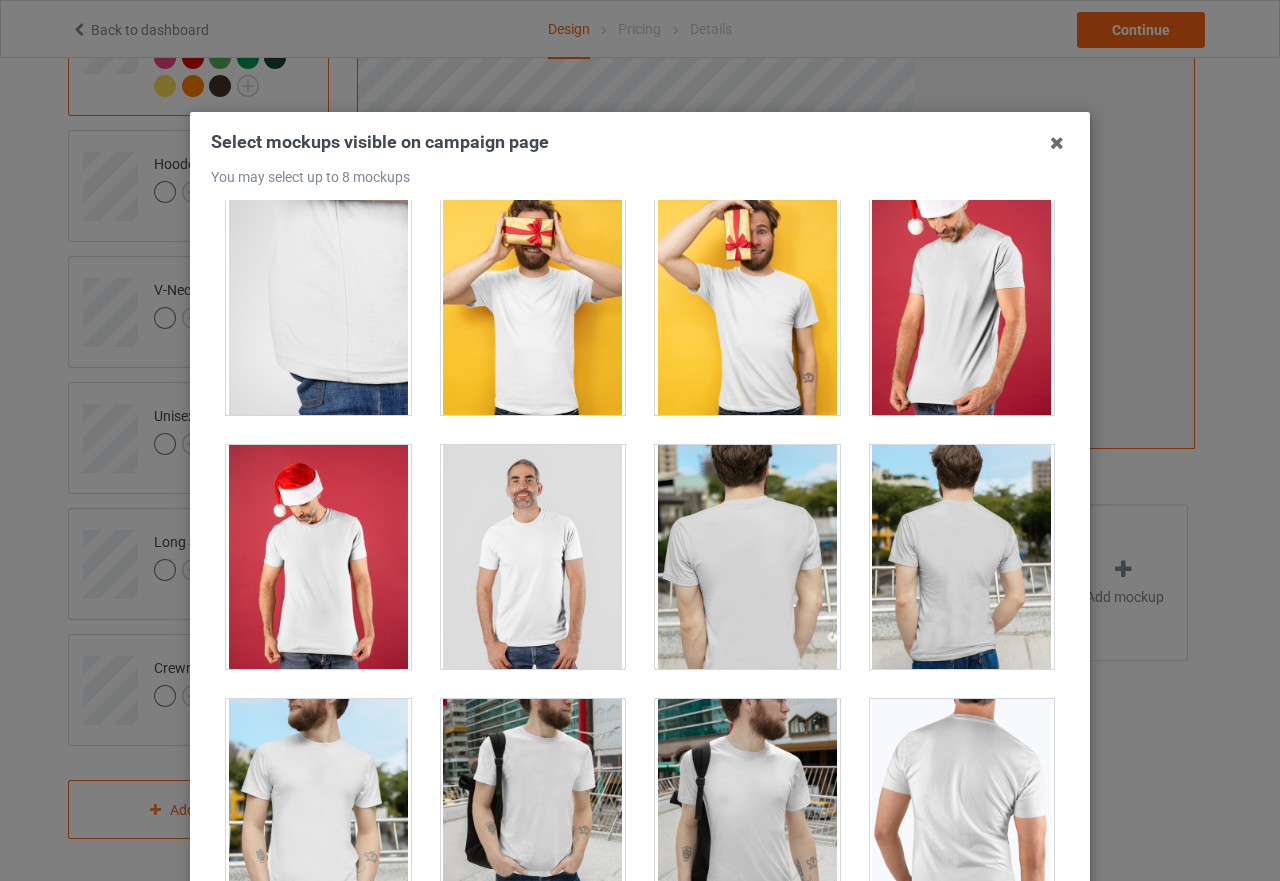 scroll, scrollTop: 700, scrollLeft: 0, axis: vertical 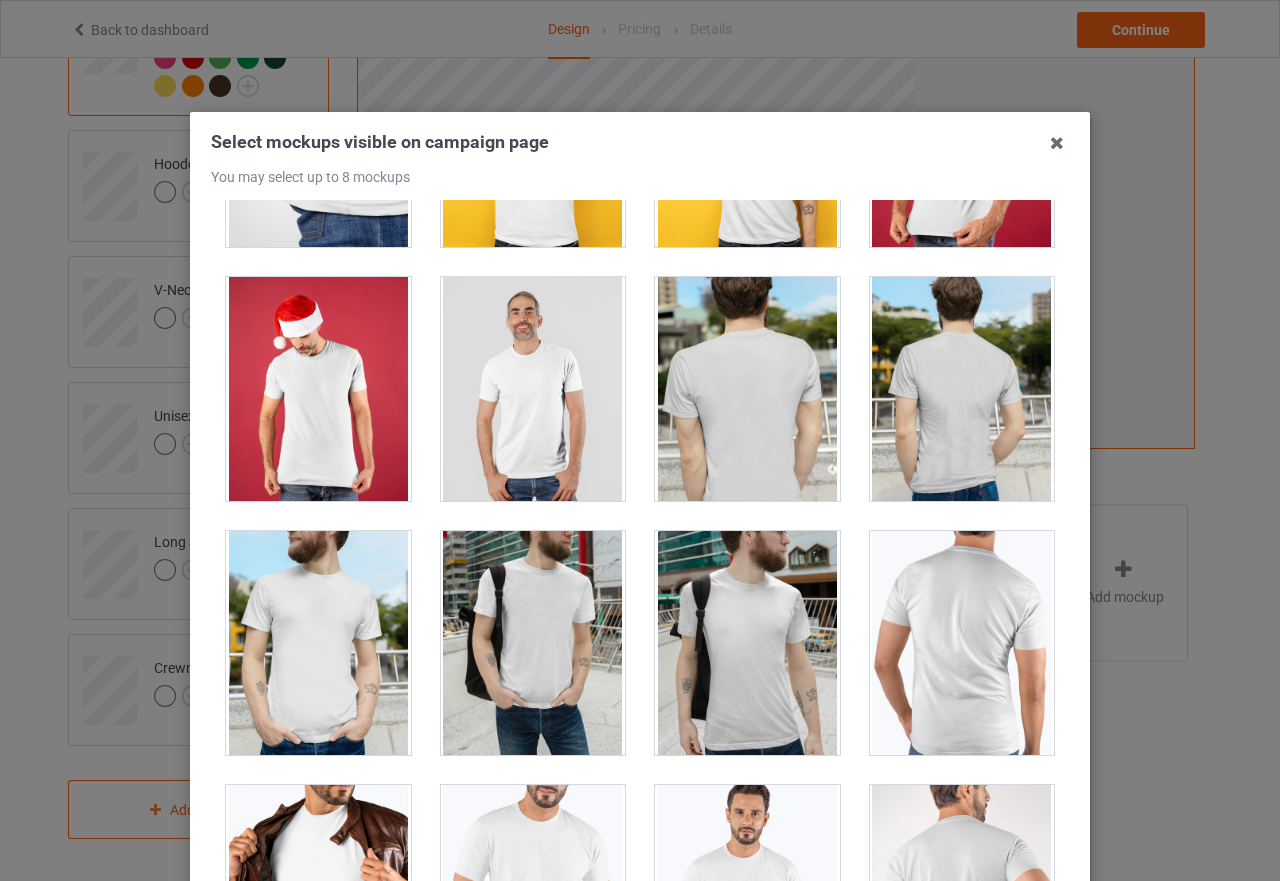 click at bounding box center (533, 389) 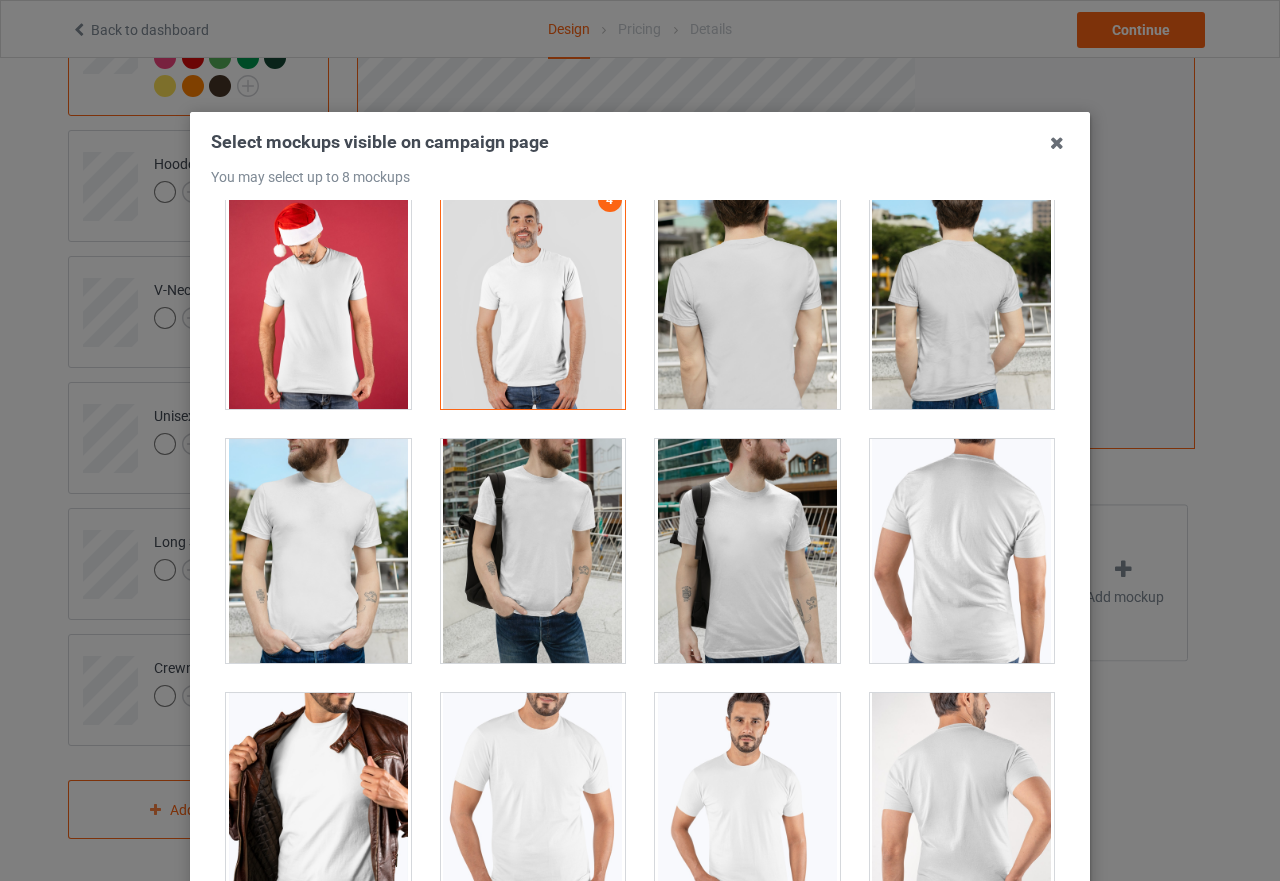 scroll, scrollTop: 1000, scrollLeft: 0, axis: vertical 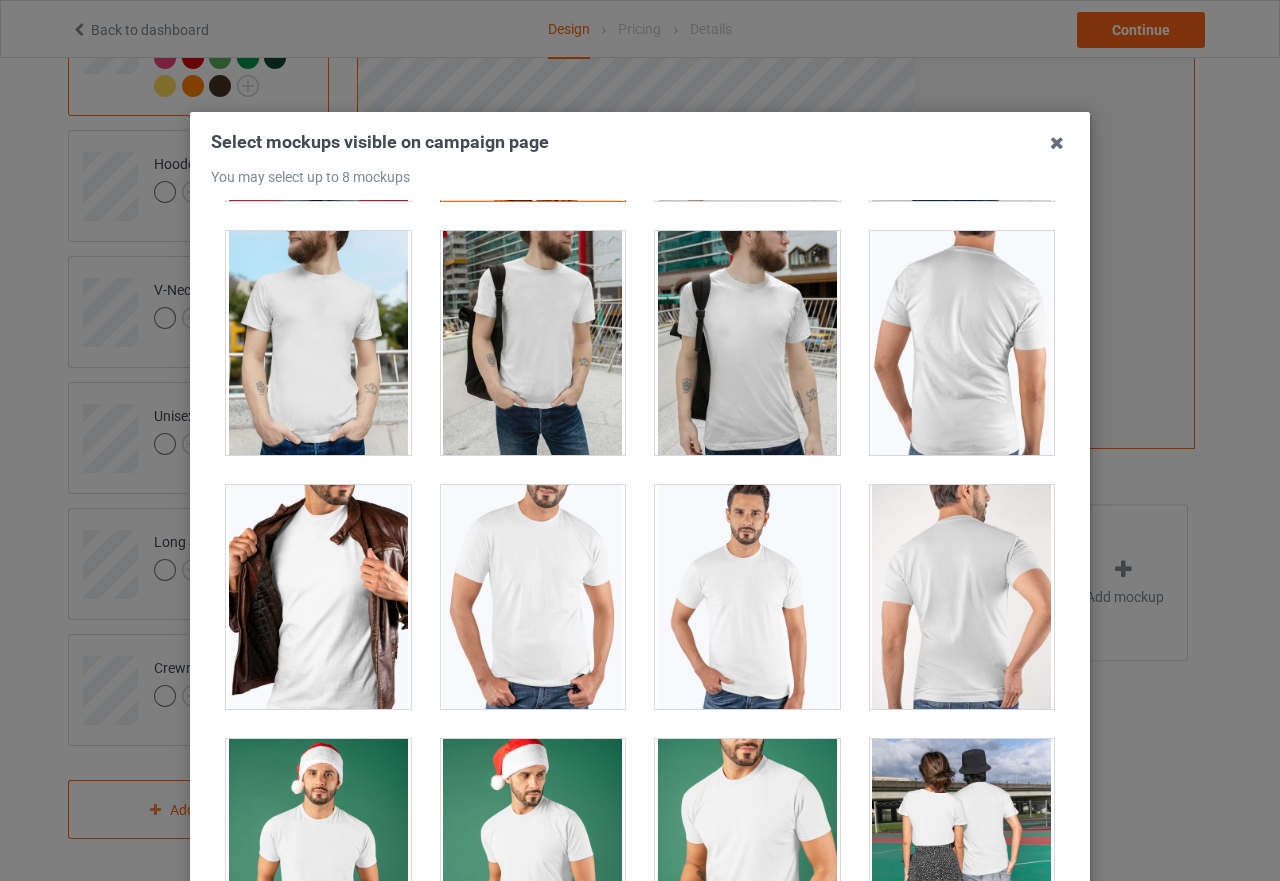 click at bounding box center [533, 343] 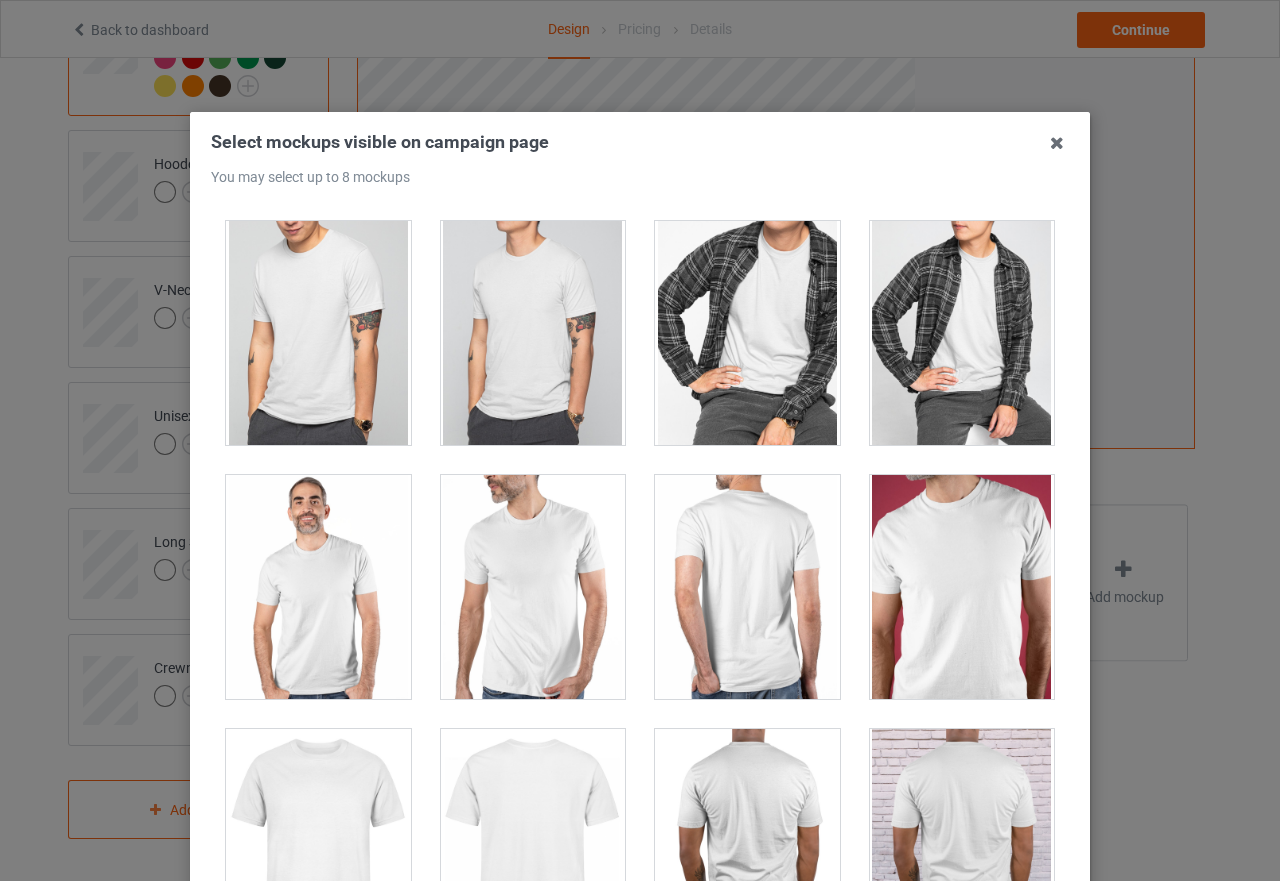 scroll, scrollTop: 2400, scrollLeft: 0, axis: vertical 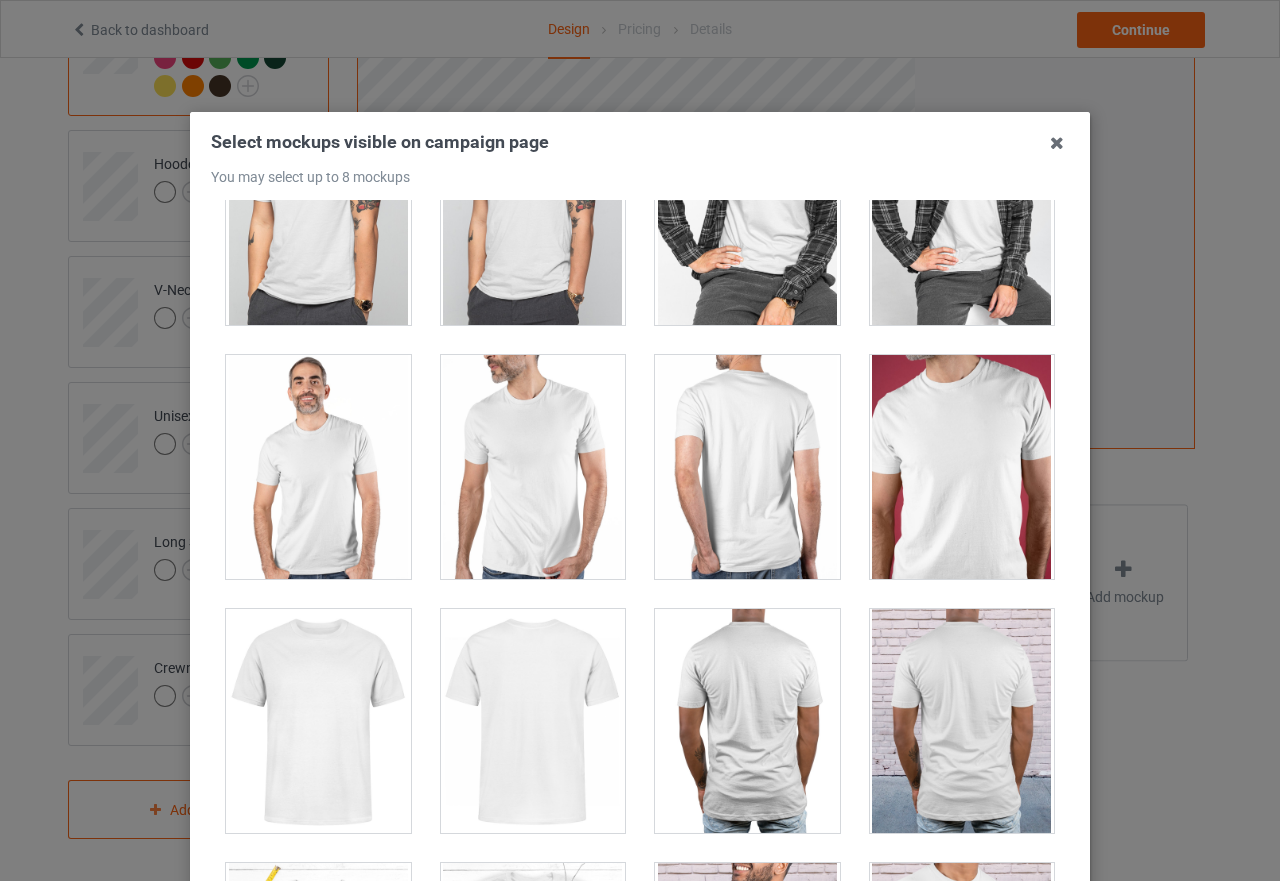 click at bounding box center (318, 467) 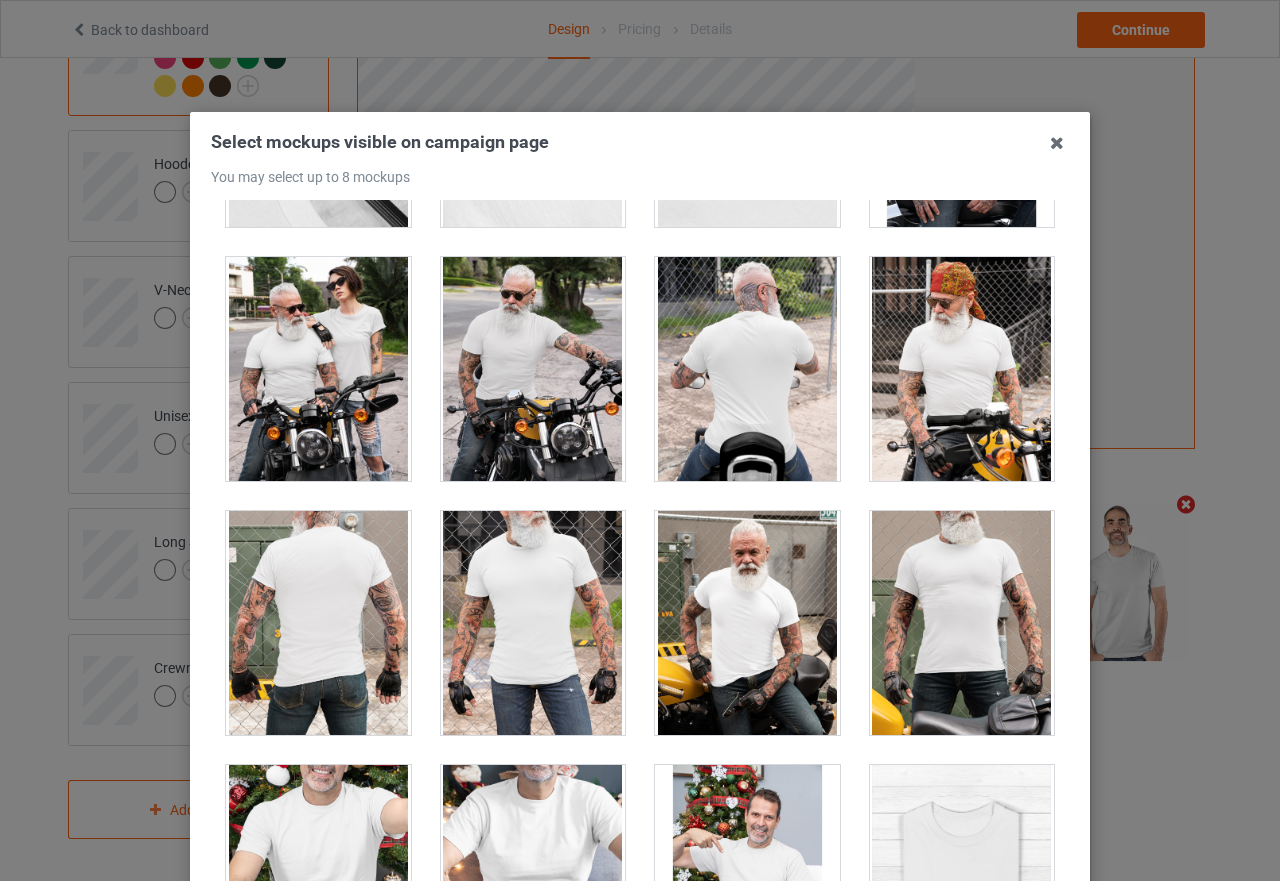 scroll, scrollTop: 6153, scrollLeft: 0, axis: vertical 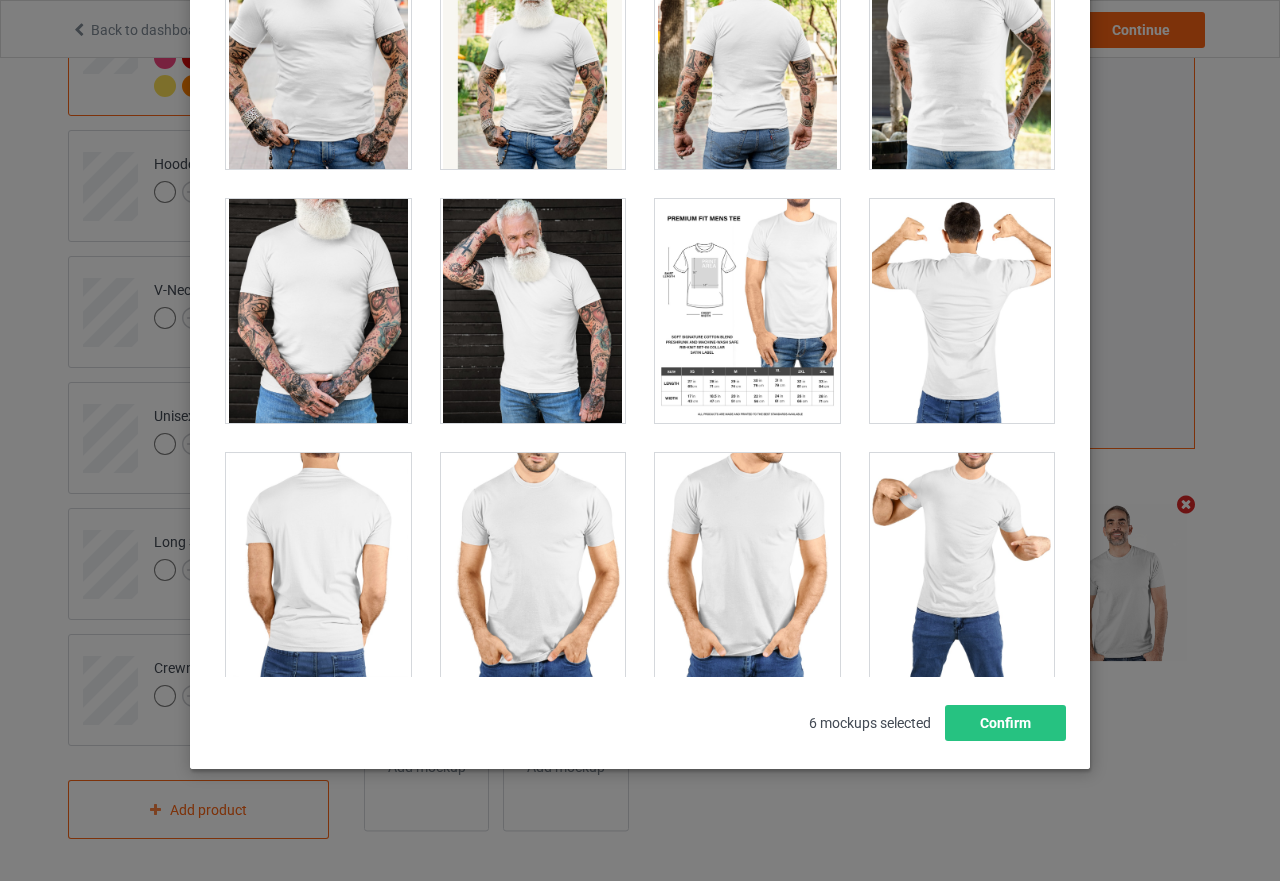 click at bounding box center [962, 565] 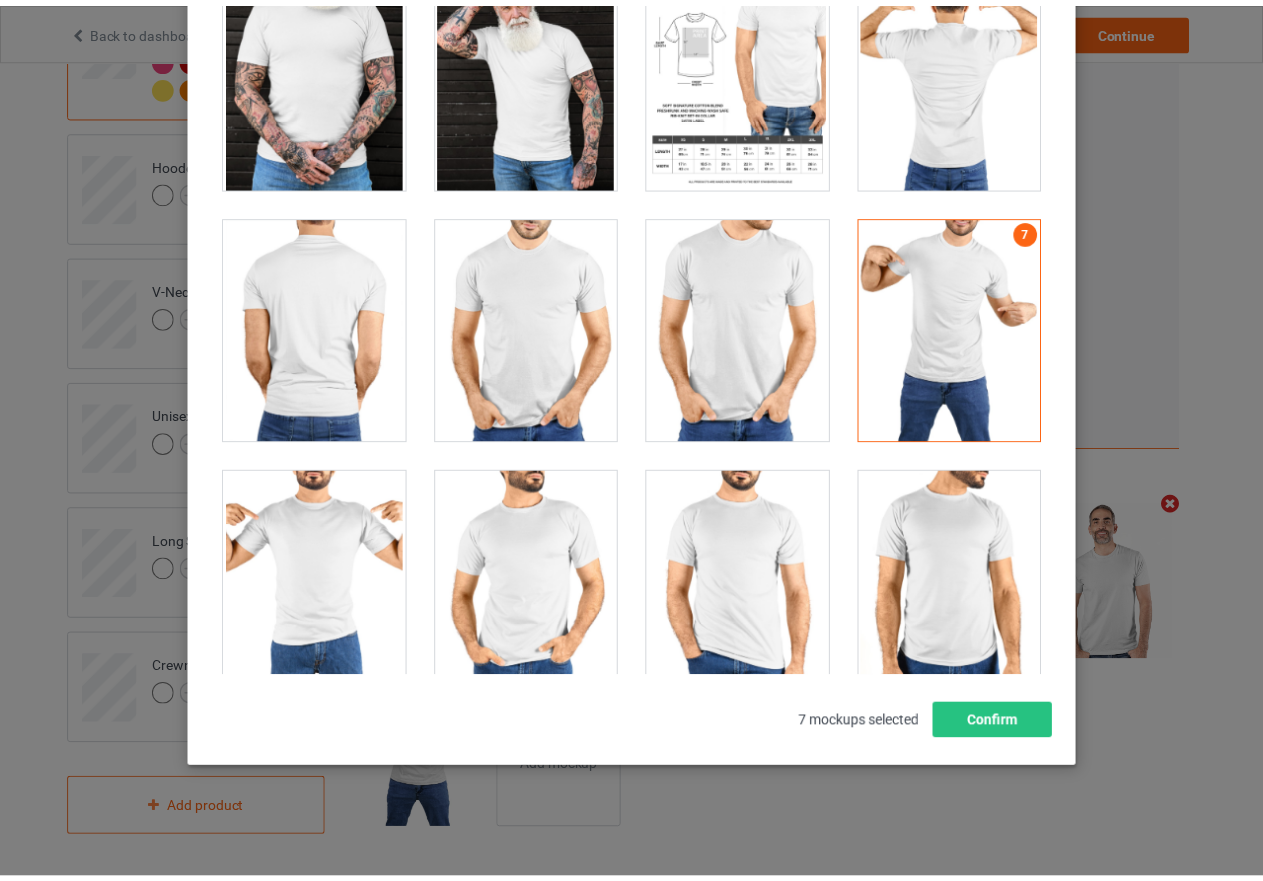 scroll, scrollTop: 4153, scrollLeft: 0, axis: vertical 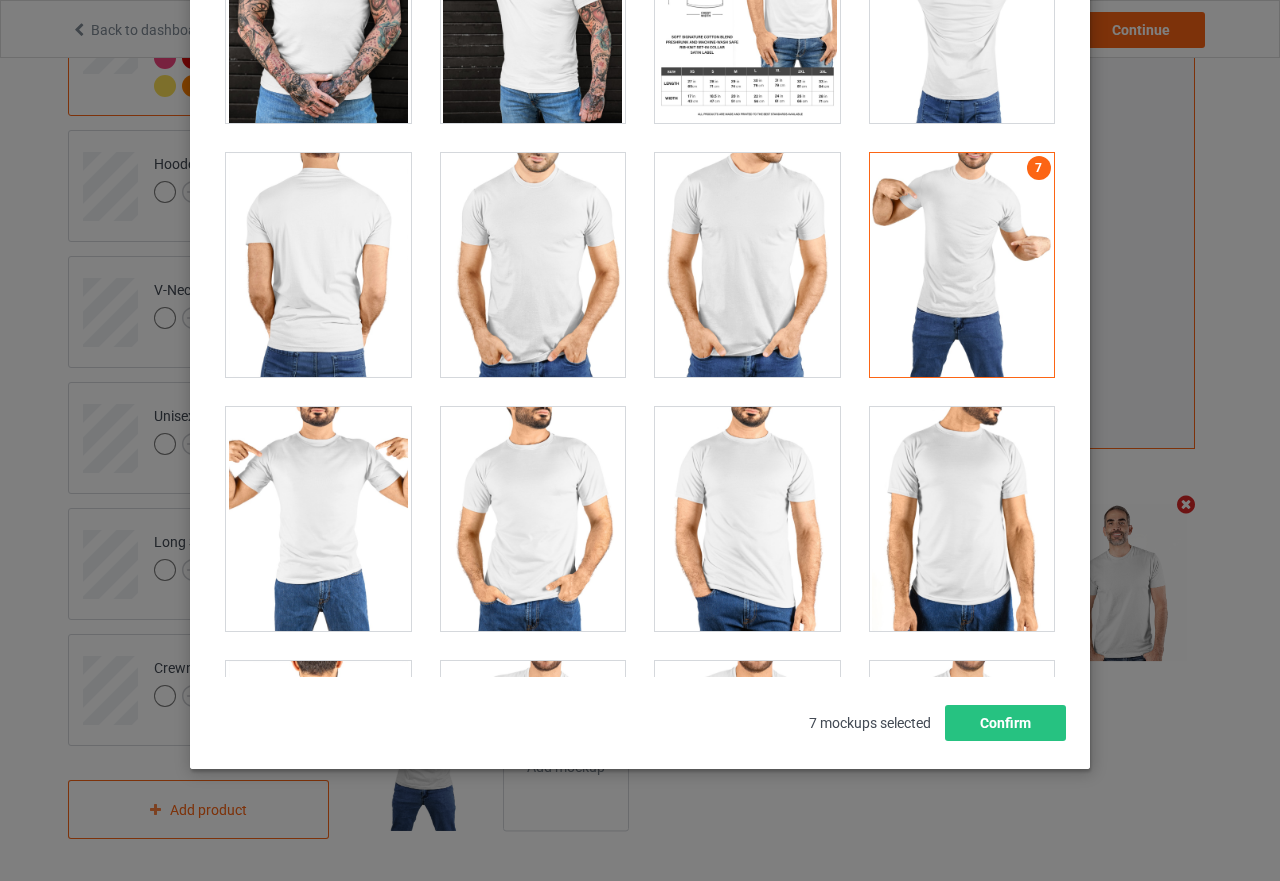 click at bounding box center (533, 519) 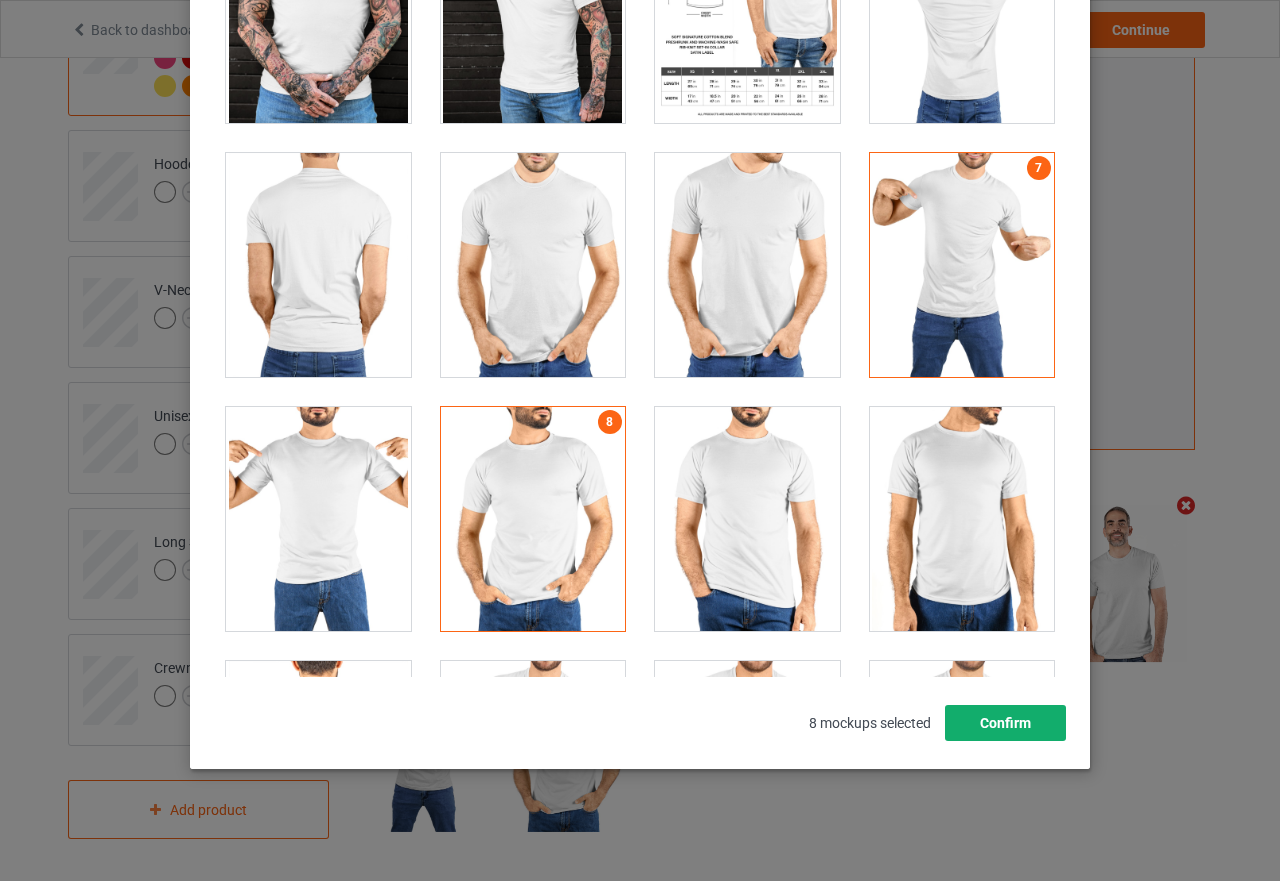 click on "Confirm" at bounding box center (1005, 723) 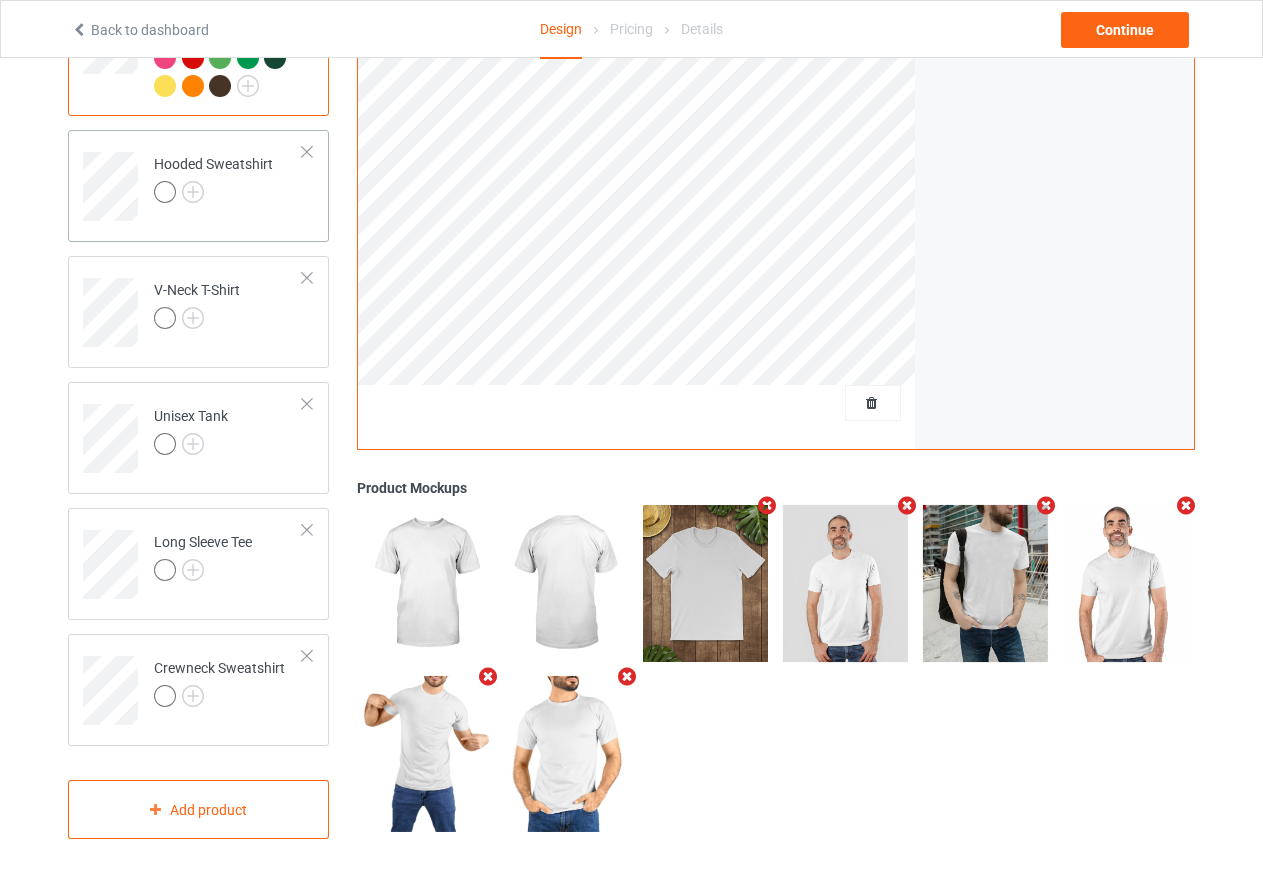 click at bounding box center (213, 195) 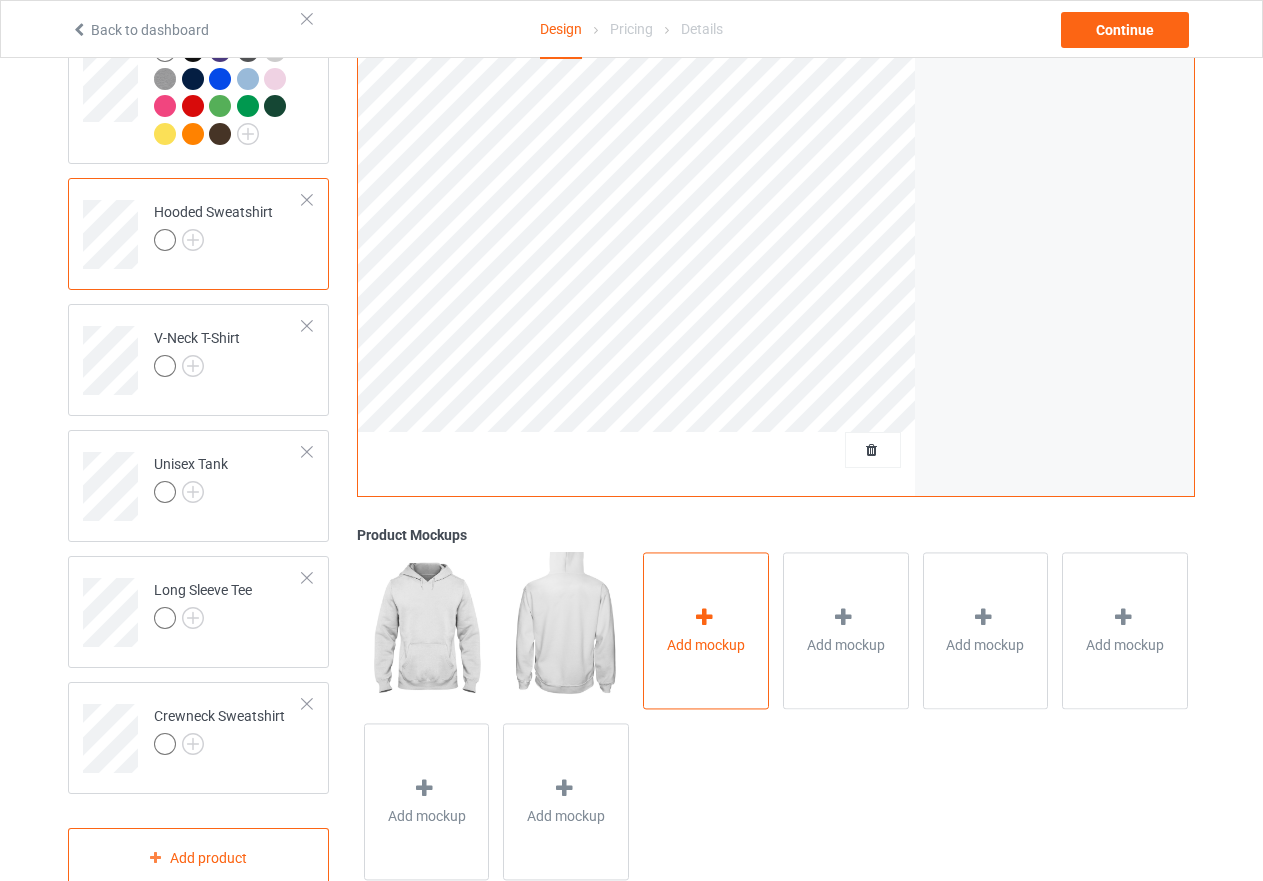 scroll, scrollTop: 365, scrollLeft: 0, axis: vertical 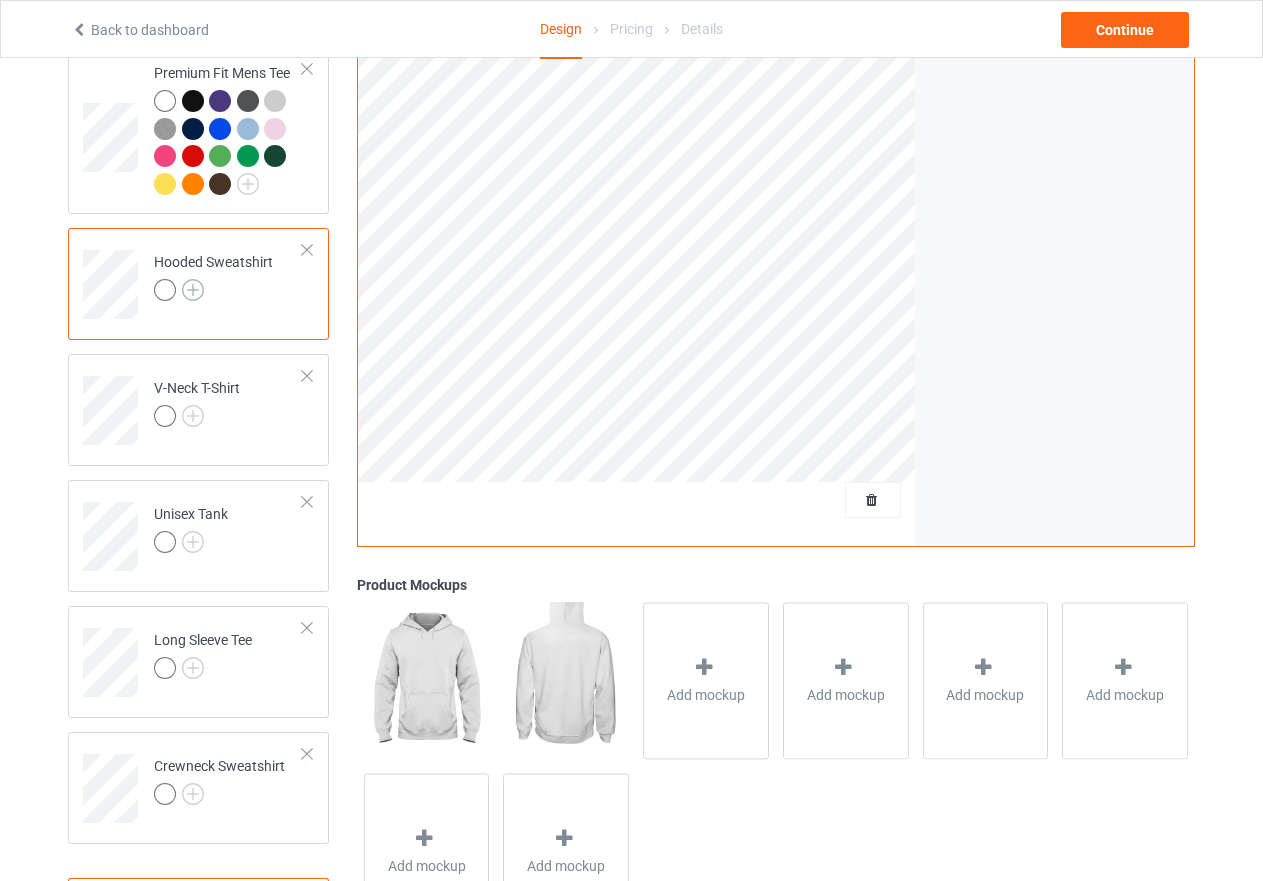 click at bounding box center [193, 290] 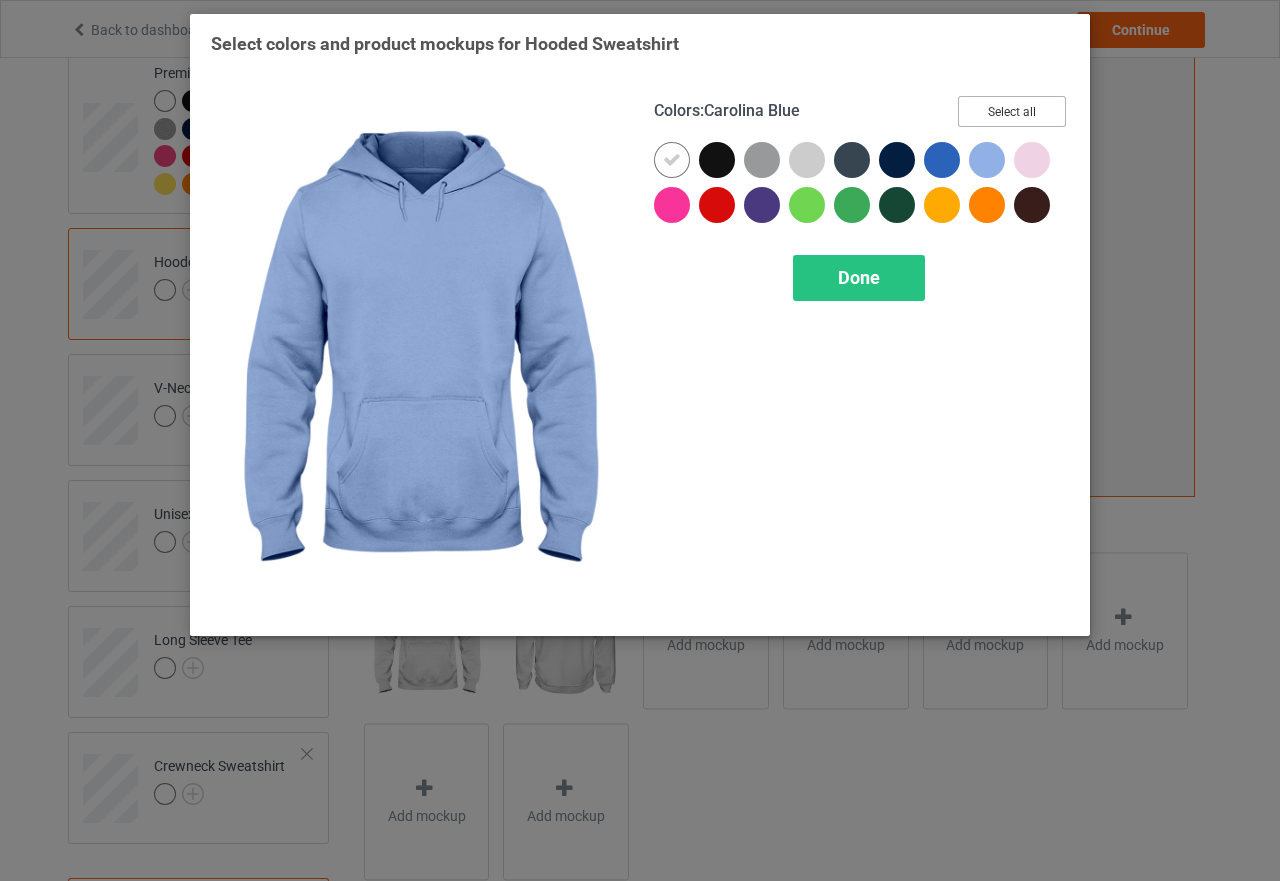 click on "Select all" at bounding box center (1012, 111) 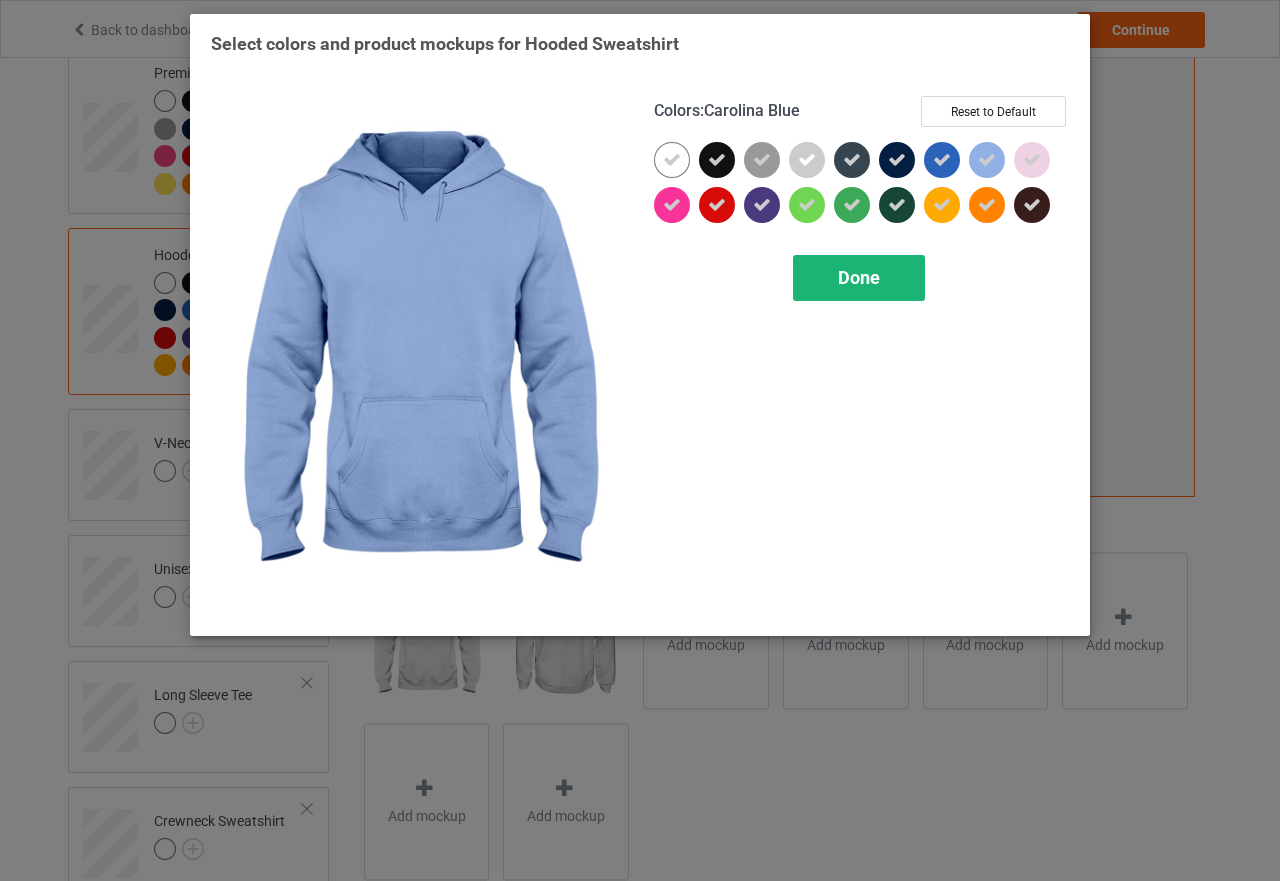 click on "Done" at bounding box center (859, 277) 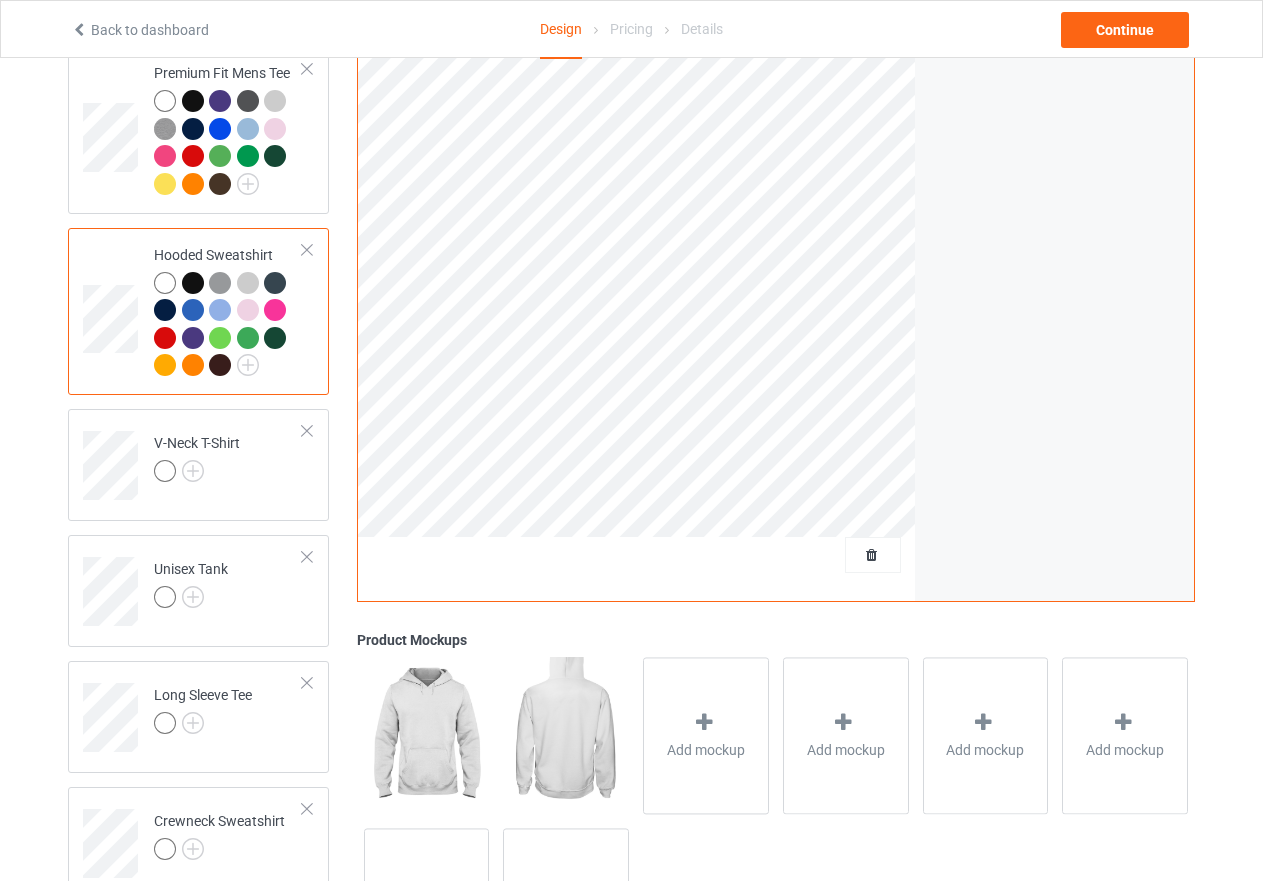 click at bounding box center [193, 283] 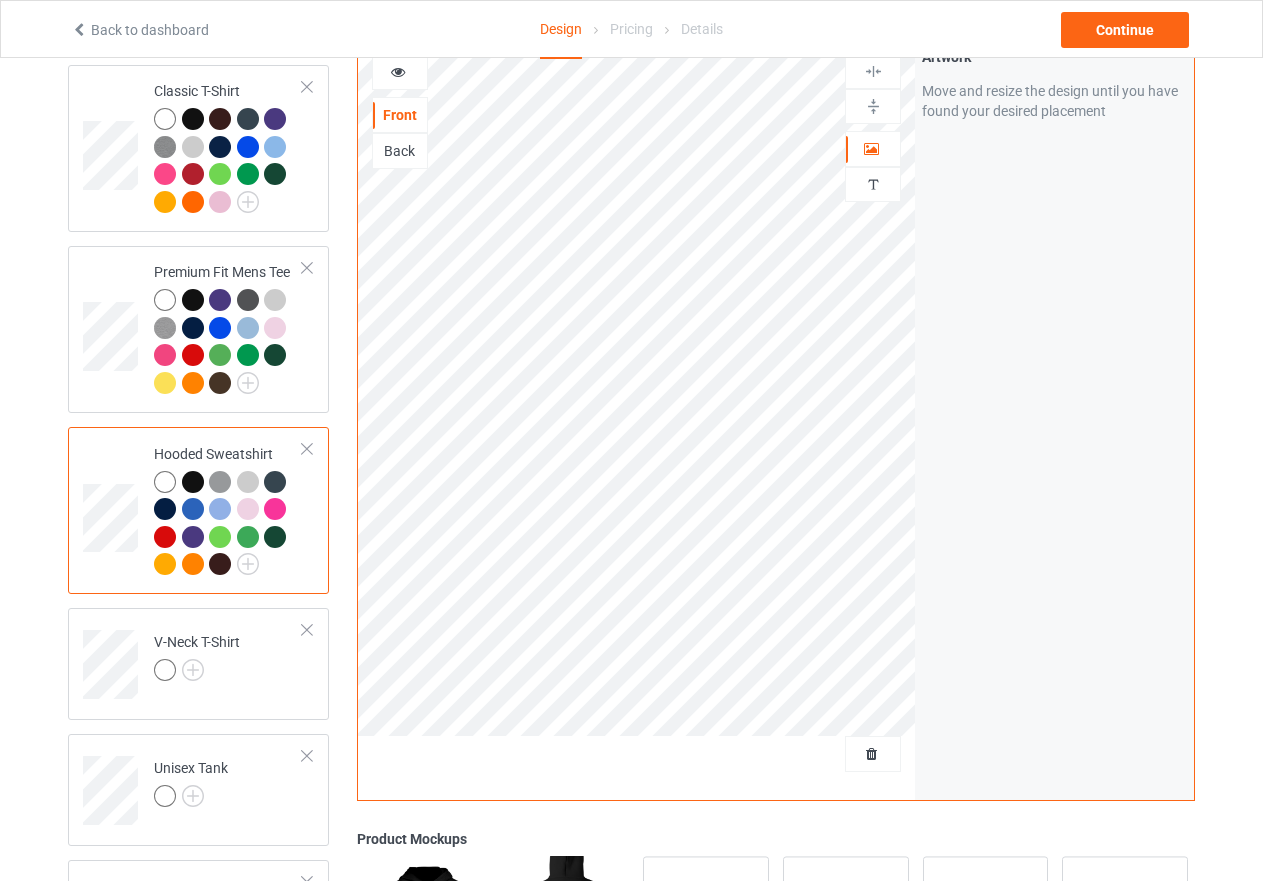 scroll, scrollTop: 165, scrollLeft: 0, axis: vertical 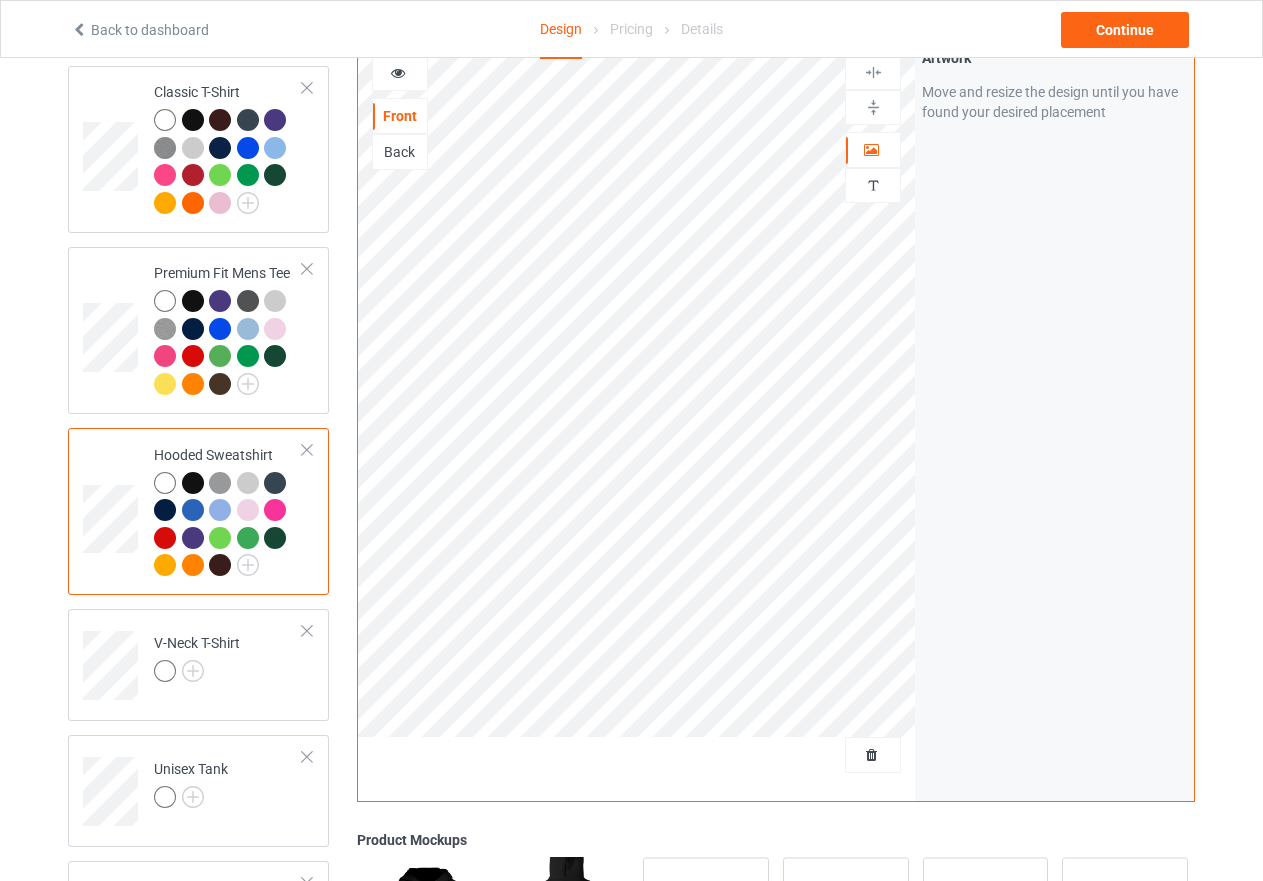 click at bounding box center (220, 483) 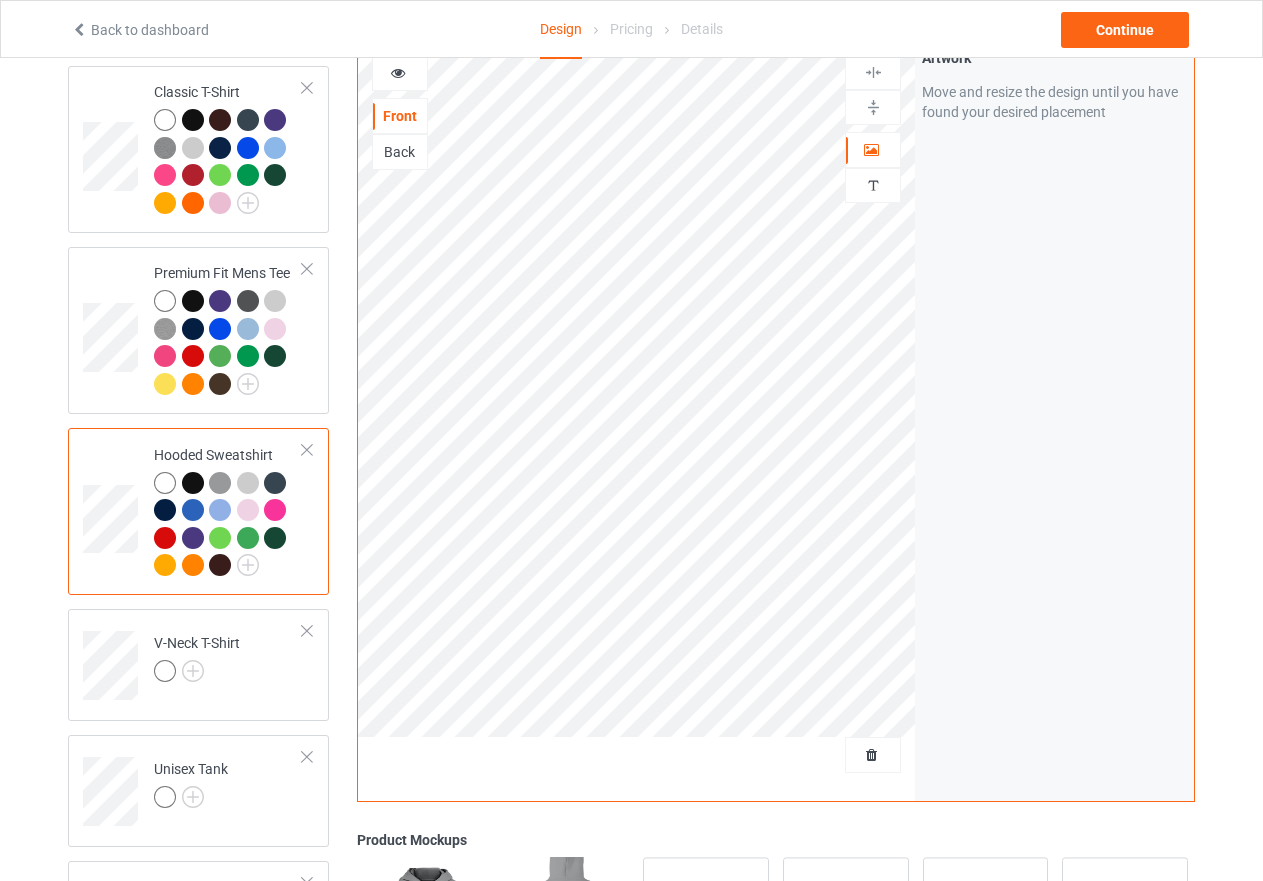 click at bounding box center (248, 483) 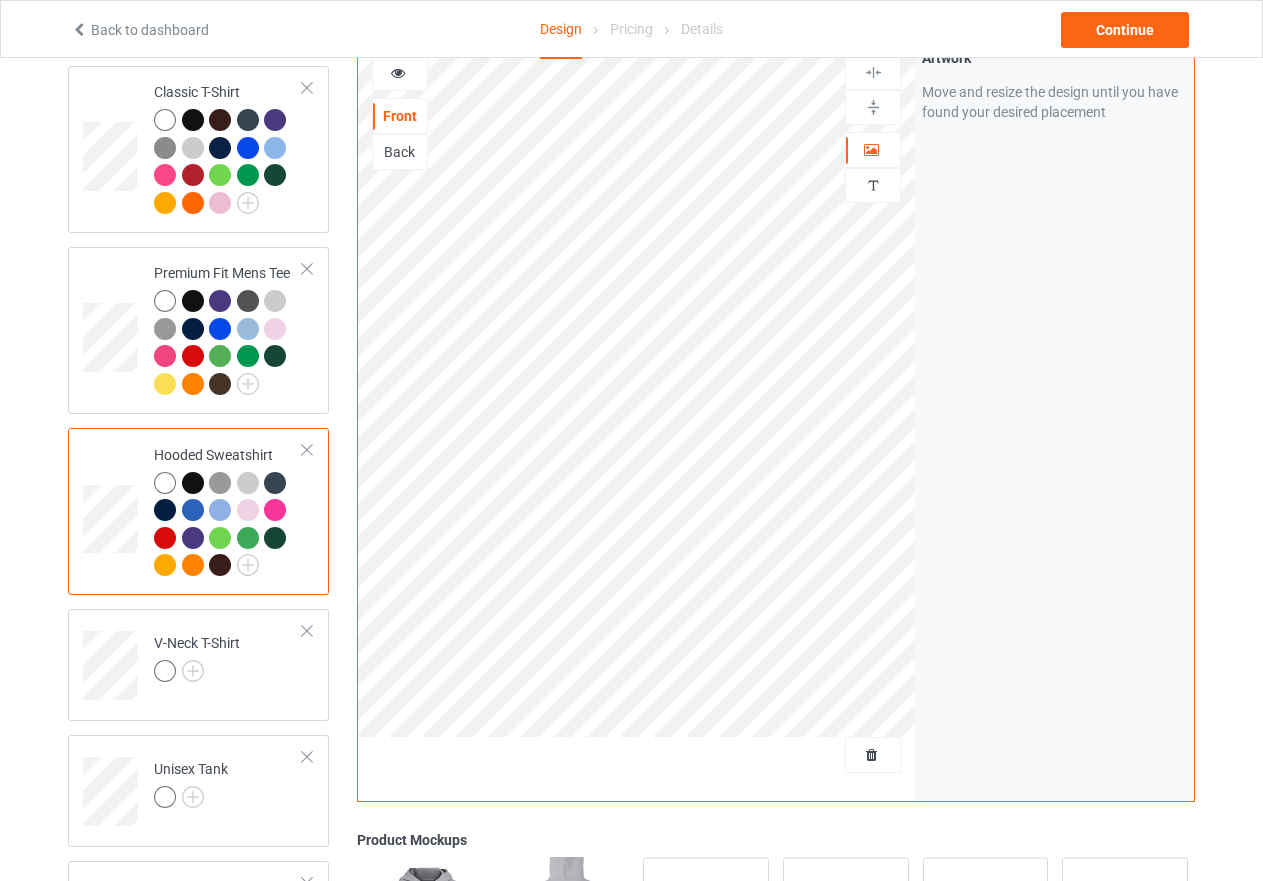 click at bounding box center (275, 483) 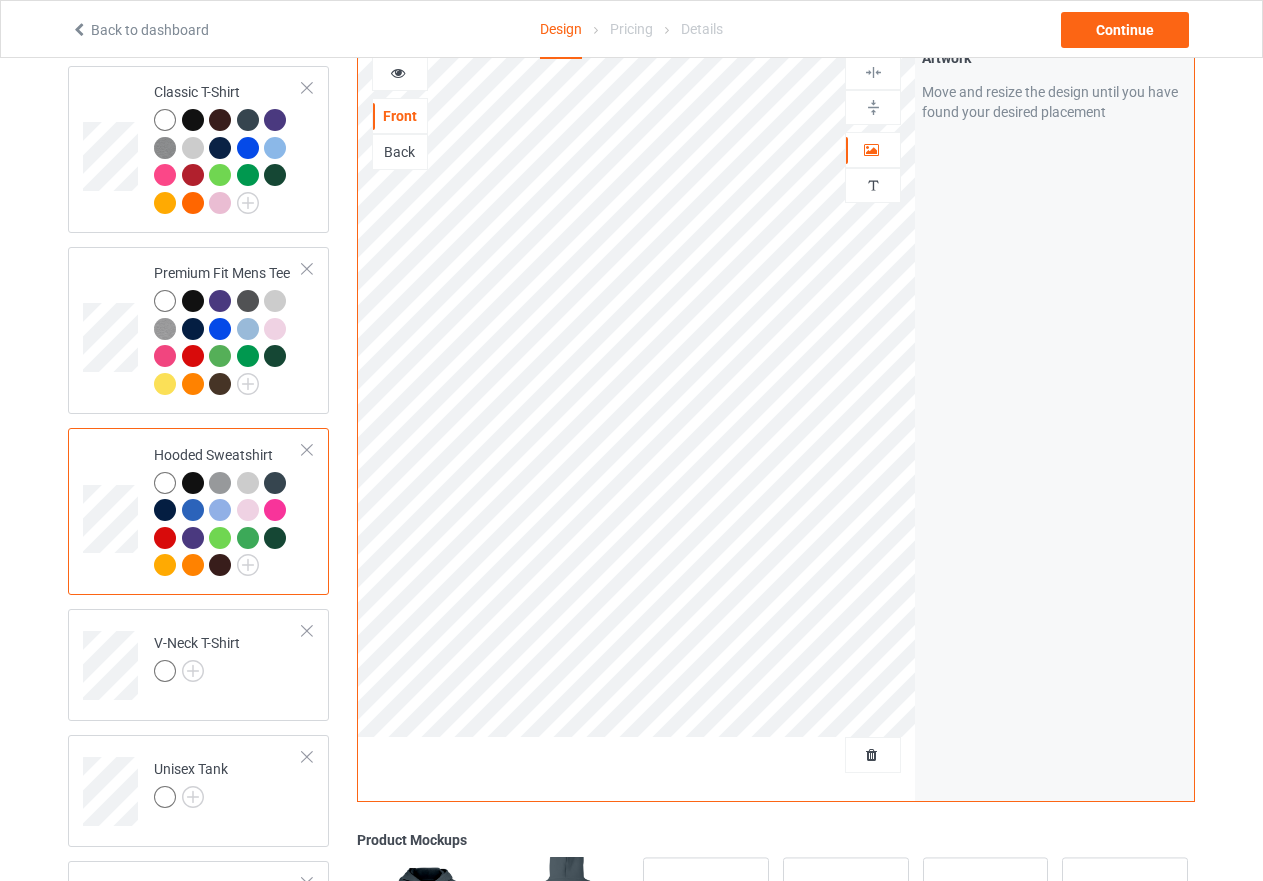 click at bounding box center [248, 538] 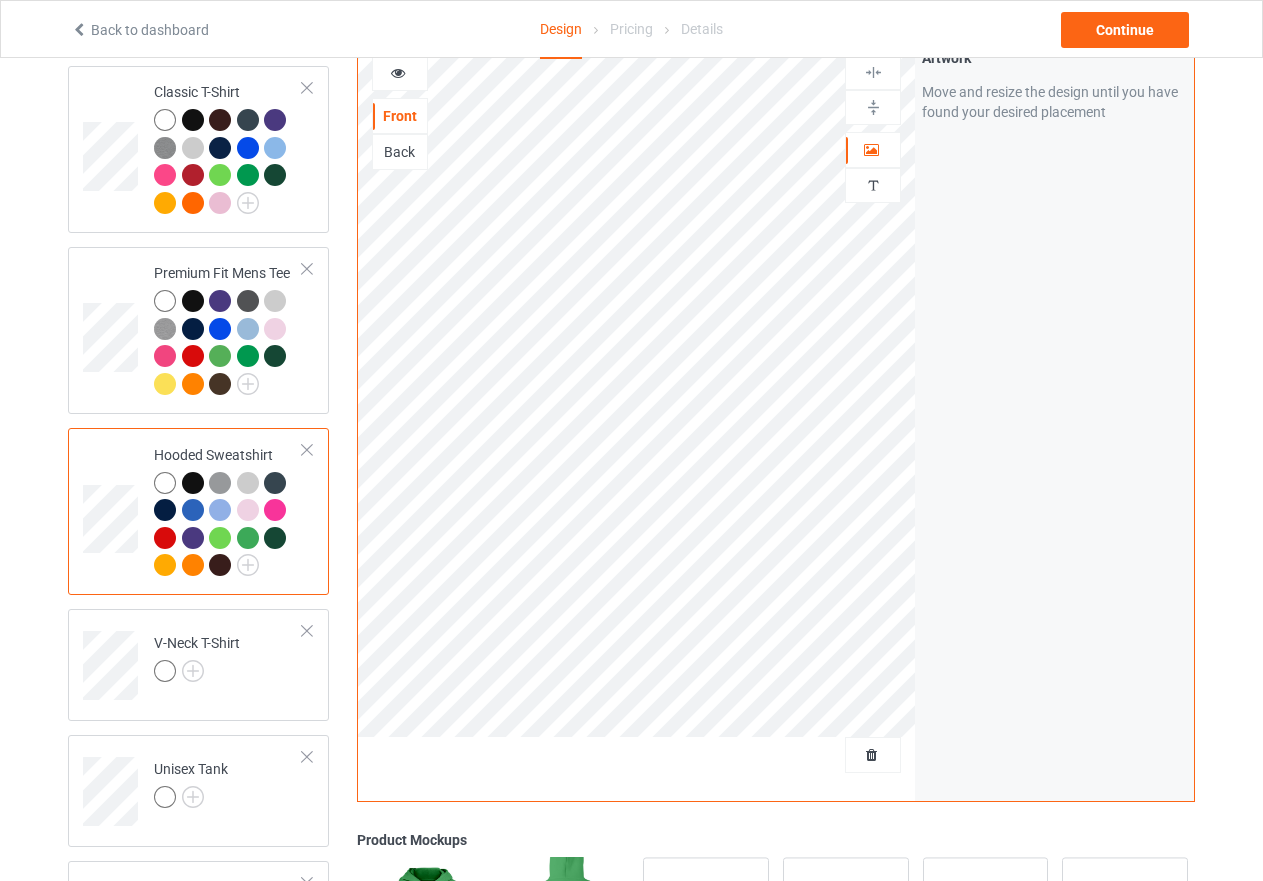 click at bounding box center [220, 538] 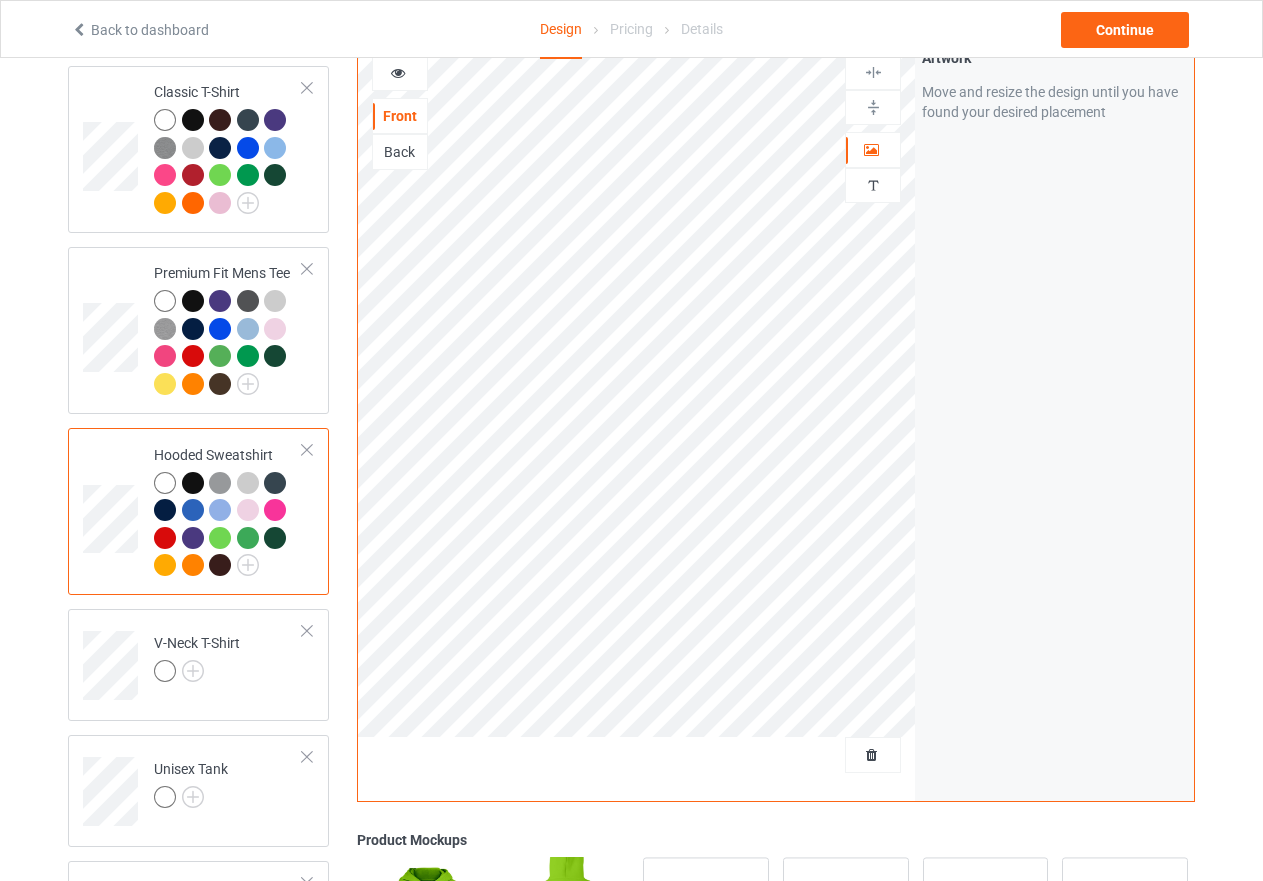 click at bounding box center [165, 565] 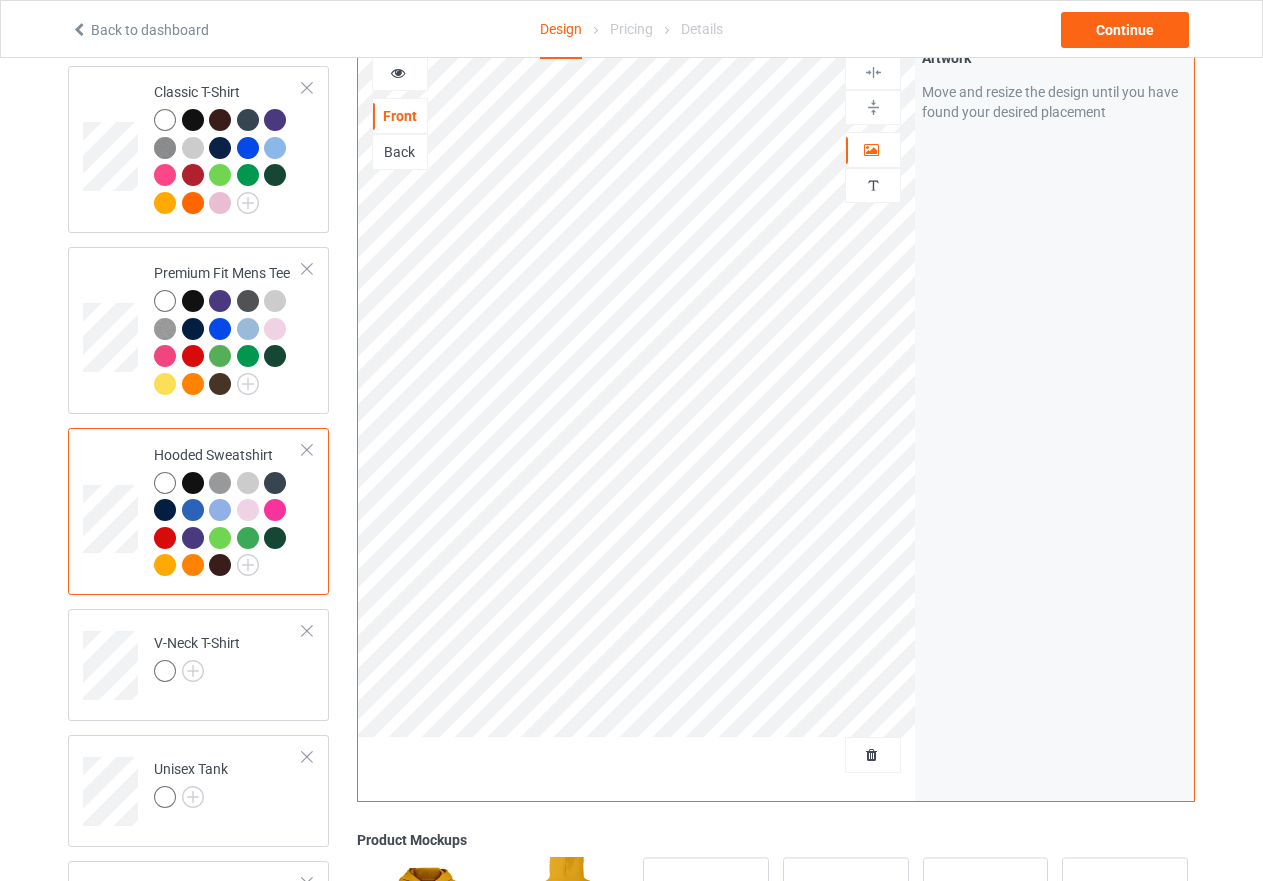 click at bounding box center (165, 483) 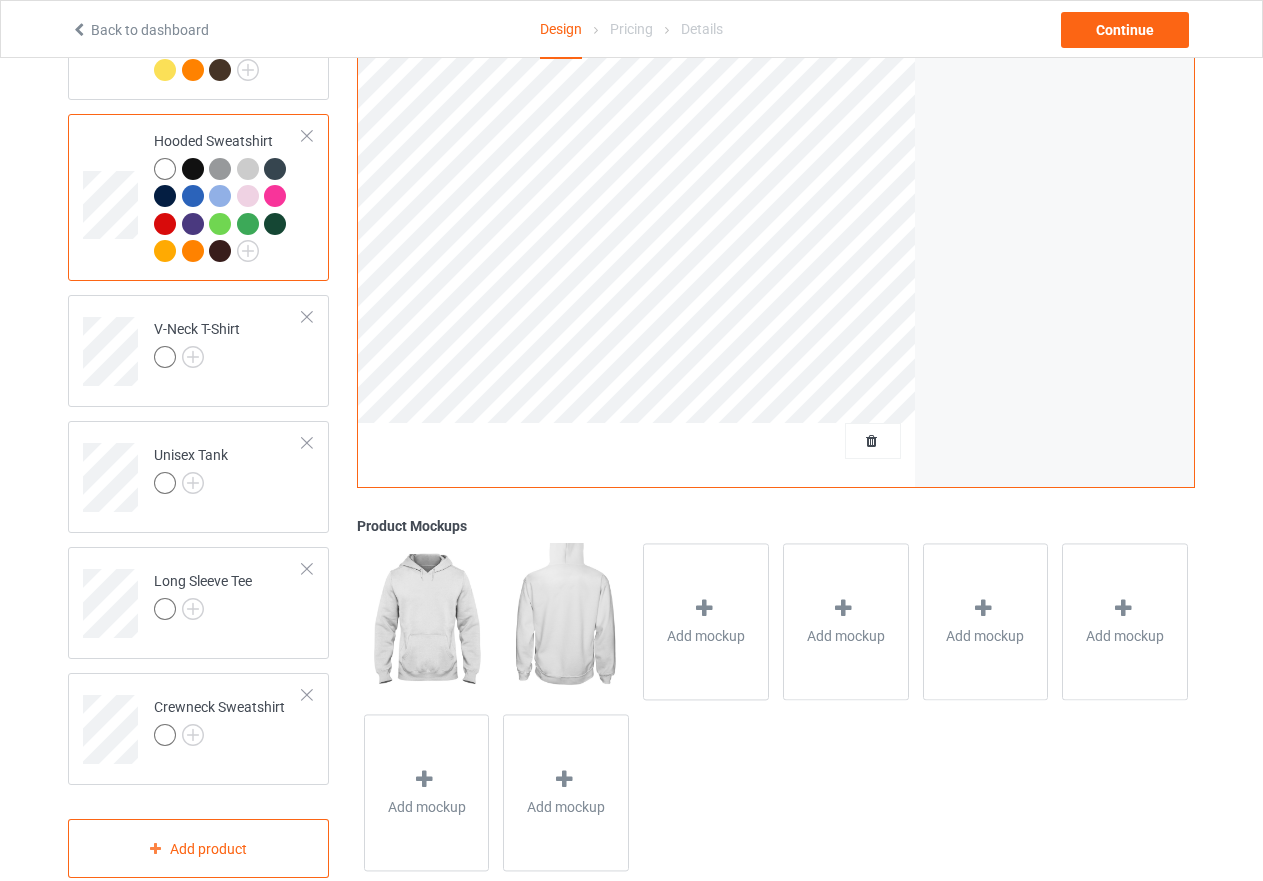 scroll, scrollTop: 521, scrollLeft: 0, axis: vertical 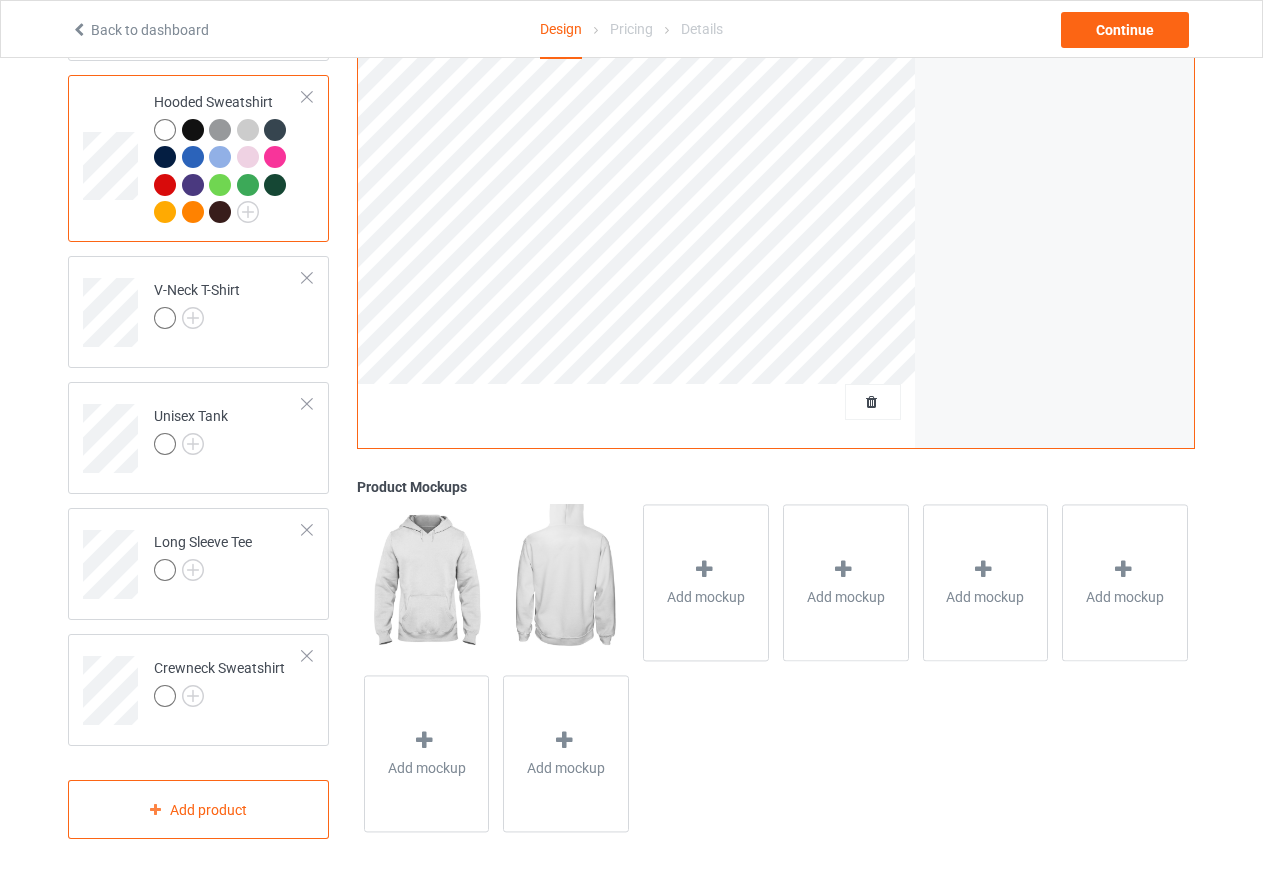 click at bounding box center (220, 157) 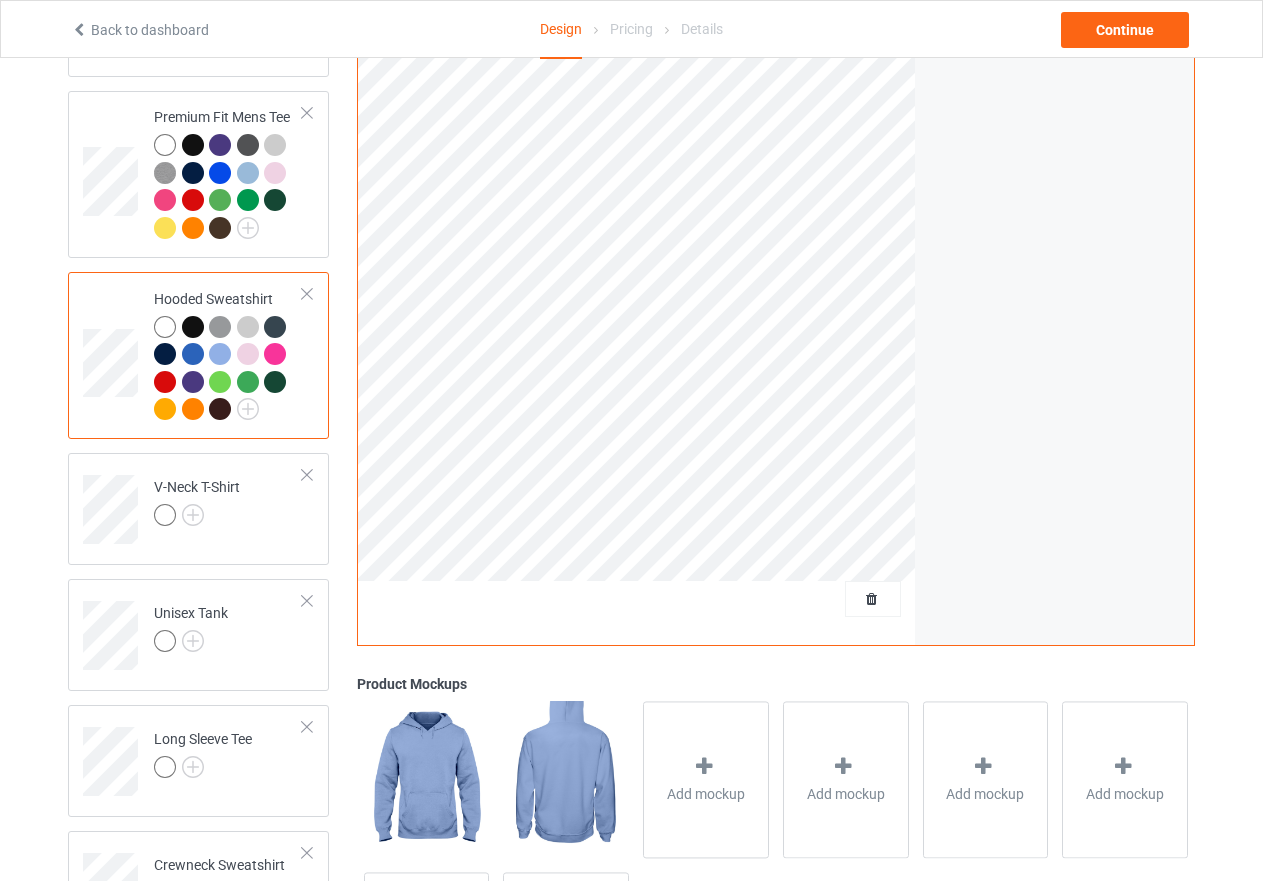scroll, scrollTop: 221, scrollLeft: 0, axis: vertical 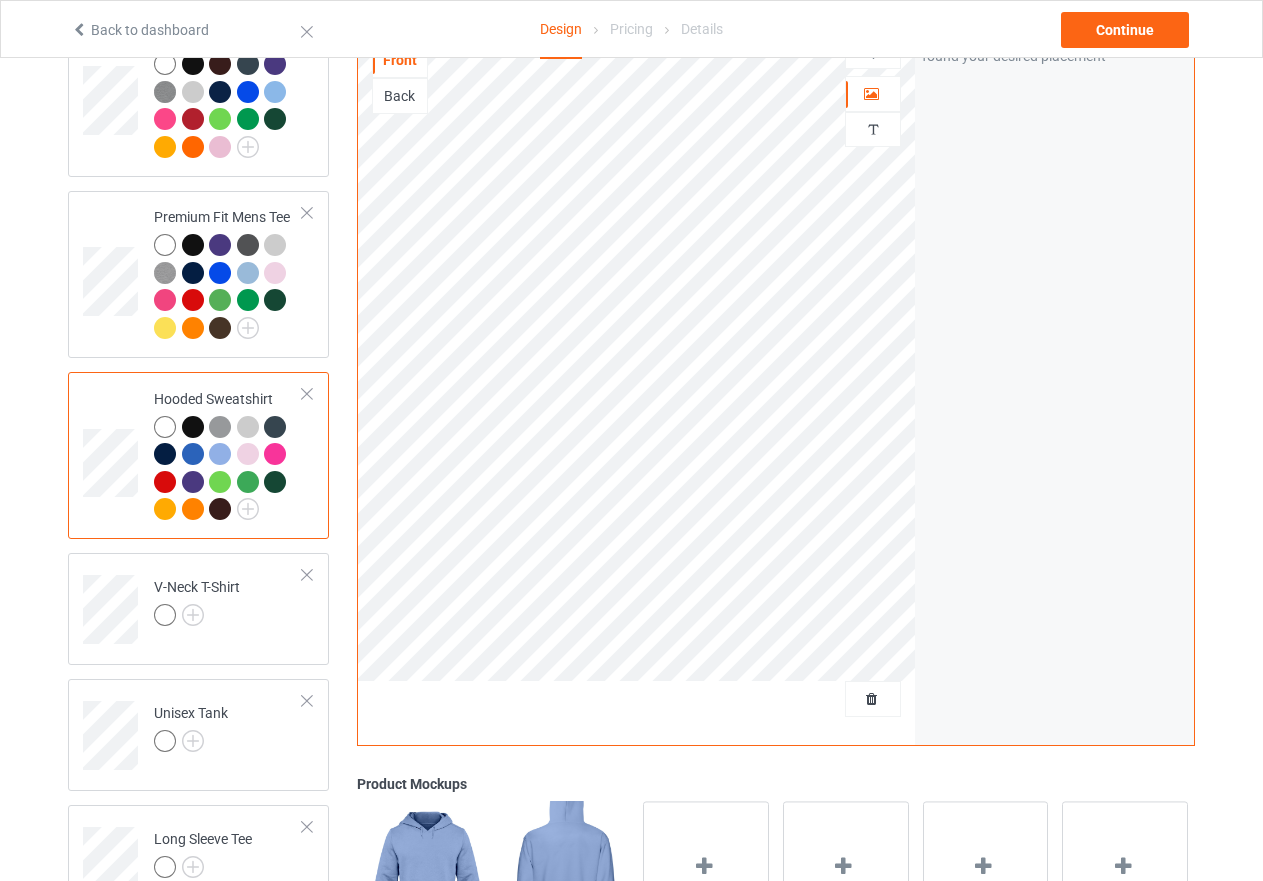 click at bounding box center [275, 427] 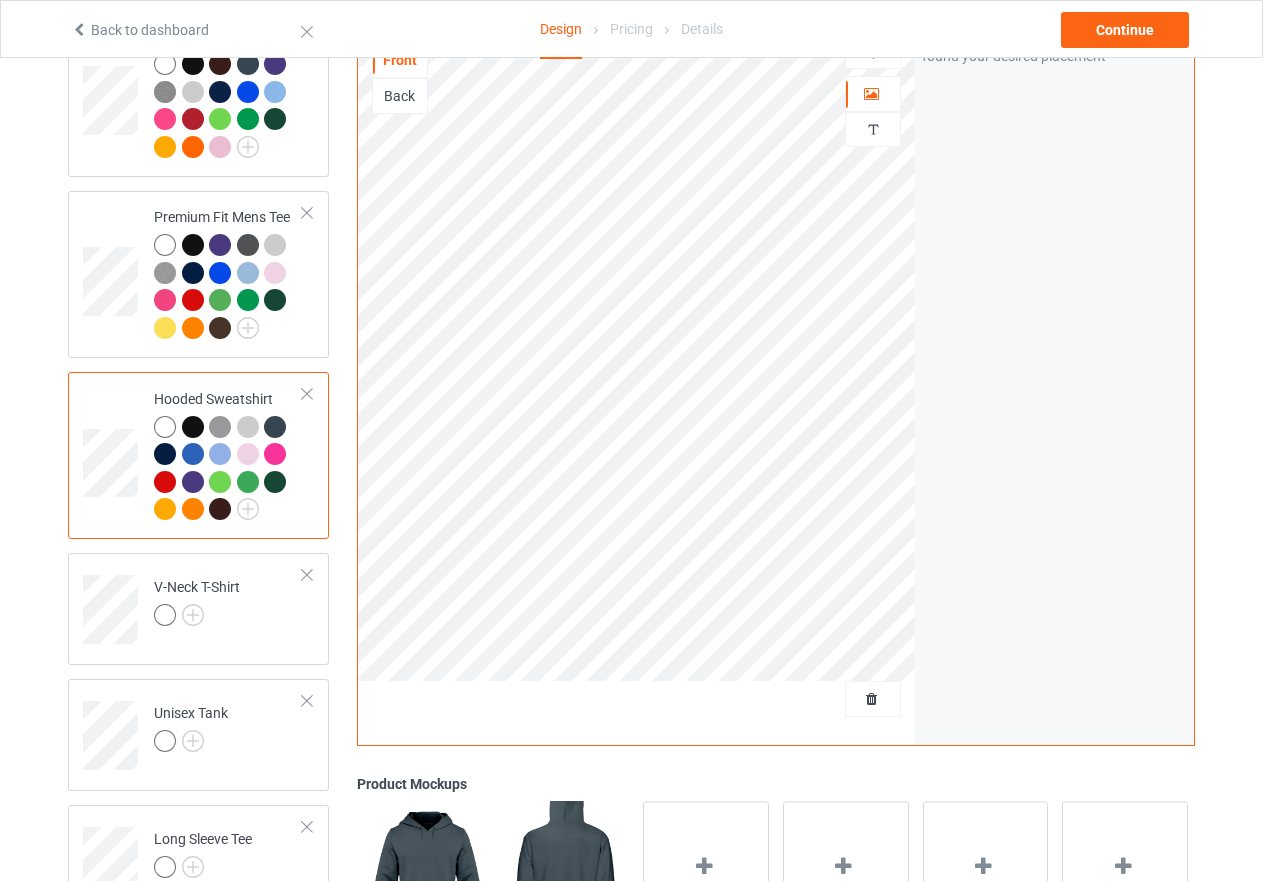 click at bounding box center (193, 427) 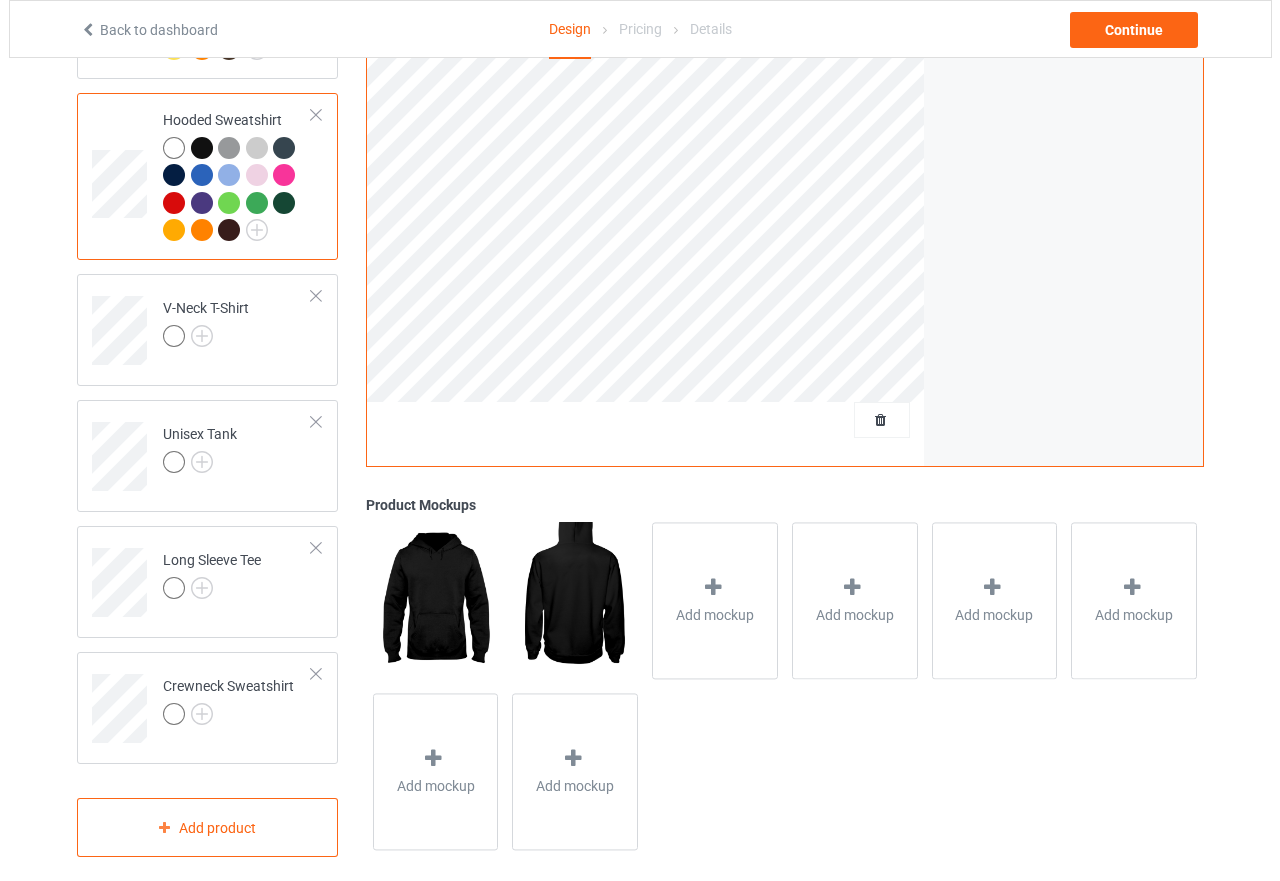 scroll, scrollTop: 521, scrollLeft: 0, axis: vertical 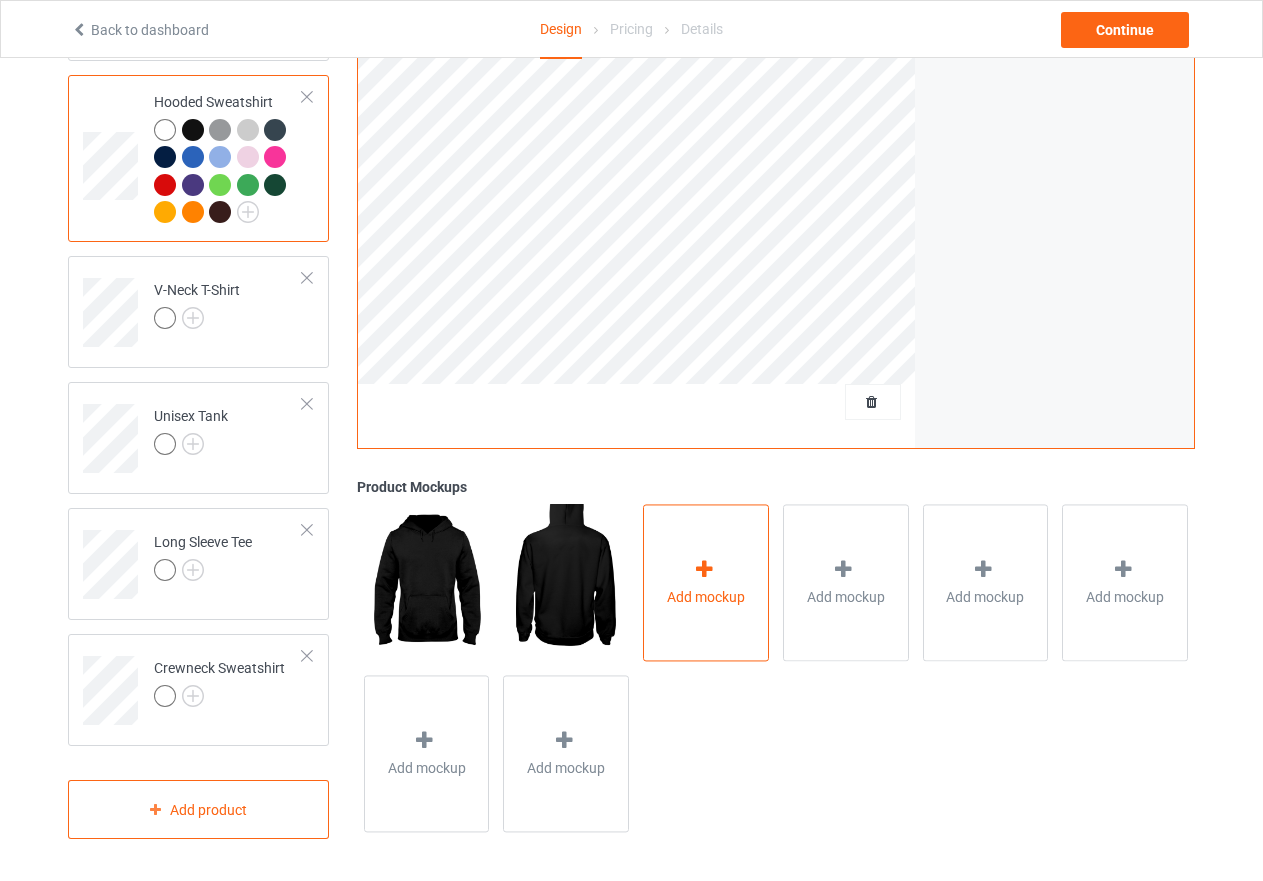 click at bounding box center [704, 569] 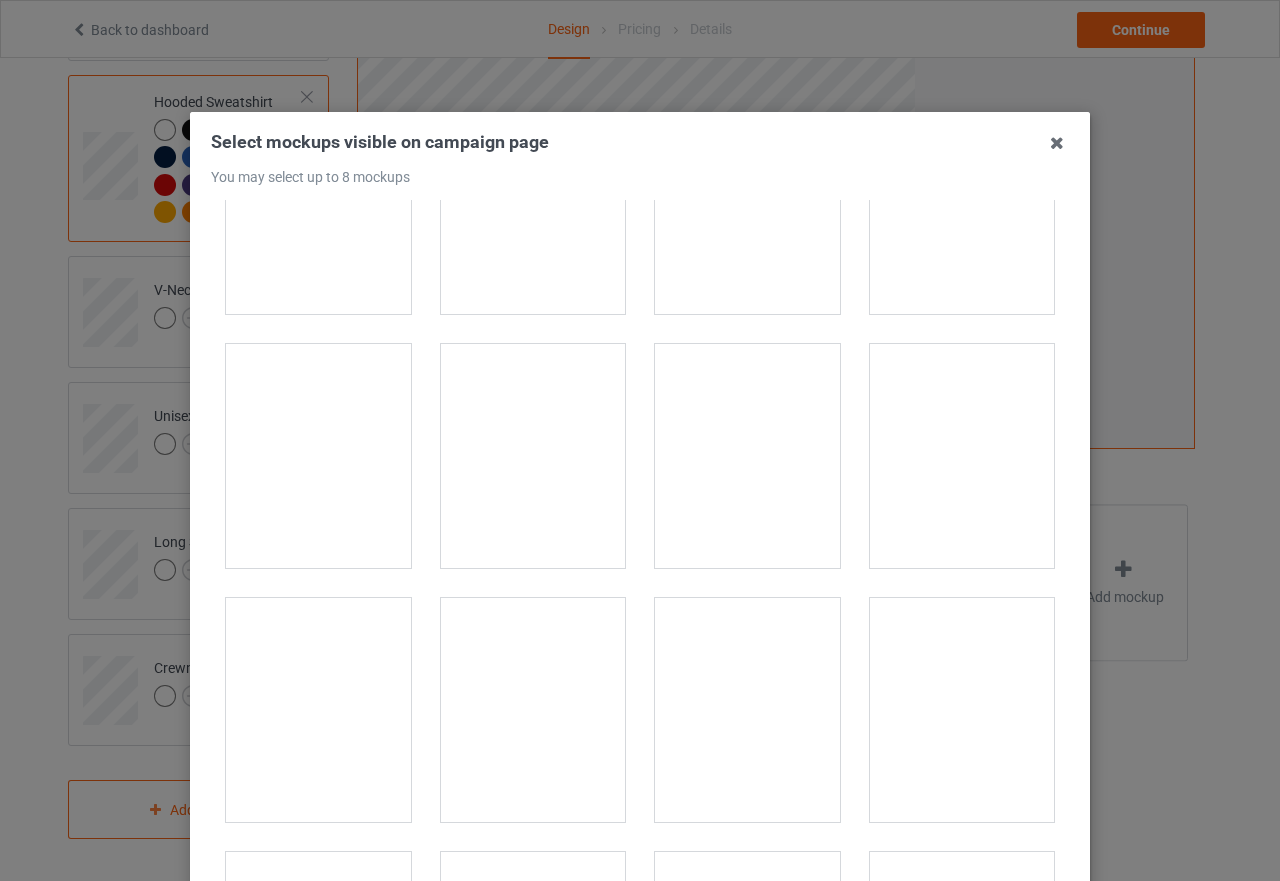 scroll, scrollTop: 900, scrollLeft: 0, axis: vertical 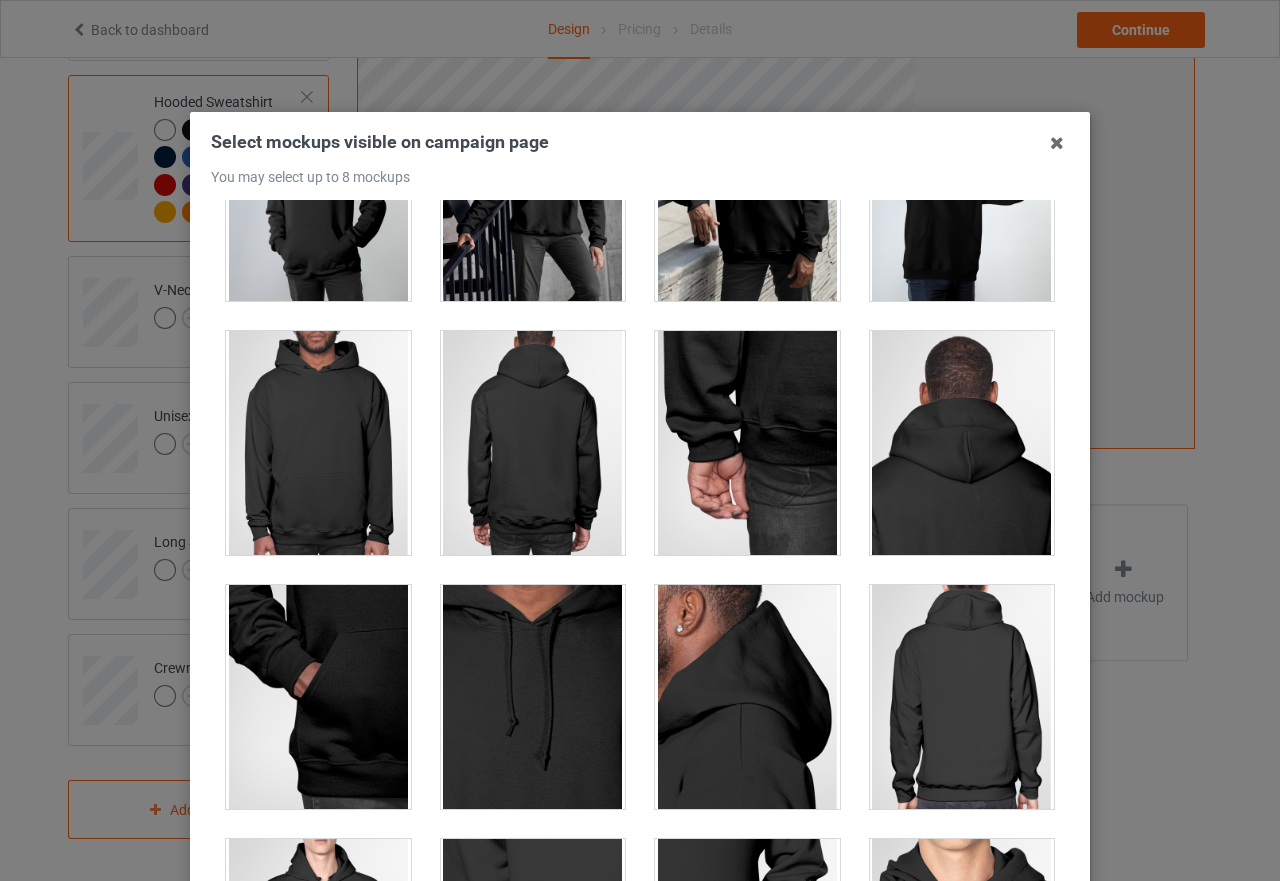click at bounding box center (318, 443) 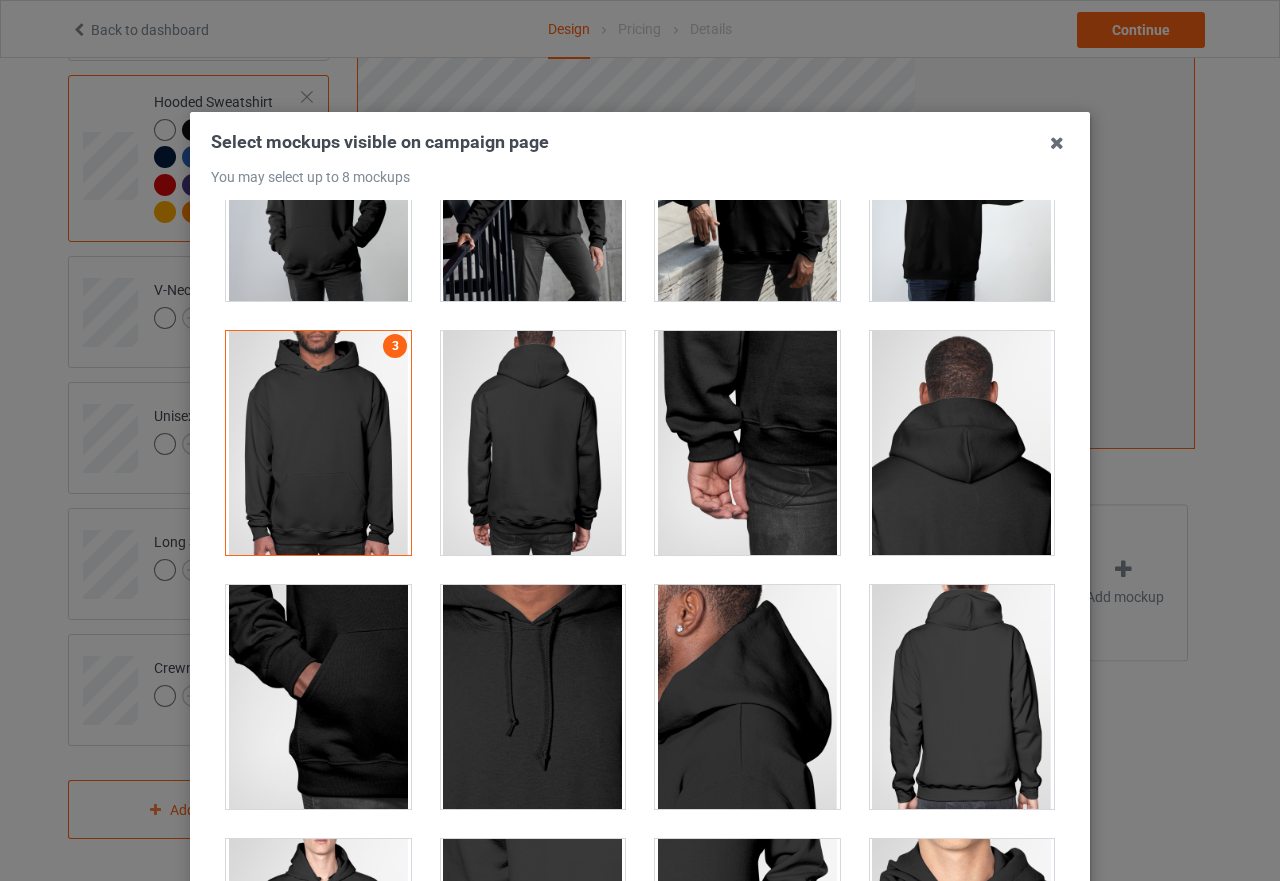 click at bounding box center (533, 443) 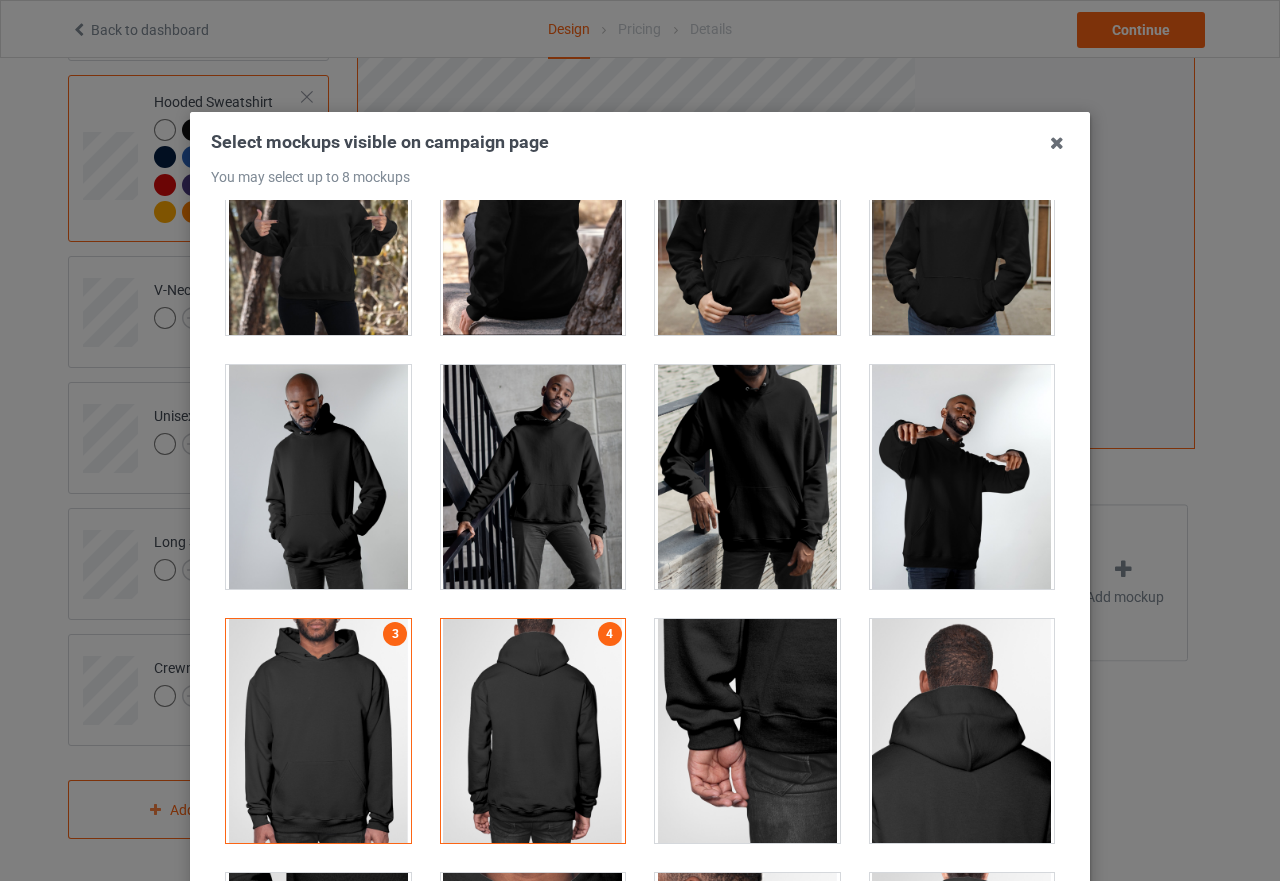 scroll, scrollTop: 600, scrollLeft: 0, axis: vertical 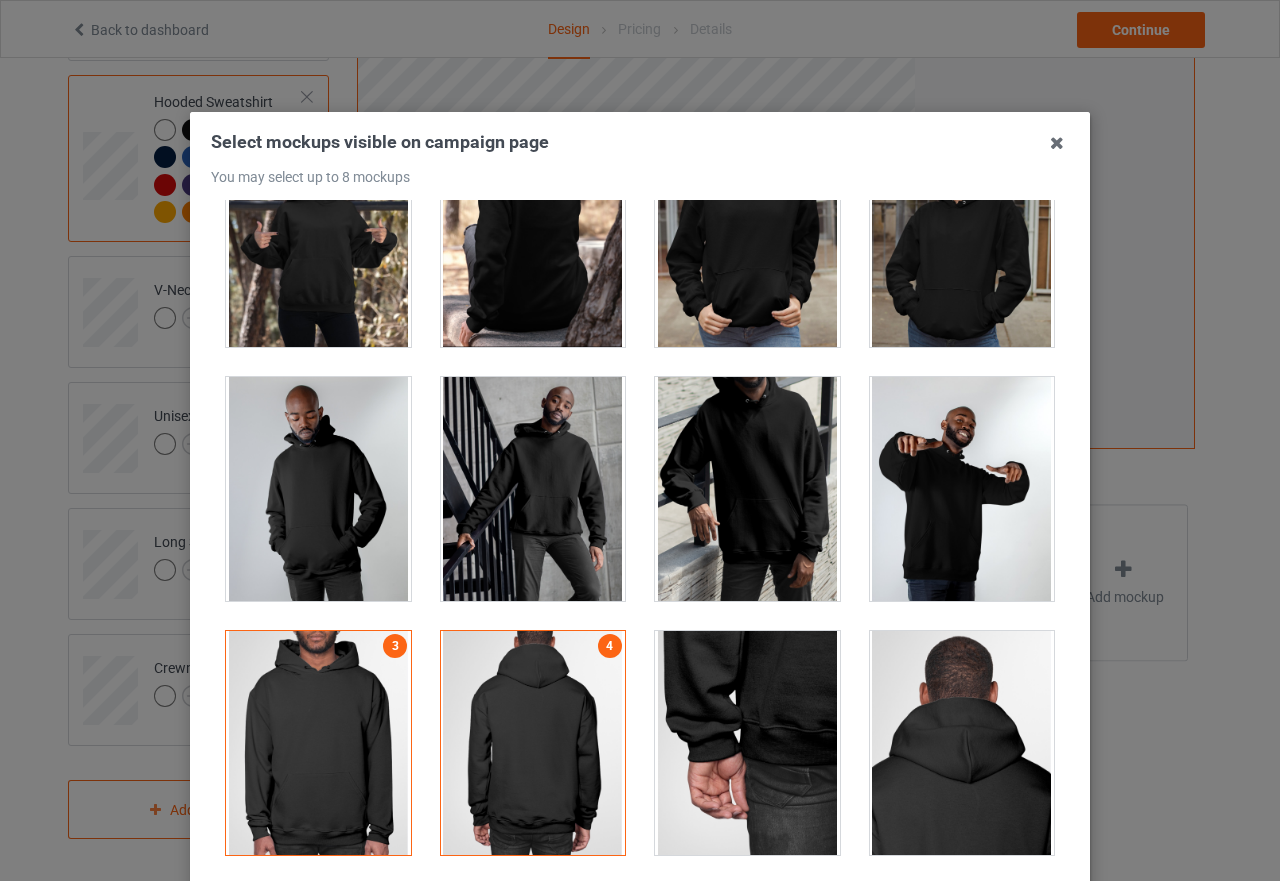 click at bounding box center (533, 489) 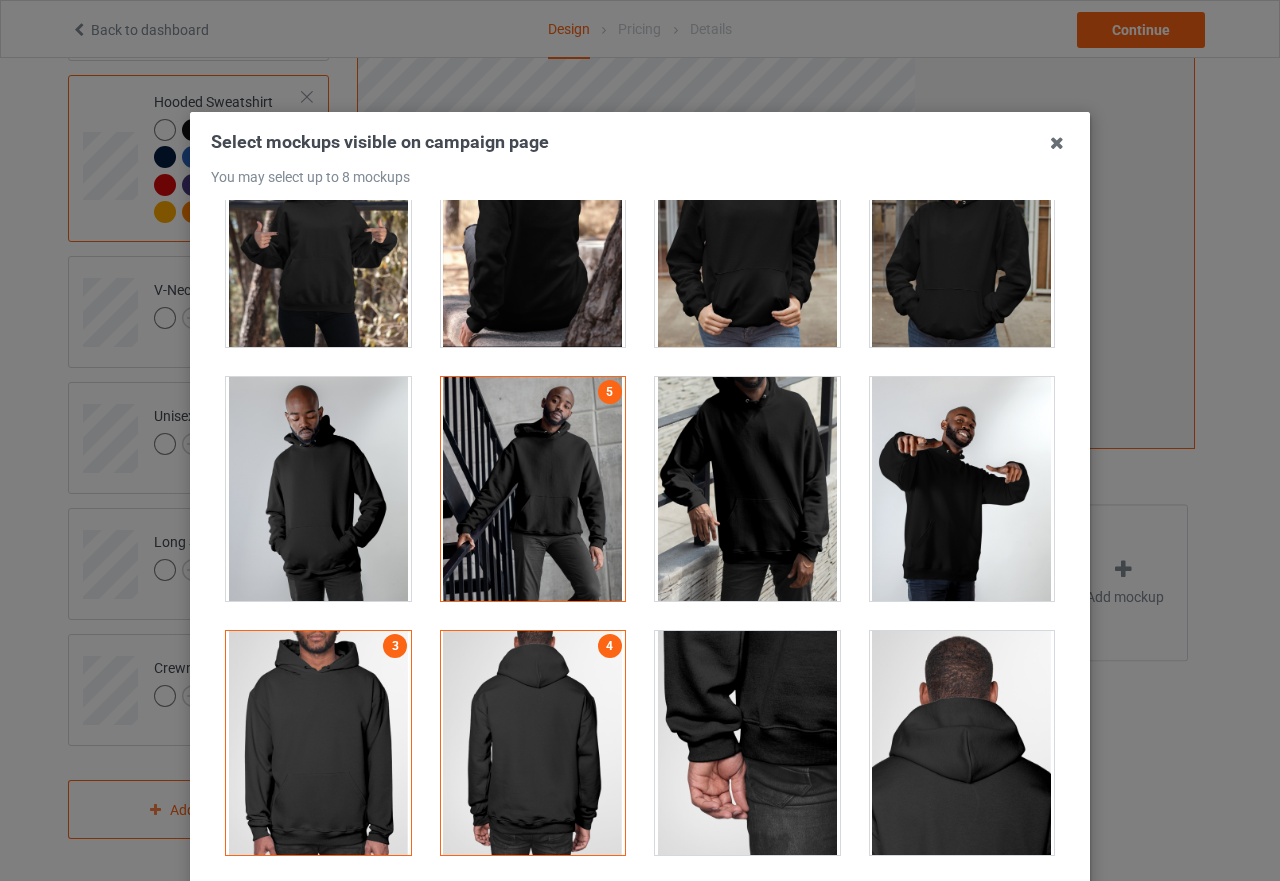 click at bounding box center [962, 489] 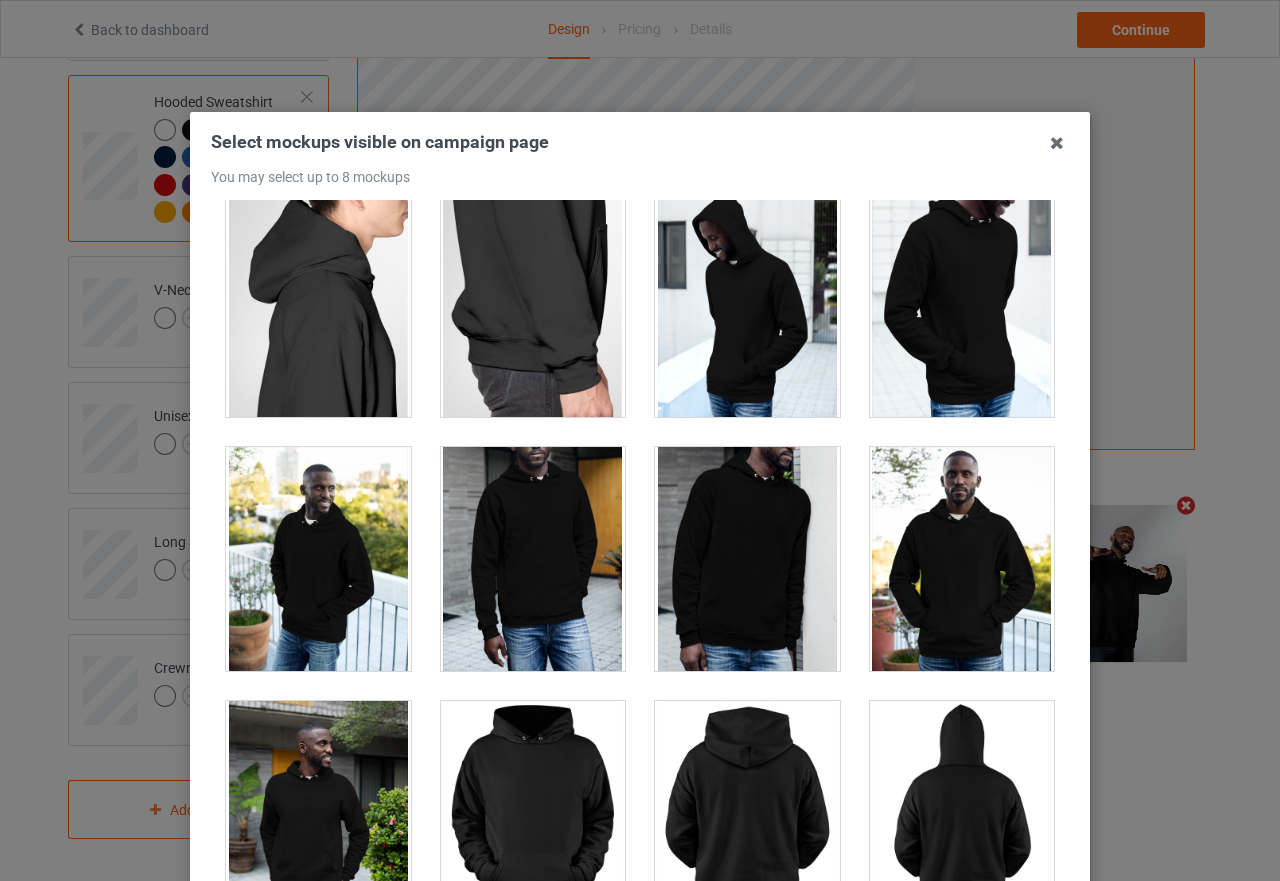 scroll, scrollTop: 2100, scrollLeft: 0, axis: vertical 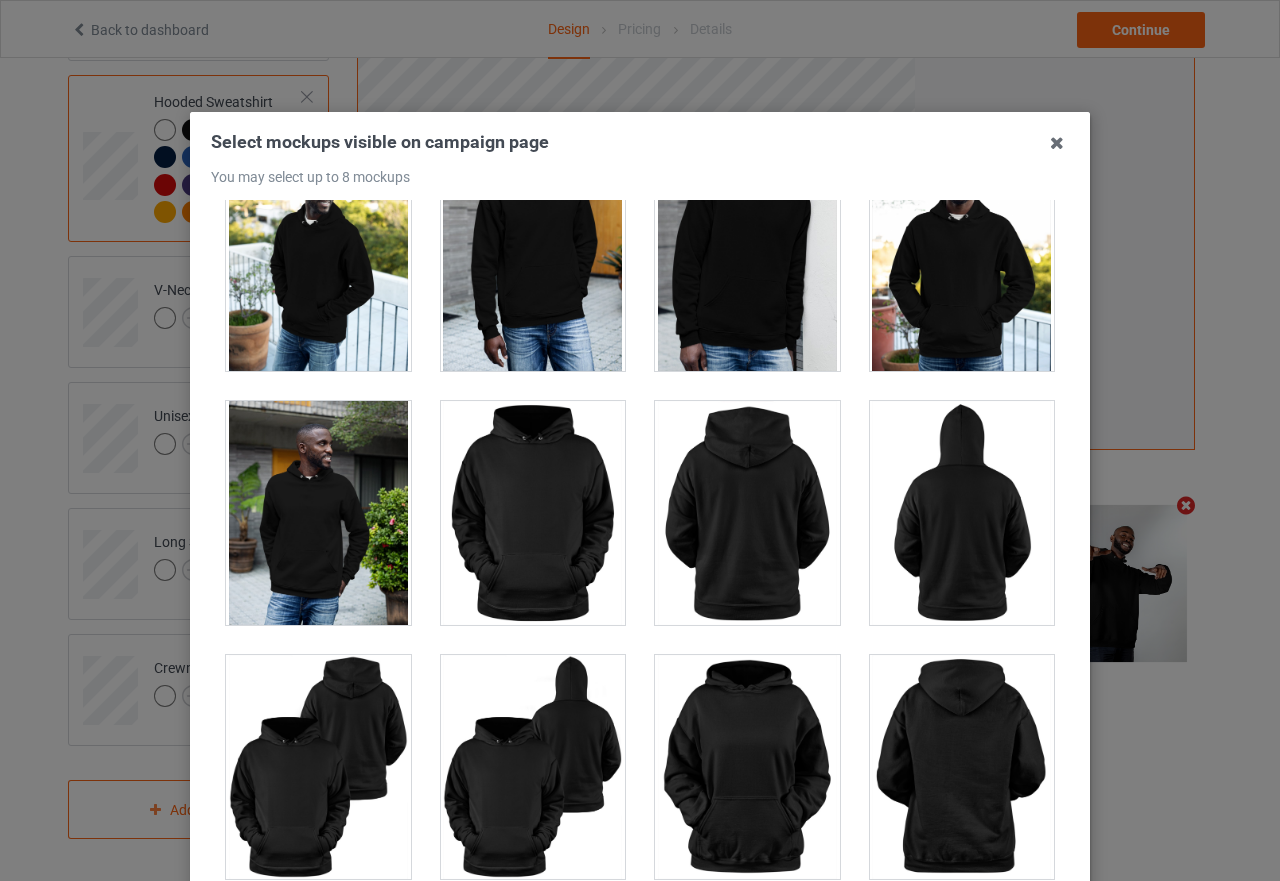 click at bounding box center (318, 513) 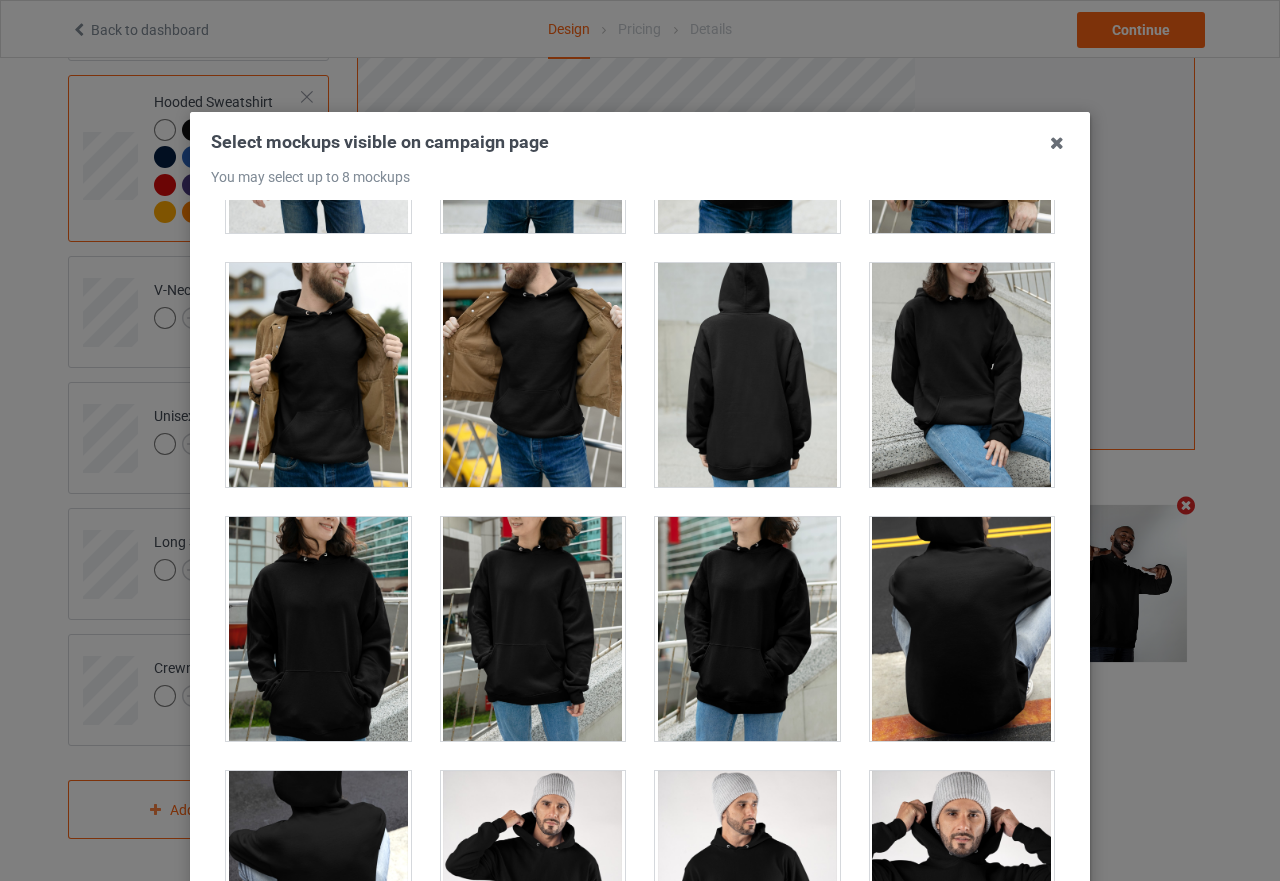 scroll, scrollTop: 6100, scrollLeft: 0, axis: vertical 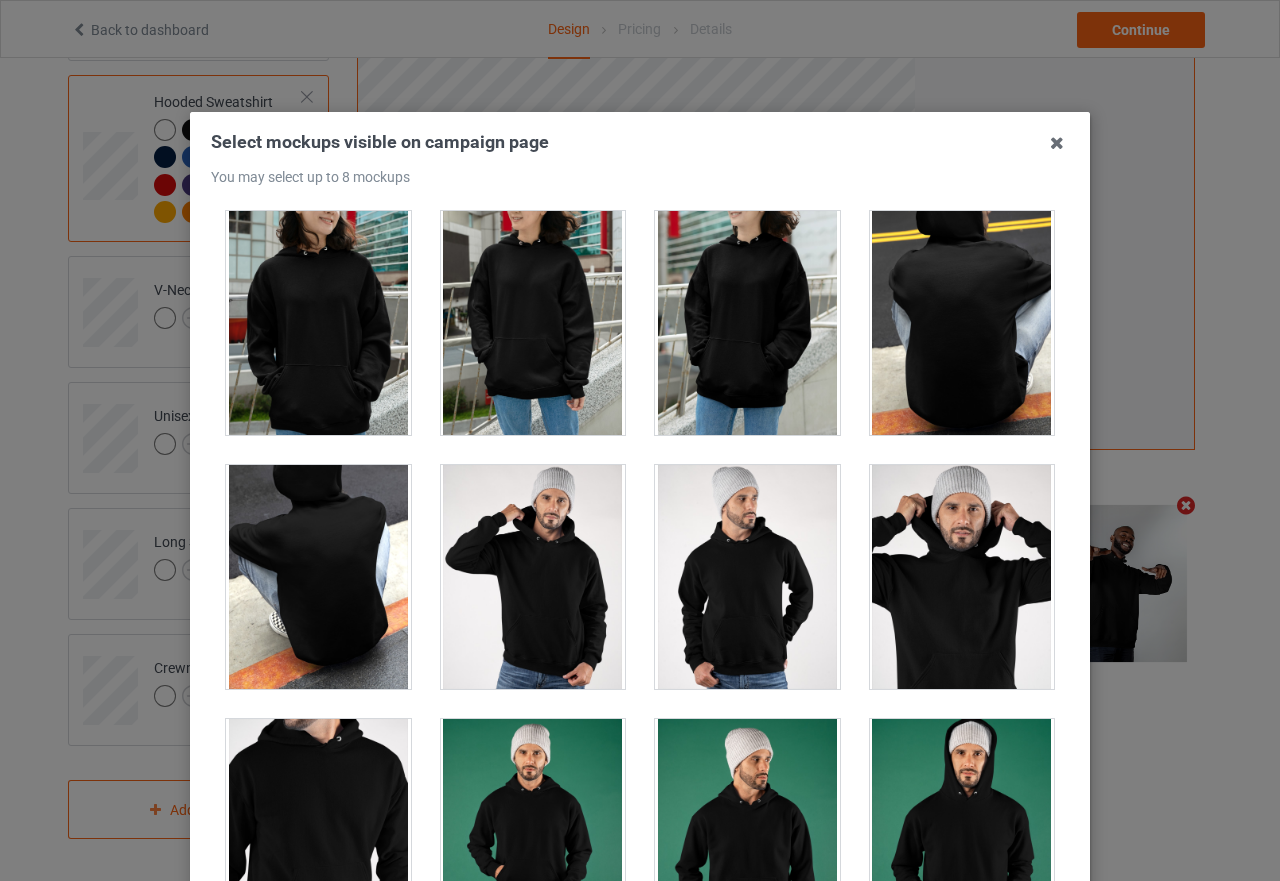 click at bounding box center (533, 577) 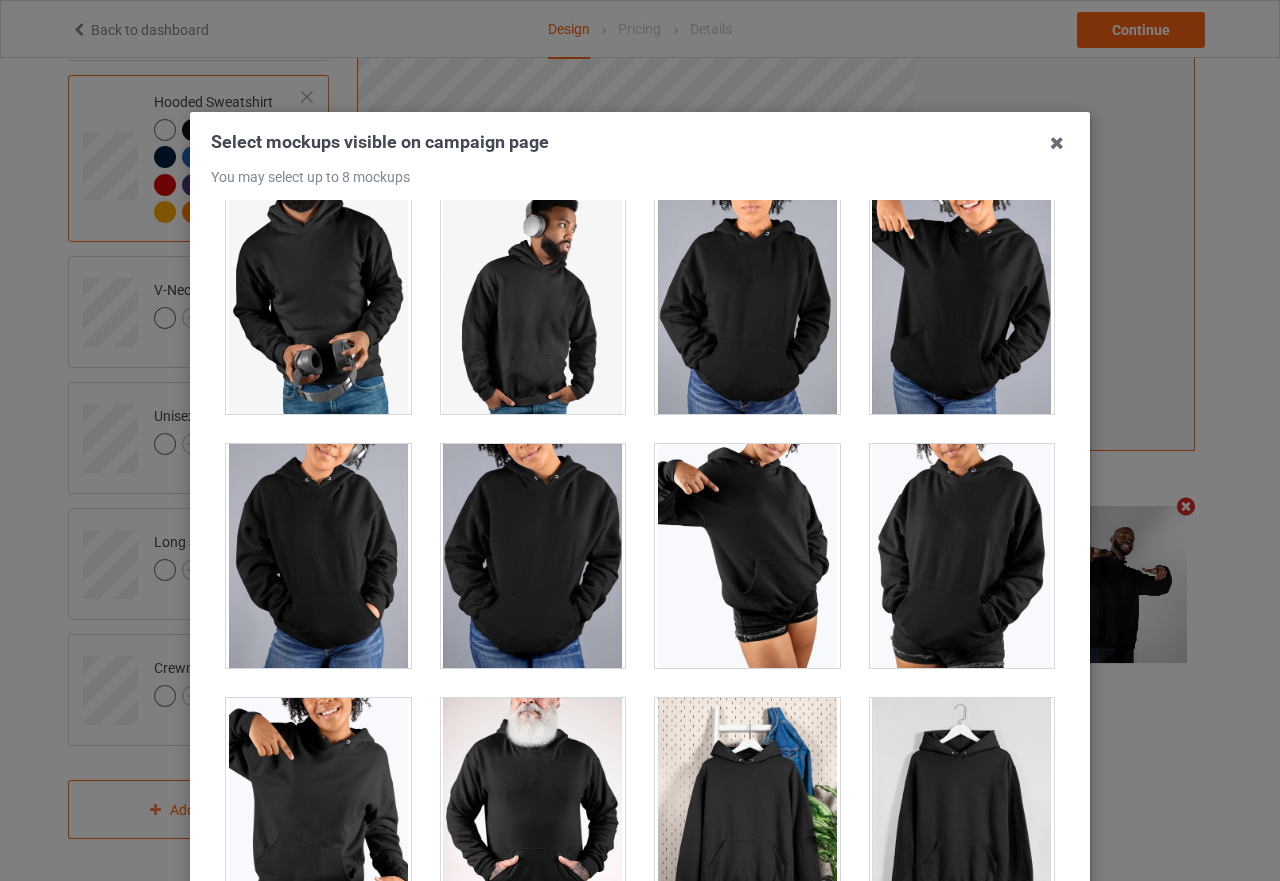 scroll, scrollTop: 17075, scrollLeft: 0, axis: vertical 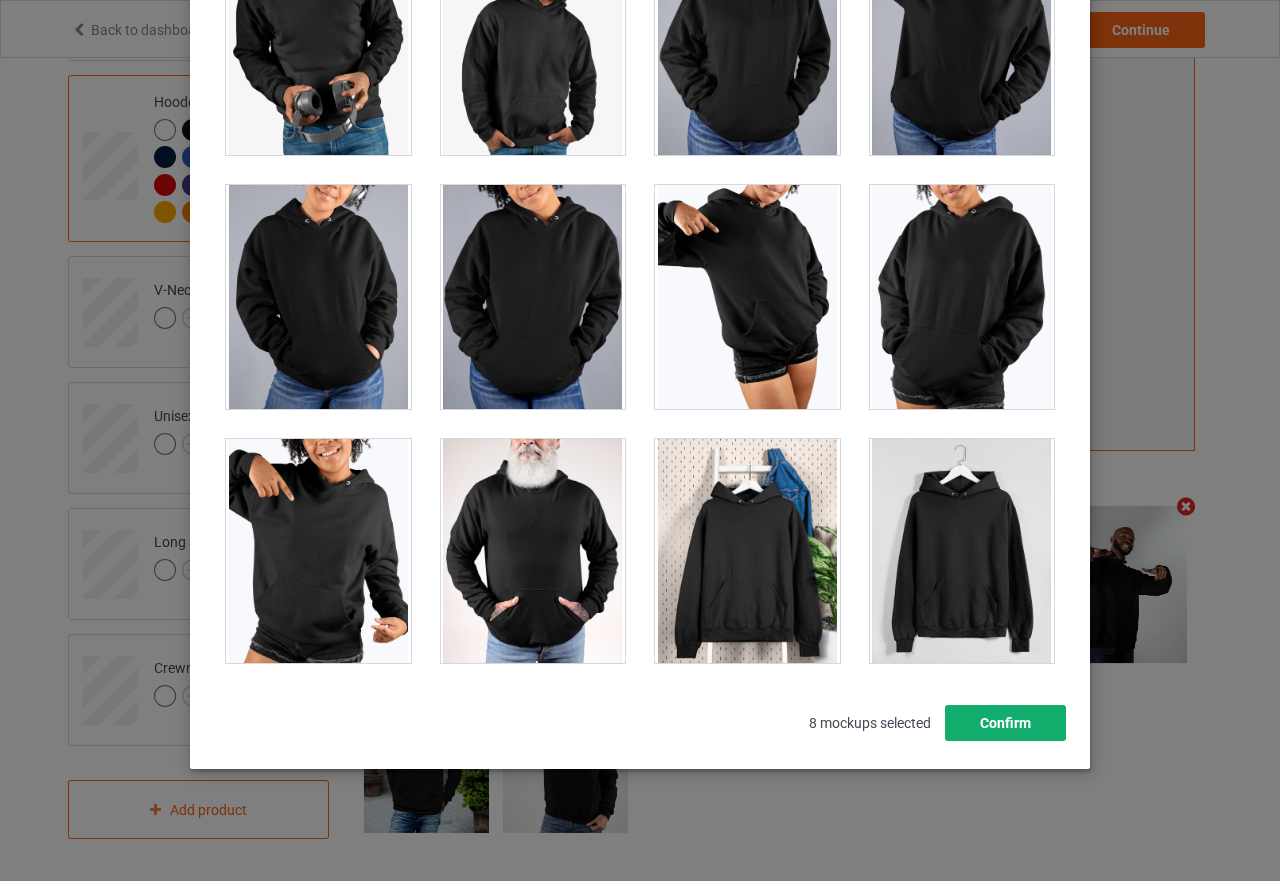 click on "Confirm" at bounding box center [1005, 723] 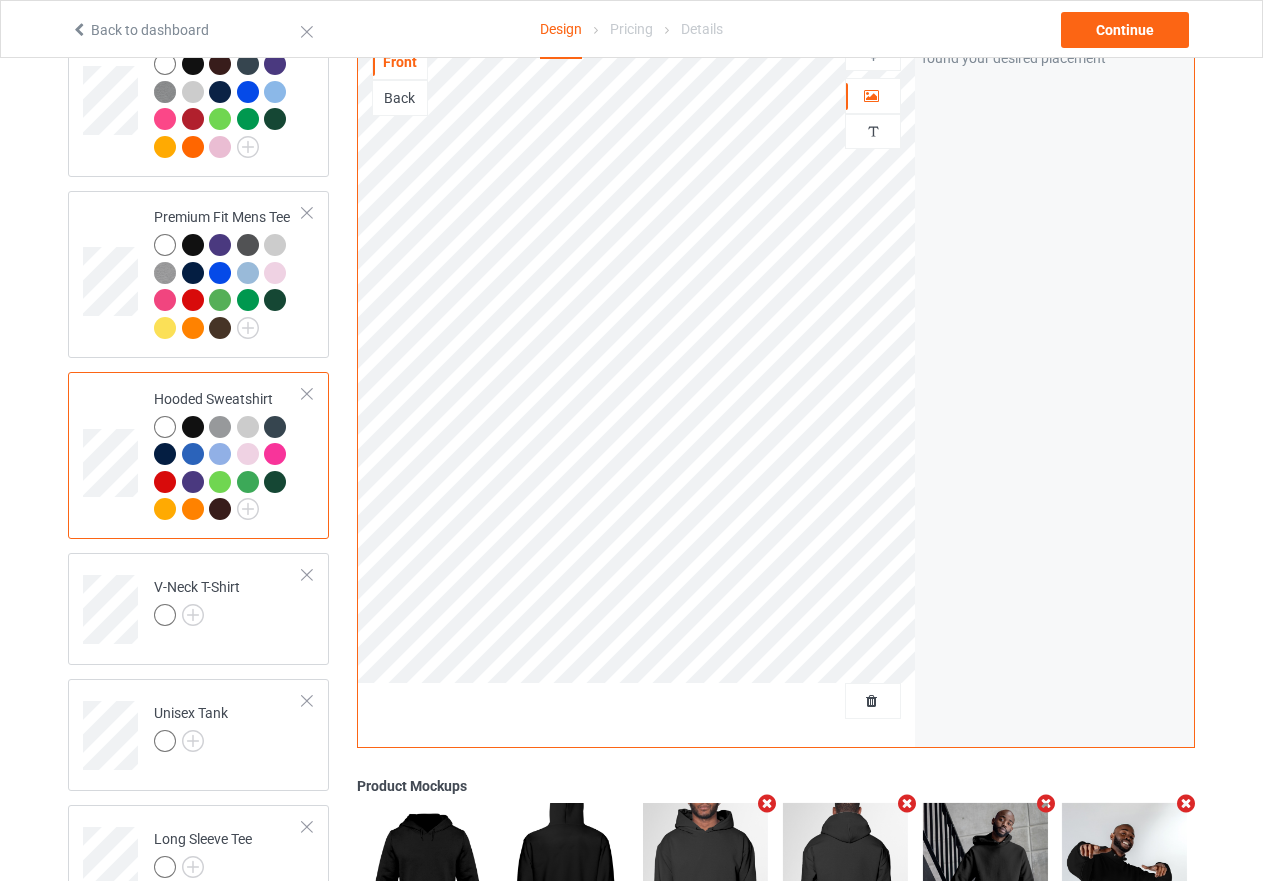 scroll, scrollTop: 321, scrollLeft: 0, axis: vertical 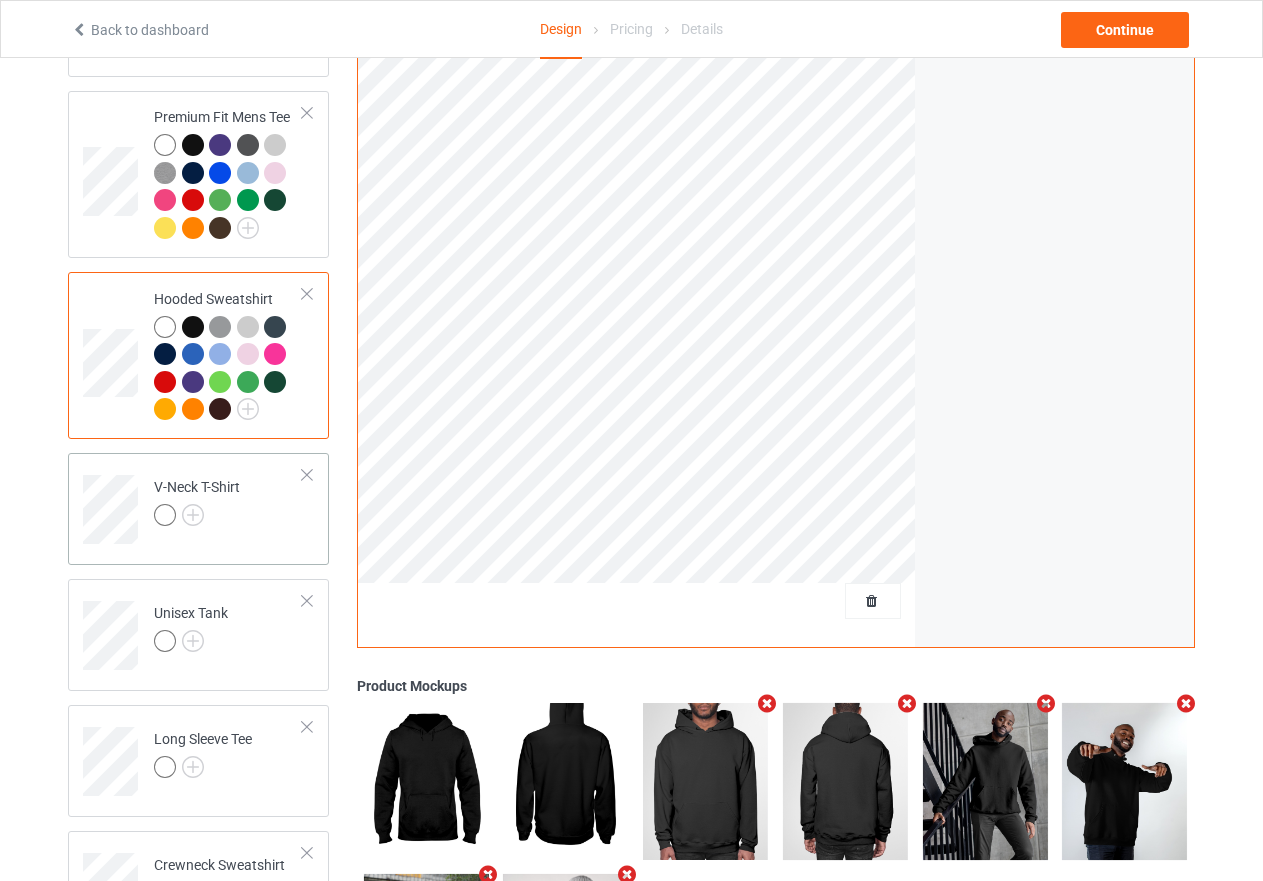 click on "V-Neck T-Shirt" at bounding box center [228, 502] 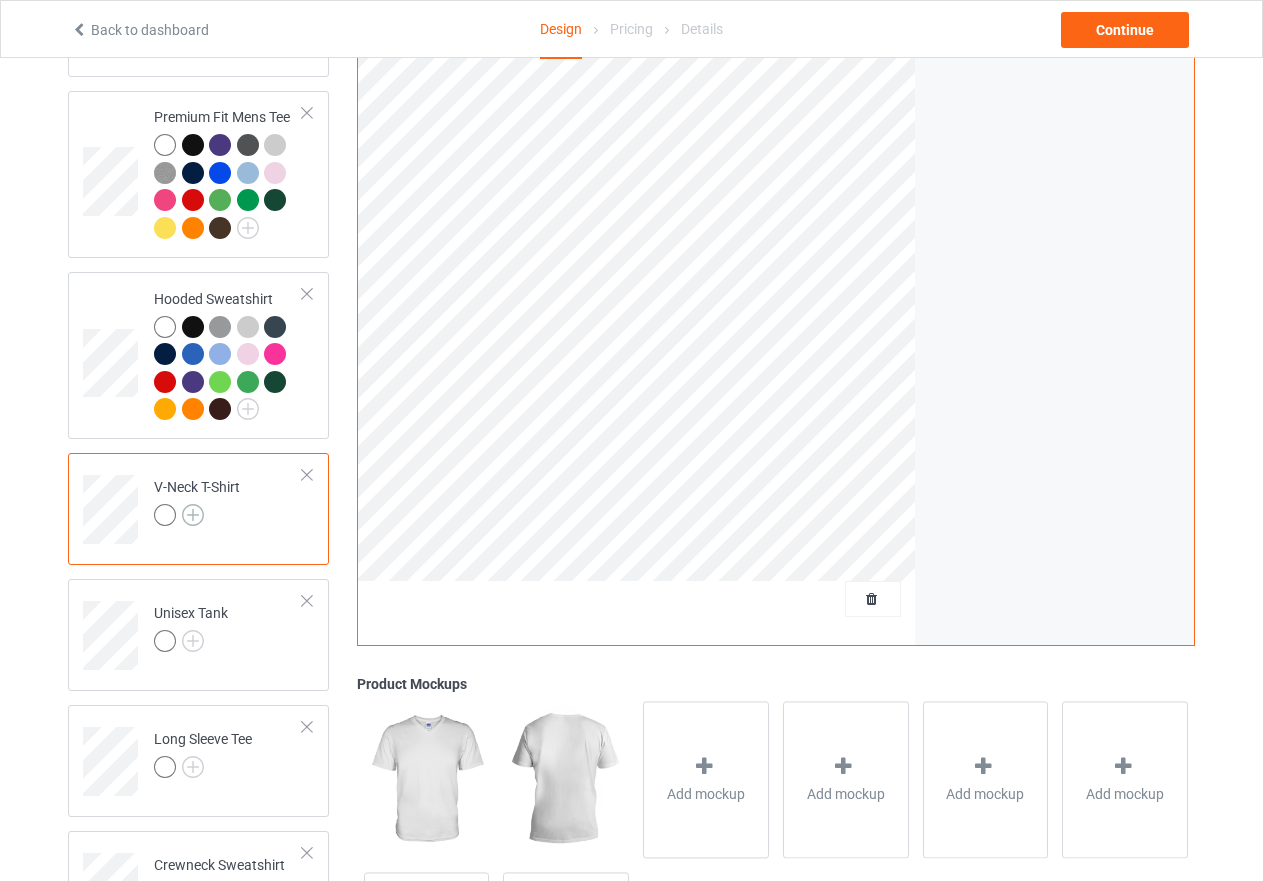 click at bounding box center (193, 515) 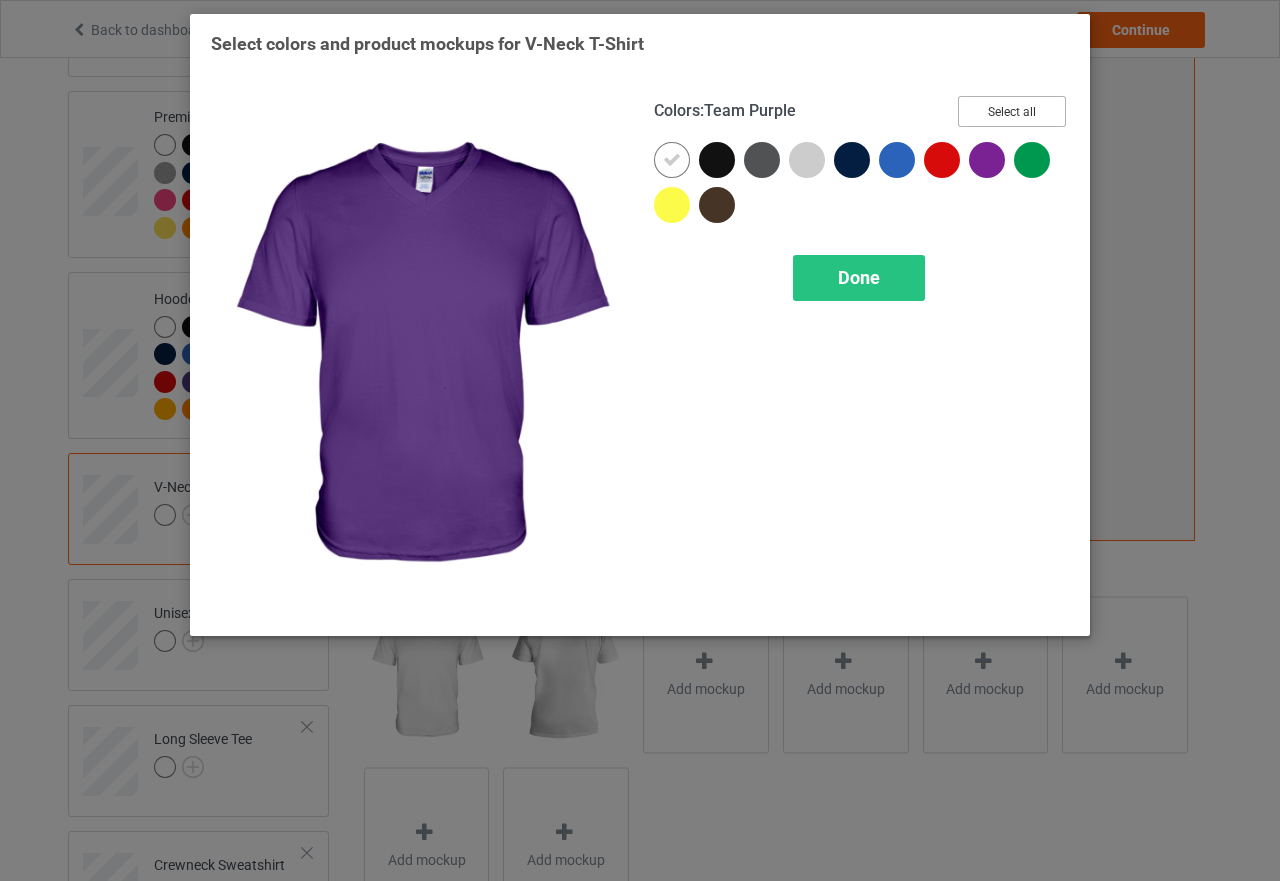 click on "Select all" at bounding box center (1012, 111) 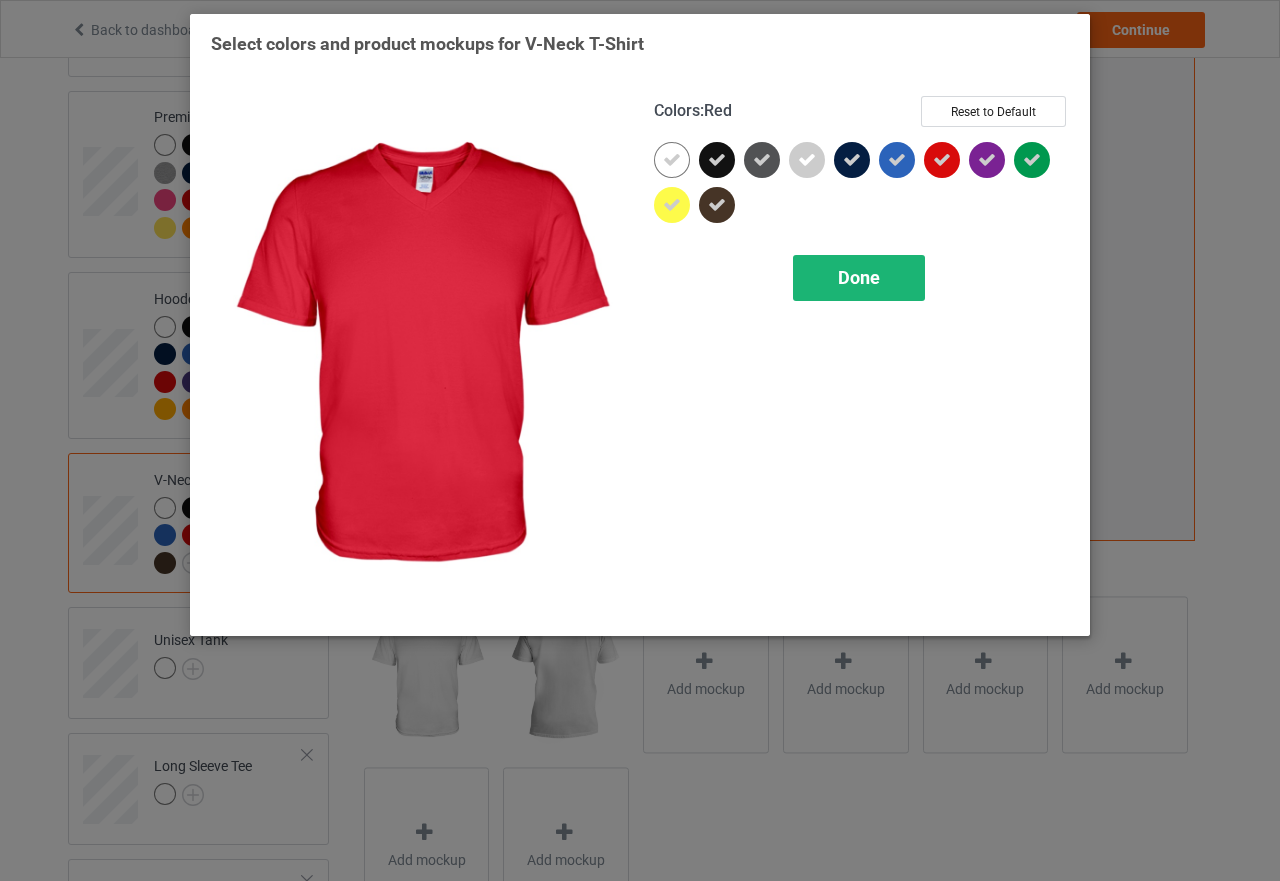 click on "Done" at bounding box center (859, 277) 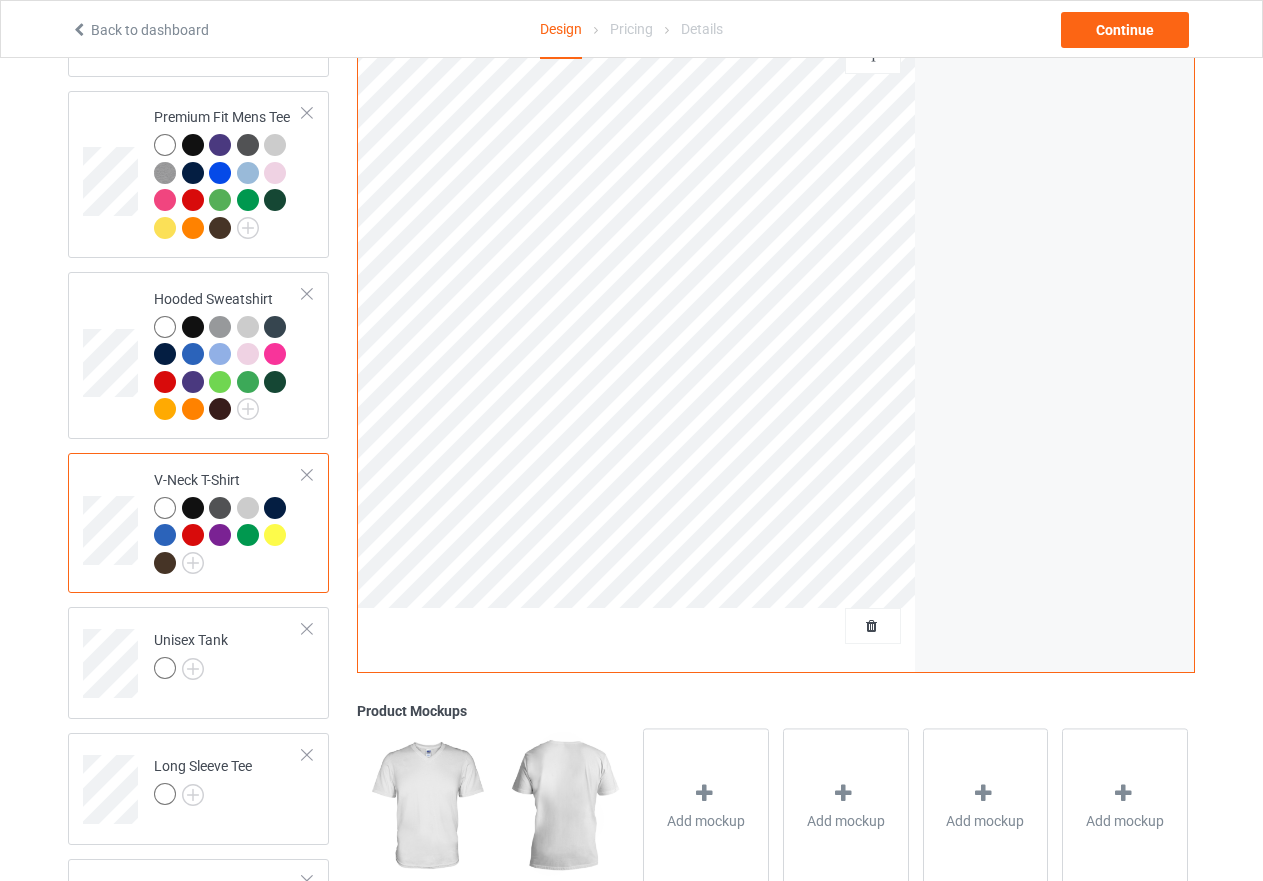 click at bounding box center (275, 535) 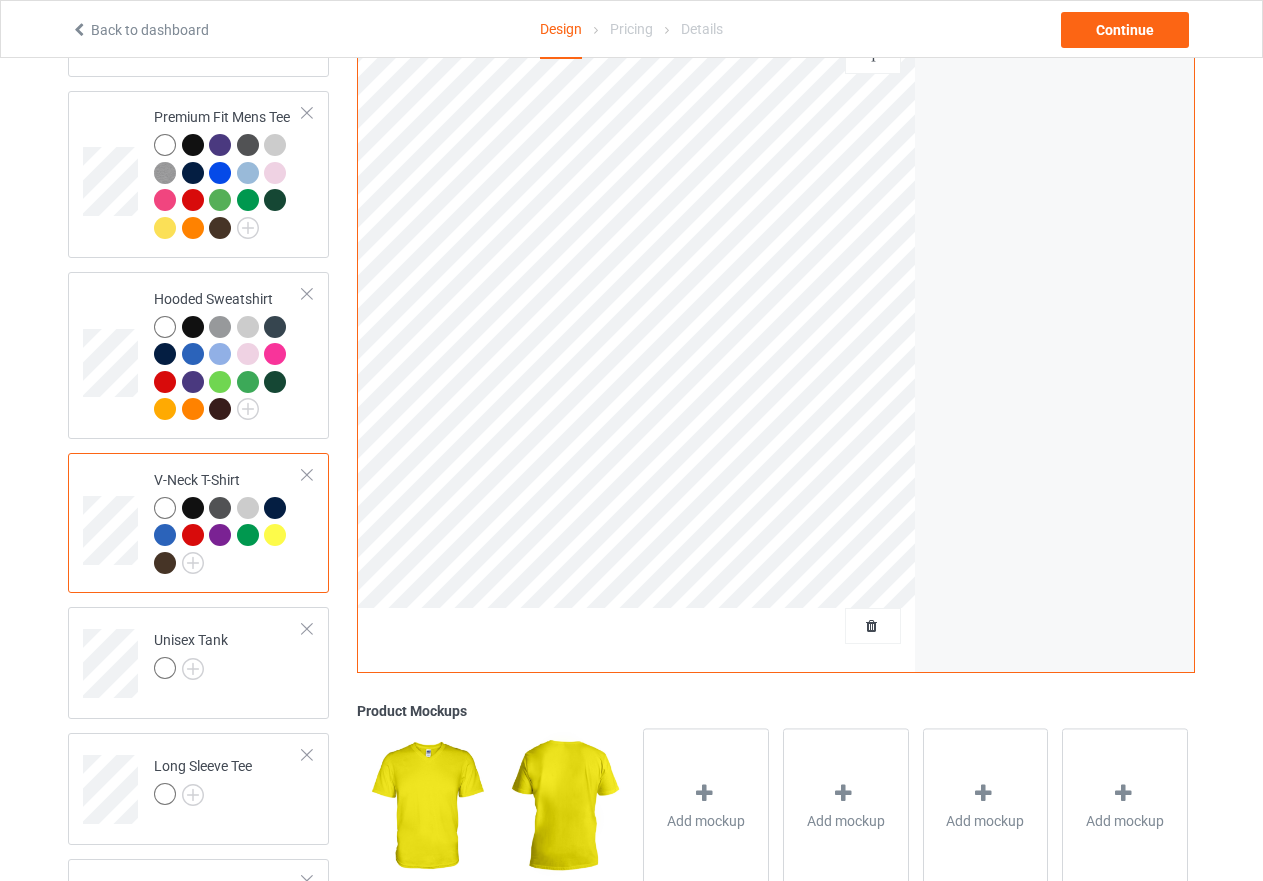 click at bounding box center (248, 535) 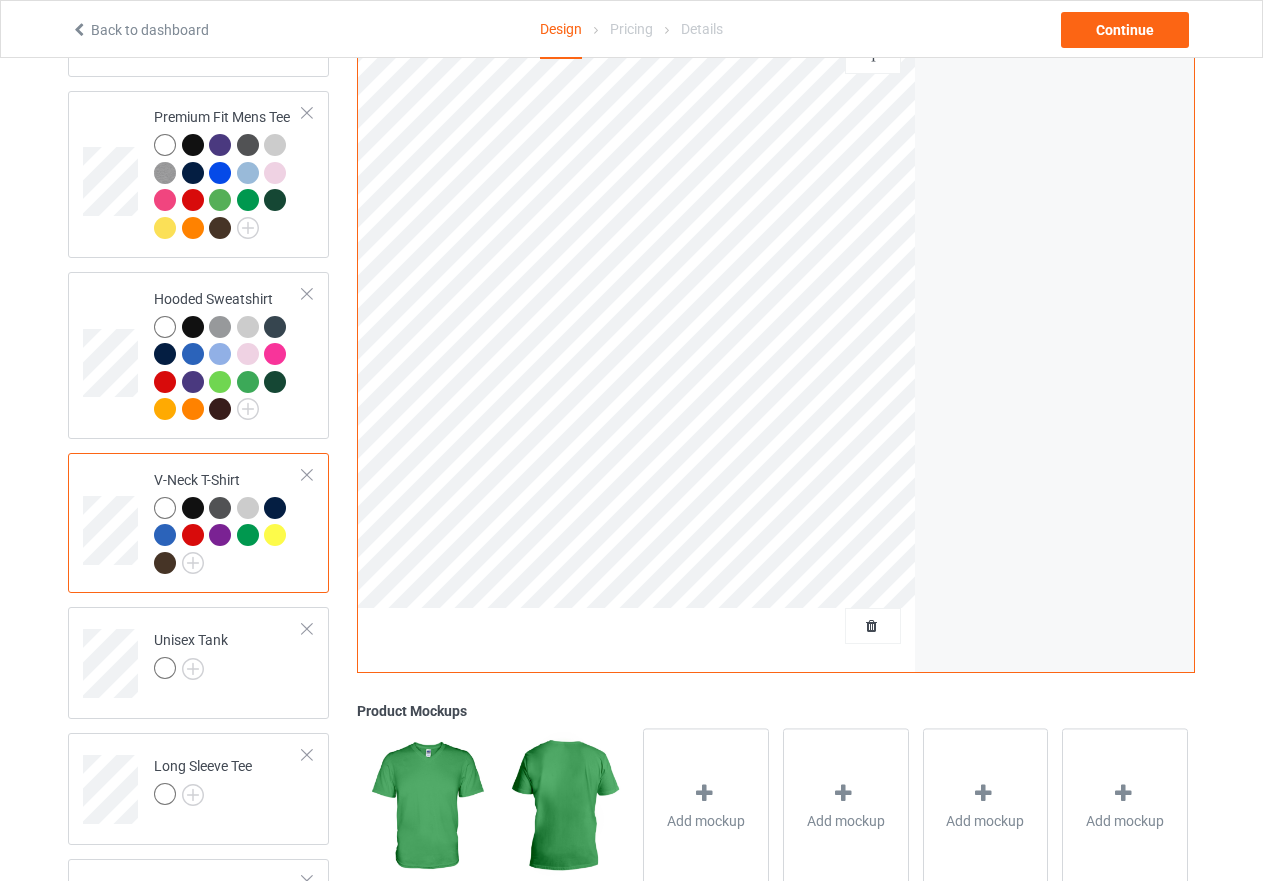 click at bounding box center (220, 535) 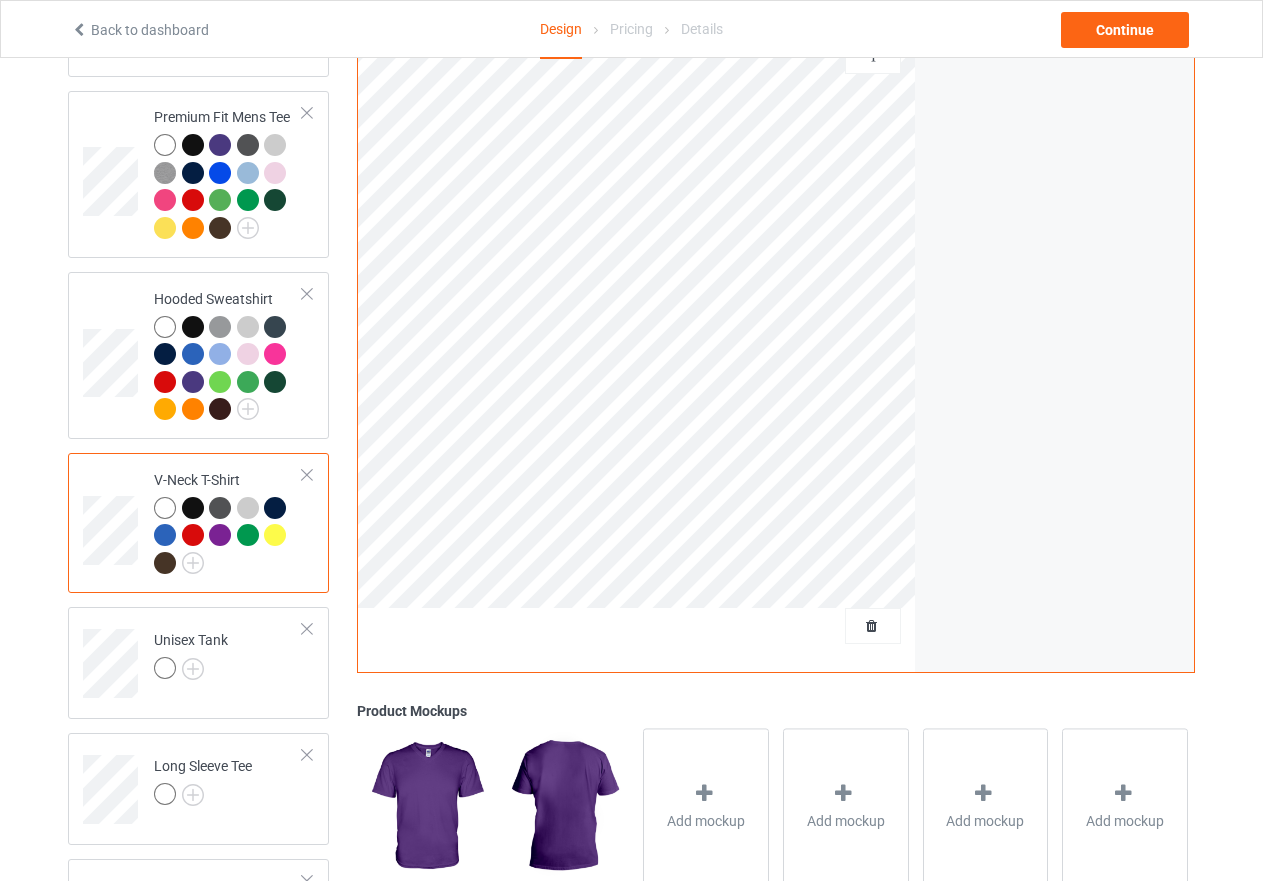 click at bounding box center [193, 508] 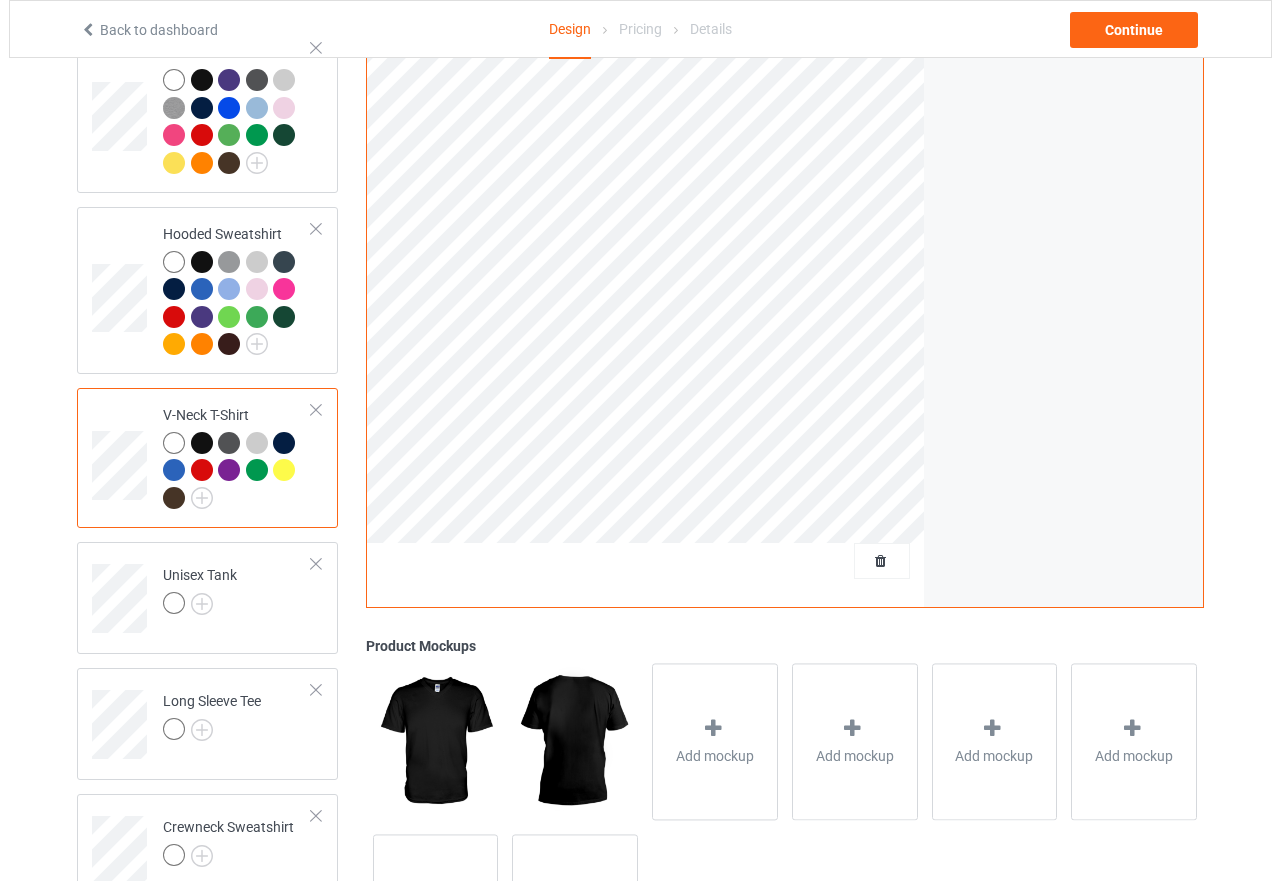 scroll, scrollTop: 550, scrollLeft: 0, axis: vertical 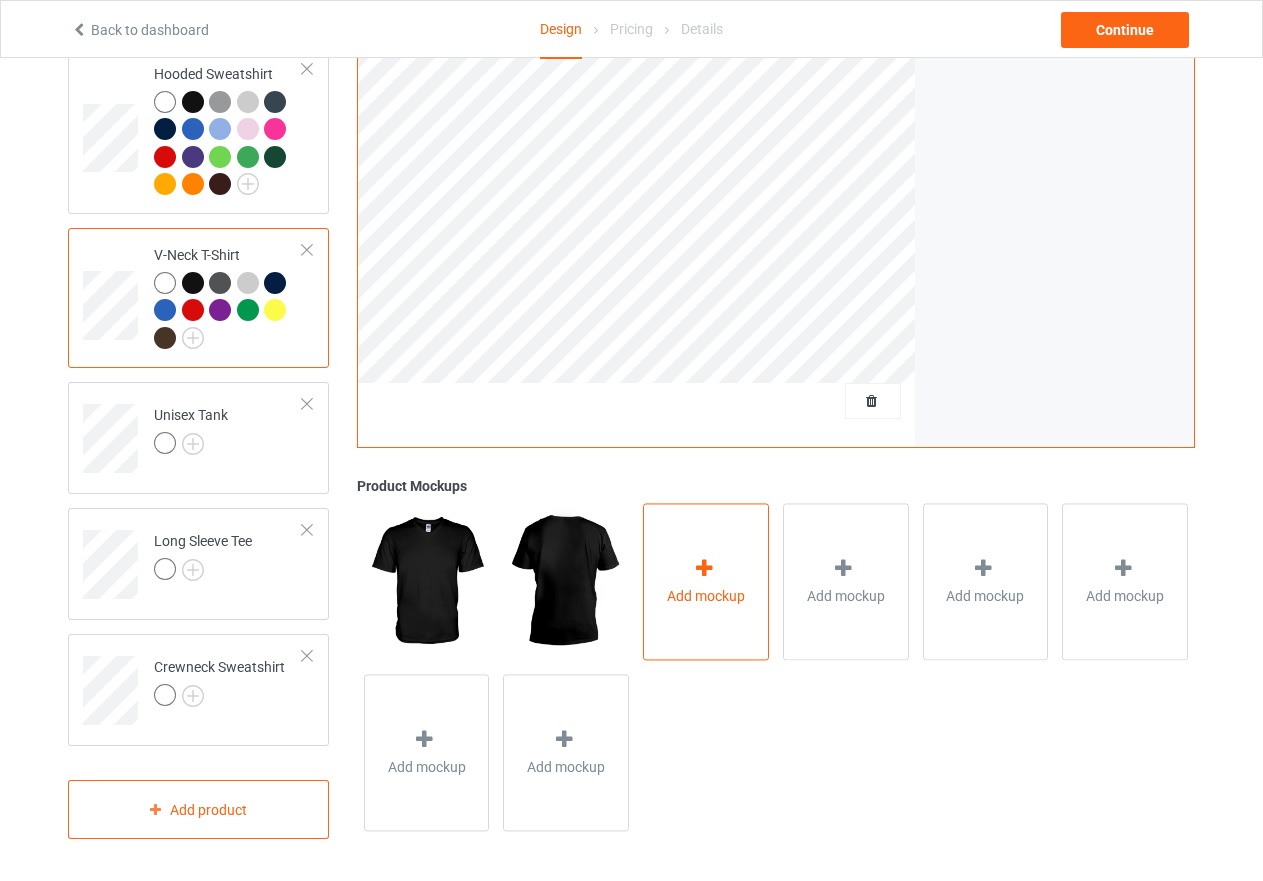 click at bounding box center (704, 569) 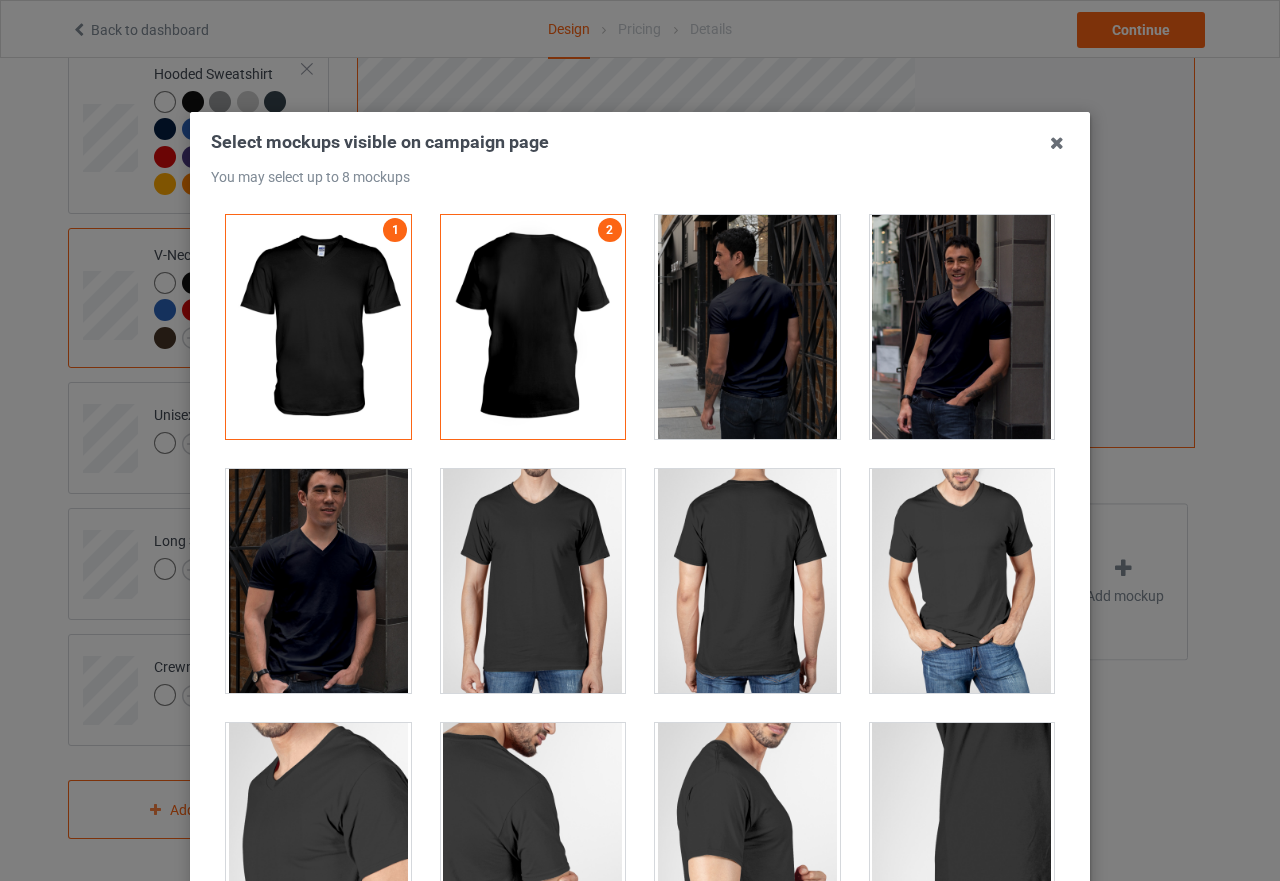 click at bounding box center (962, 327) 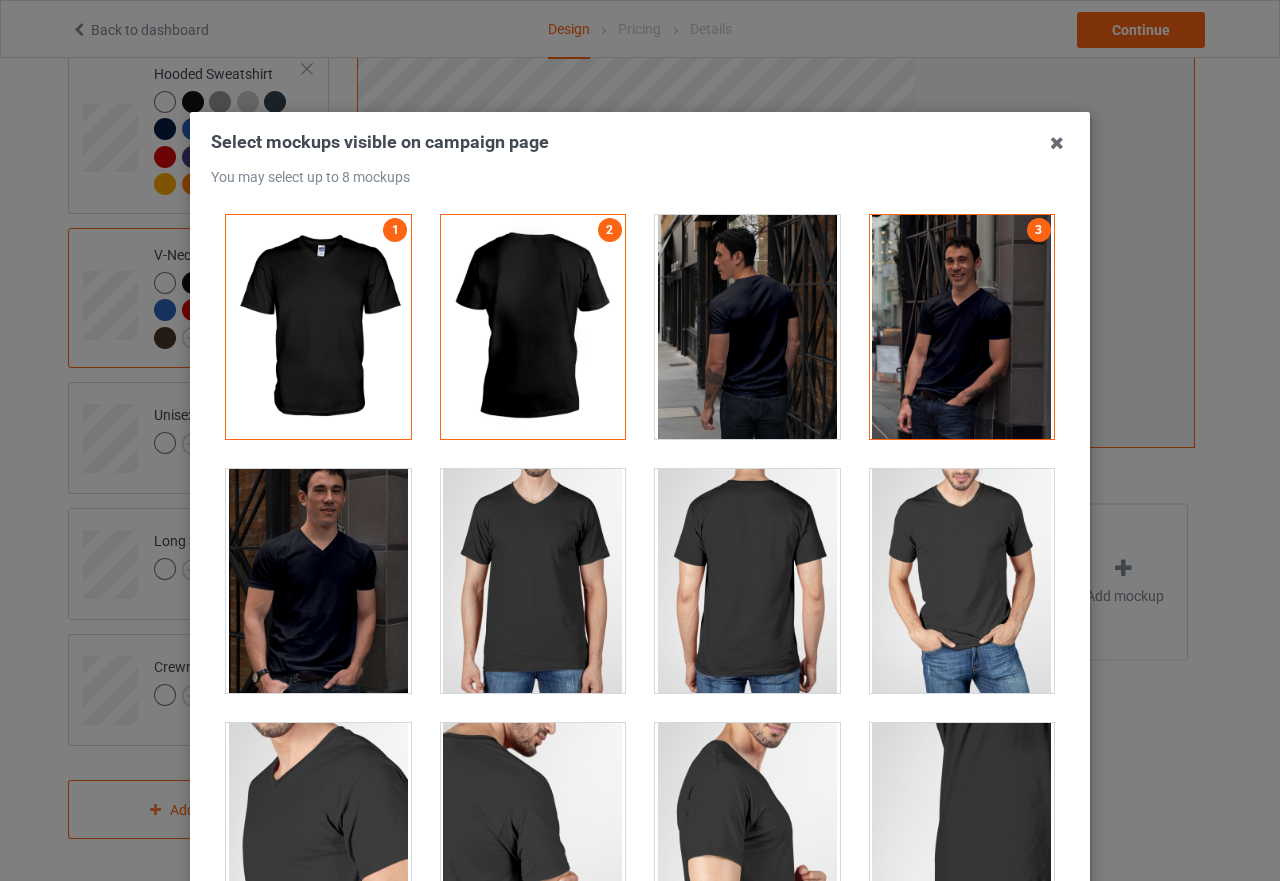 click at bounding box center (318, 581) 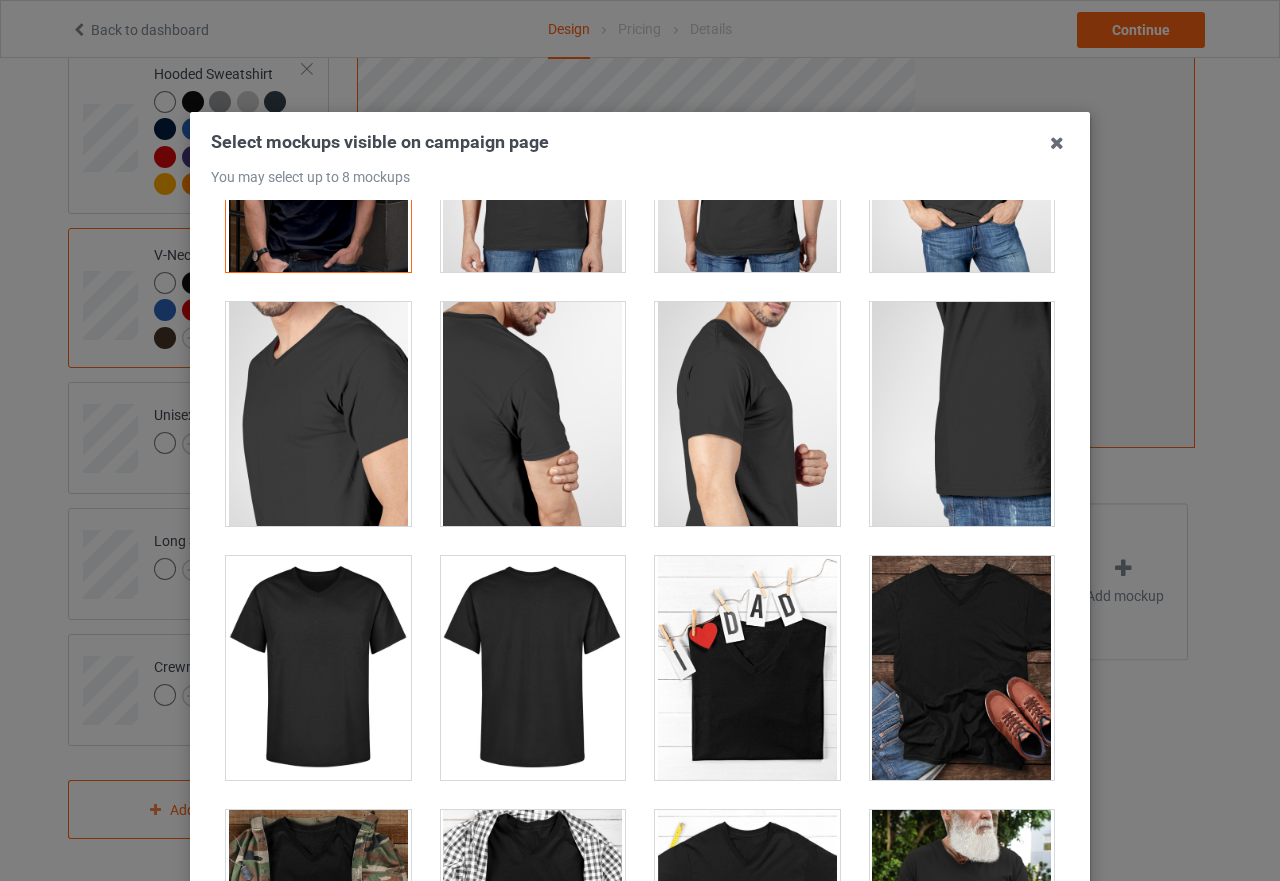 scroll, scrollTop: 600, scrollLeft: 0, axis: vertical 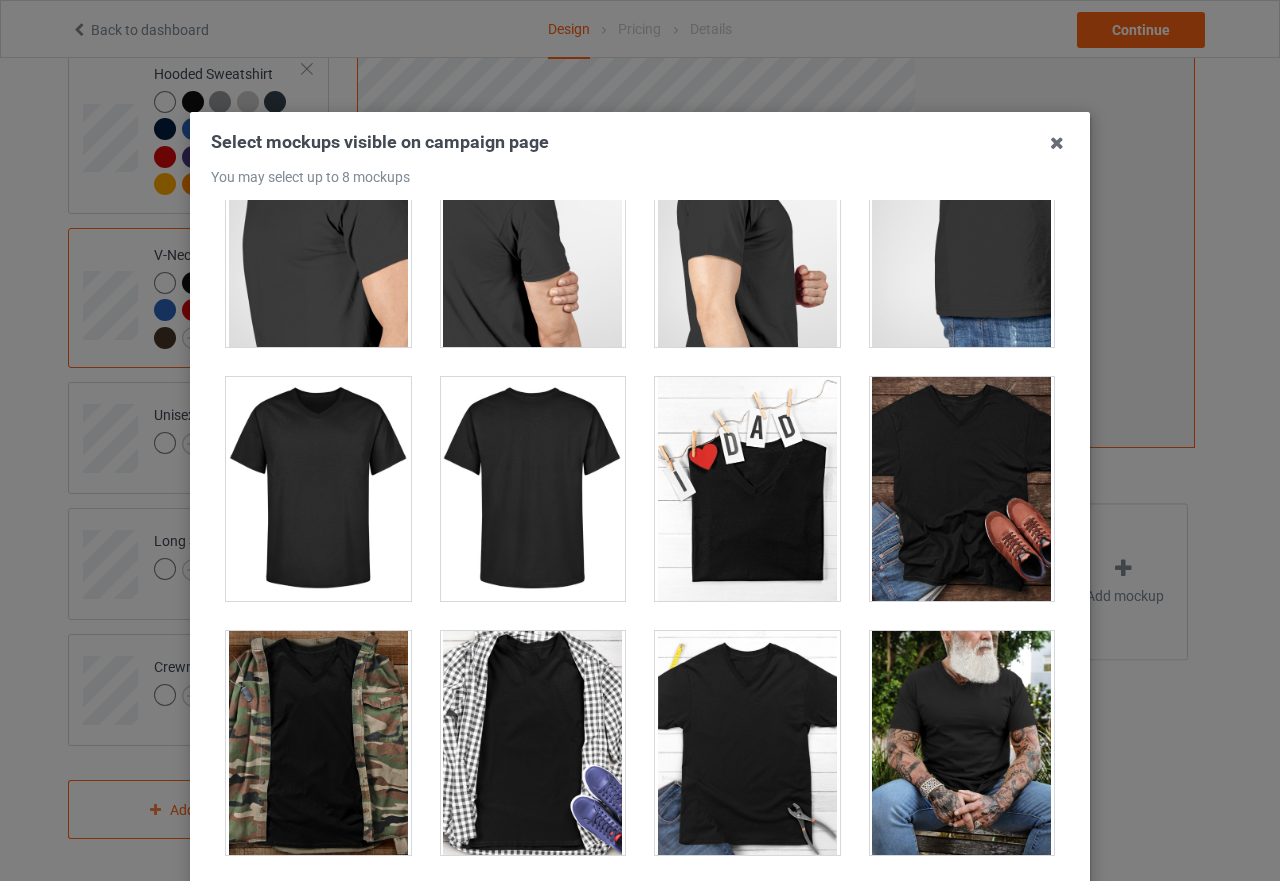 click at bounding box center (747, 489) 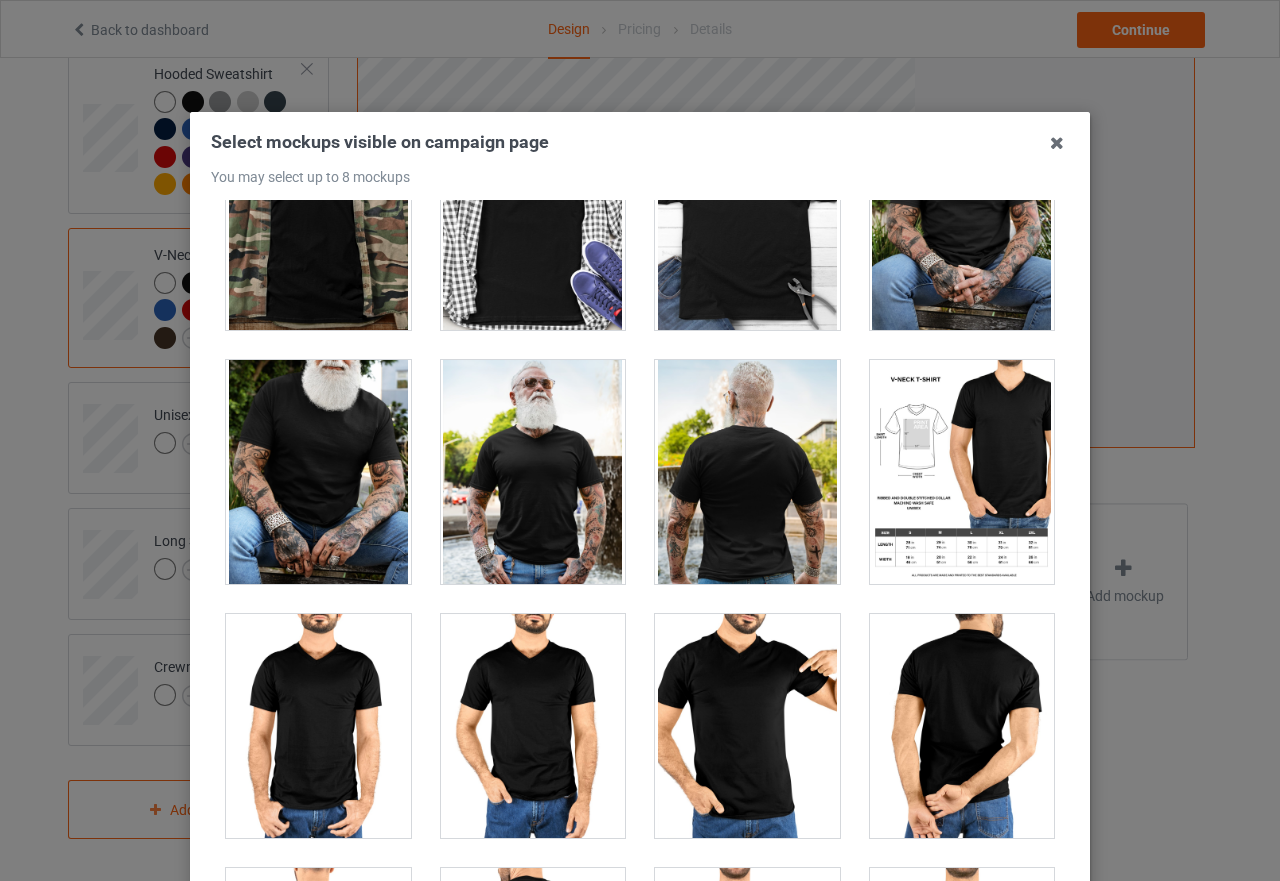 scroll, scrollTop: 1300, scrollLeft: 0, axis: vertical 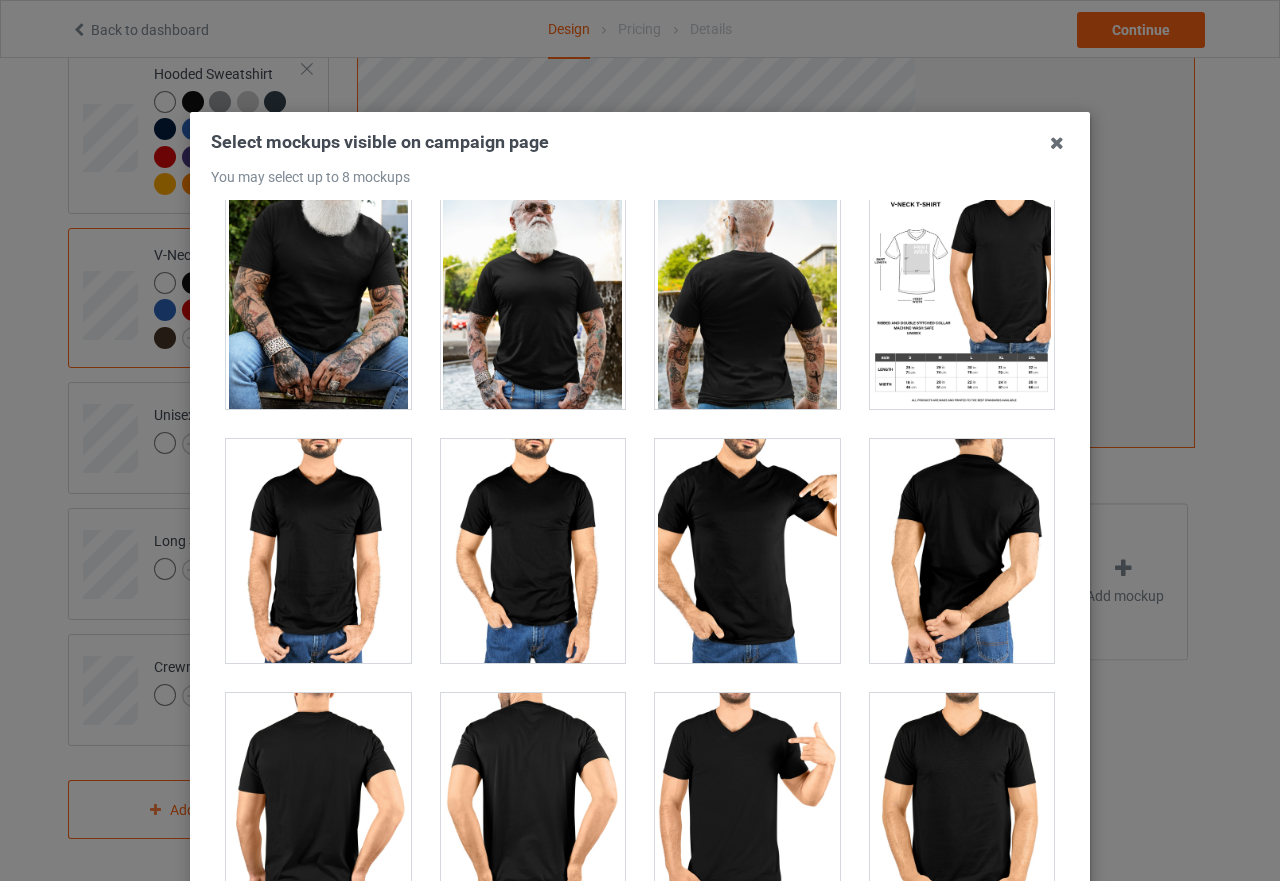 click at bounding box center [747, 551] 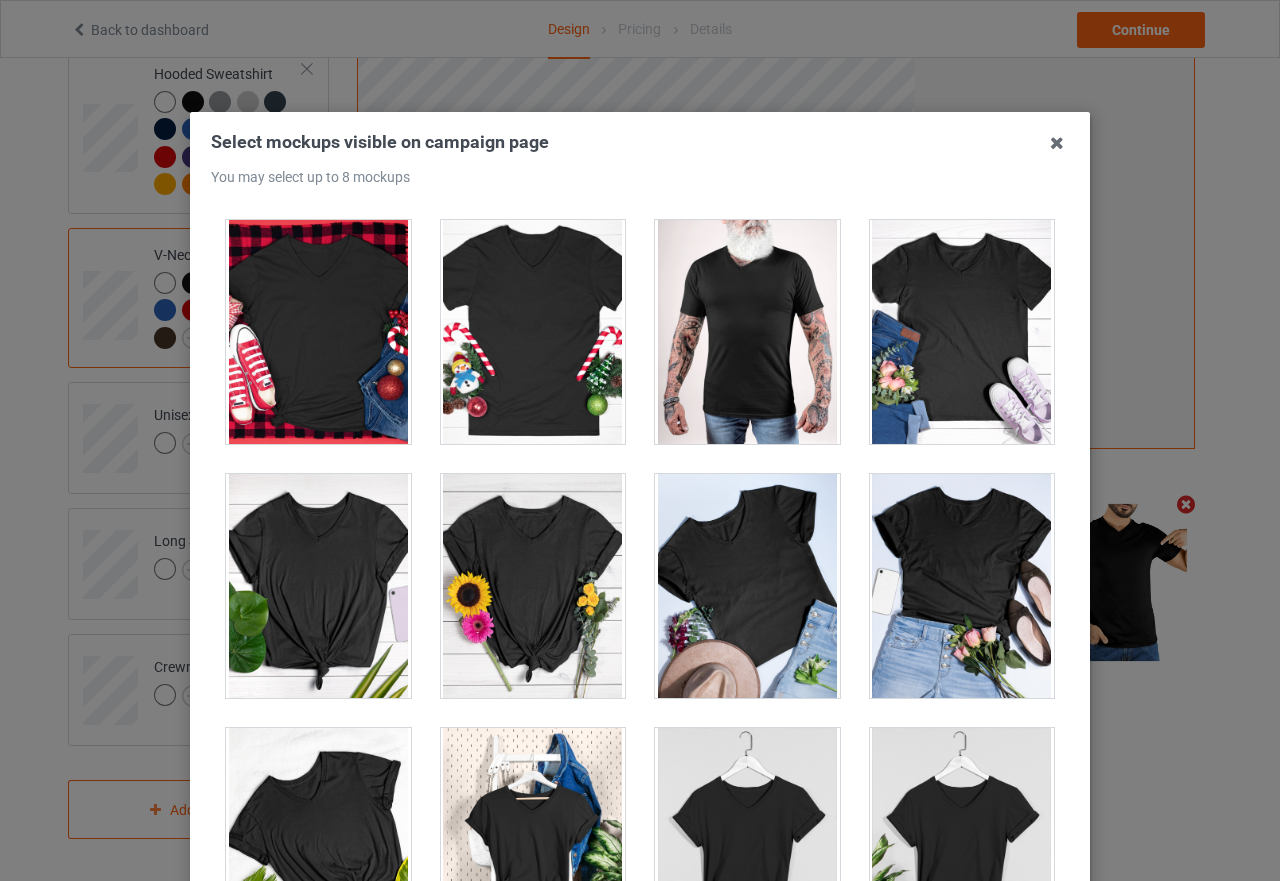 scroll, scrollTop: 3613, scrollLeft: 0, axis: vertical 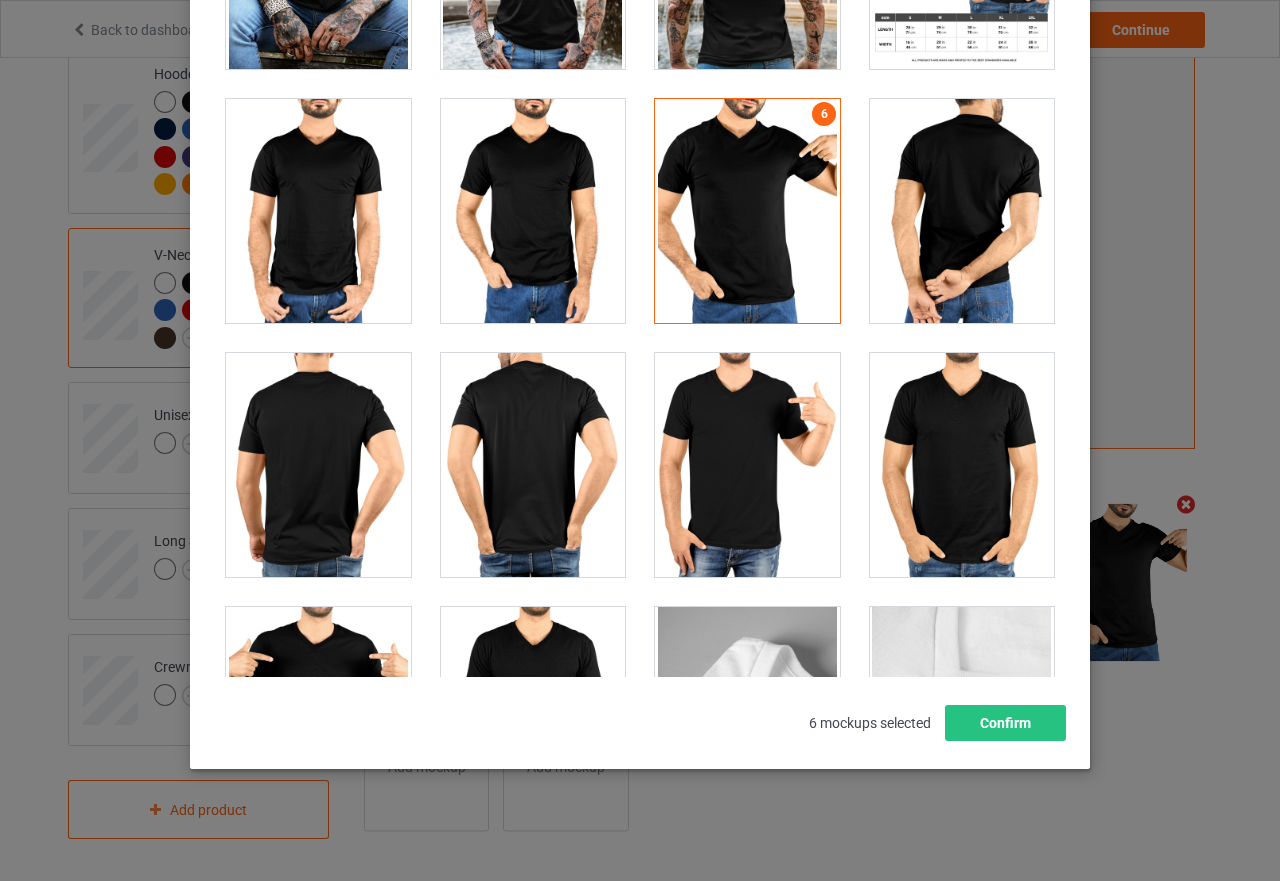click at bounding box center [962, 465] 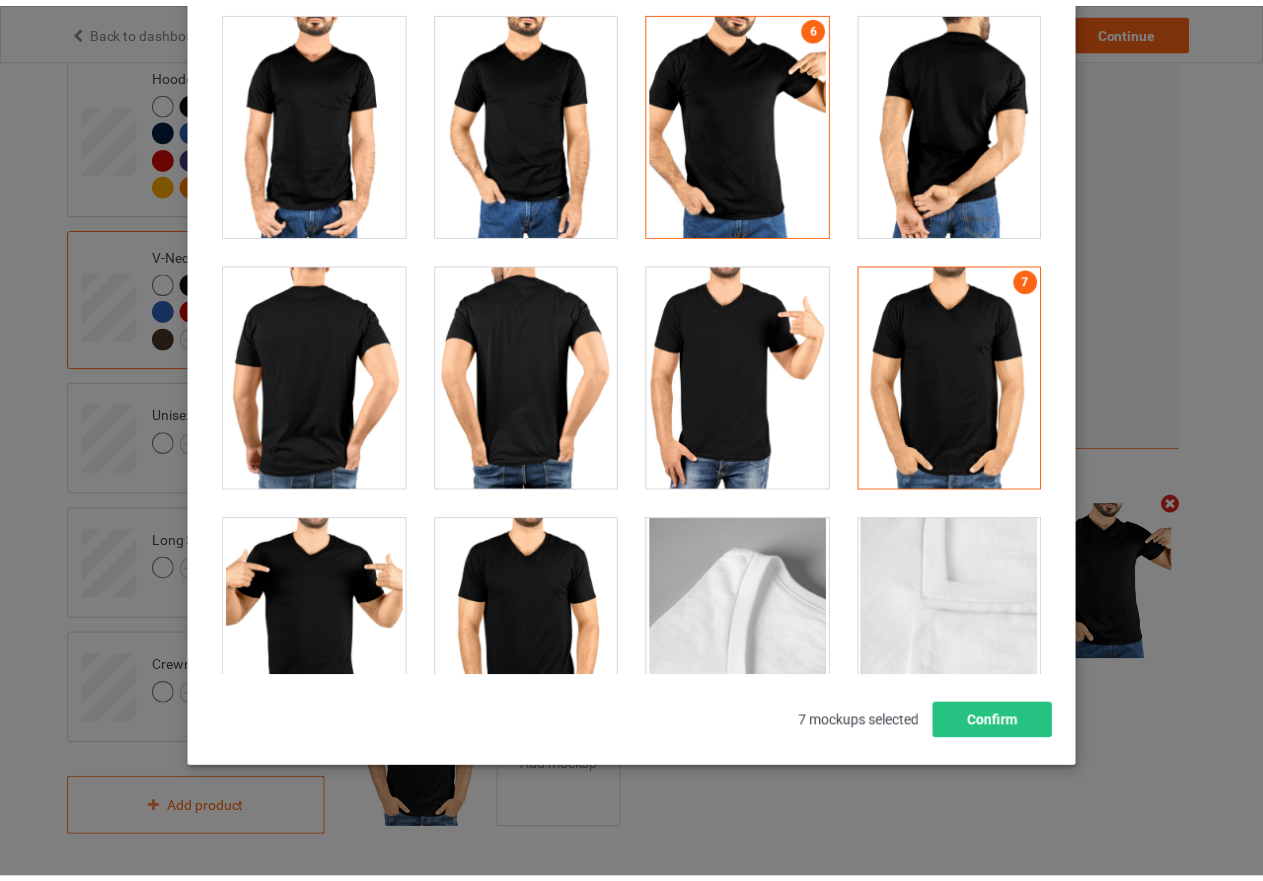 scroll, scrollTop: 1613, scrollLeft: 0, axis: vertical 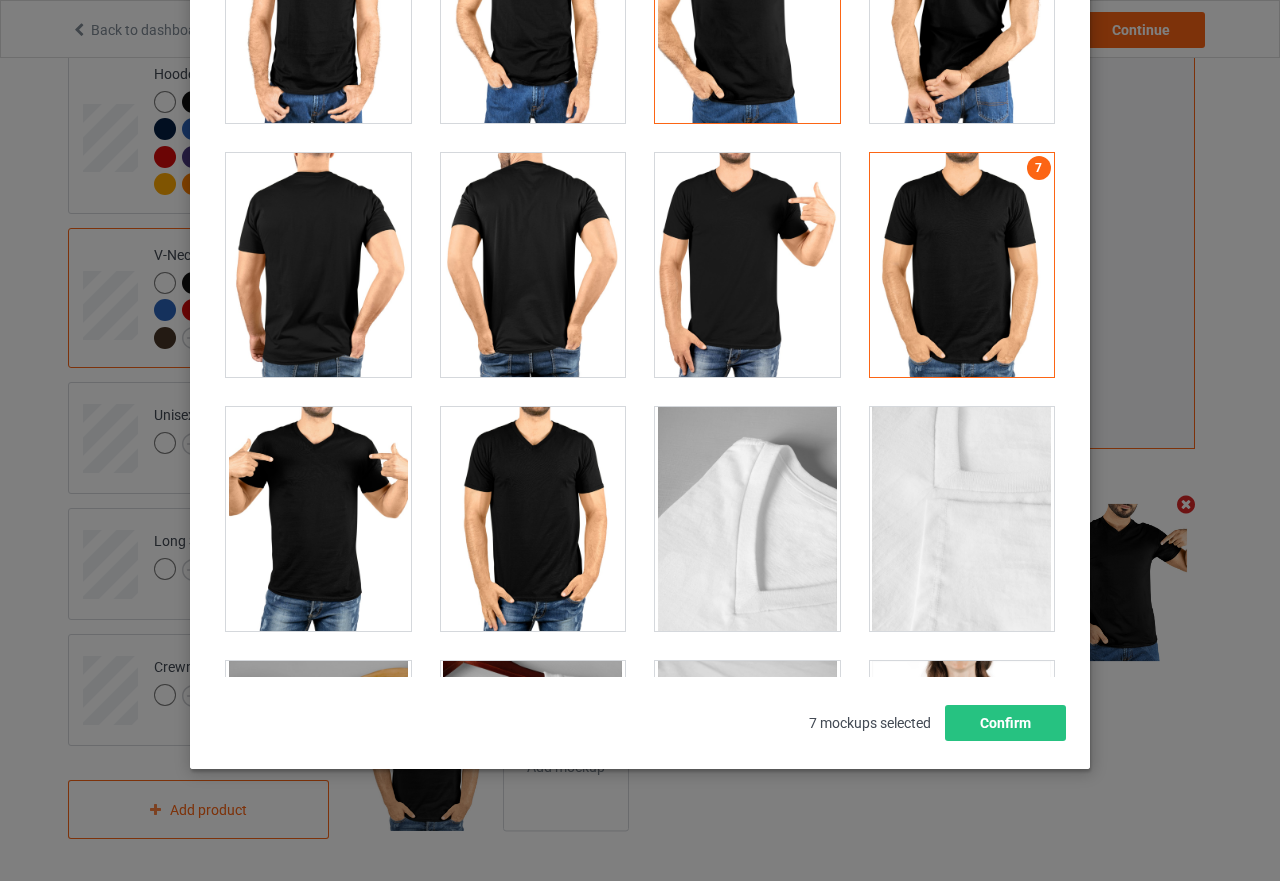 click at bounding box center (318, 519) 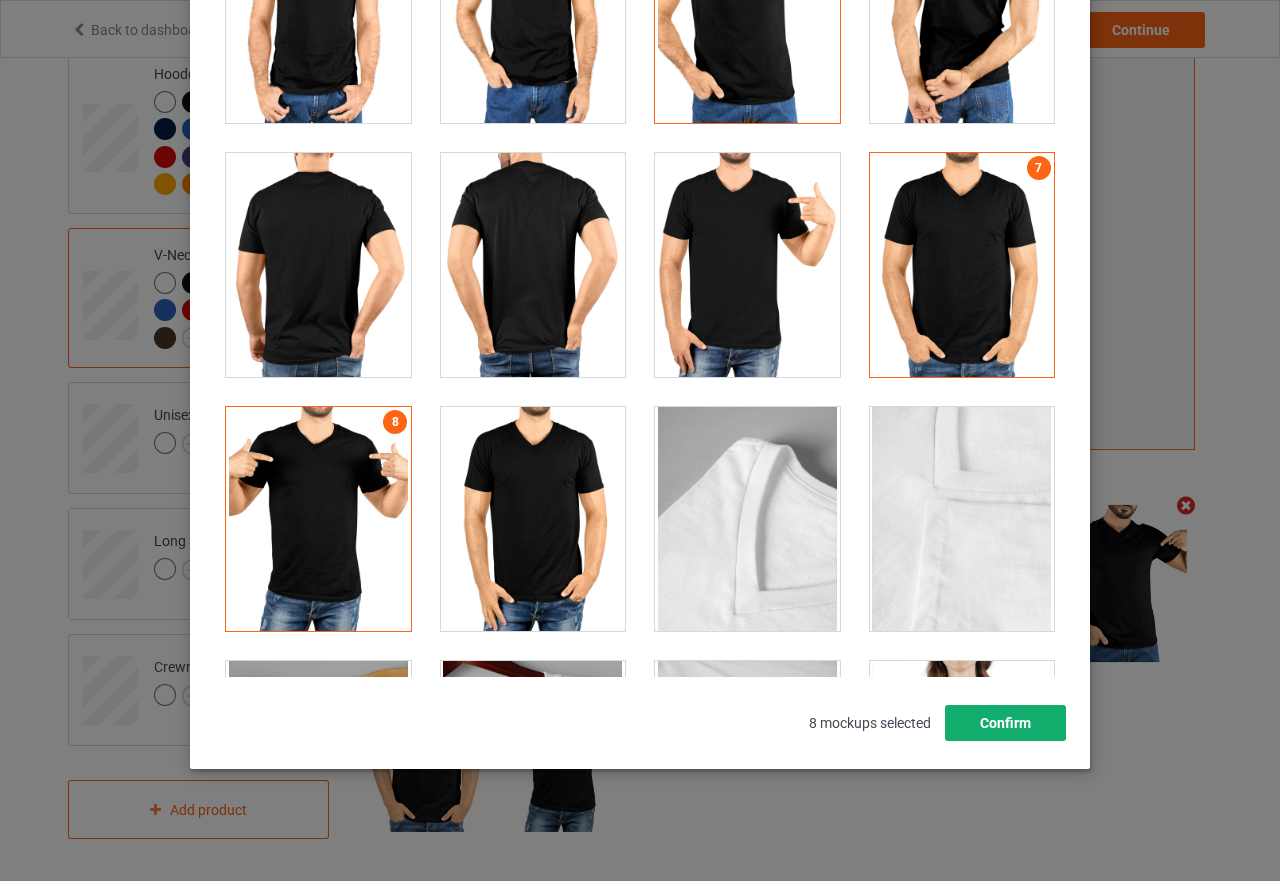 click on "Confirm" at bounding box center (1005, 723) 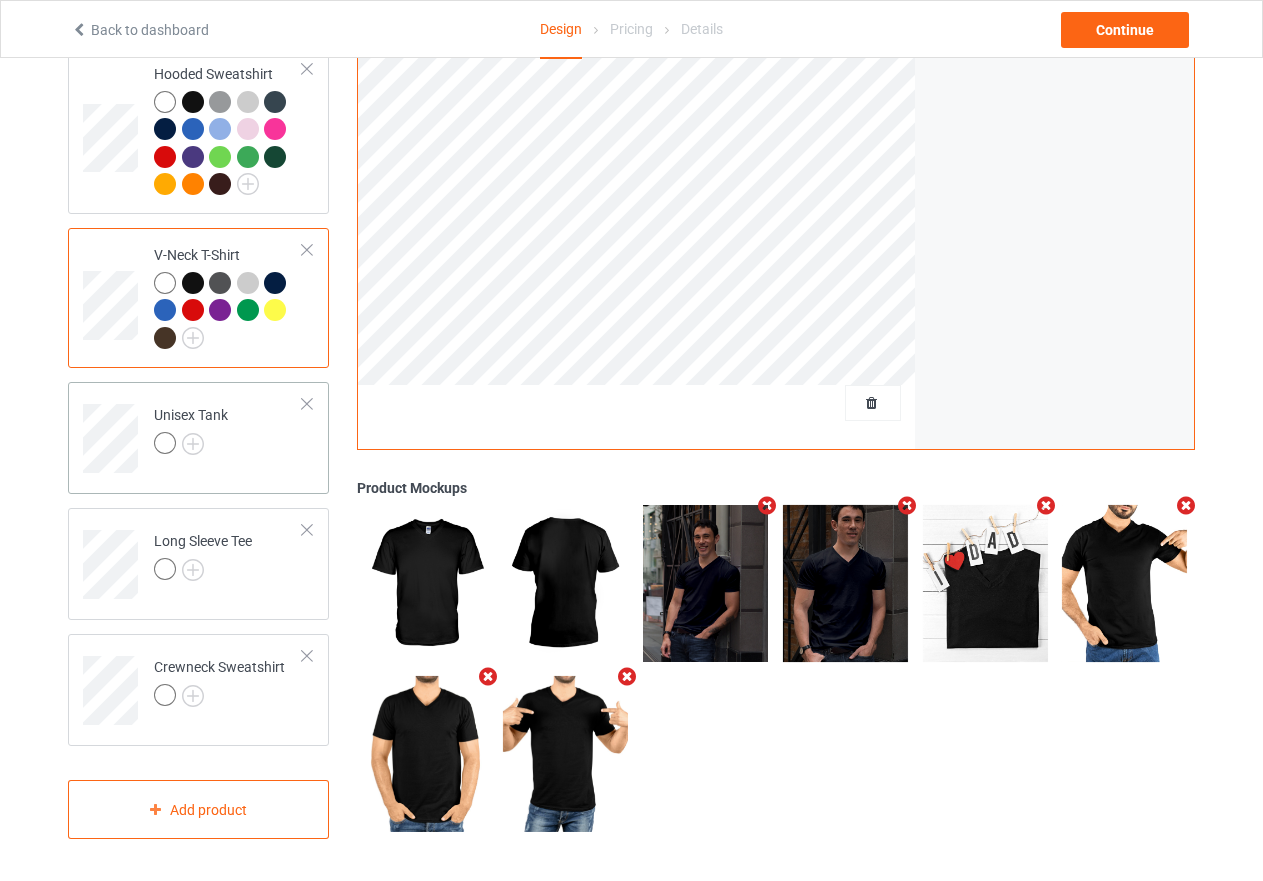 click on "Unisex Tank" at bounding box center (228, 431) 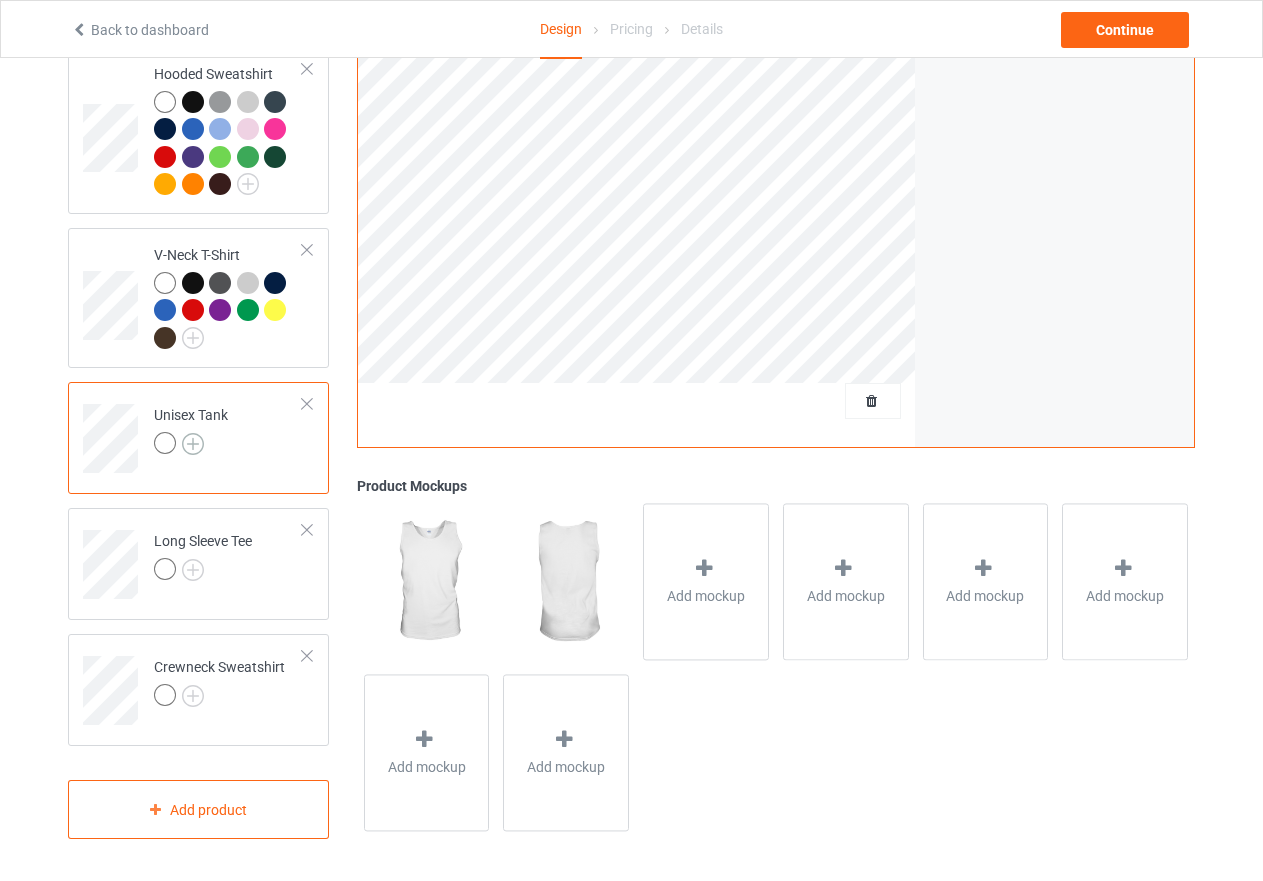 click at bounding box center (193, 444) 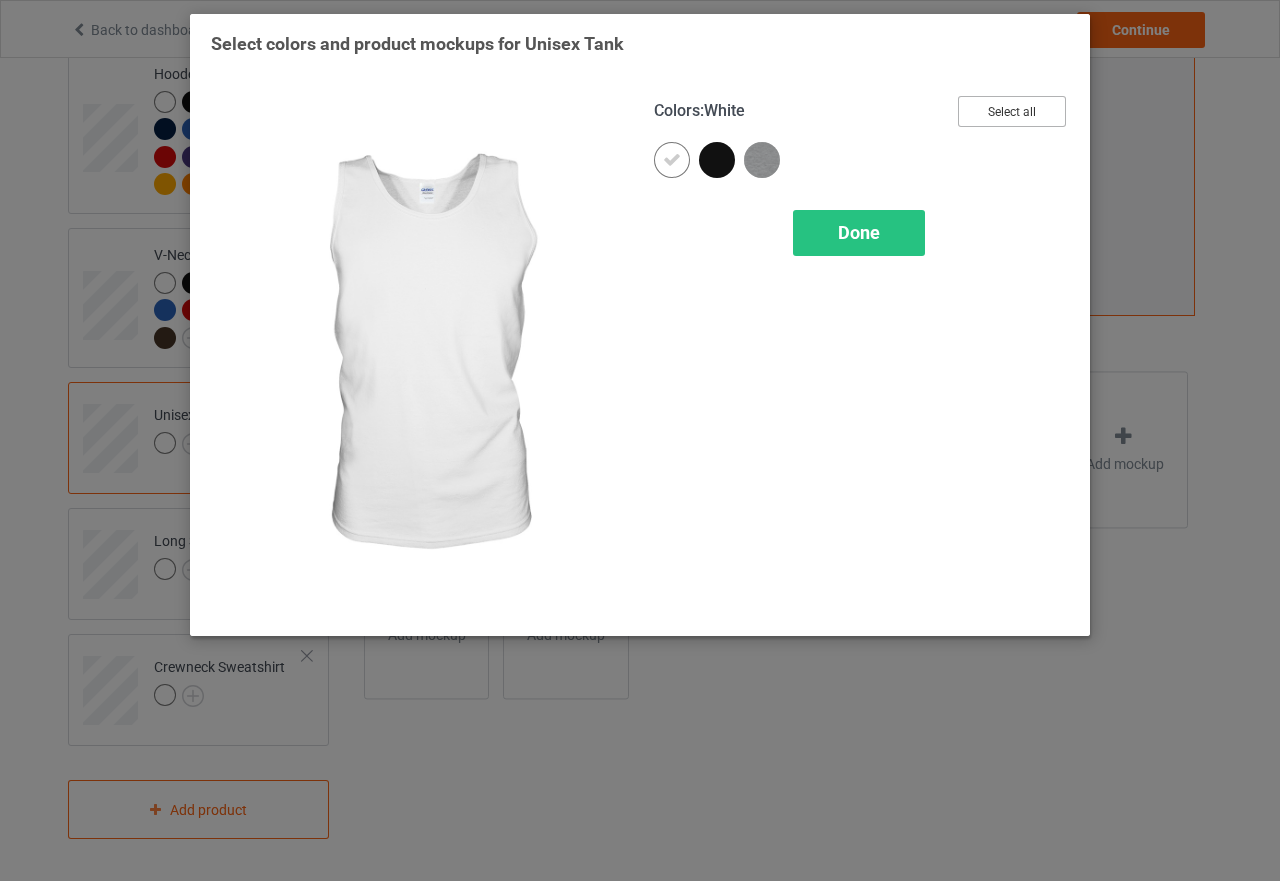 click on "Select all" at bounding box center [1012, 111] 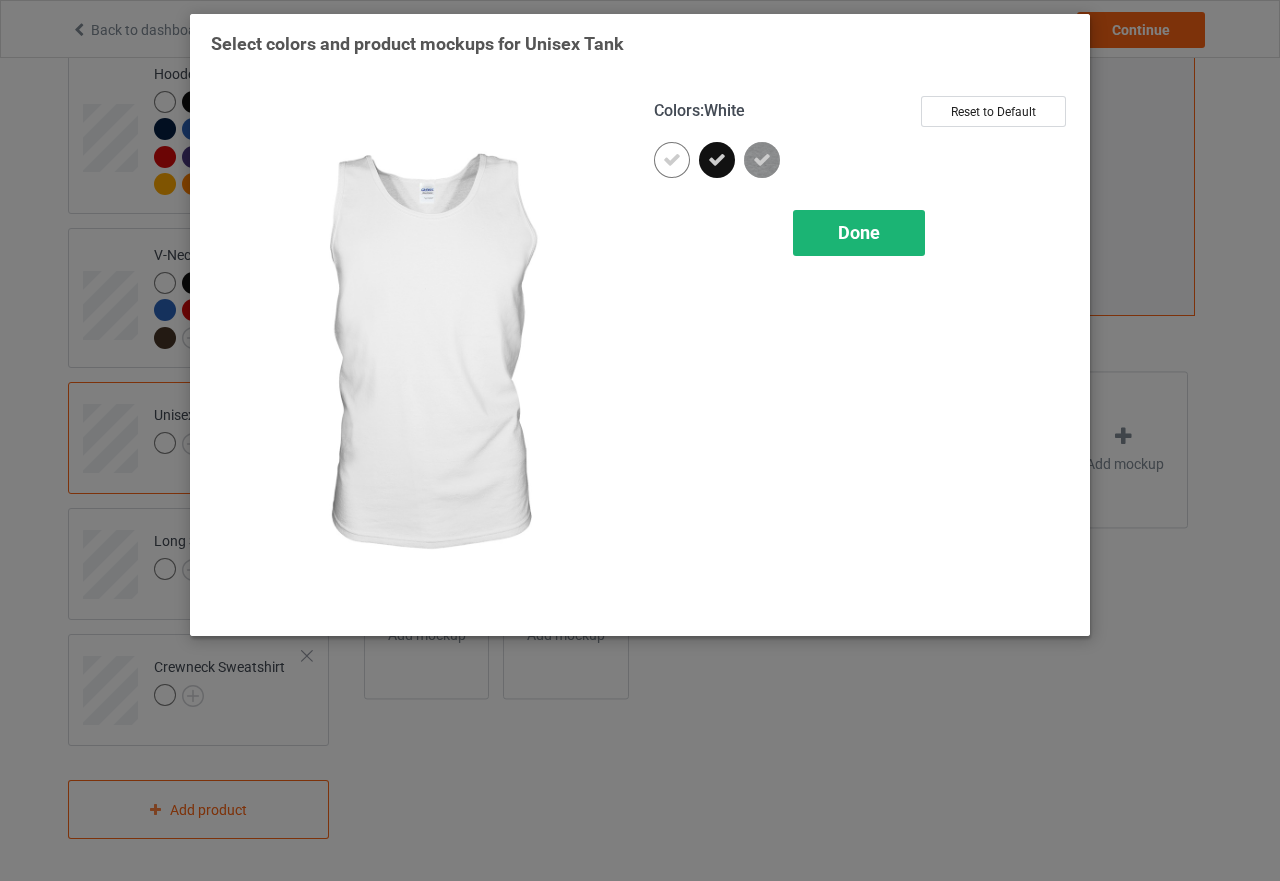 click on "Done" at bounding box center [859, 232] 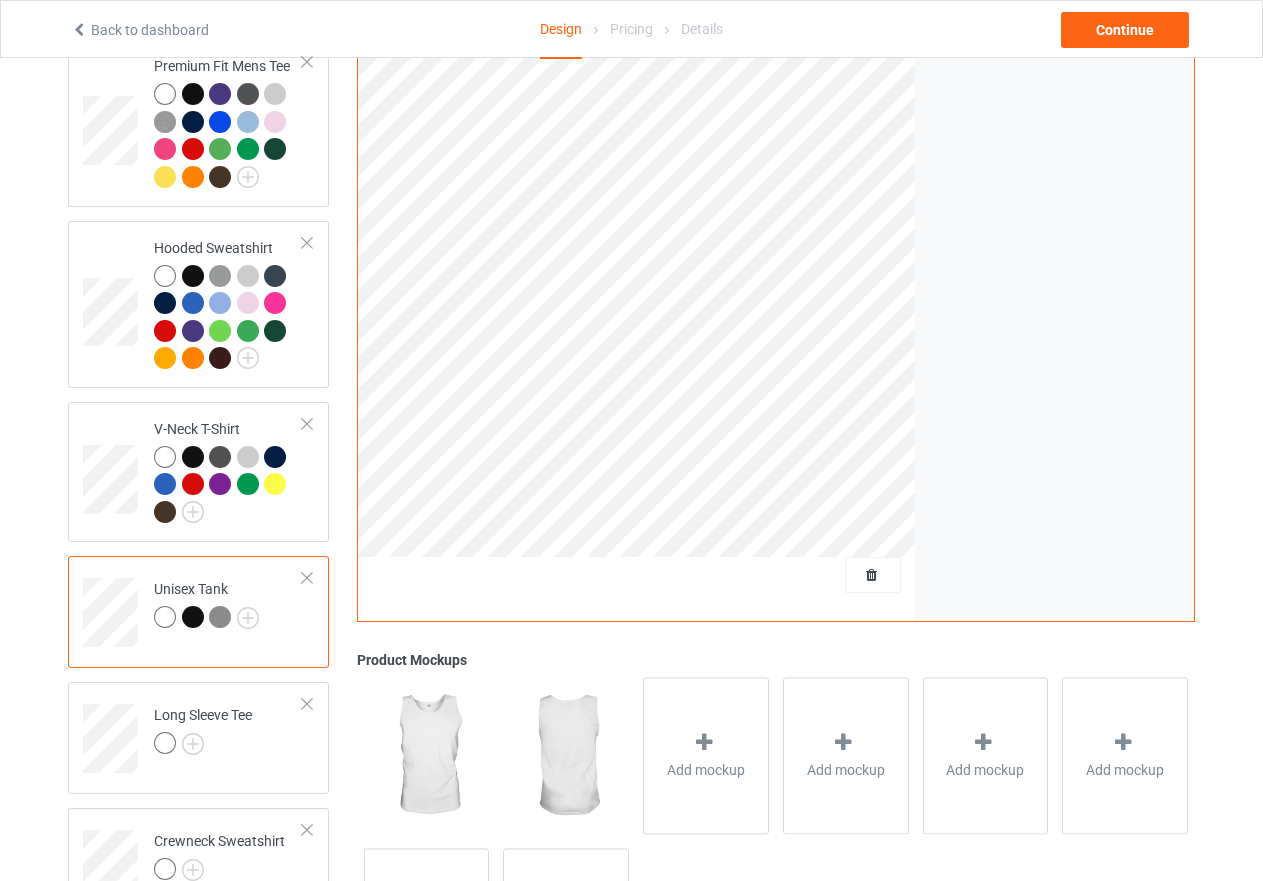 scroll, scrollTop: 350, scrollLeft: 0, axis: vertical 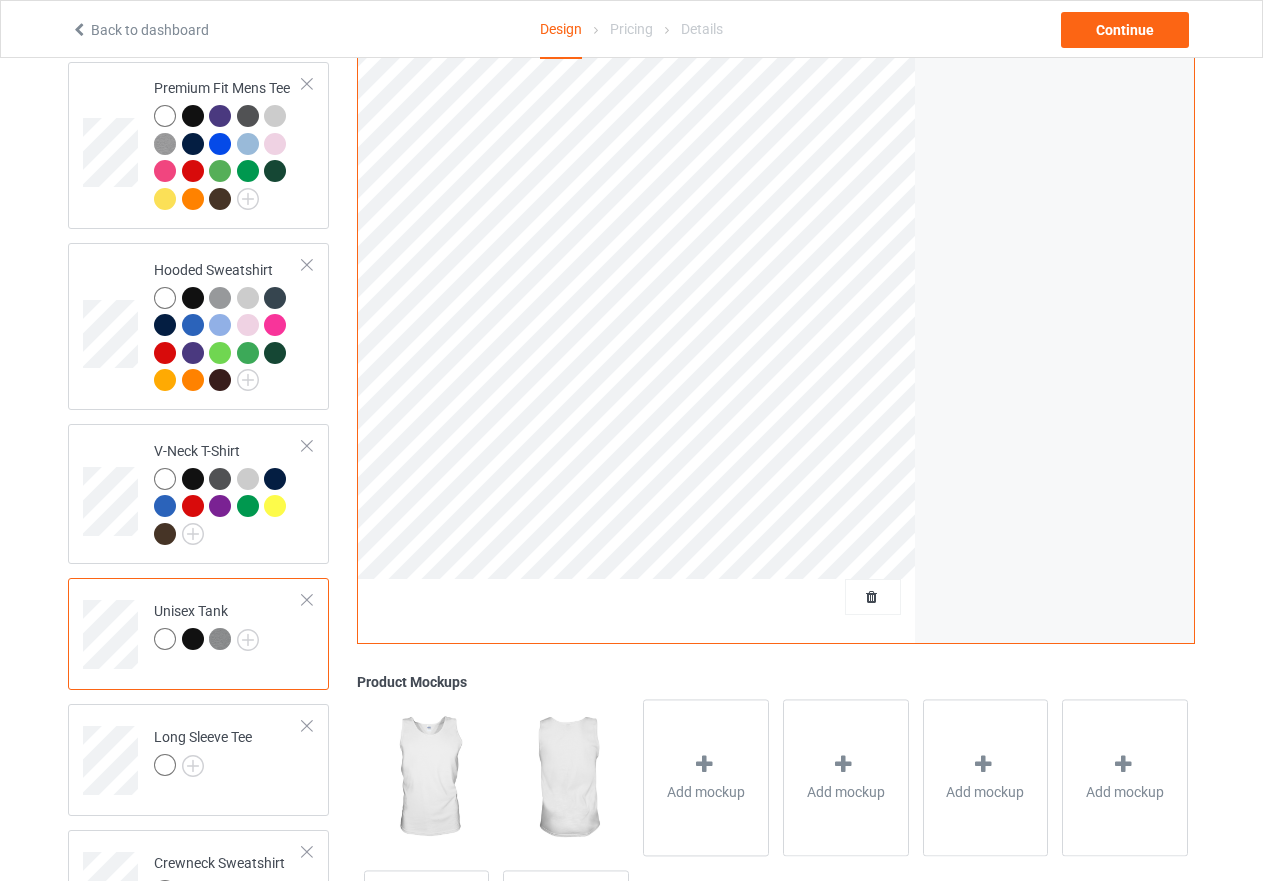 click at bounding box center (193, 639) 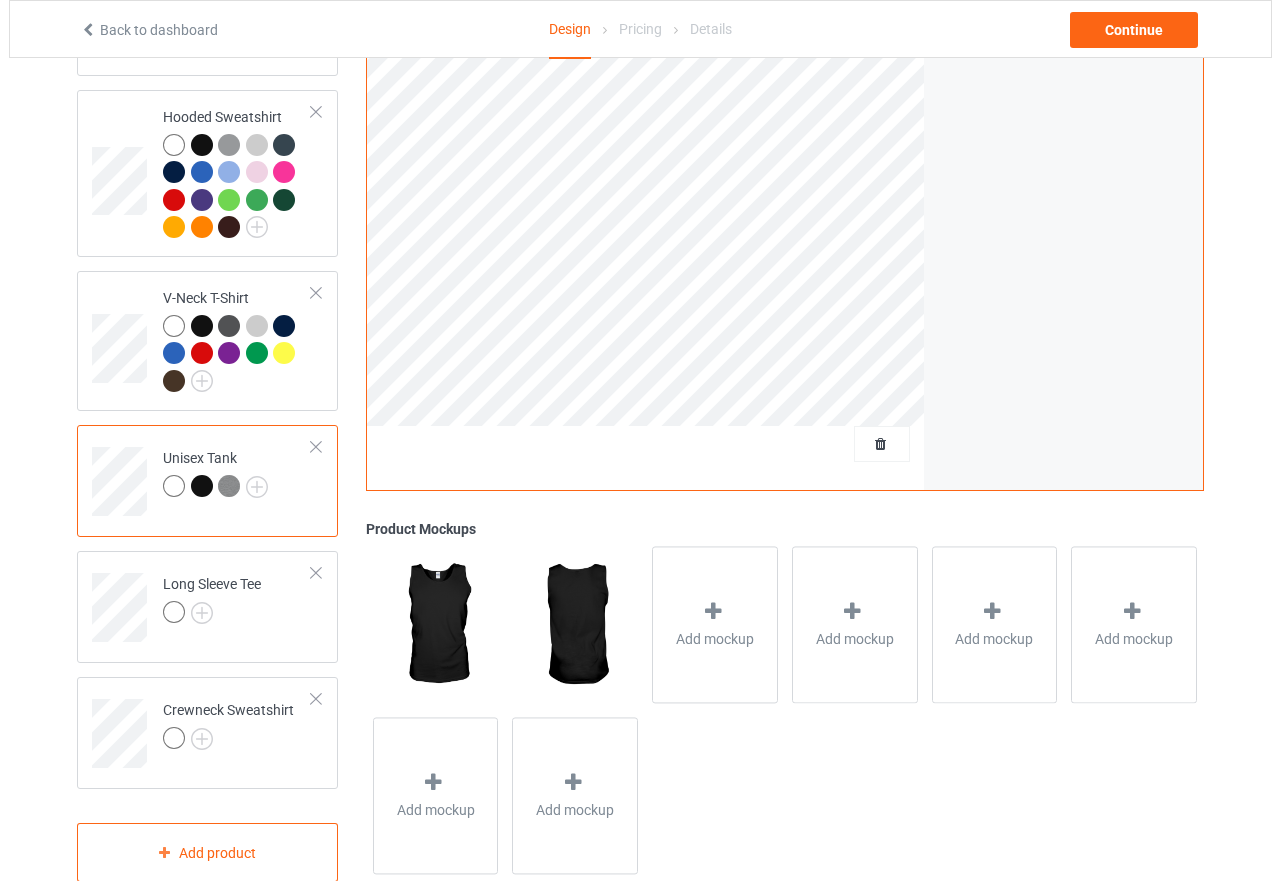 scroll, scrollTop: 550, scrollLeft: 0, axis: vertical 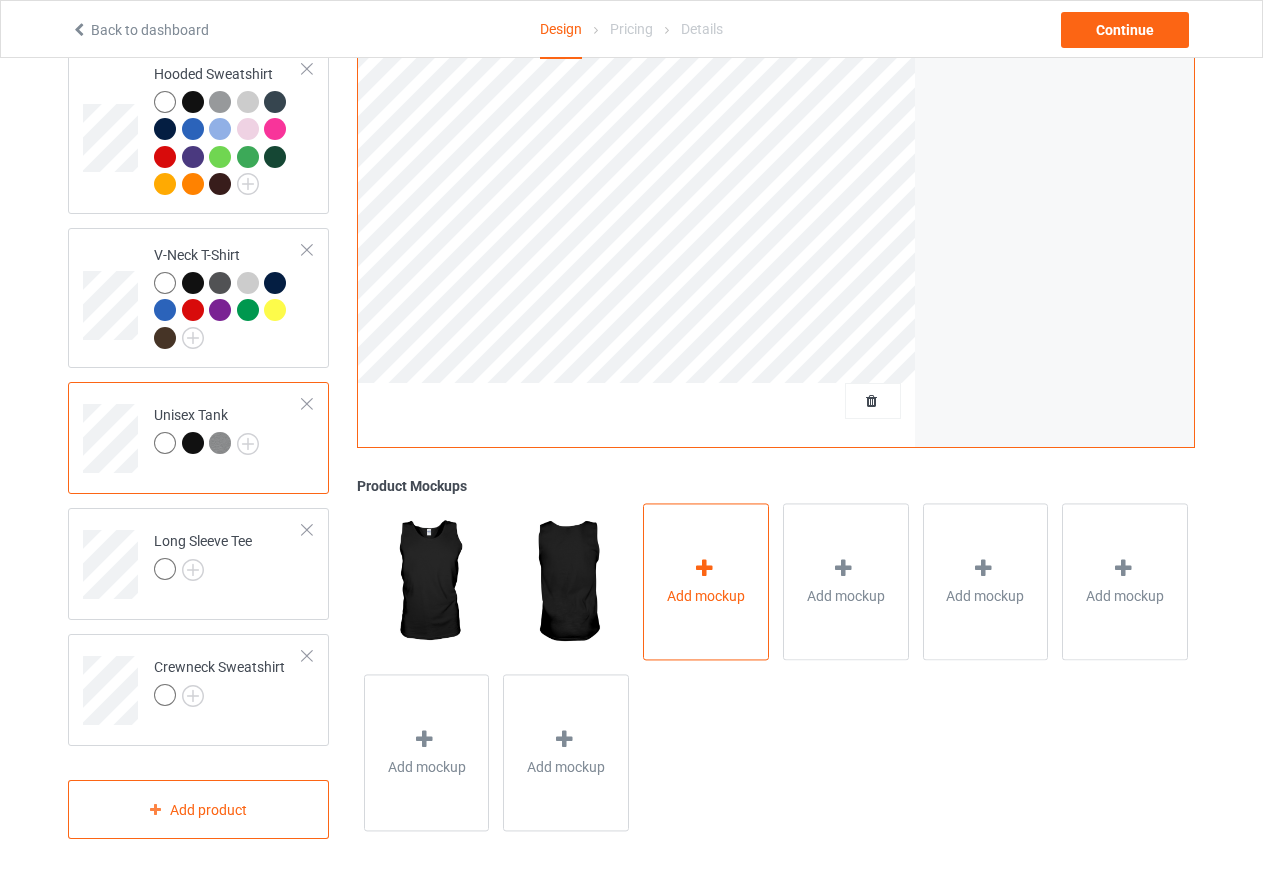 click at bounding box center (704, 569) 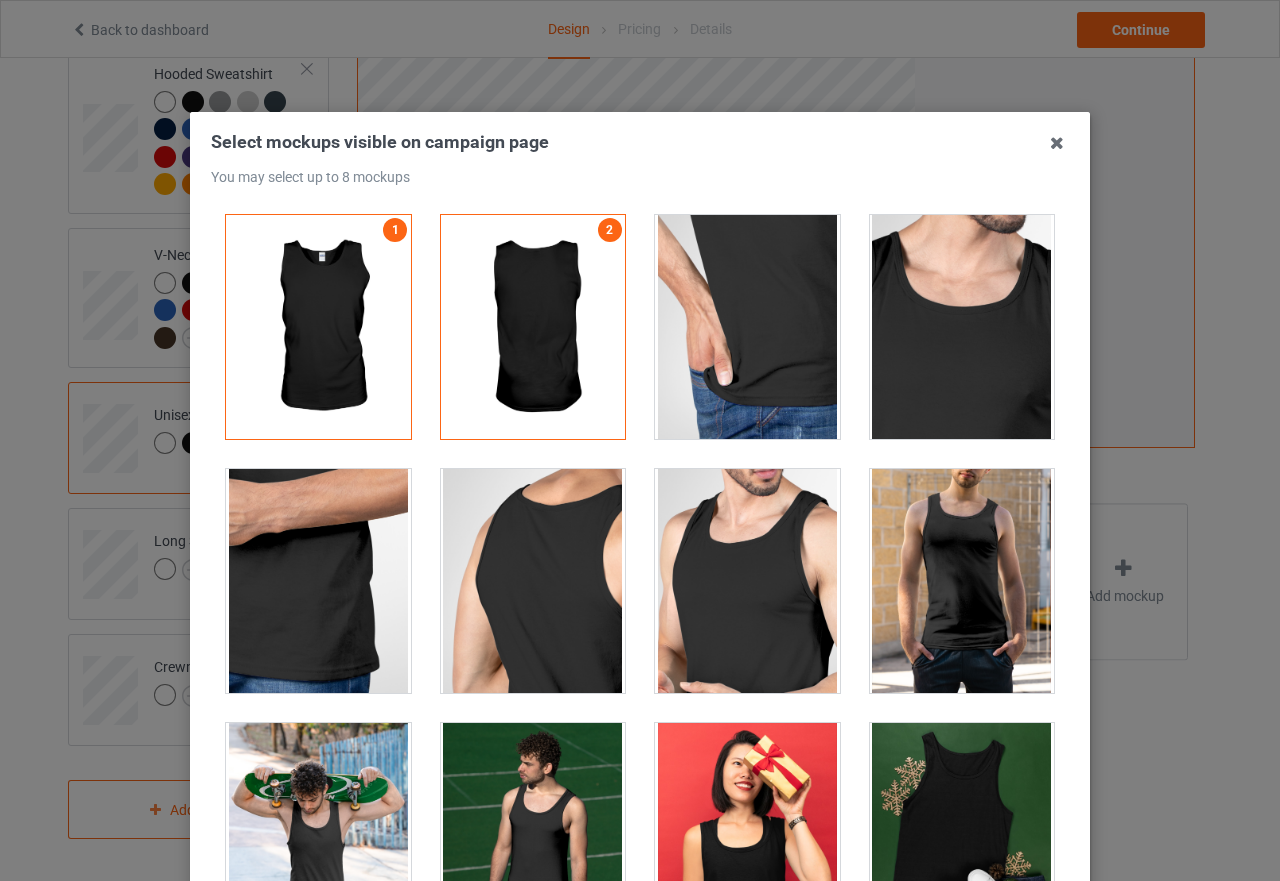 click at bounding box center [962, 581] 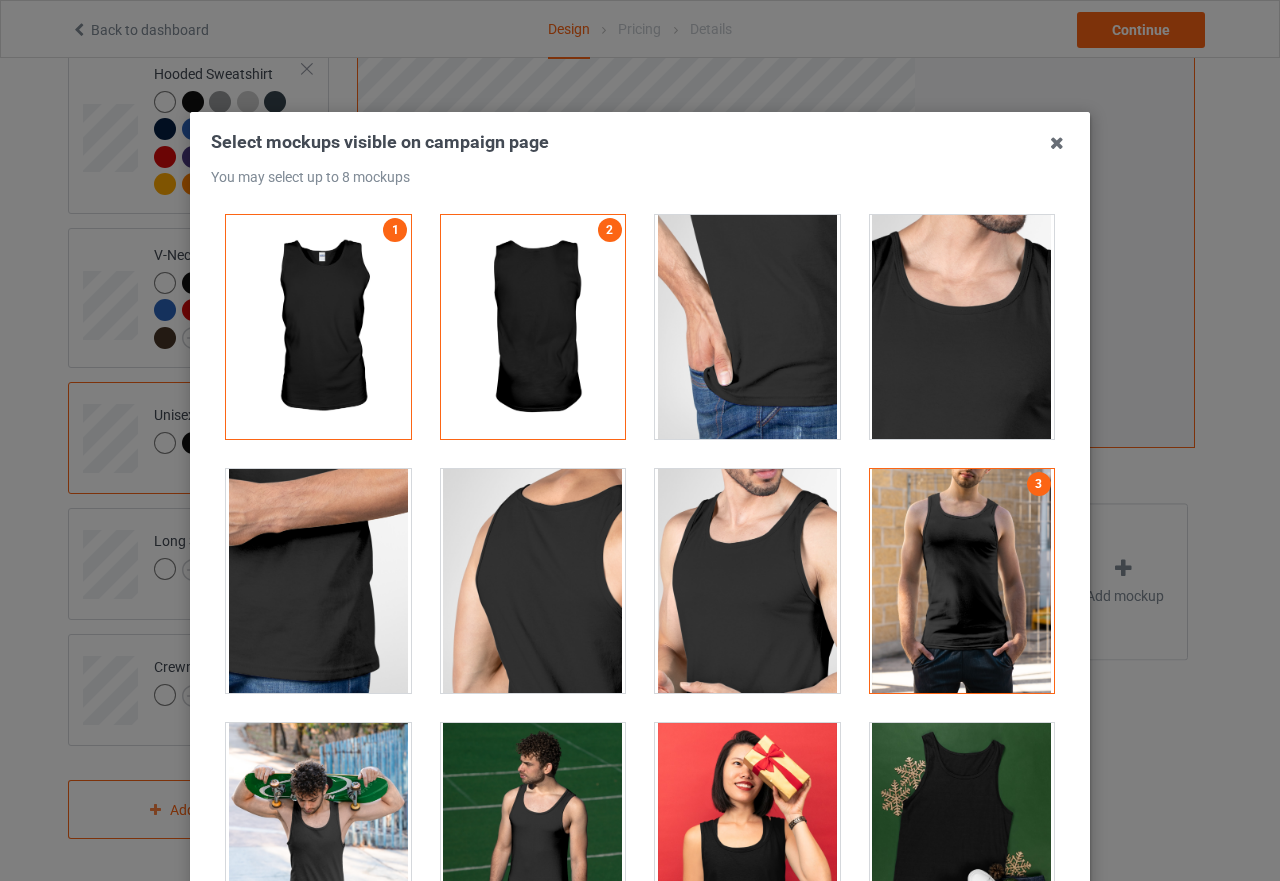 scroll, scrollTop: 300, scrollLeft: 0, axis: vertical 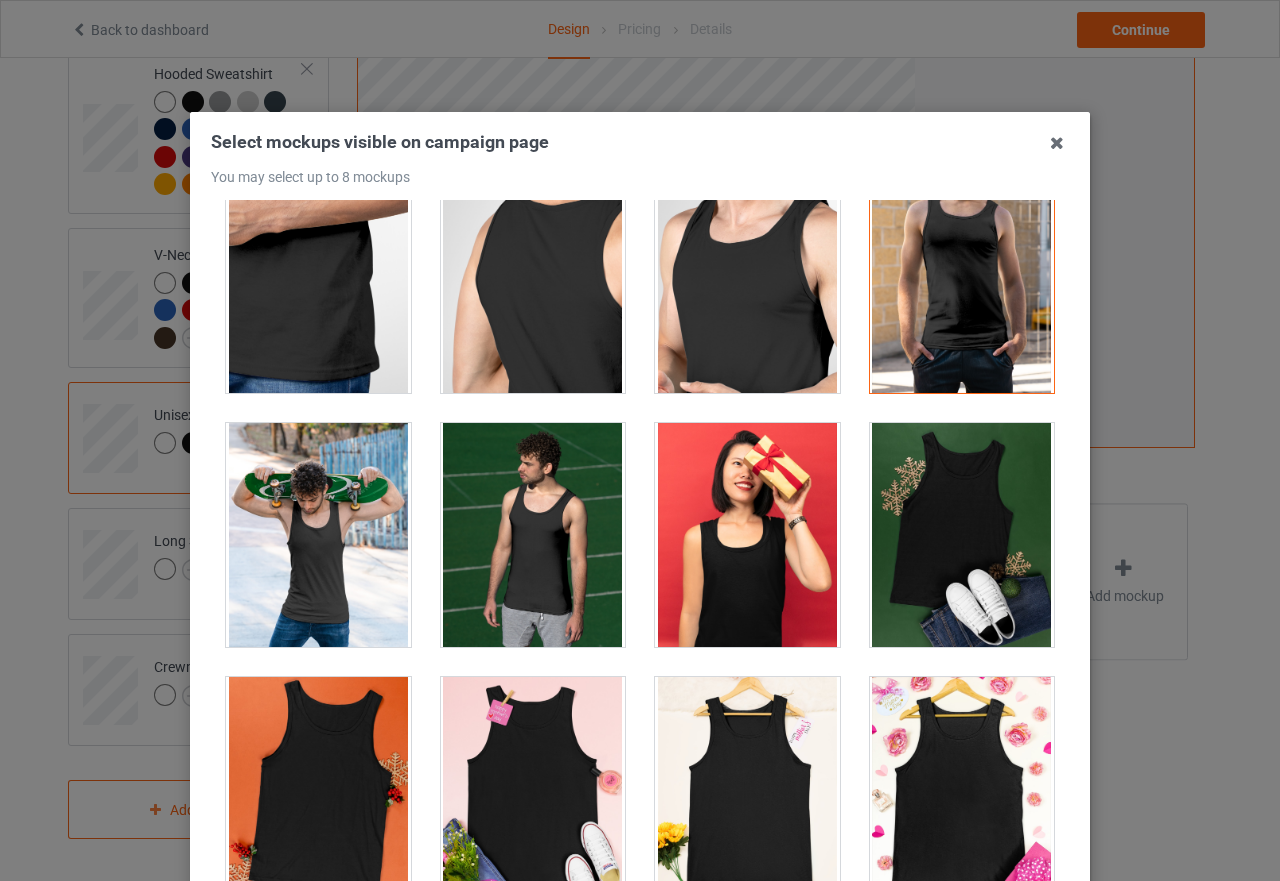 click at bounding box center (318, 535) 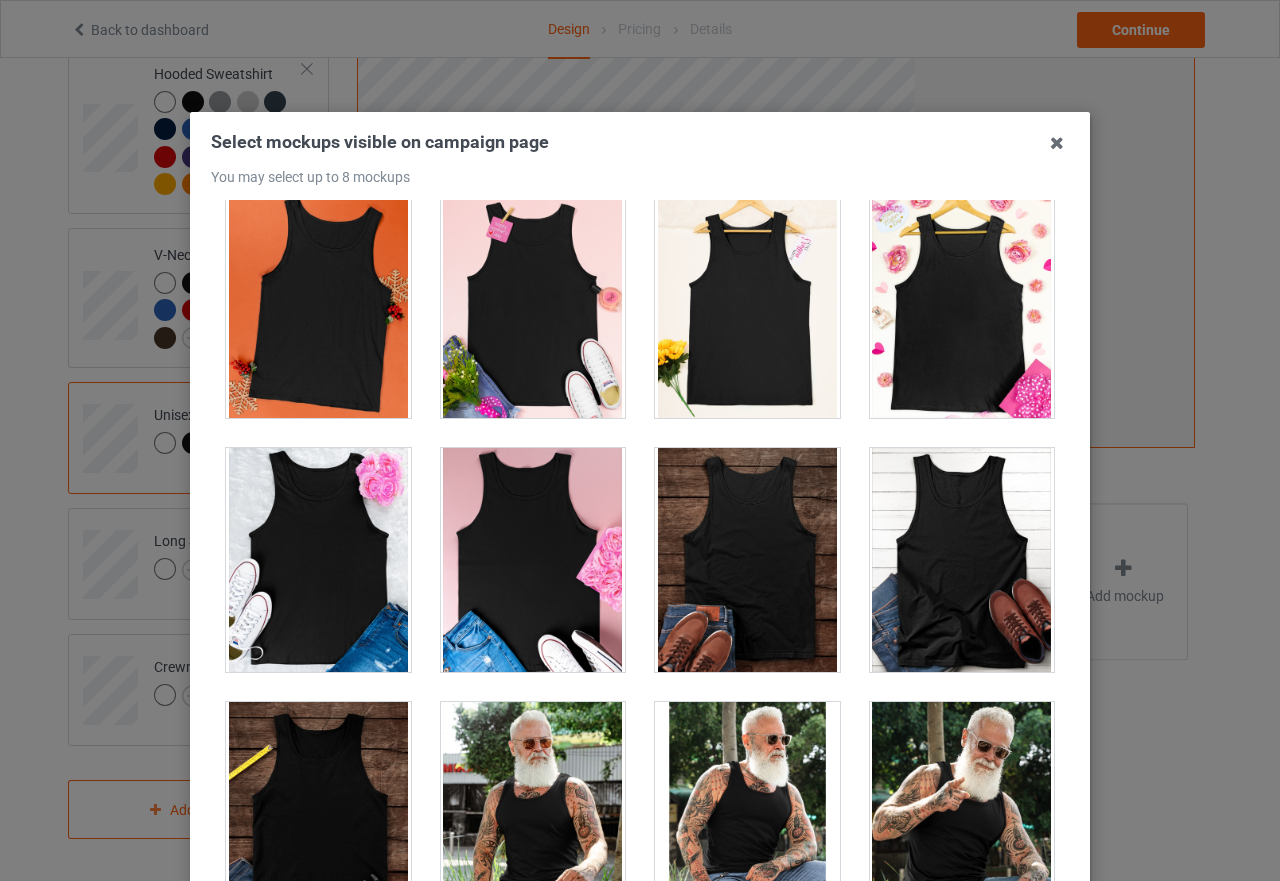 scroll, scrollTop: 800, scrollLeft: 0, axis: vertical 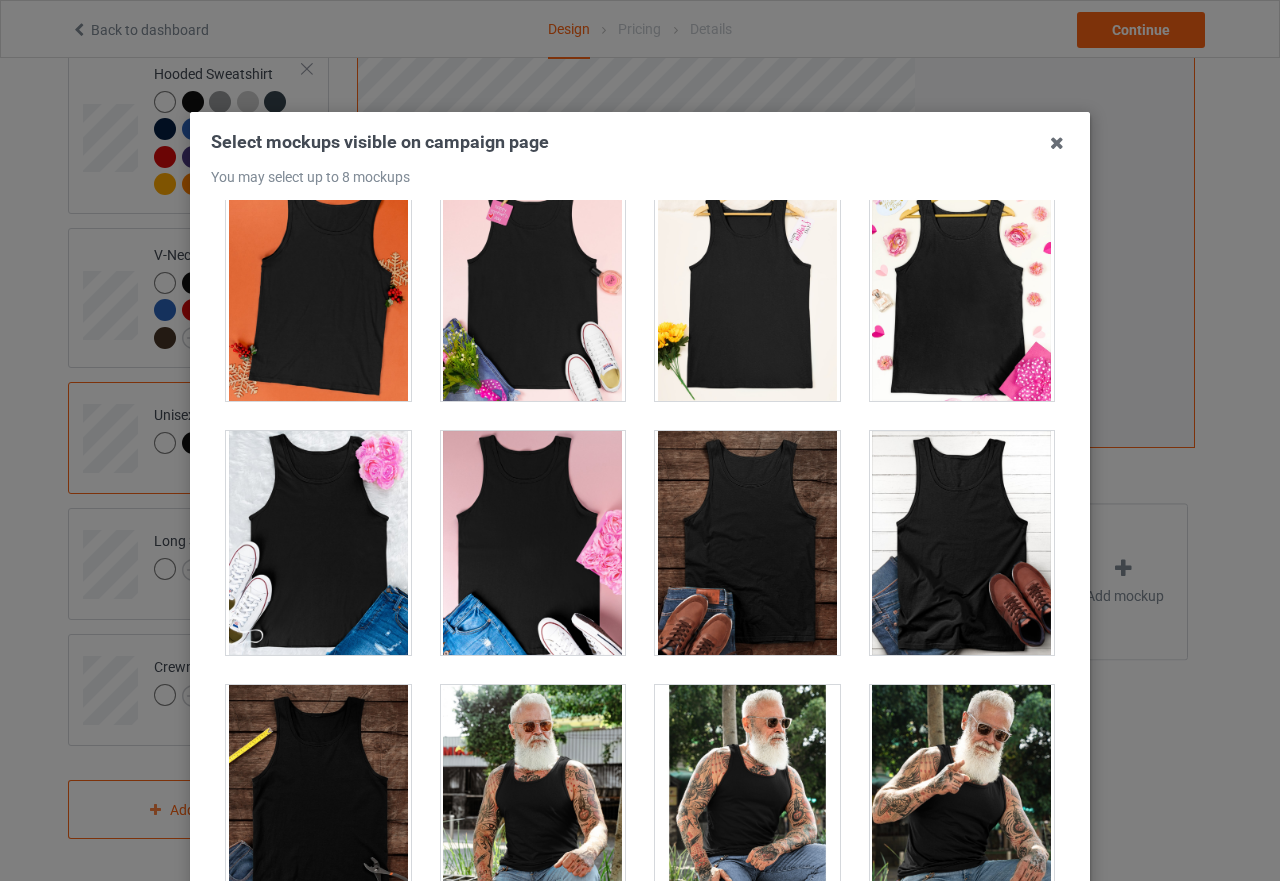click at bounding box center [747, 543] 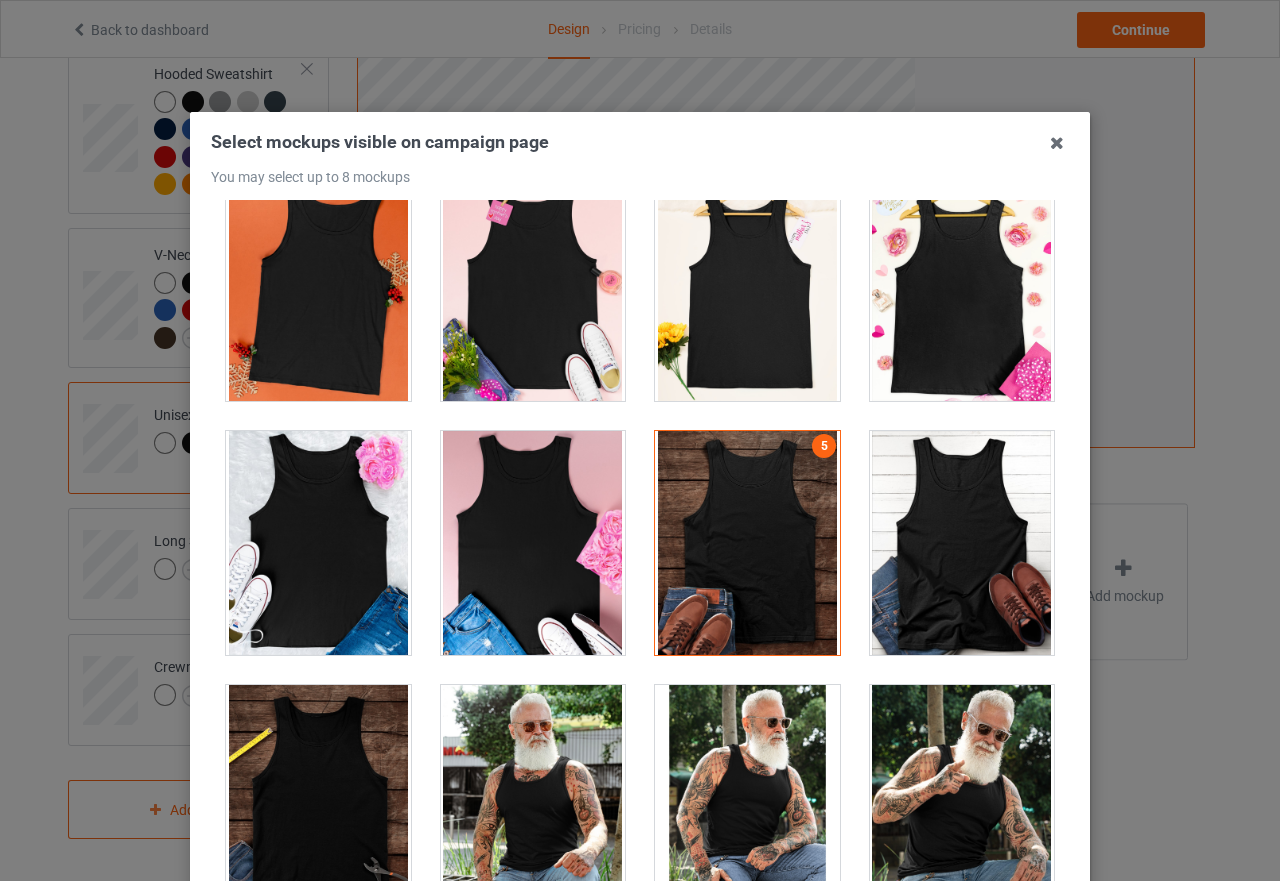 click at bounding box center (962, 543) 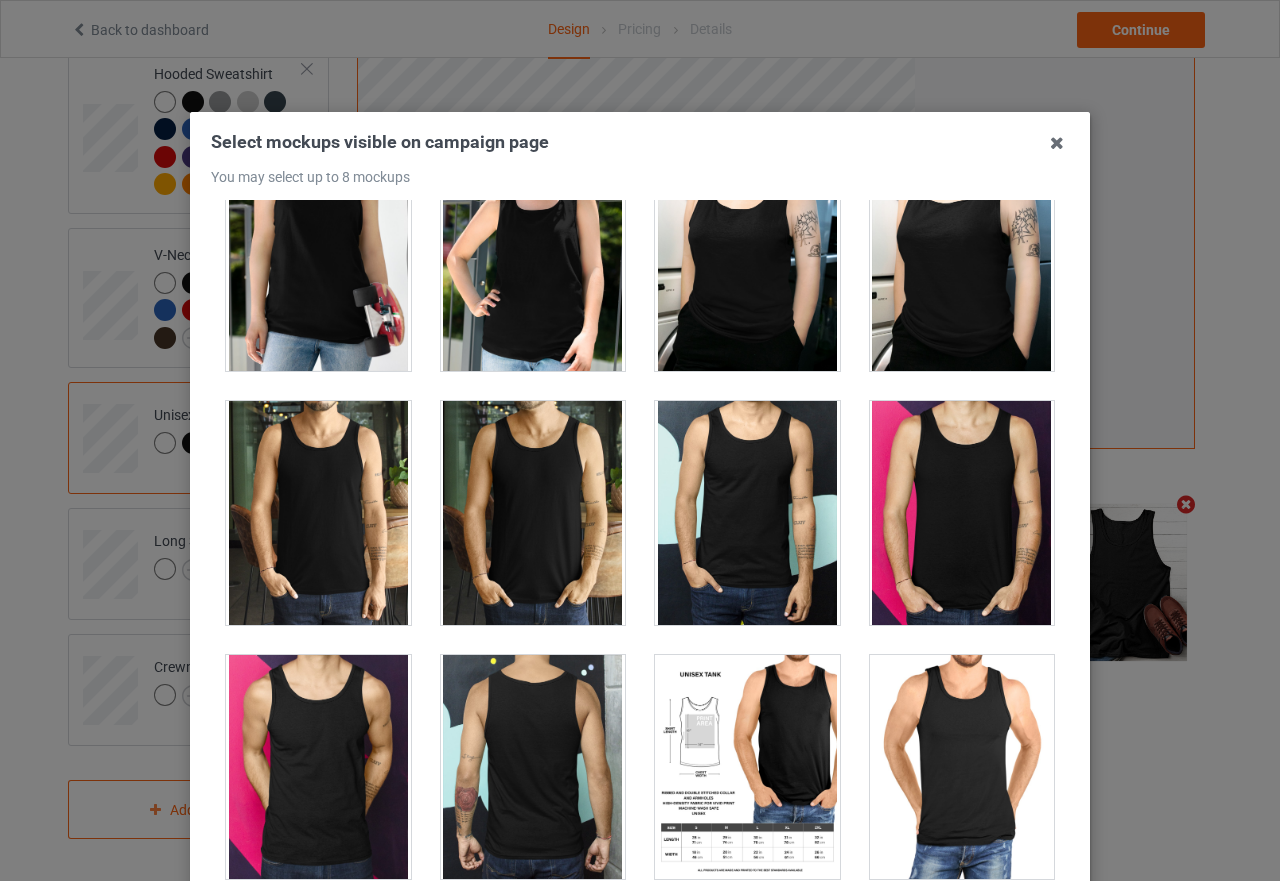 scroll, scrollTop: 2300, scrollLeft: 0, axis: vertical 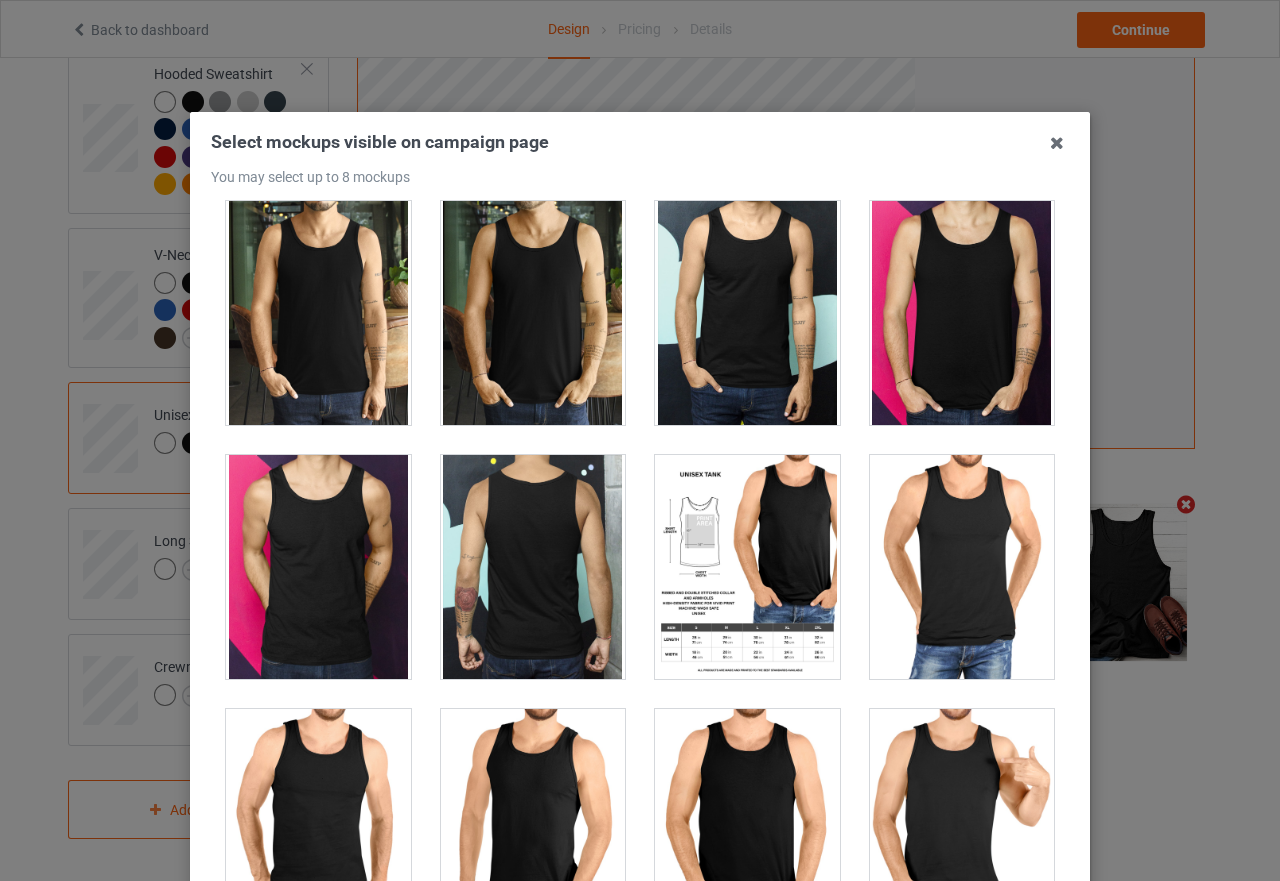 click at bounding box center [962, 567] 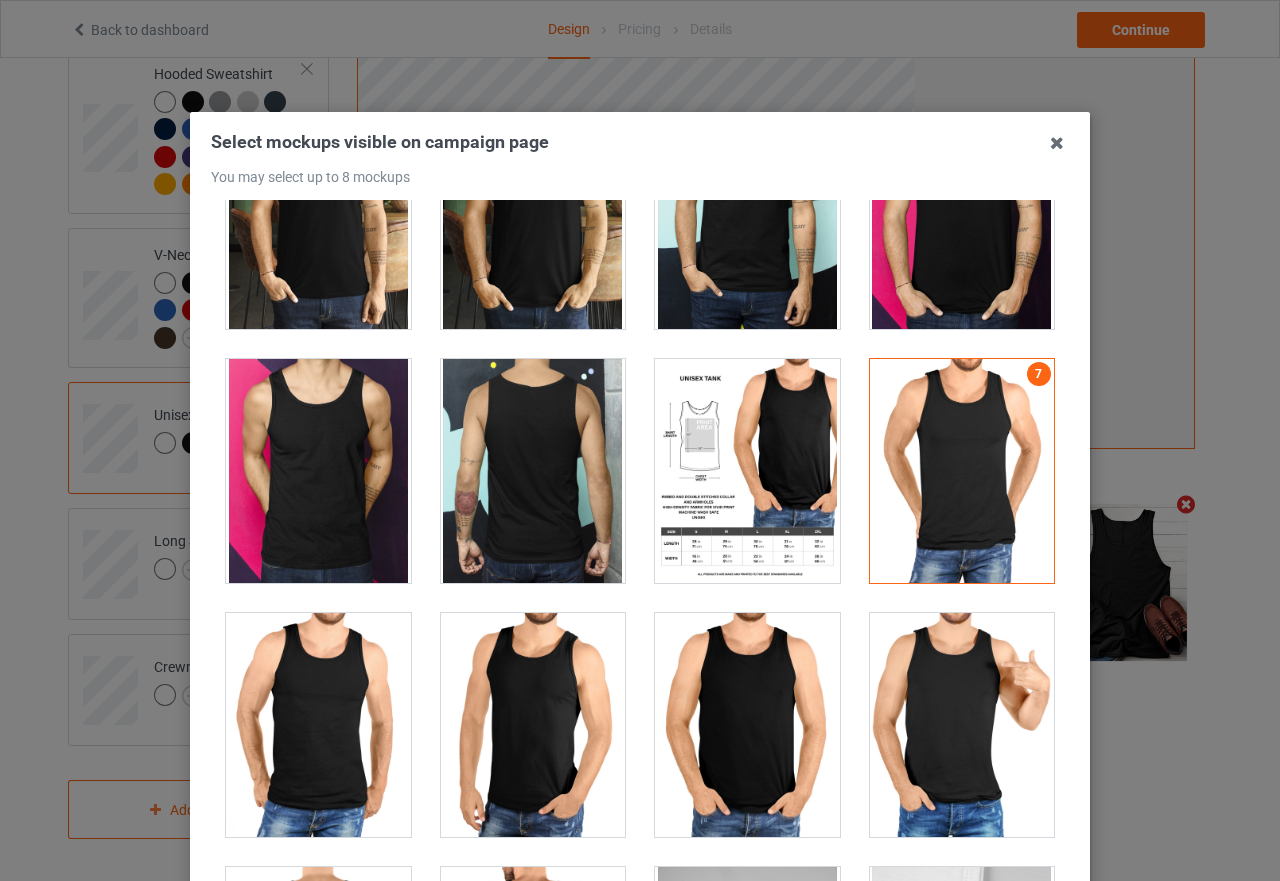 scroll, scrollTop: 2500, scrollLeft: 0, axis: vertical 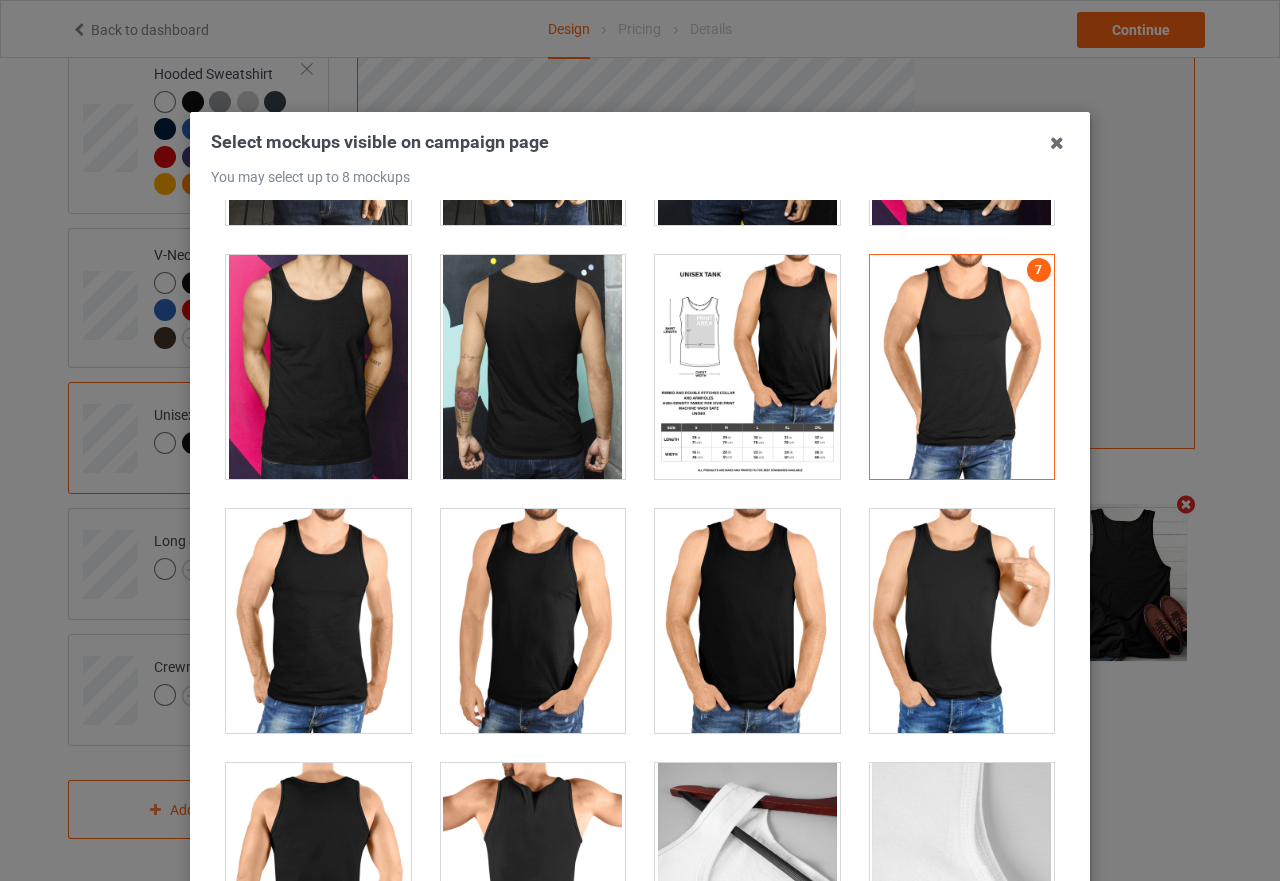click at bounding box center [962, 621] 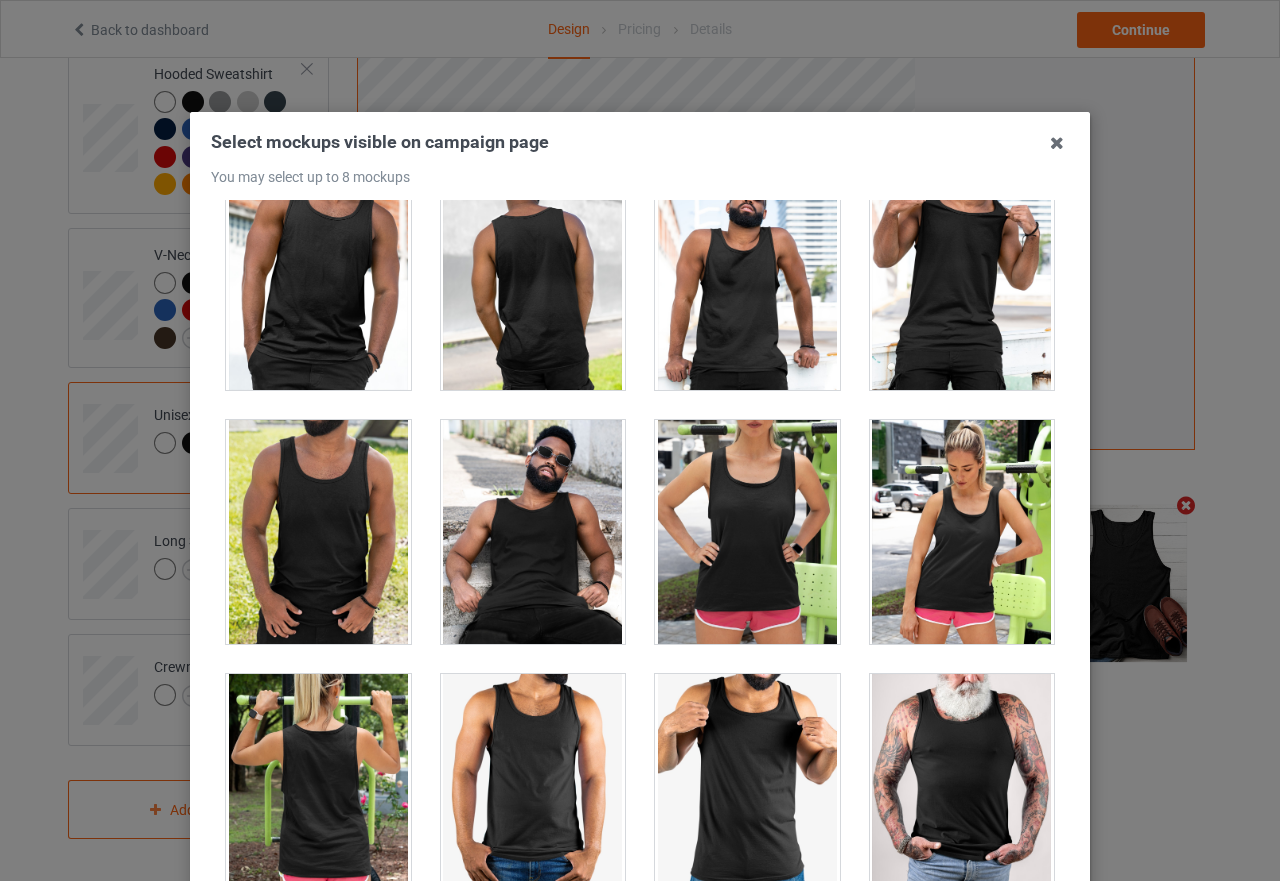 scroll, scrollTop: 4883, scrollLeft: 0, axis: vertical 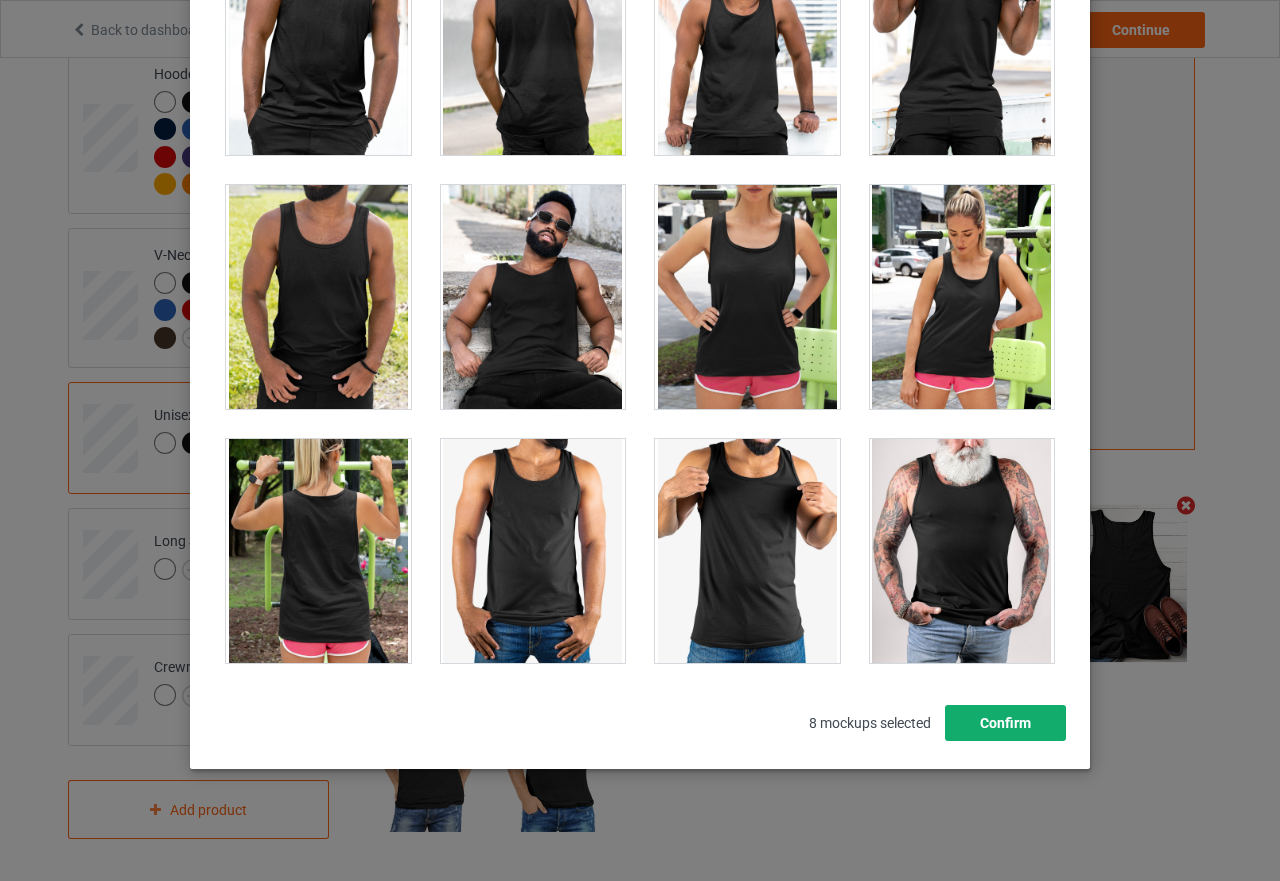 click on "Confirm" at bounding box center [1005, 723] 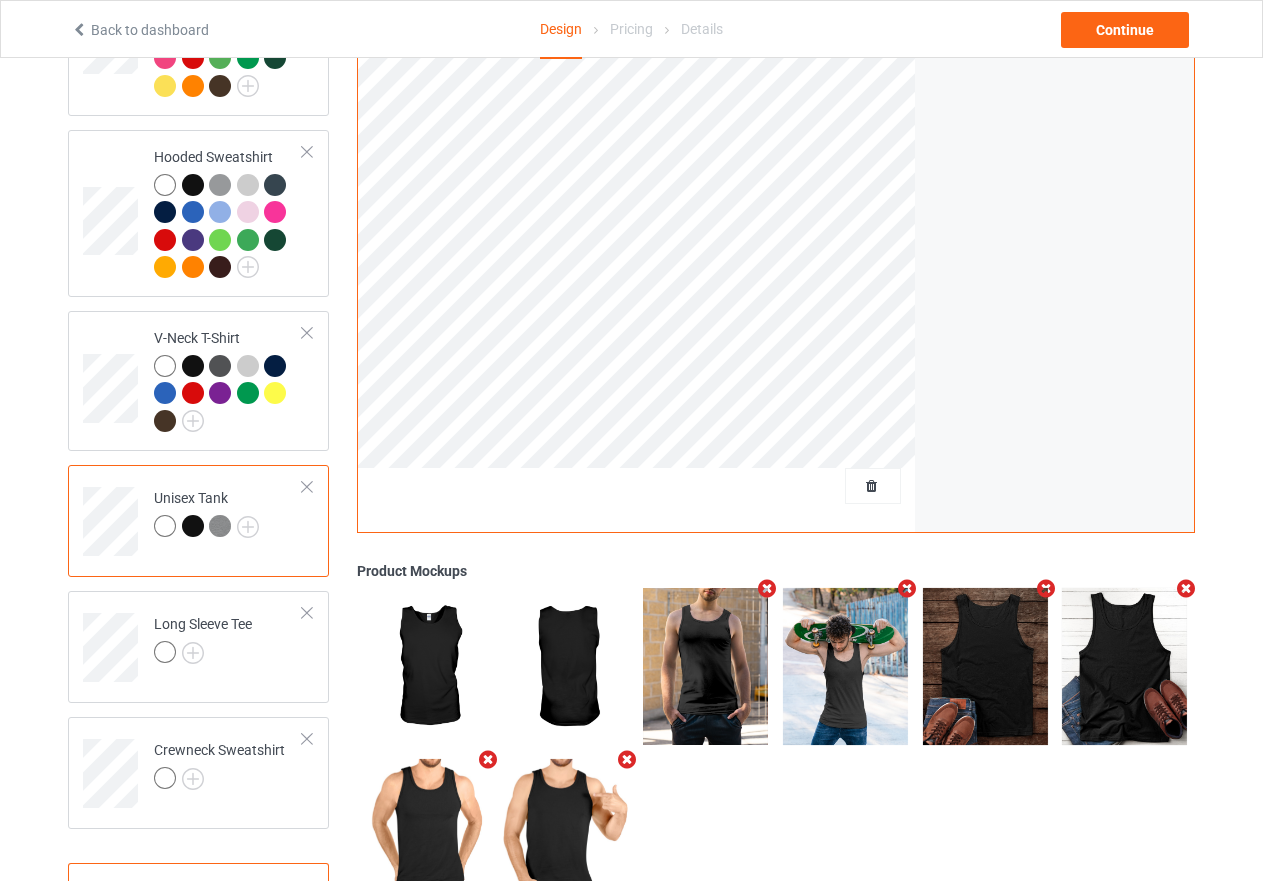 scroll, scrollTop: 550, scrollLeft: 0, axis: vertical 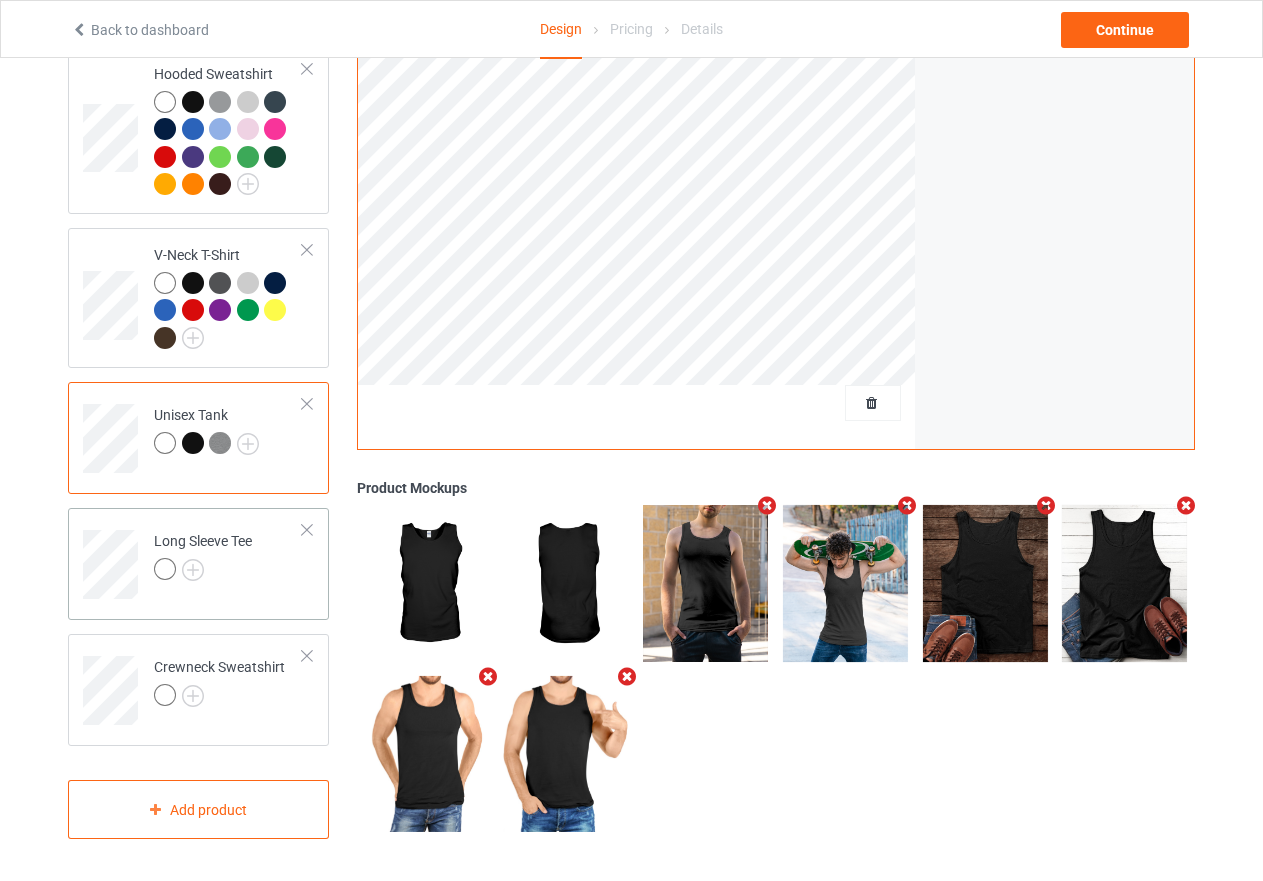 click at bounding box center (165, 569) 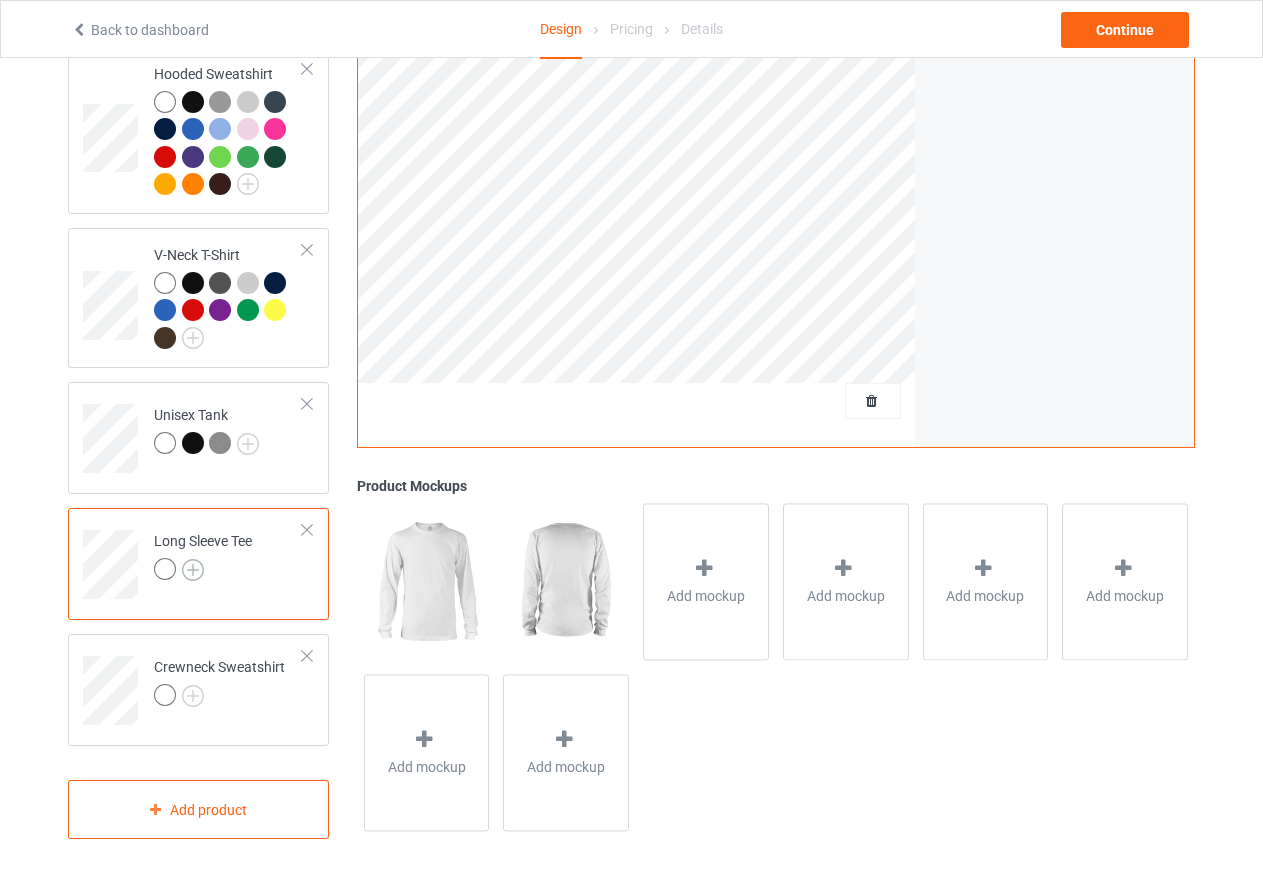 click at bounding box center (193, 570) 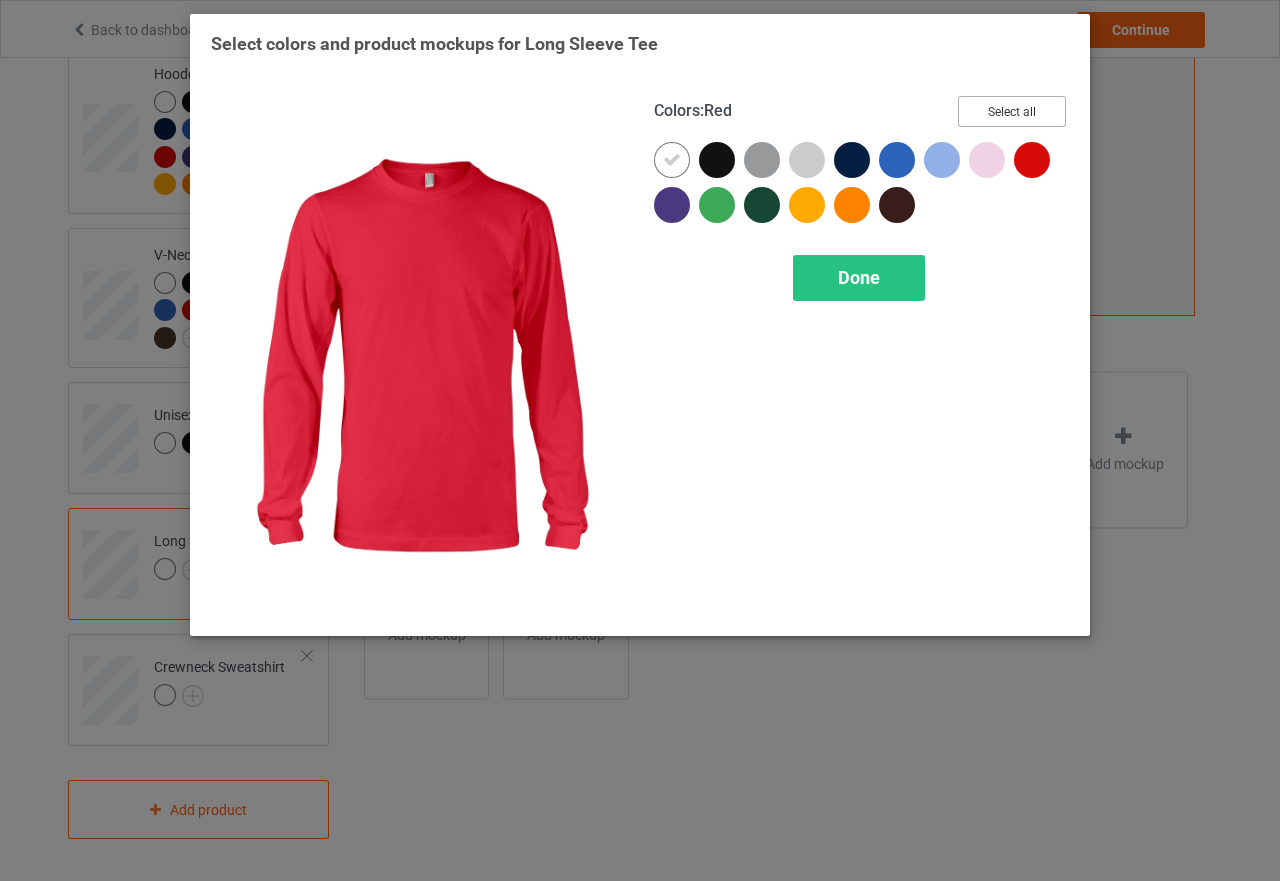 click on "Select all" at bounding box center (1012, 111) 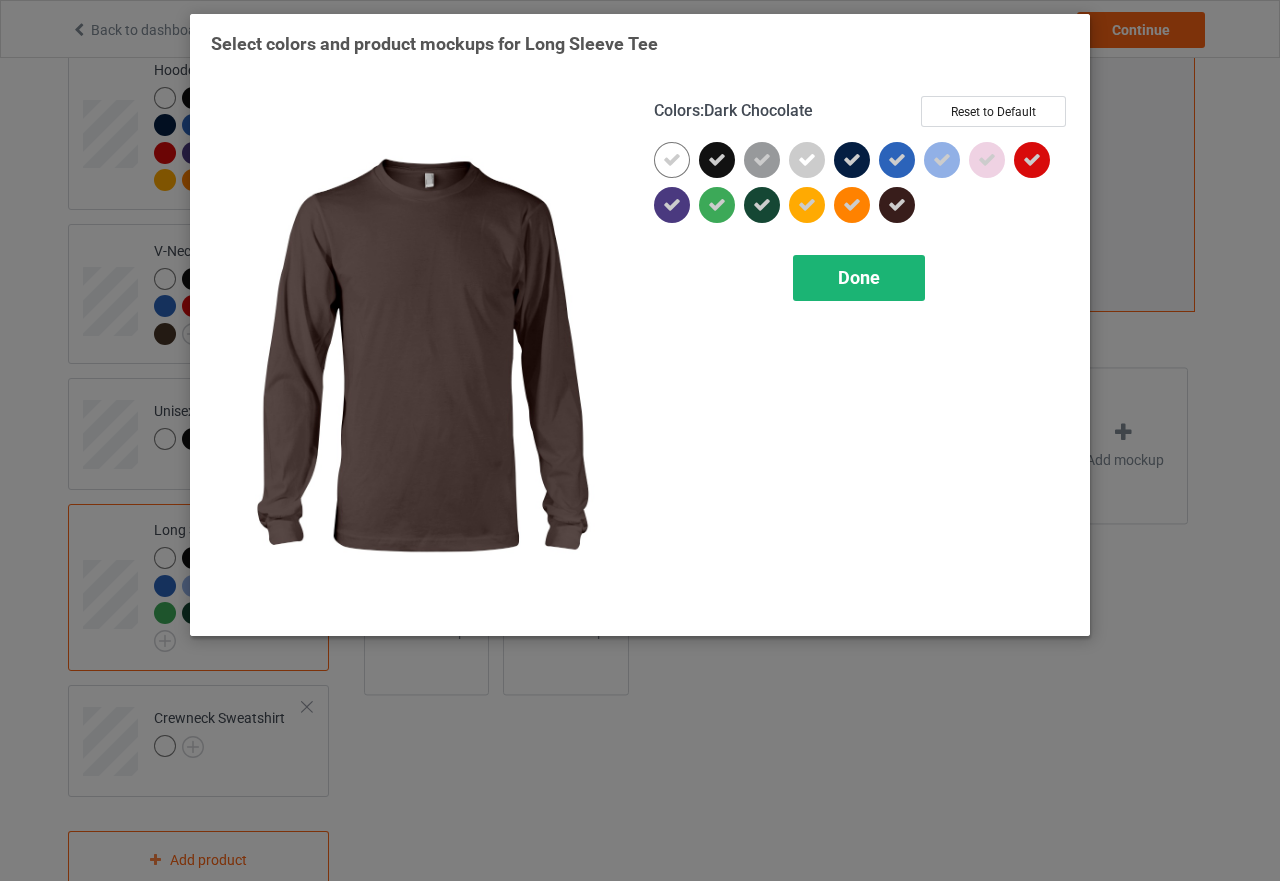 click on "Done" at bounding box center (859, 277) 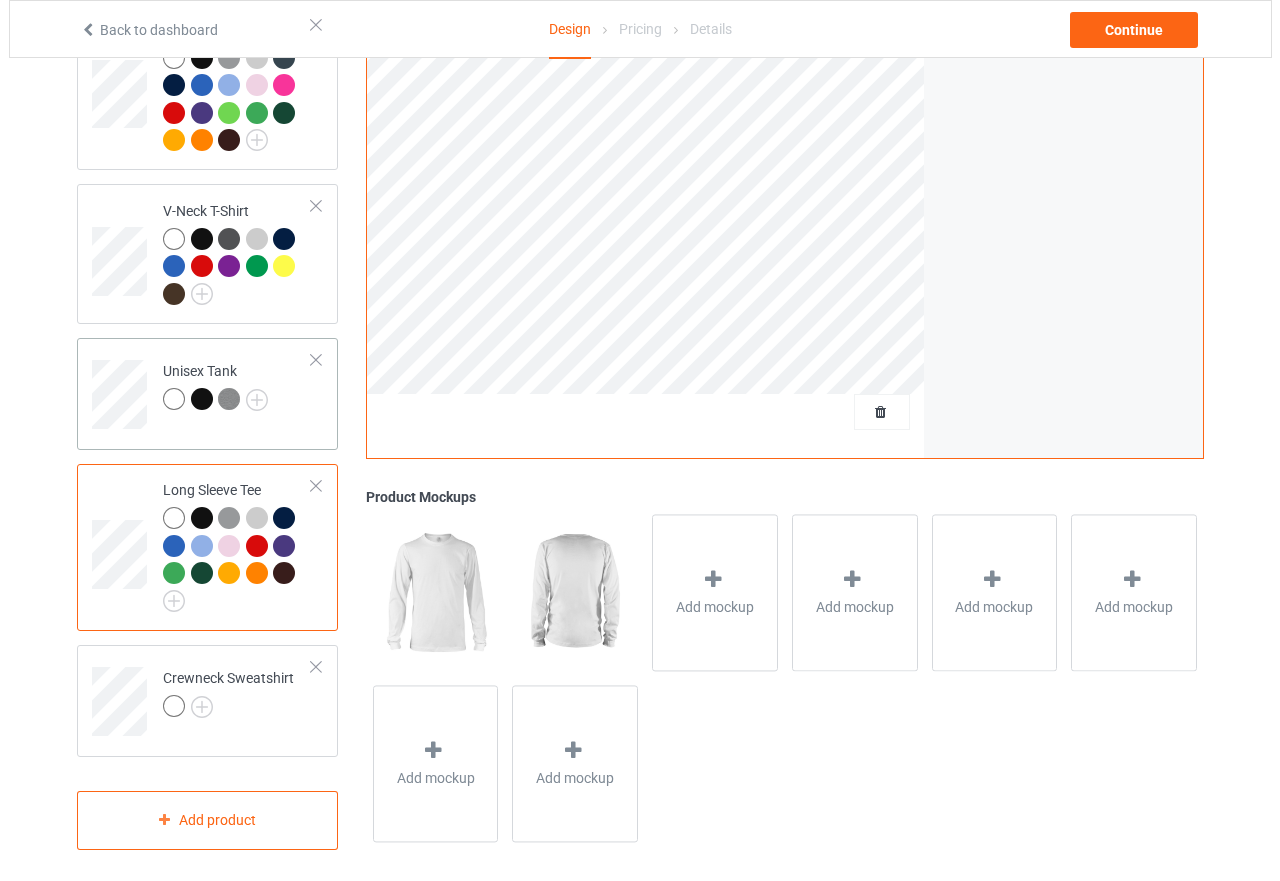 scroll, scrollTop: 605, scrollLeft: 0, axis: vertical 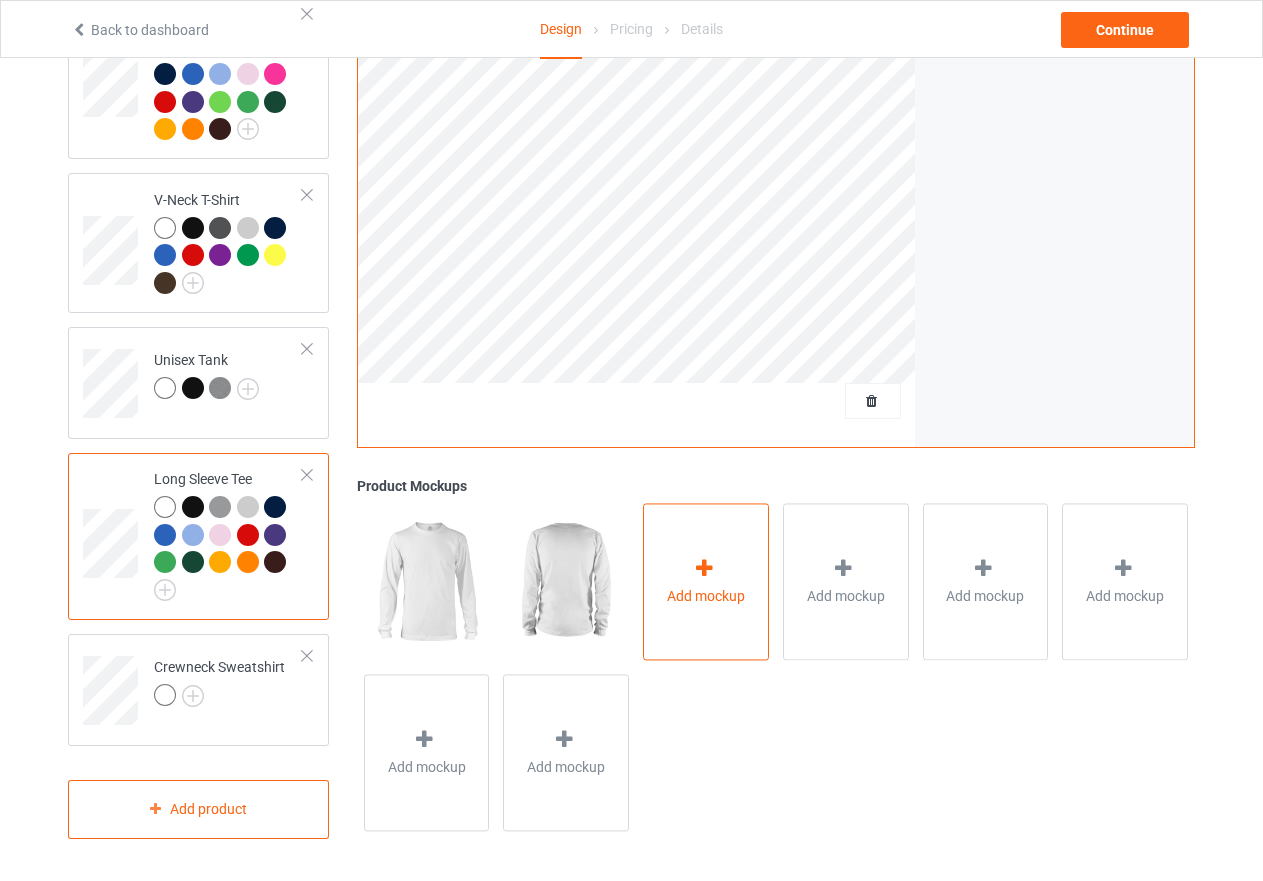 click at bounding box center [704, 568] 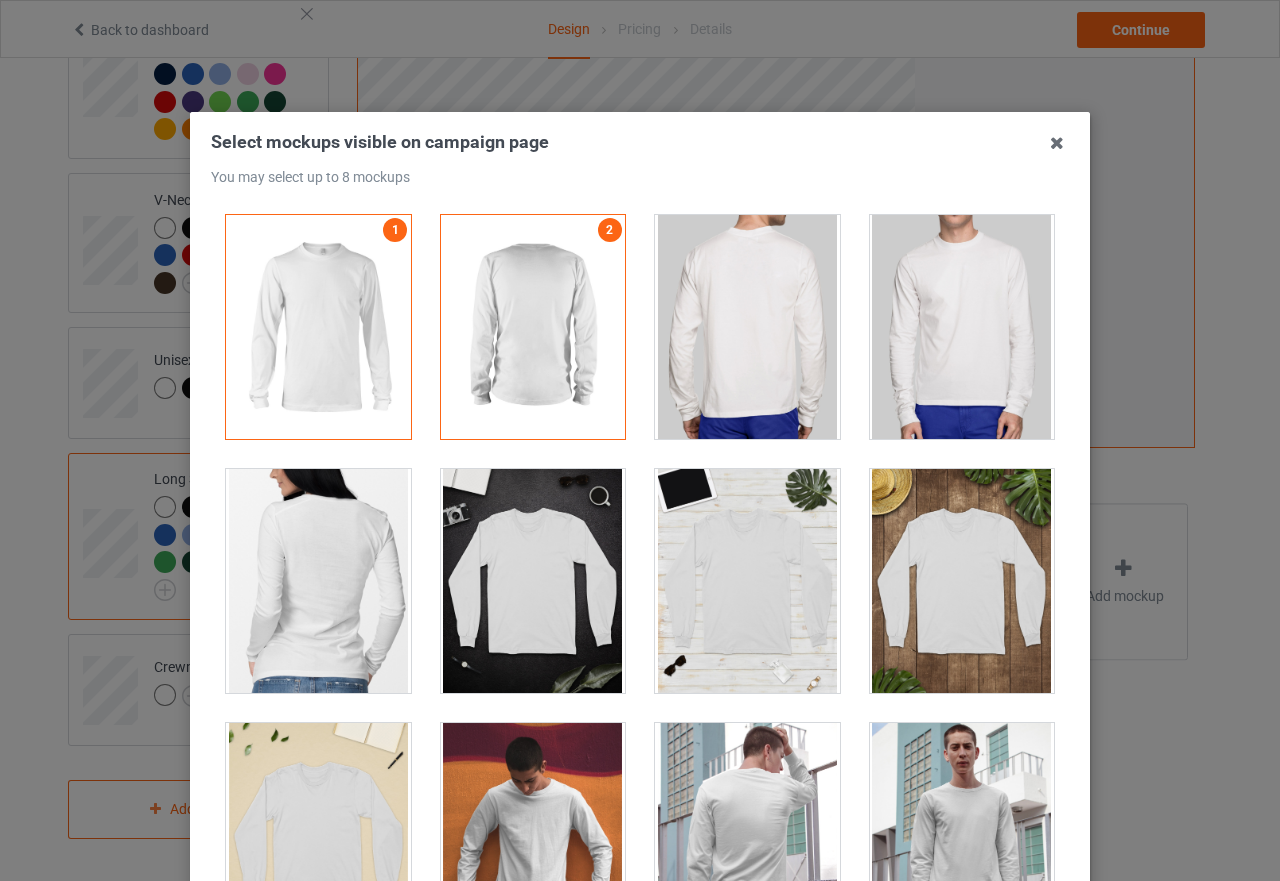 click at bounding box center (962, 327) 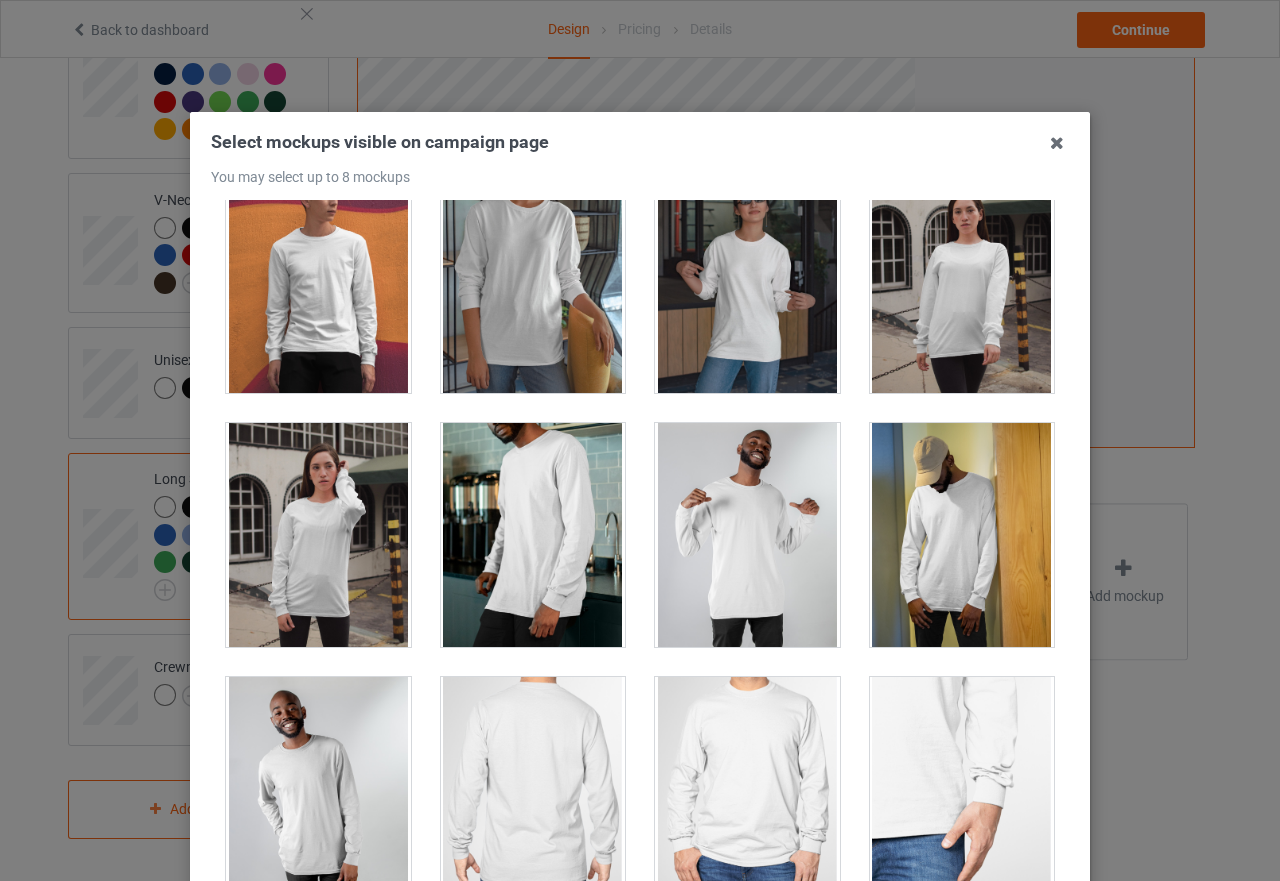 scroll, scrollTop: 800, scrollLeft: 0, axis: vertical 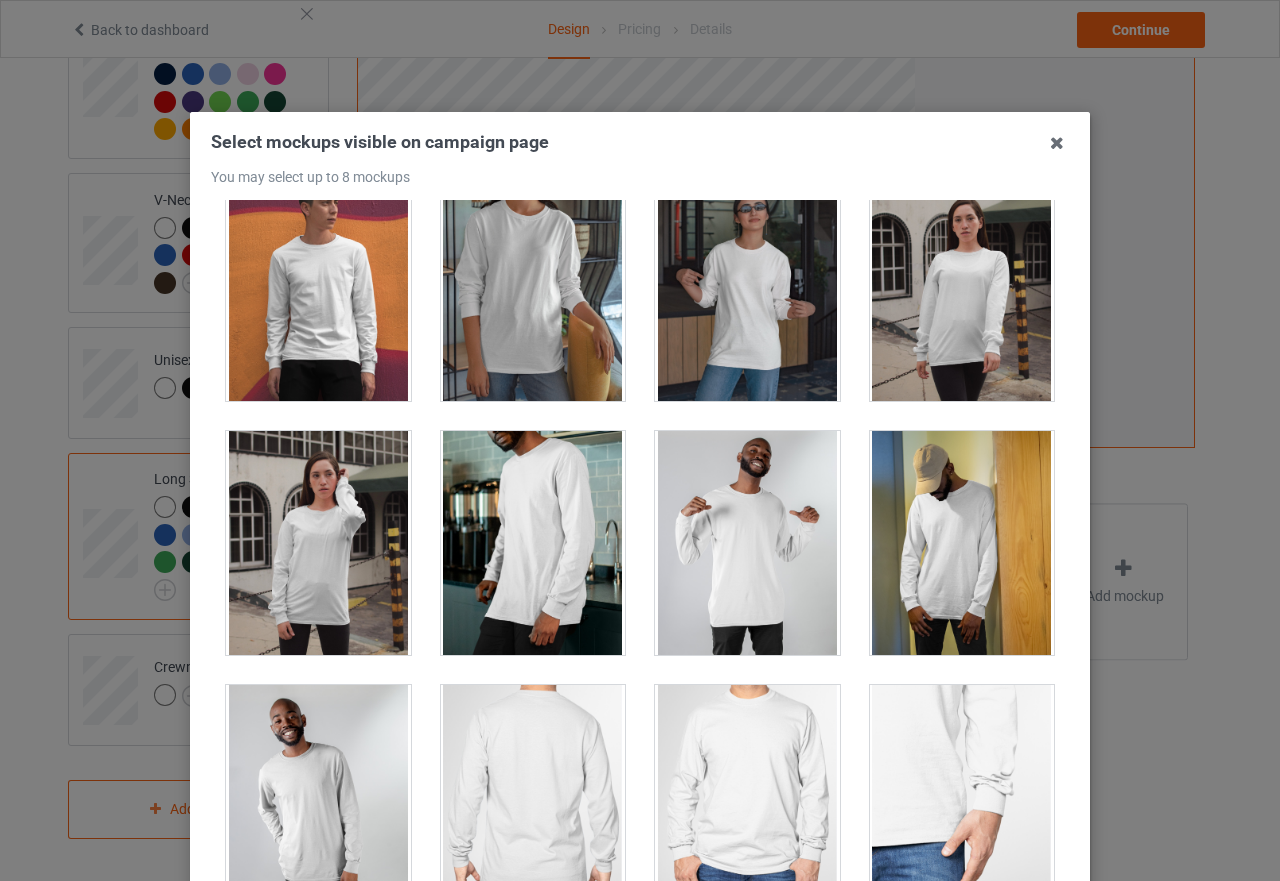 click at bounding box center [747, 543] 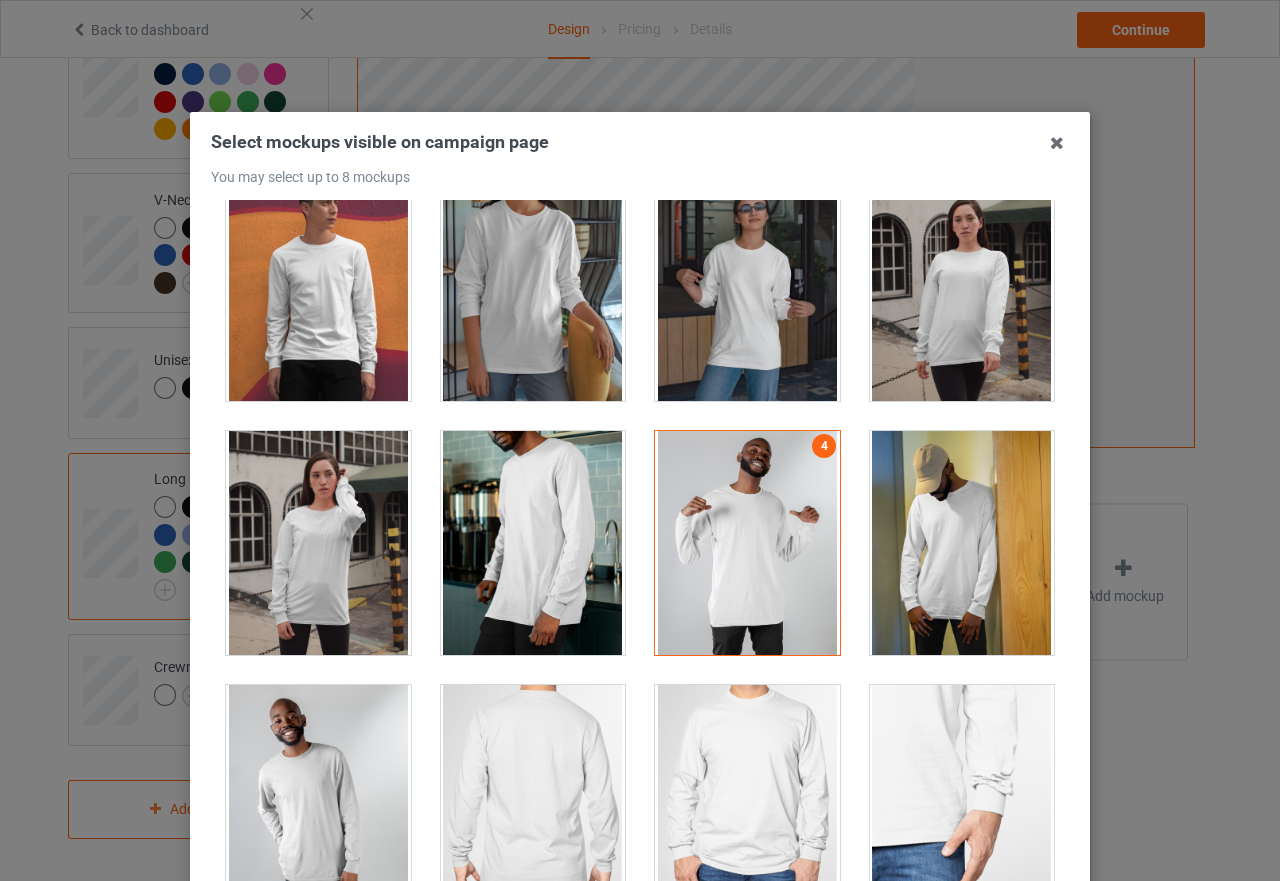 click at bounding box center [962, 543] 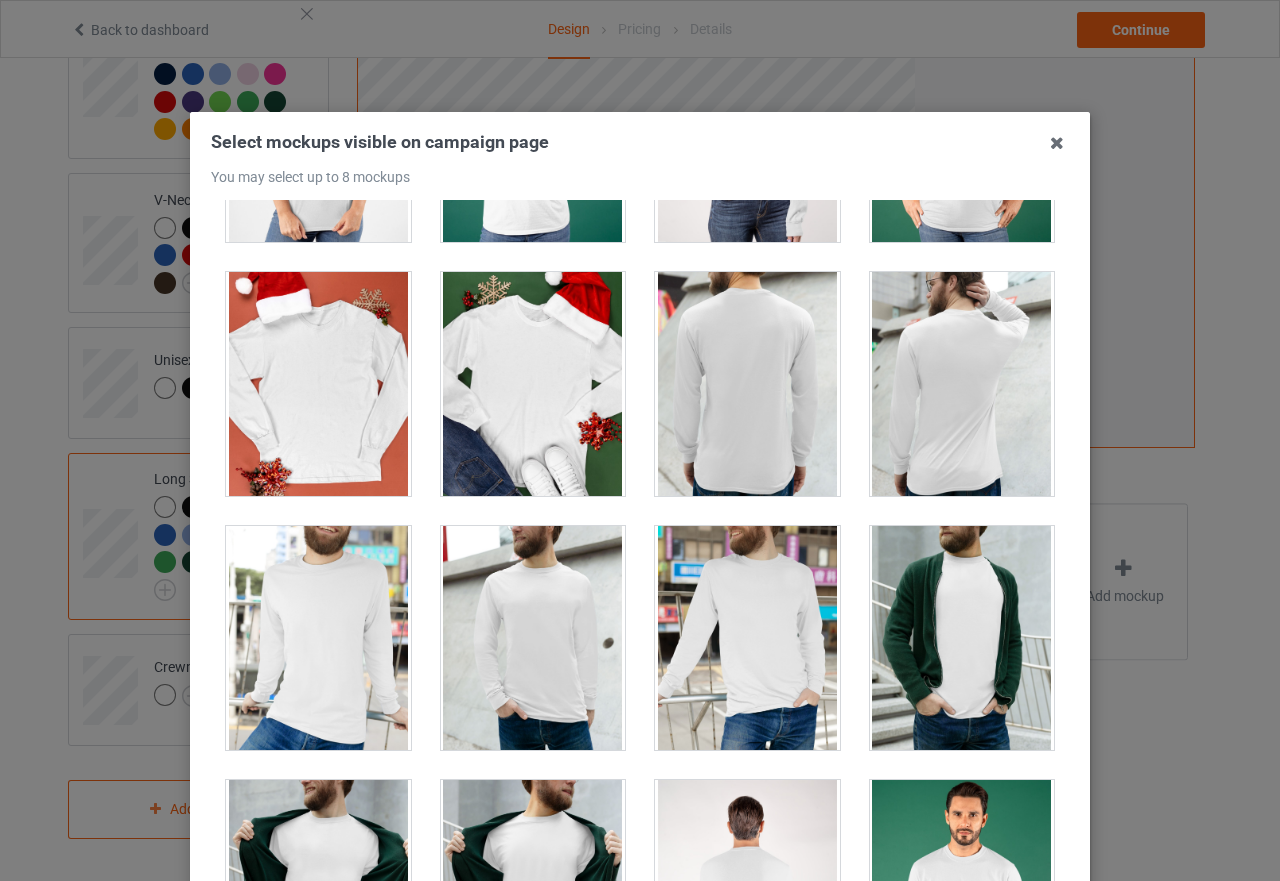 scroll, scrollTop: 3000, scrollLeft: 0, axis: vertical 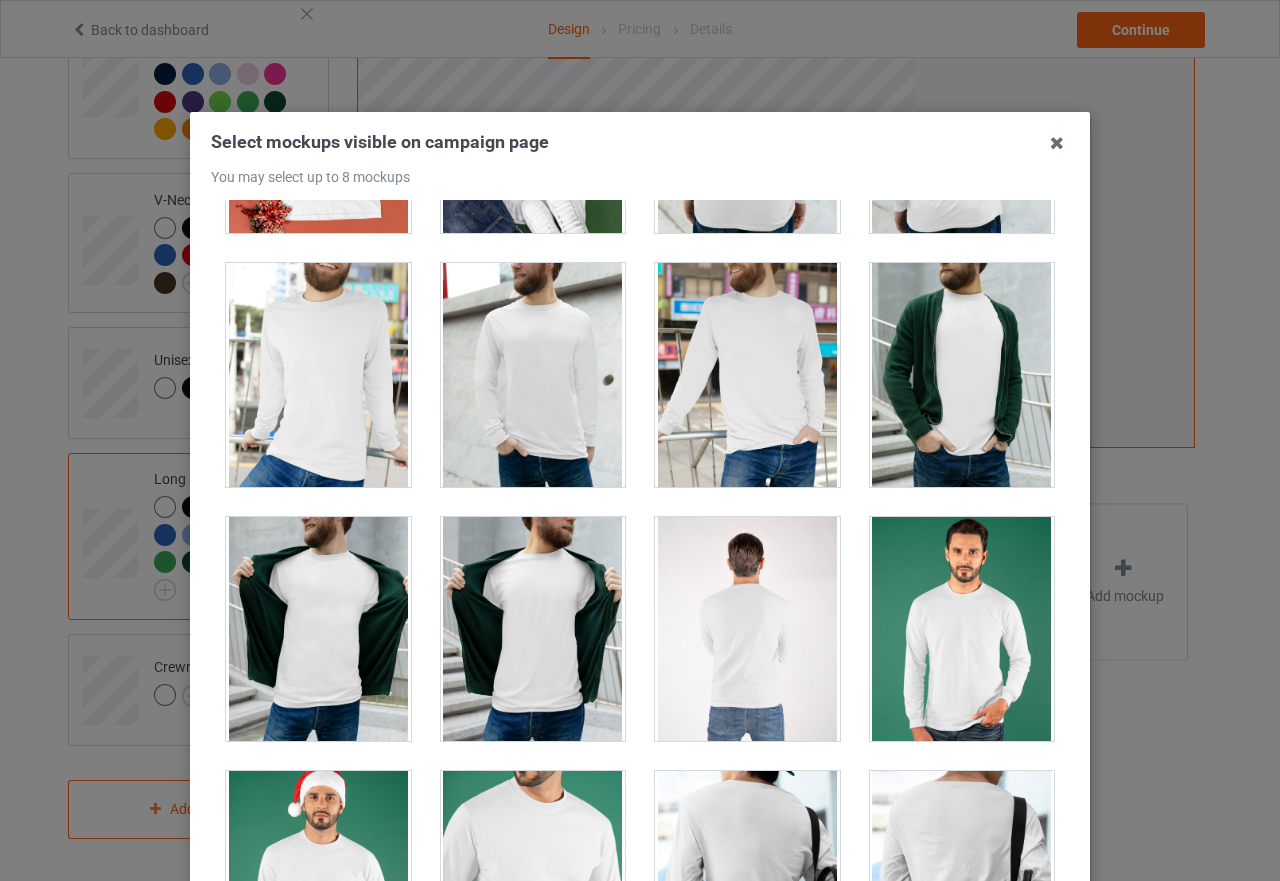 click at bounding box center [747, 375] 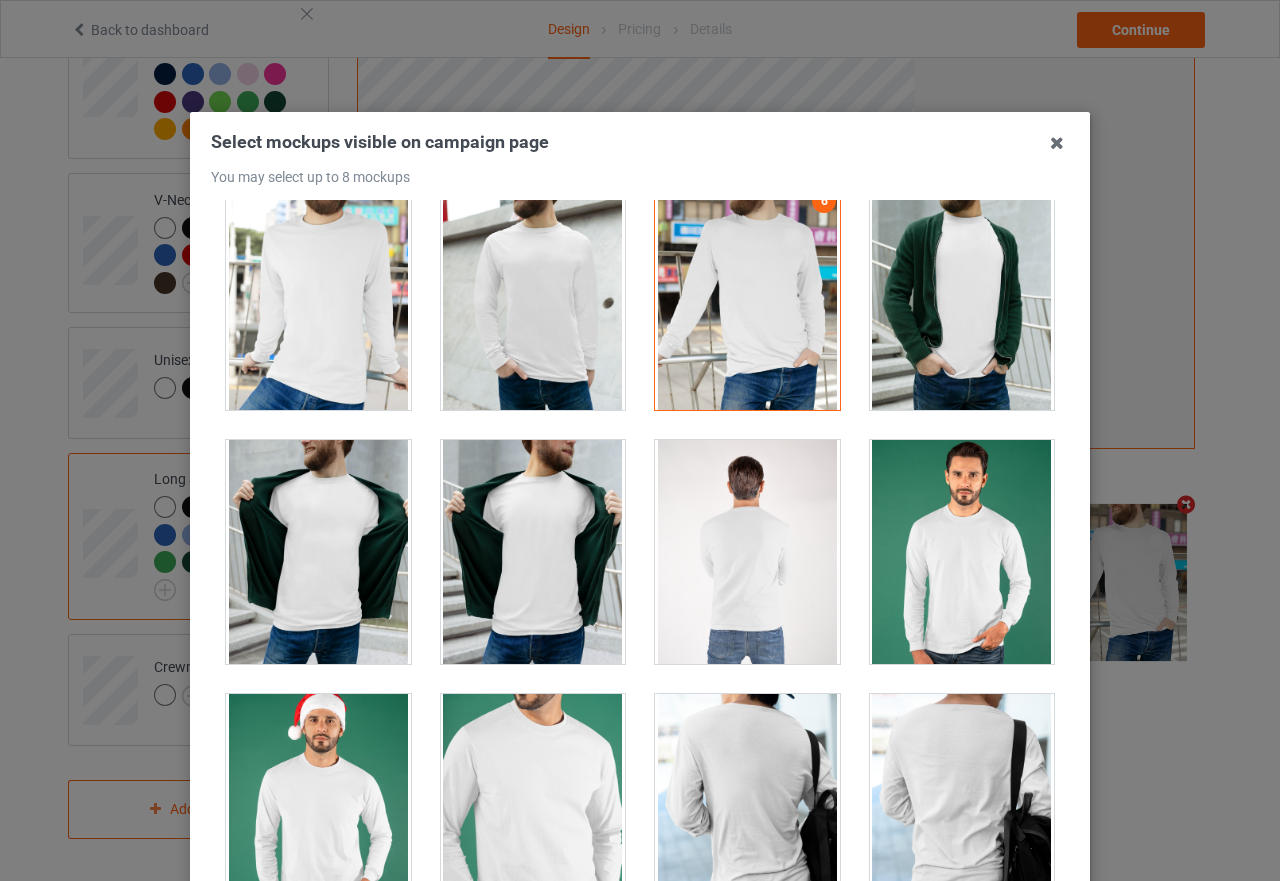 scroll, scrollTop: 3100, scrollLeft: 0, axis: vertical 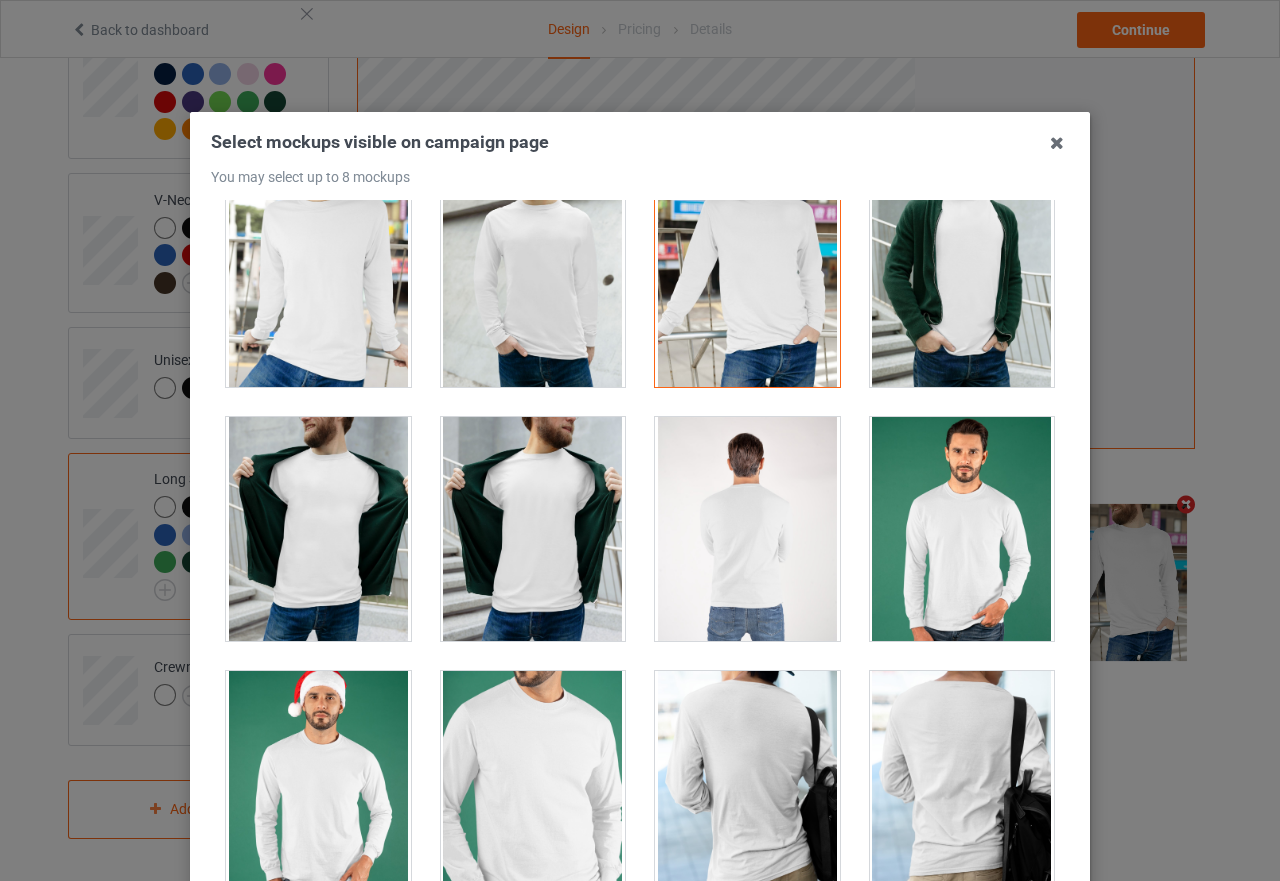 click at bounding box center (533, 529) 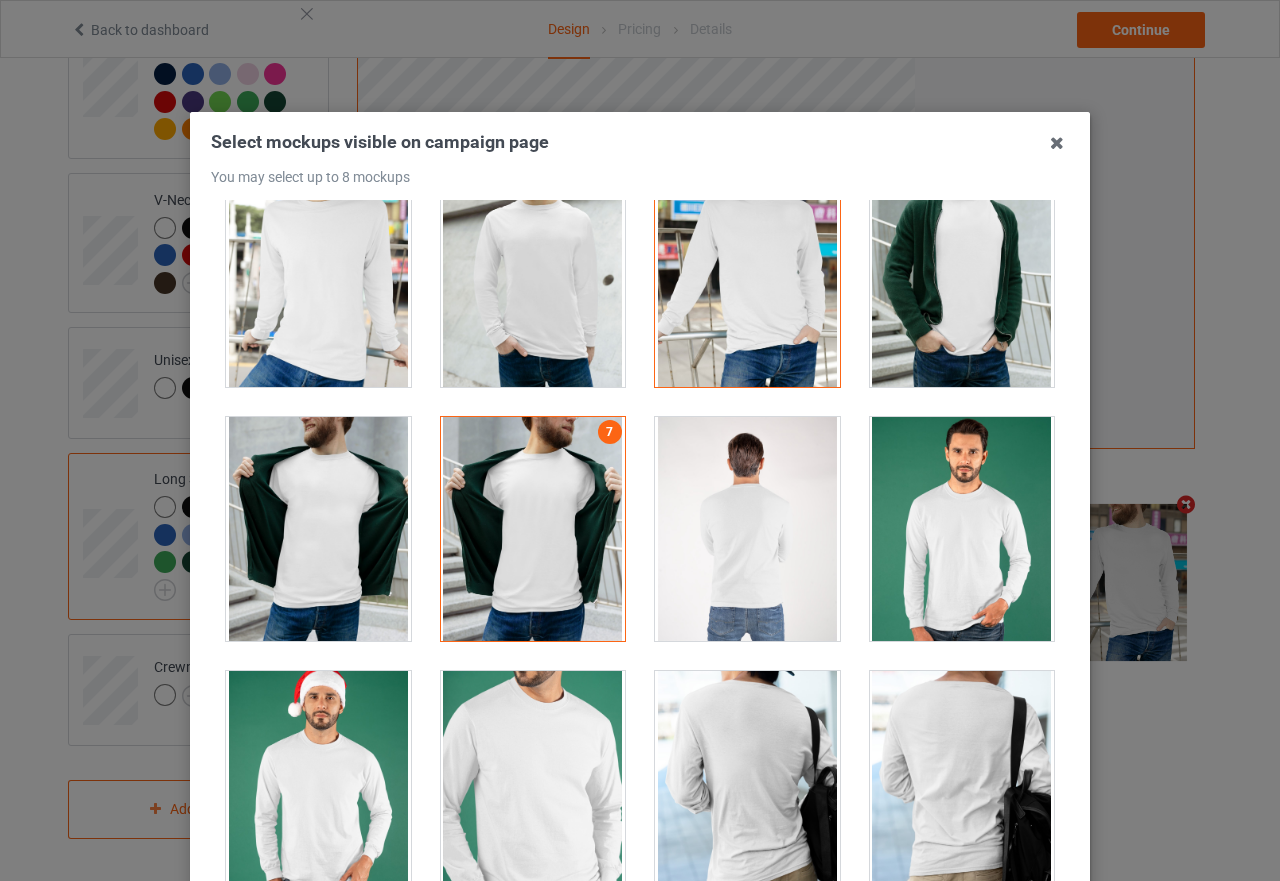 click at bounding box center [962, 529] 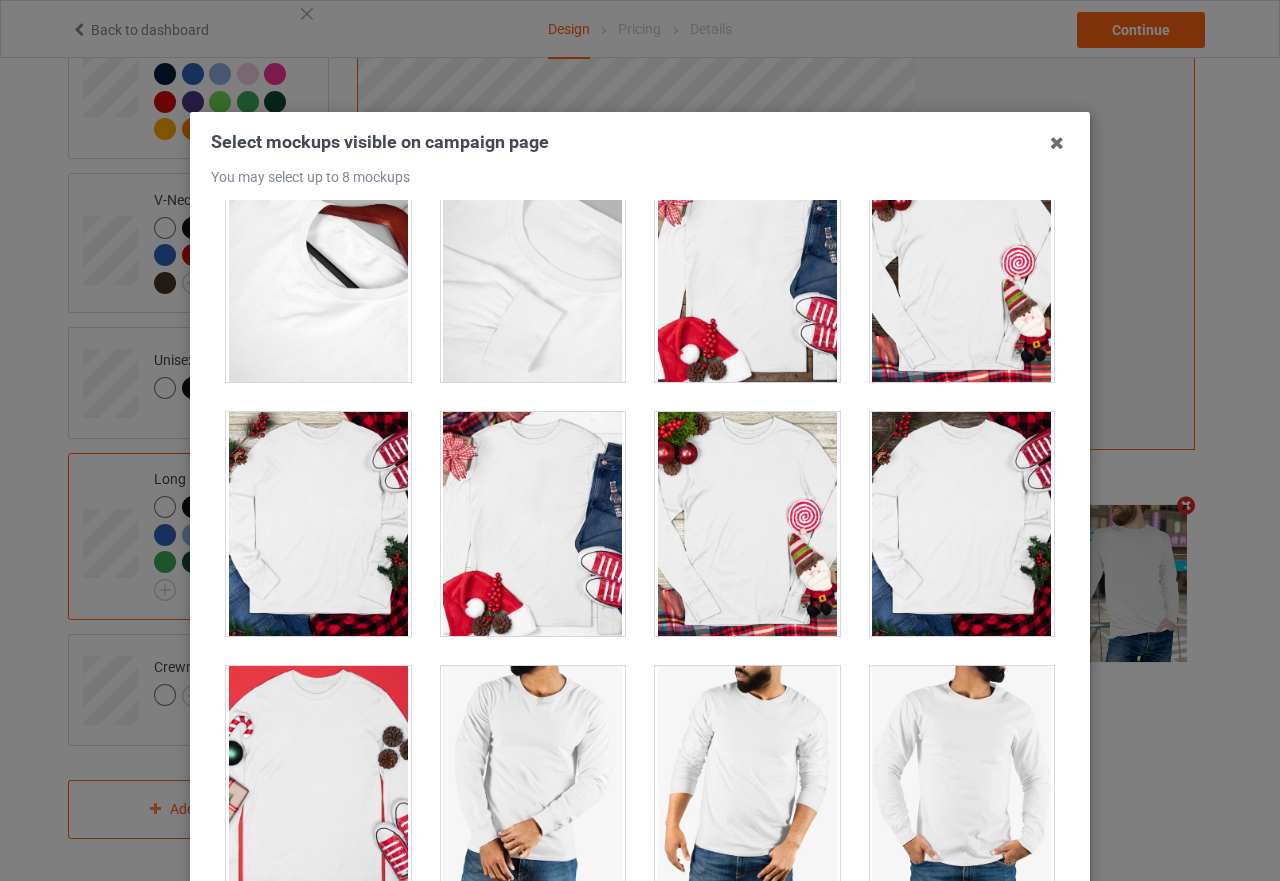 scroll, scrollTop: 5391, scrollLeft: 0, axis: vertical 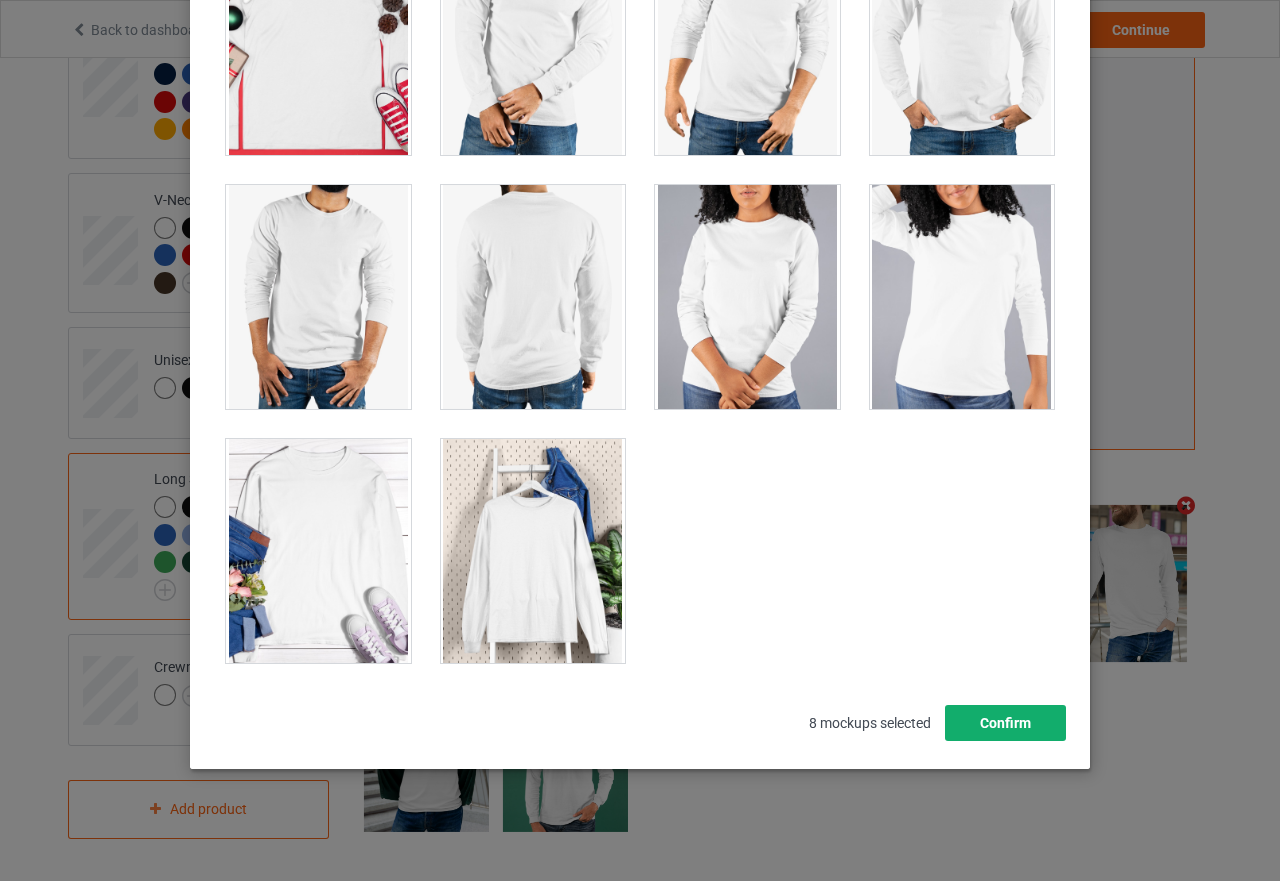 click on "Confirm" at bounding box center [1005, 723] 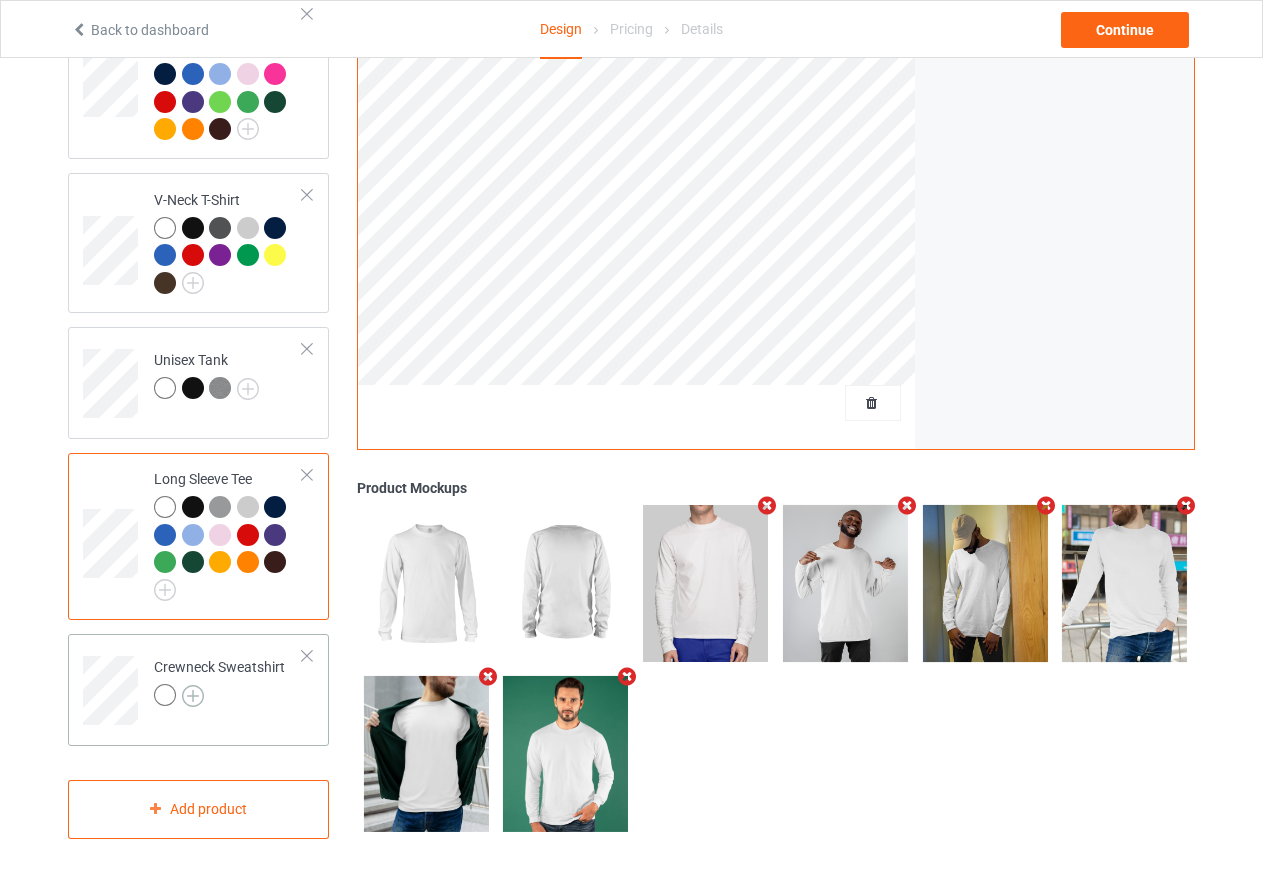 click at bounding box center [193, 696] 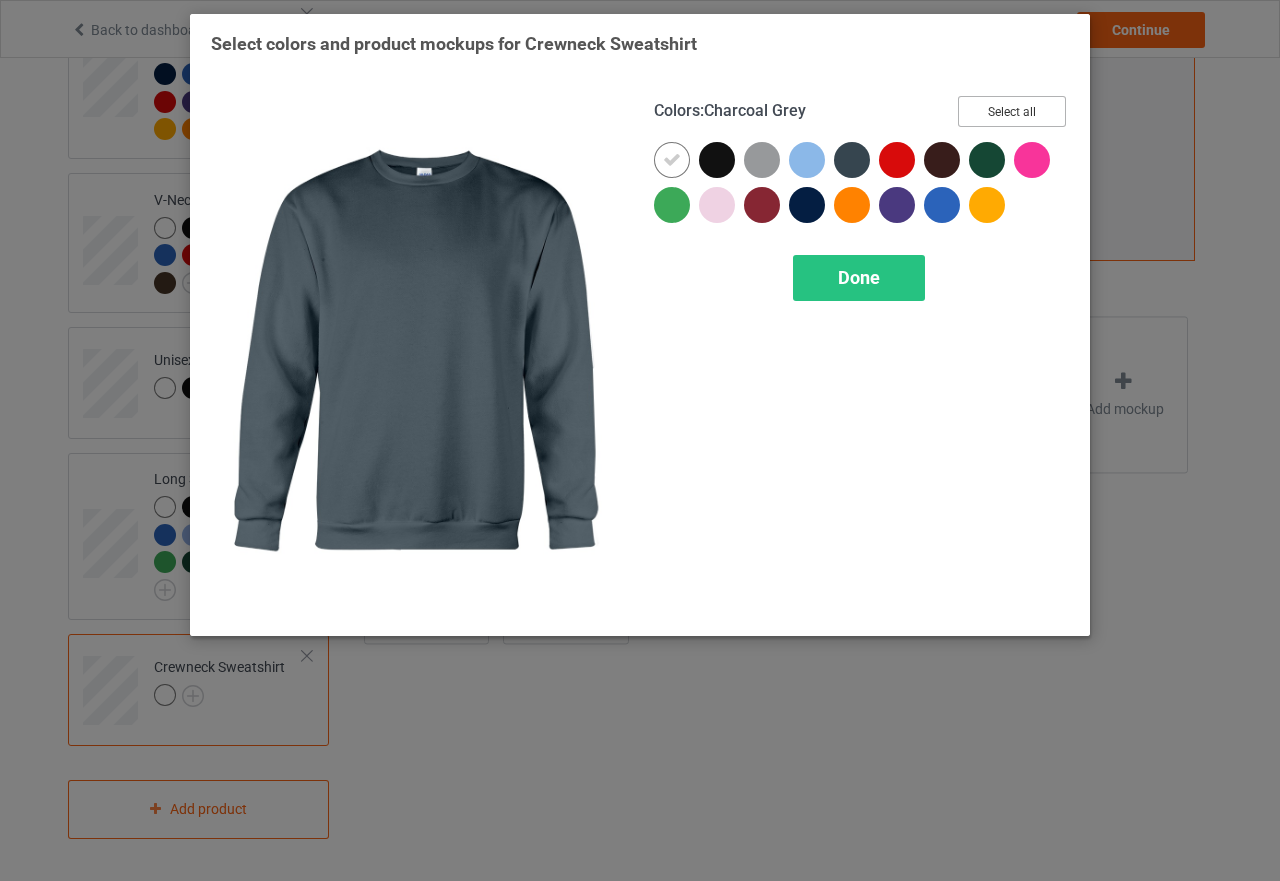 click on "Select all" at bounding box center (1012, 111) 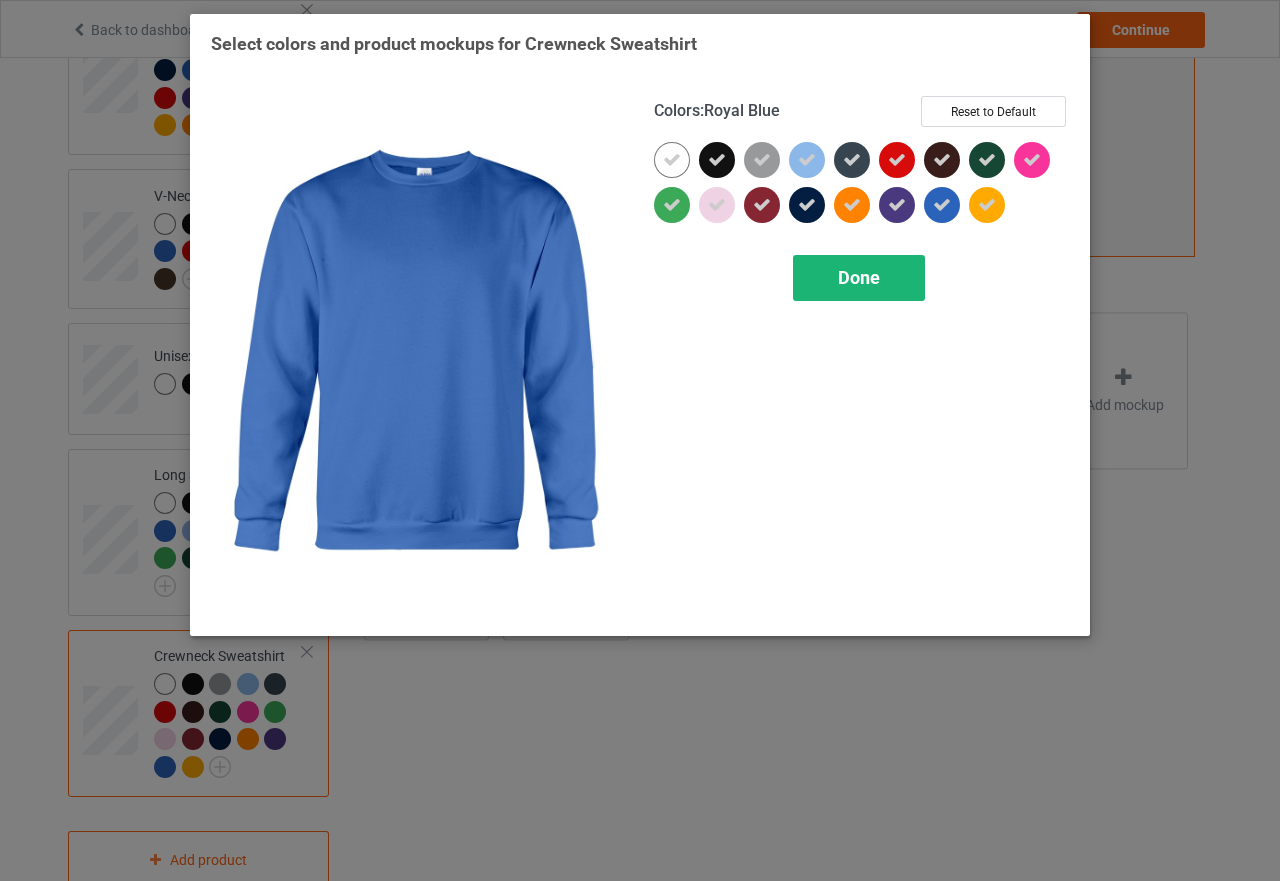 click on "Done" at bounding box center (859, 278) 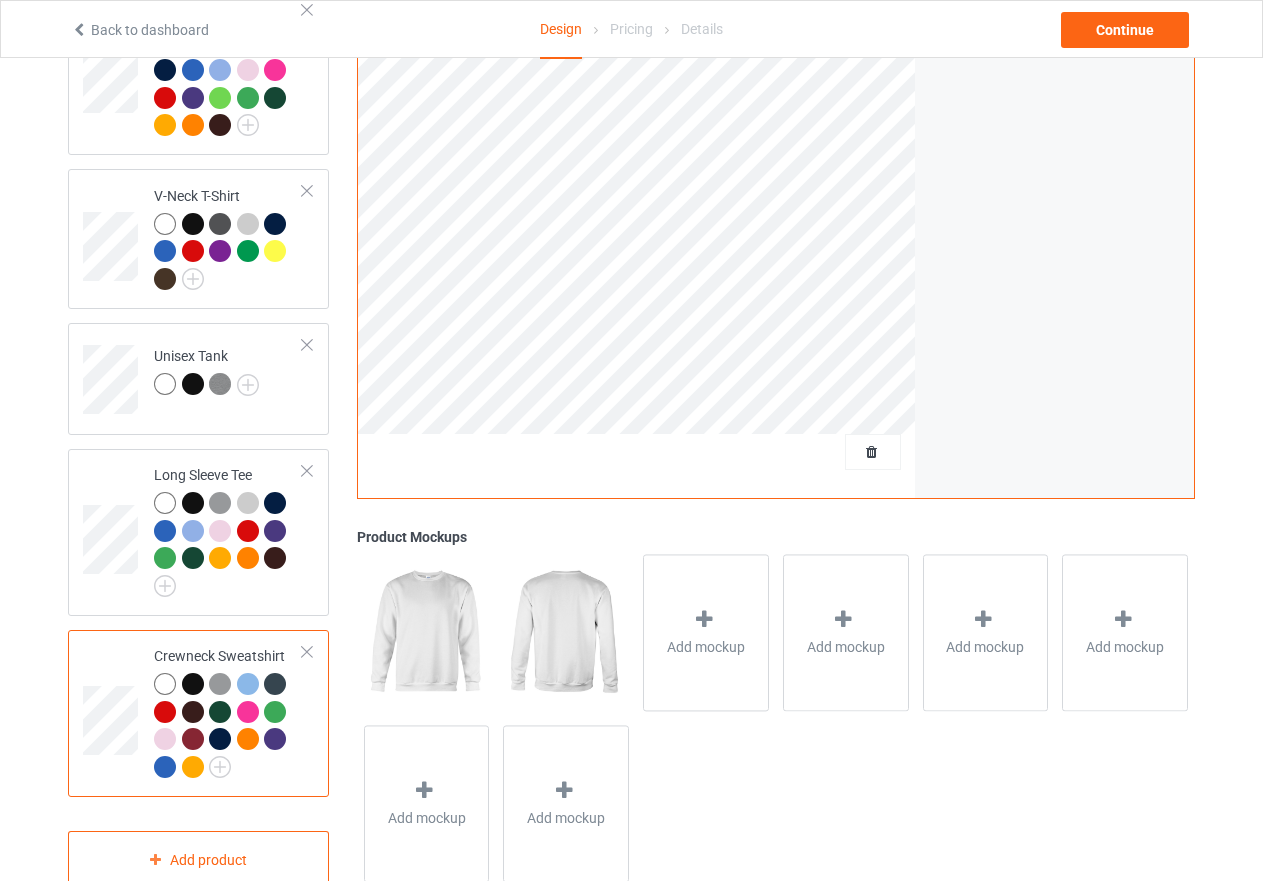 click at bounding box center [220, 712] 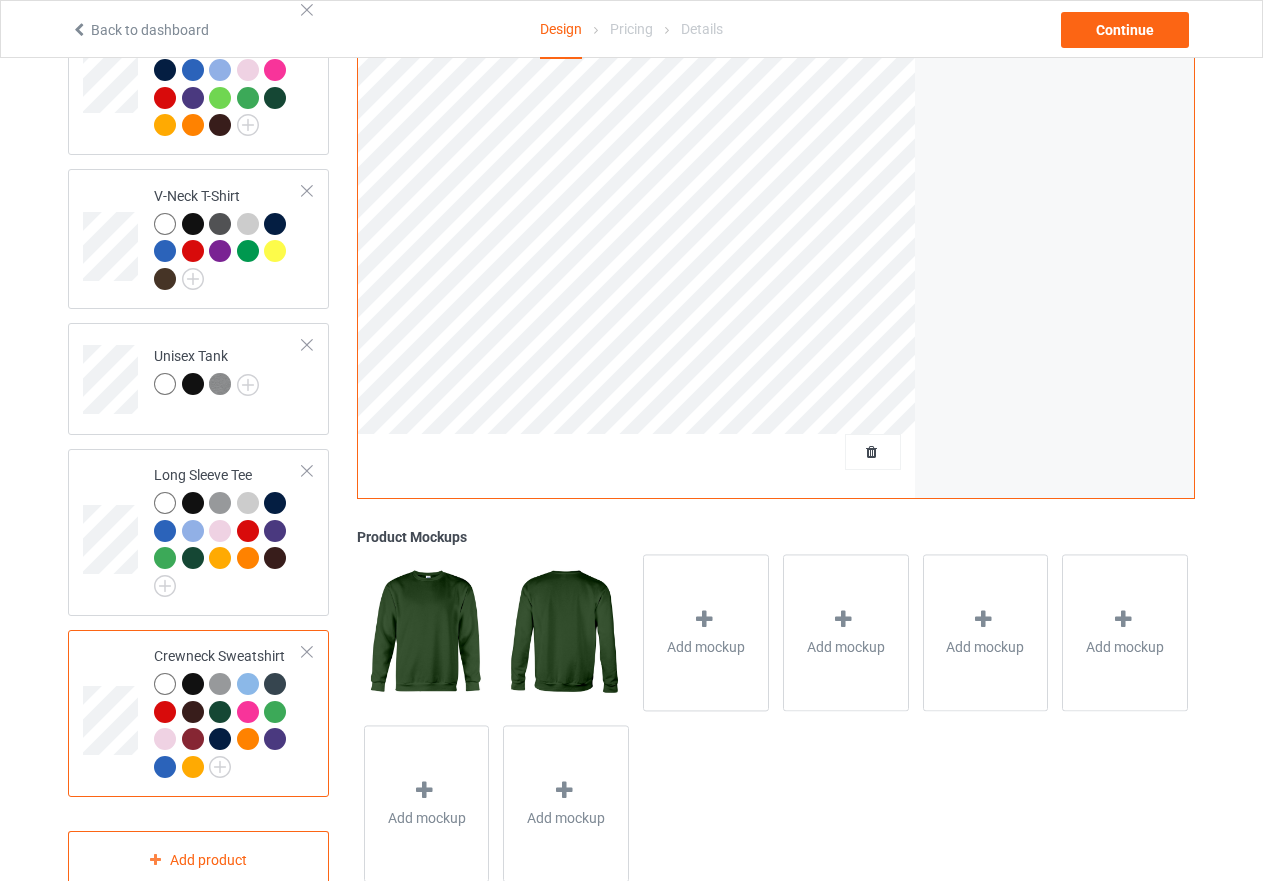 click at bounding box center [193, 684] 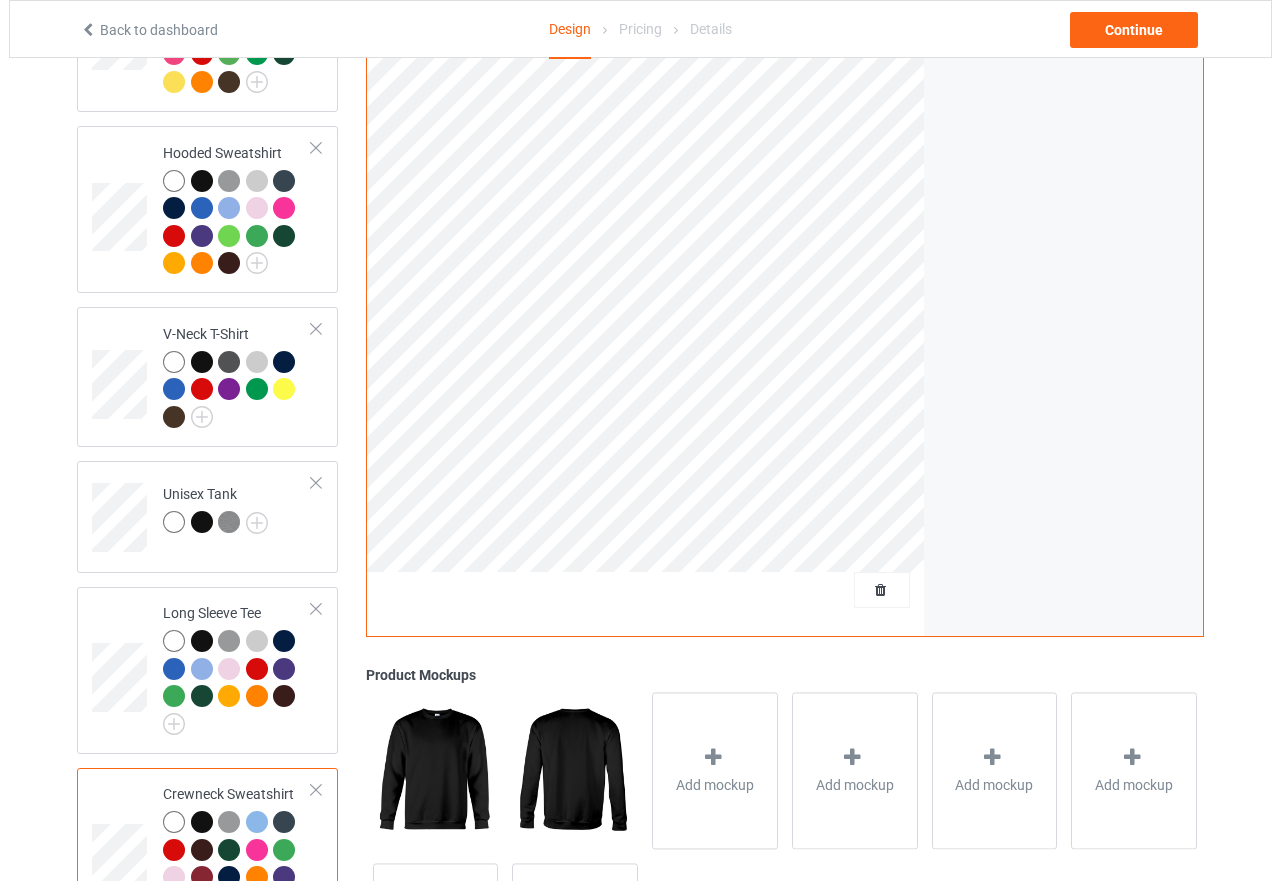 scroll, scrollTop: 505, scrollLeft: 0, axis: vertical 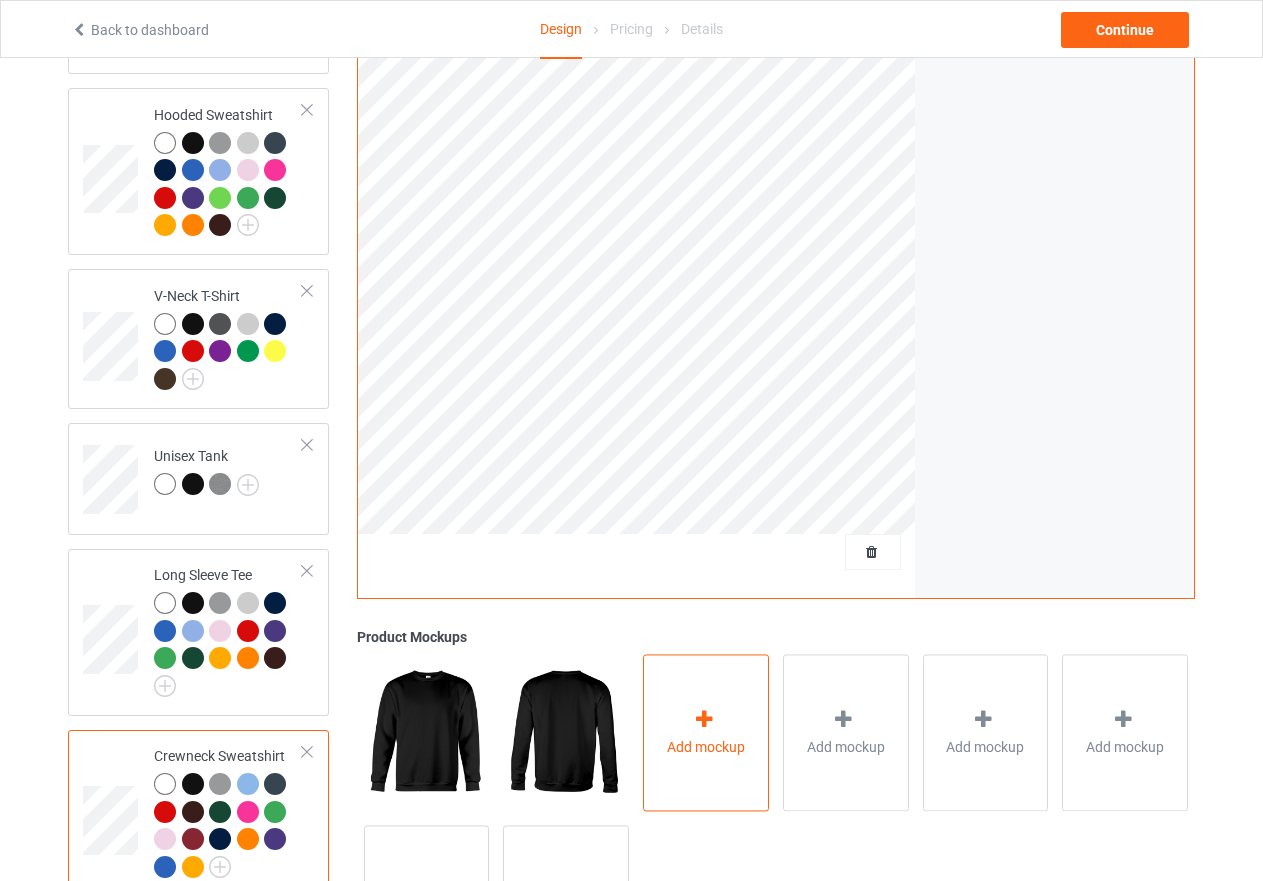 click at bounding box center (704, 720) 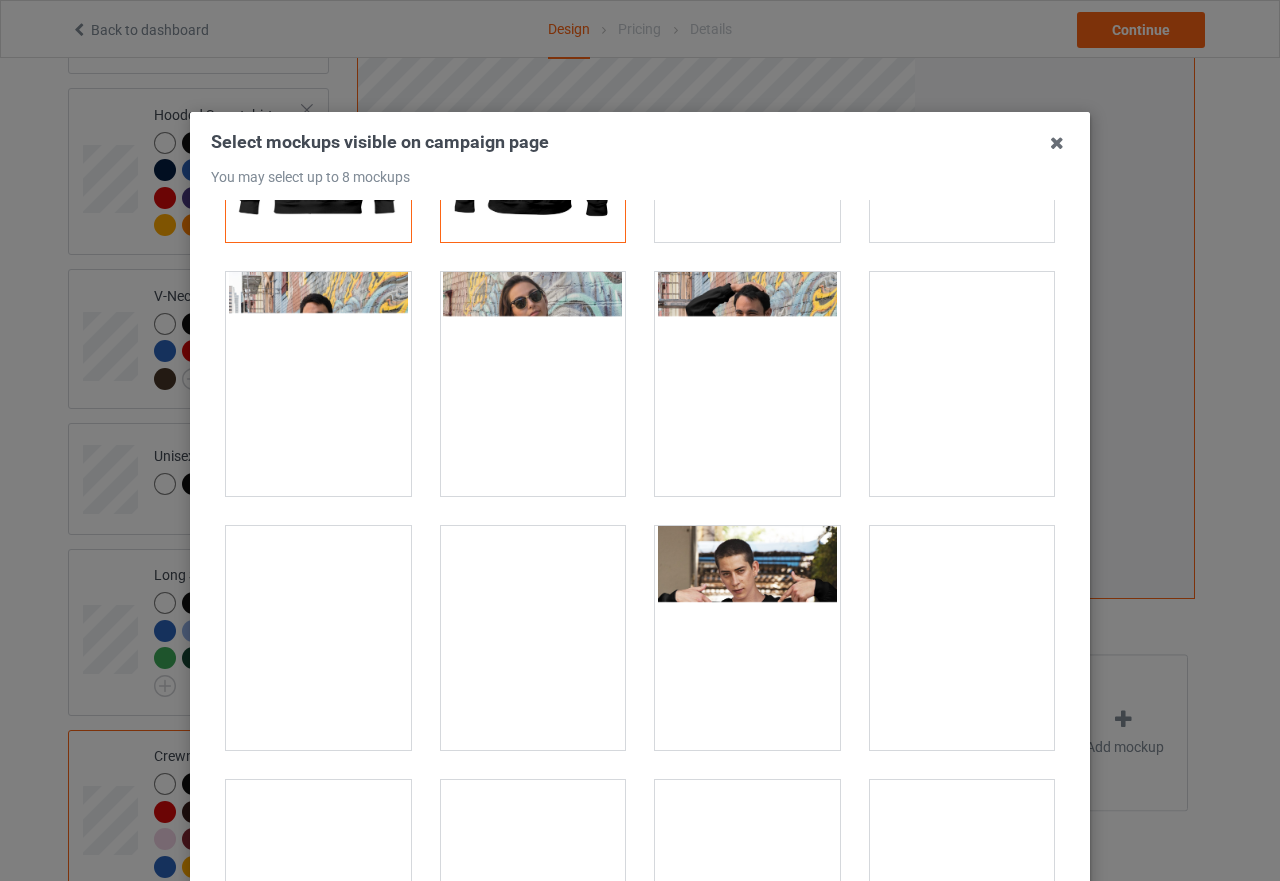 scroll, scrollTop: 200, scrollLeft: 0, axis: vertical 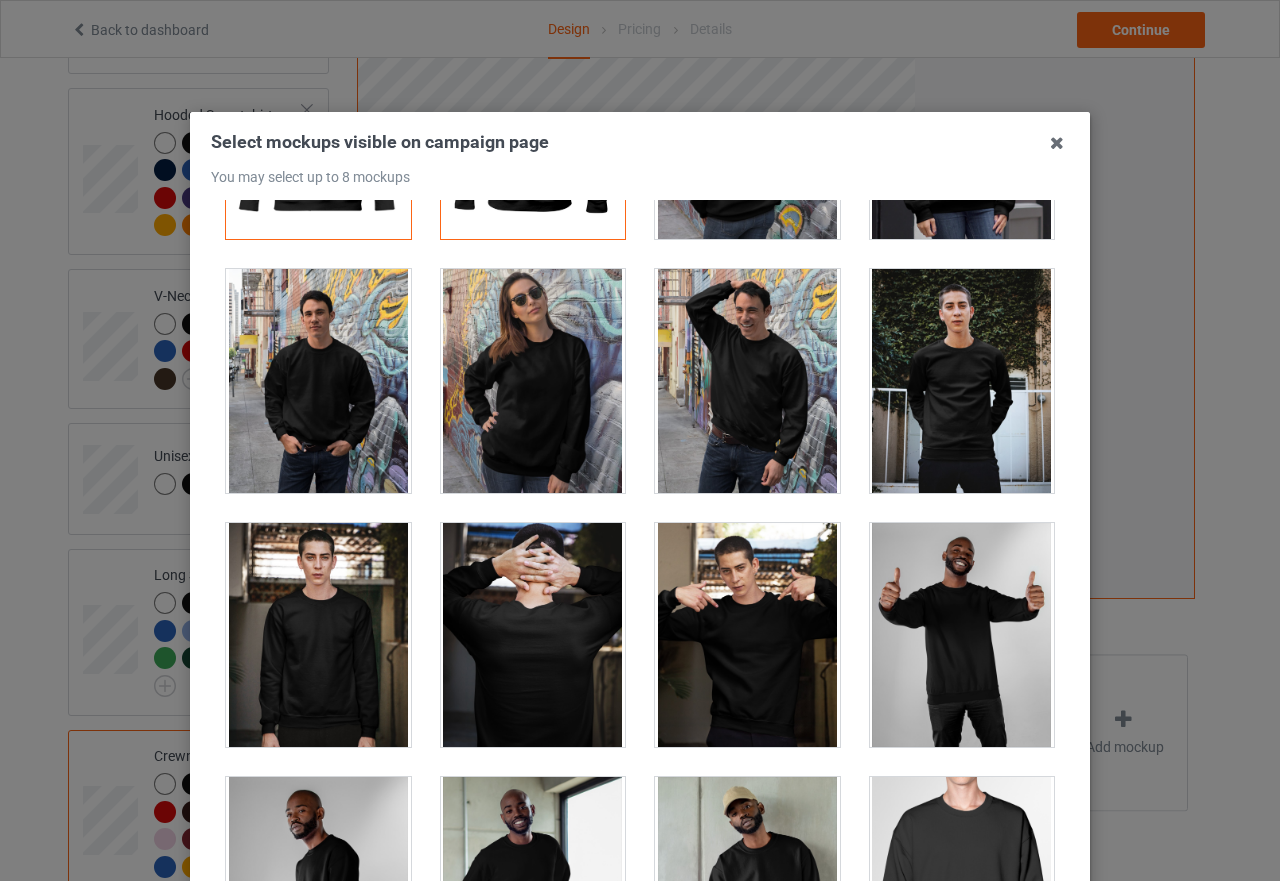 click at bounding box center (747, 635) 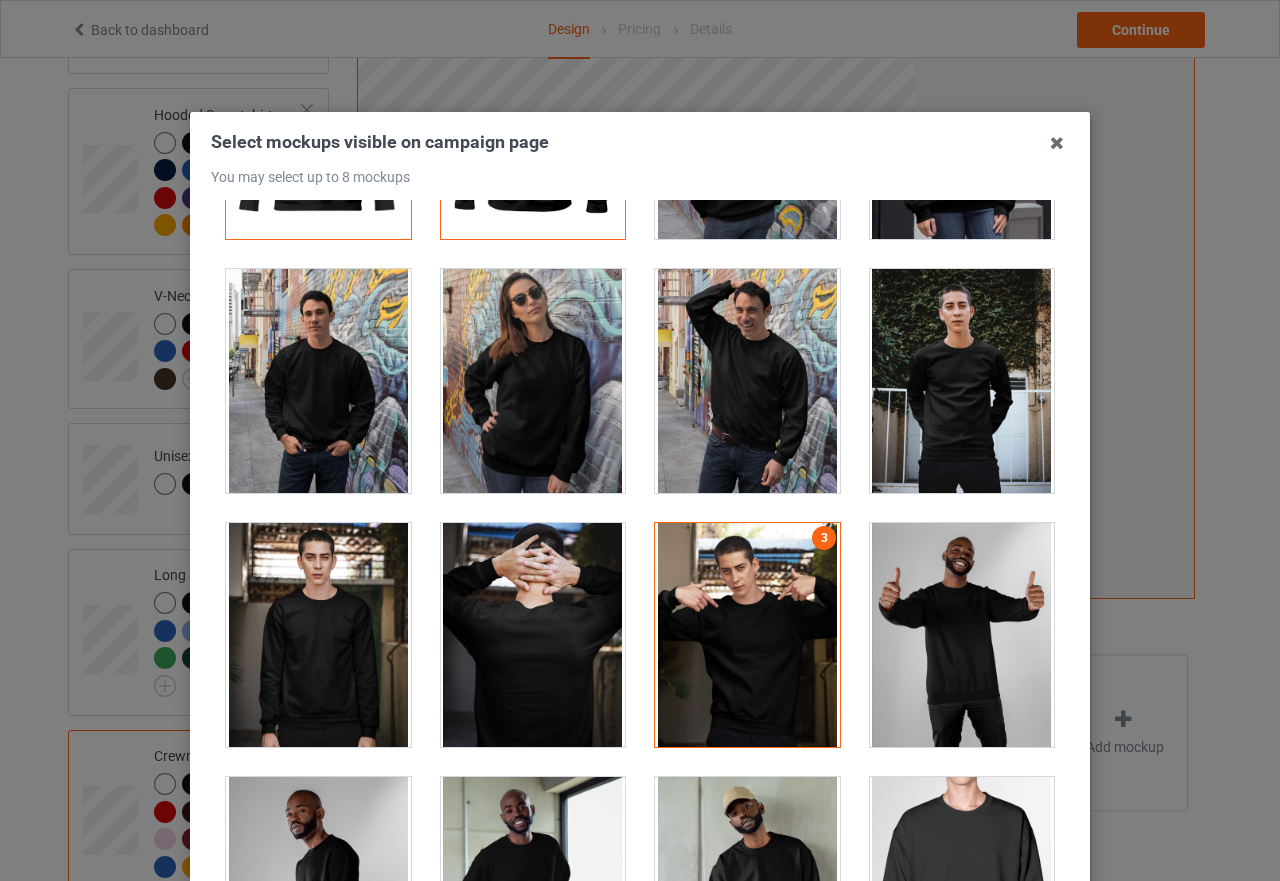 click at bounding box center [962, 635] 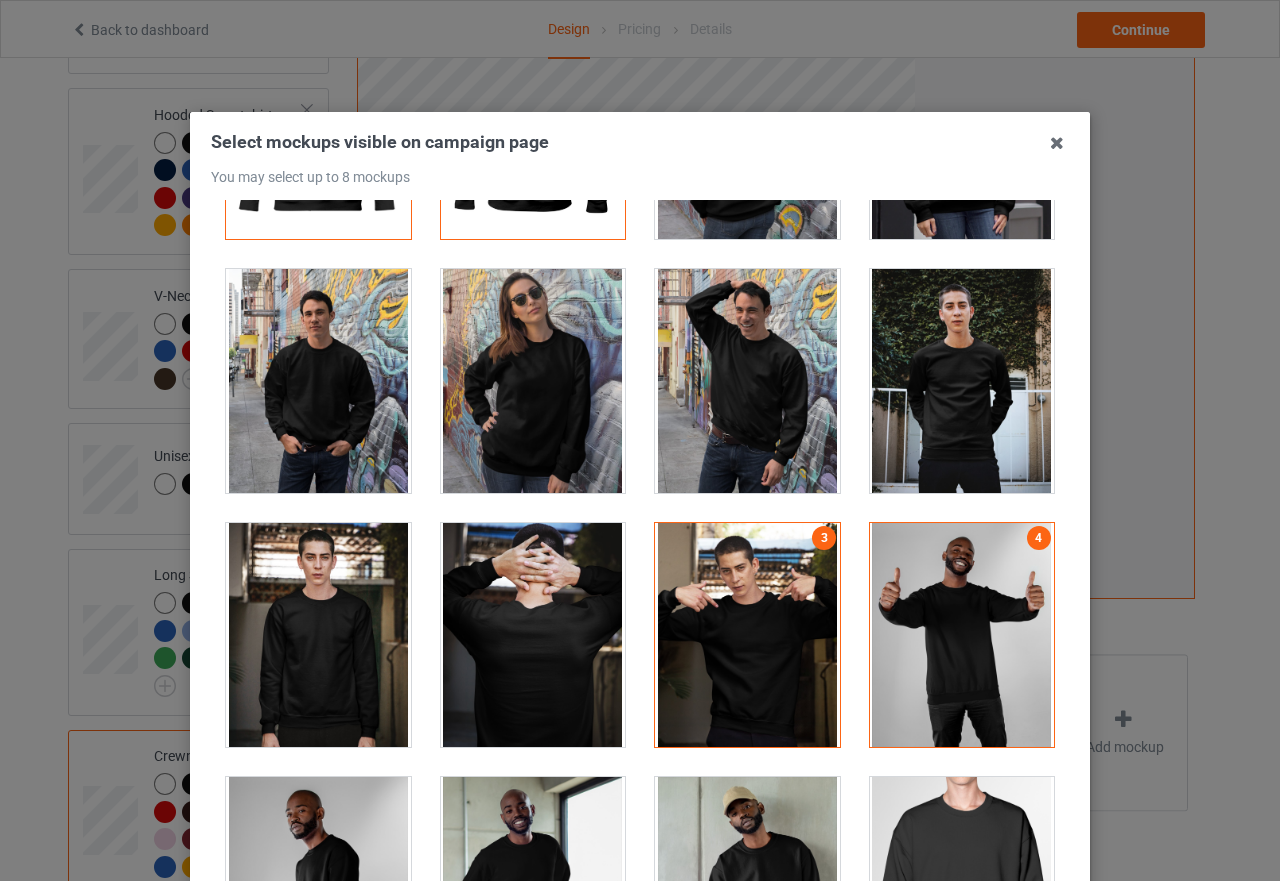 click at bounding box center (962, 635) 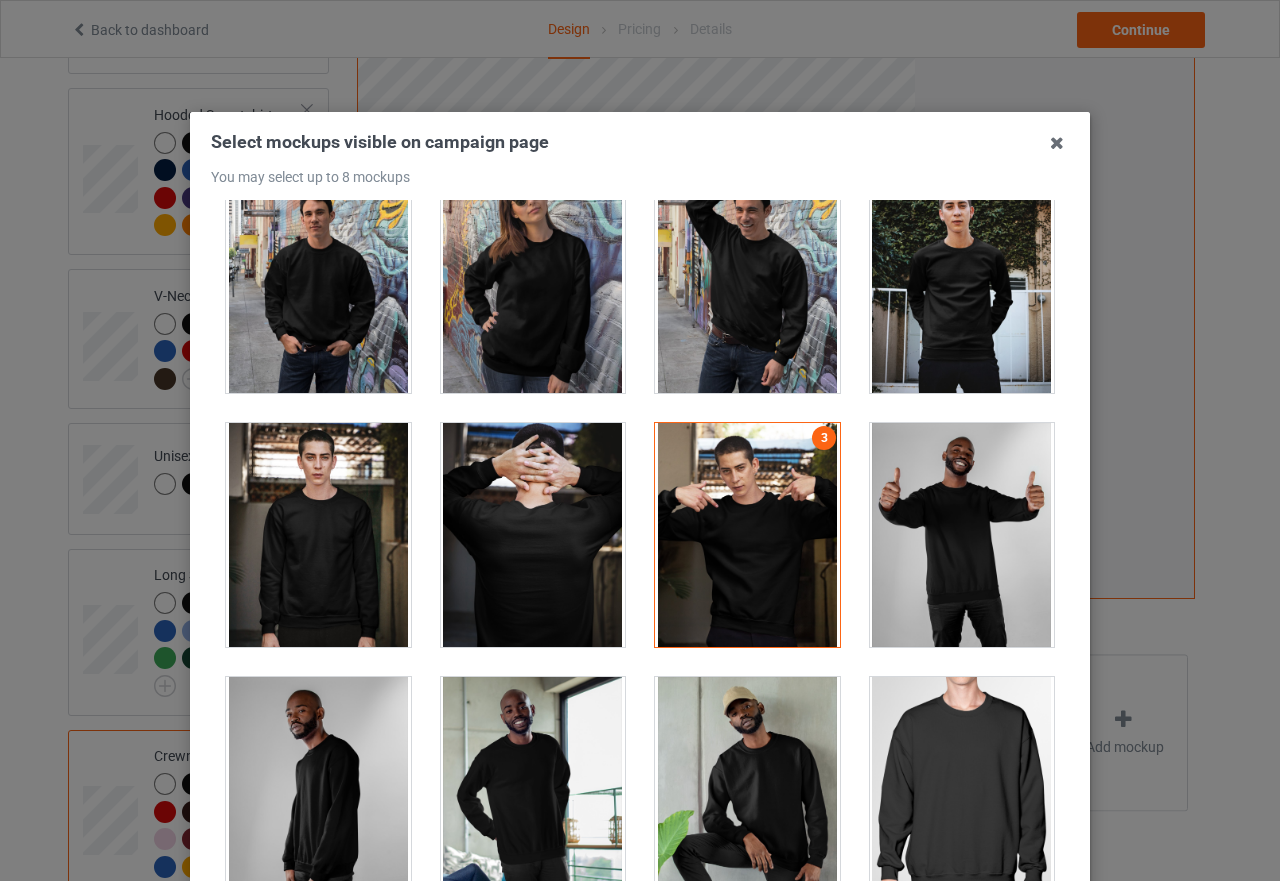 scroll, scrollTop: 200, scrollLeft: 0, axis: vertical 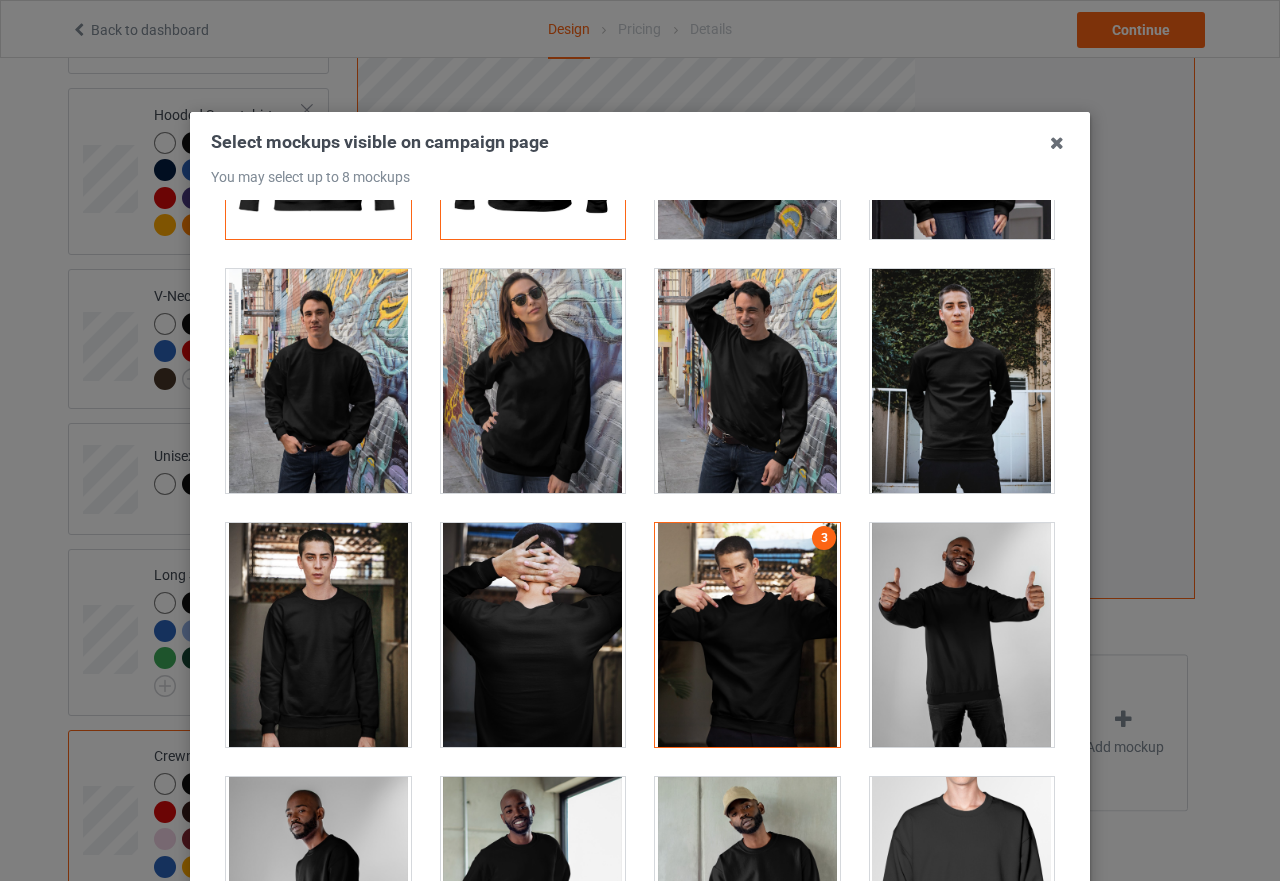 click at bounding box center [747, 381] 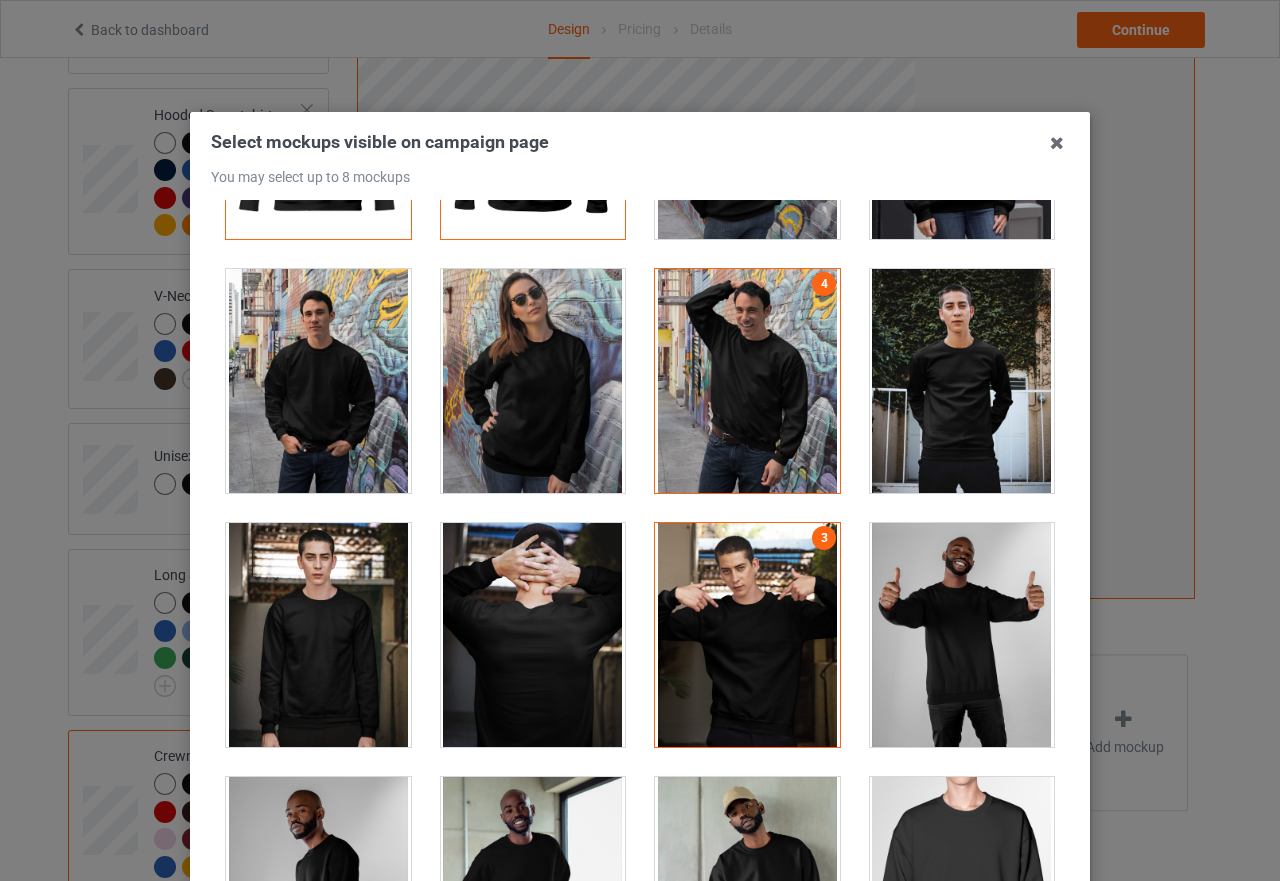 click at bounding box center (747, 381) 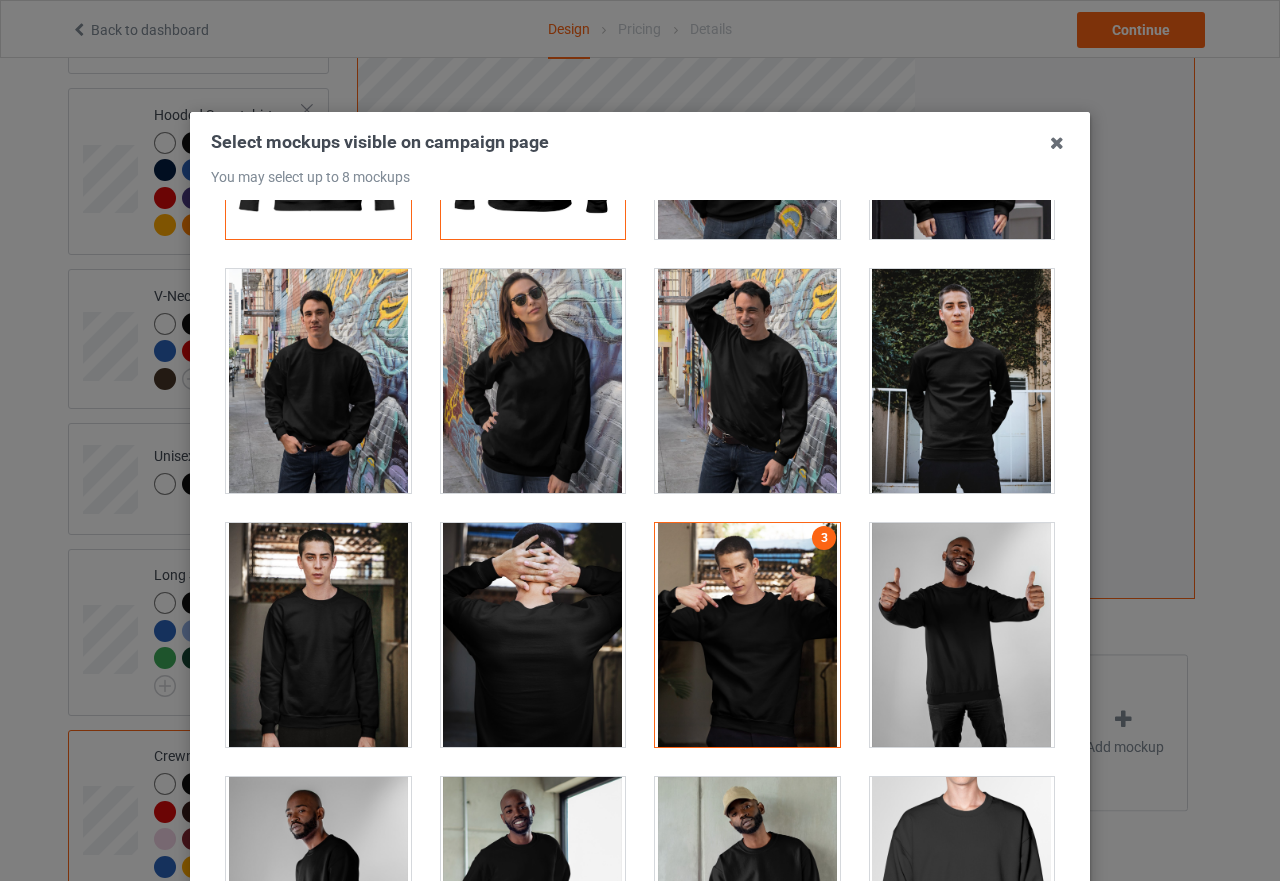 click at bounding box center [318, 381] 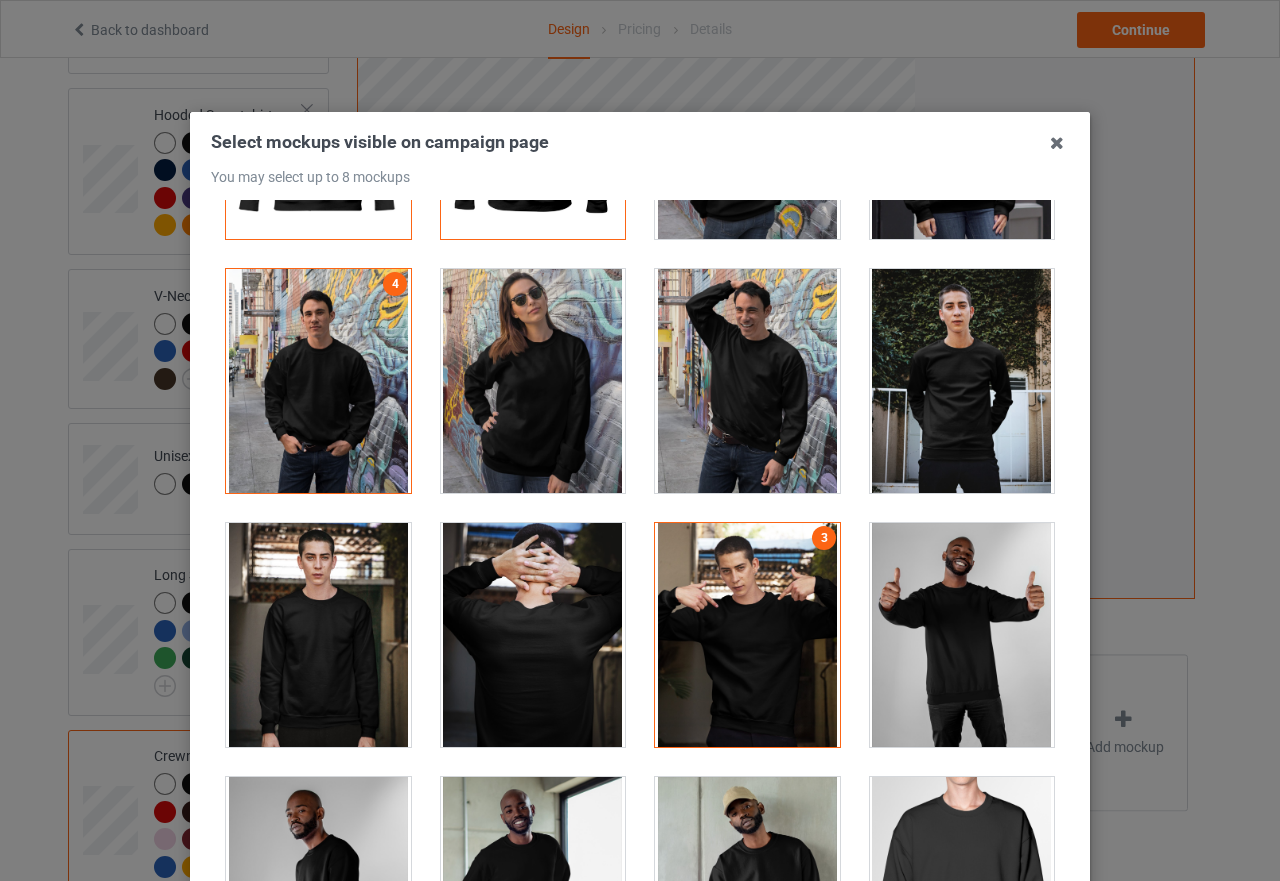 click at bounding box center (962, 635) 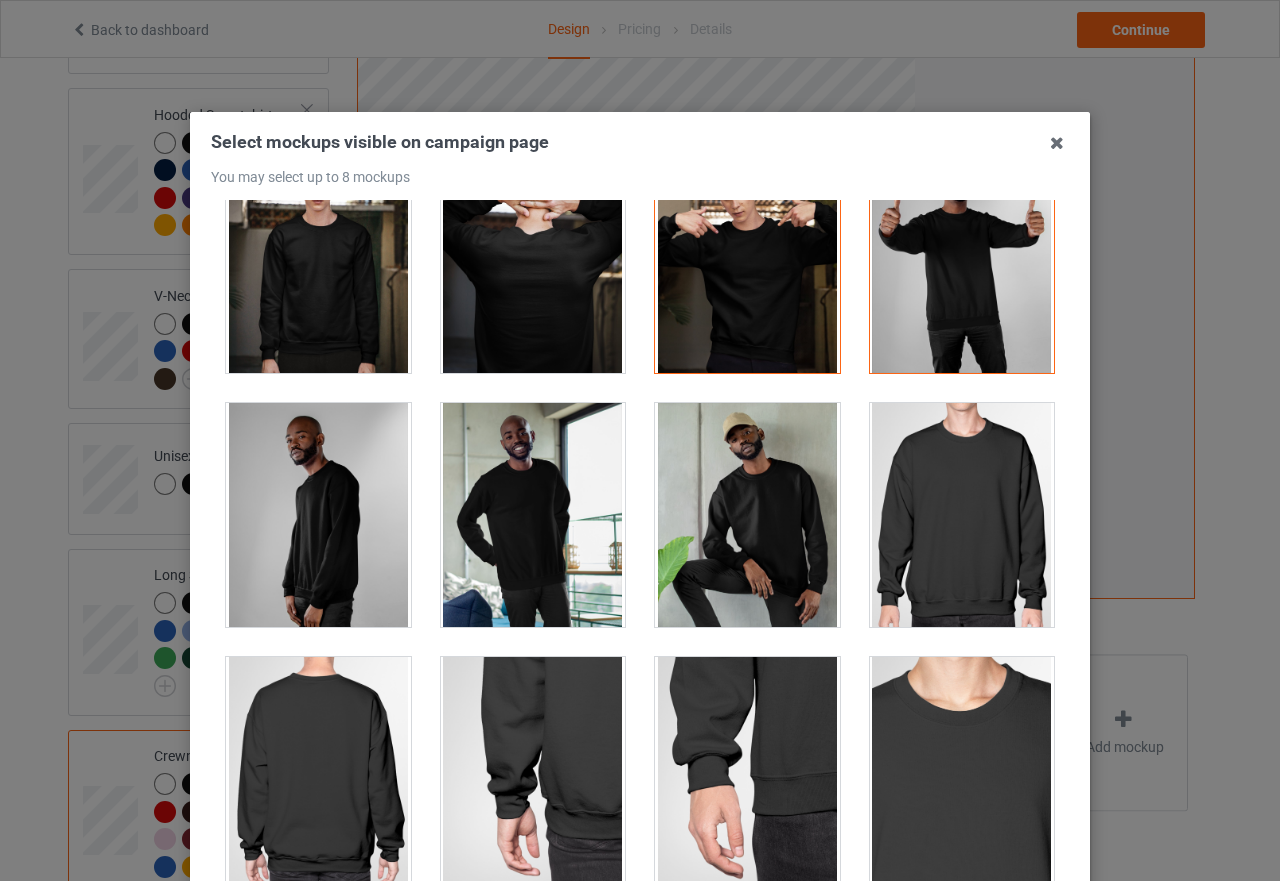 scroll, scrollTop: 700, scrollLeft: 0, axis: vertical 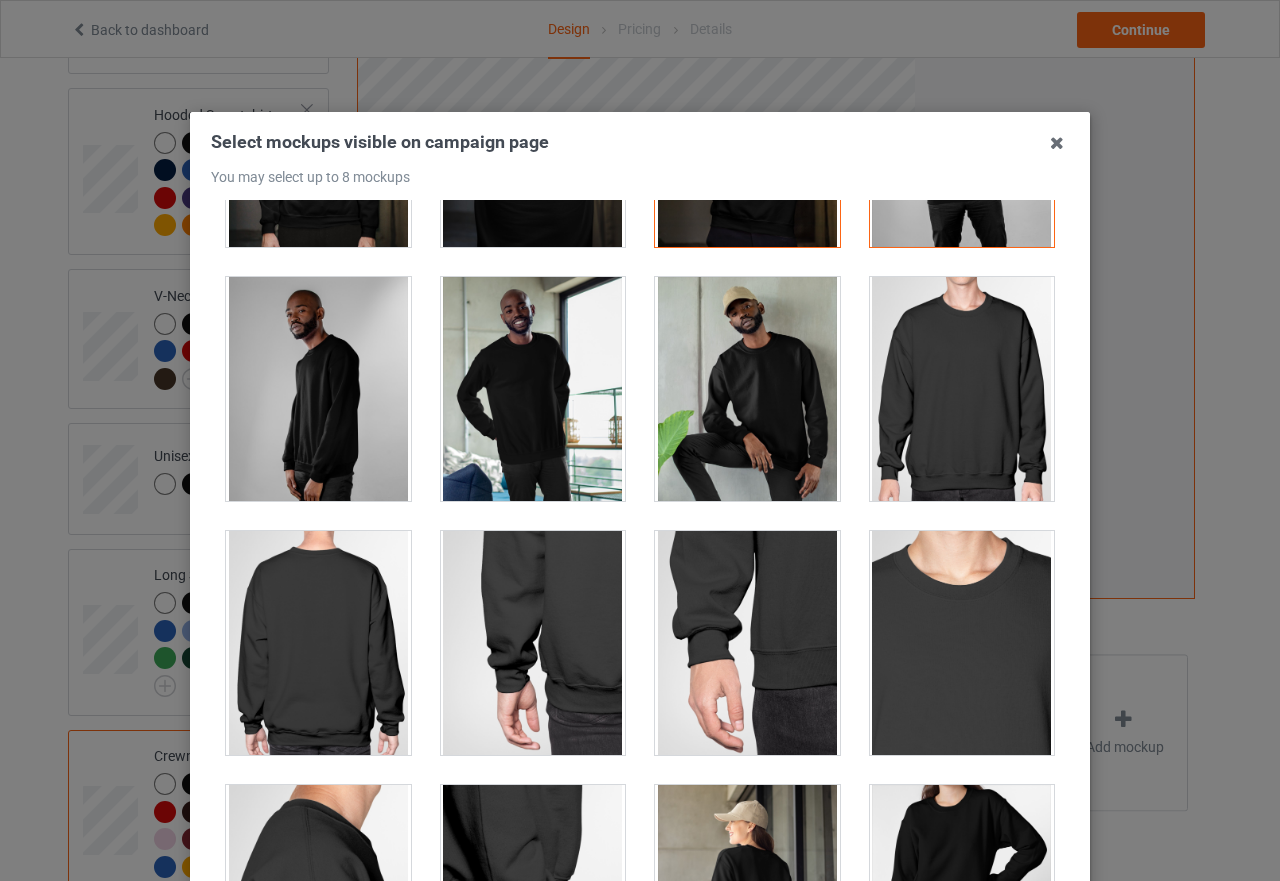 click at bounding box center [533, 389] 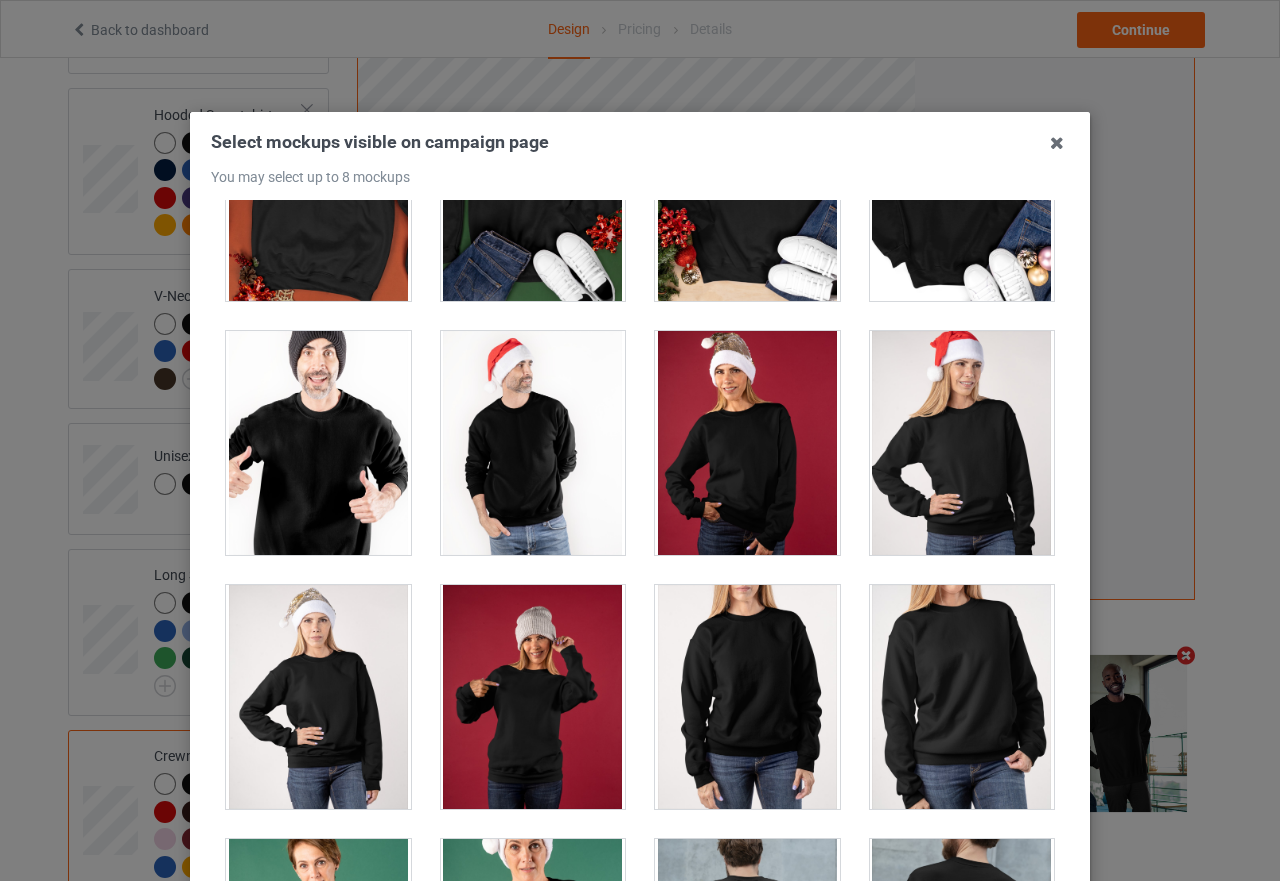 scroll, scrollTop: 2400, scrollLeft: 0, axis: vertical 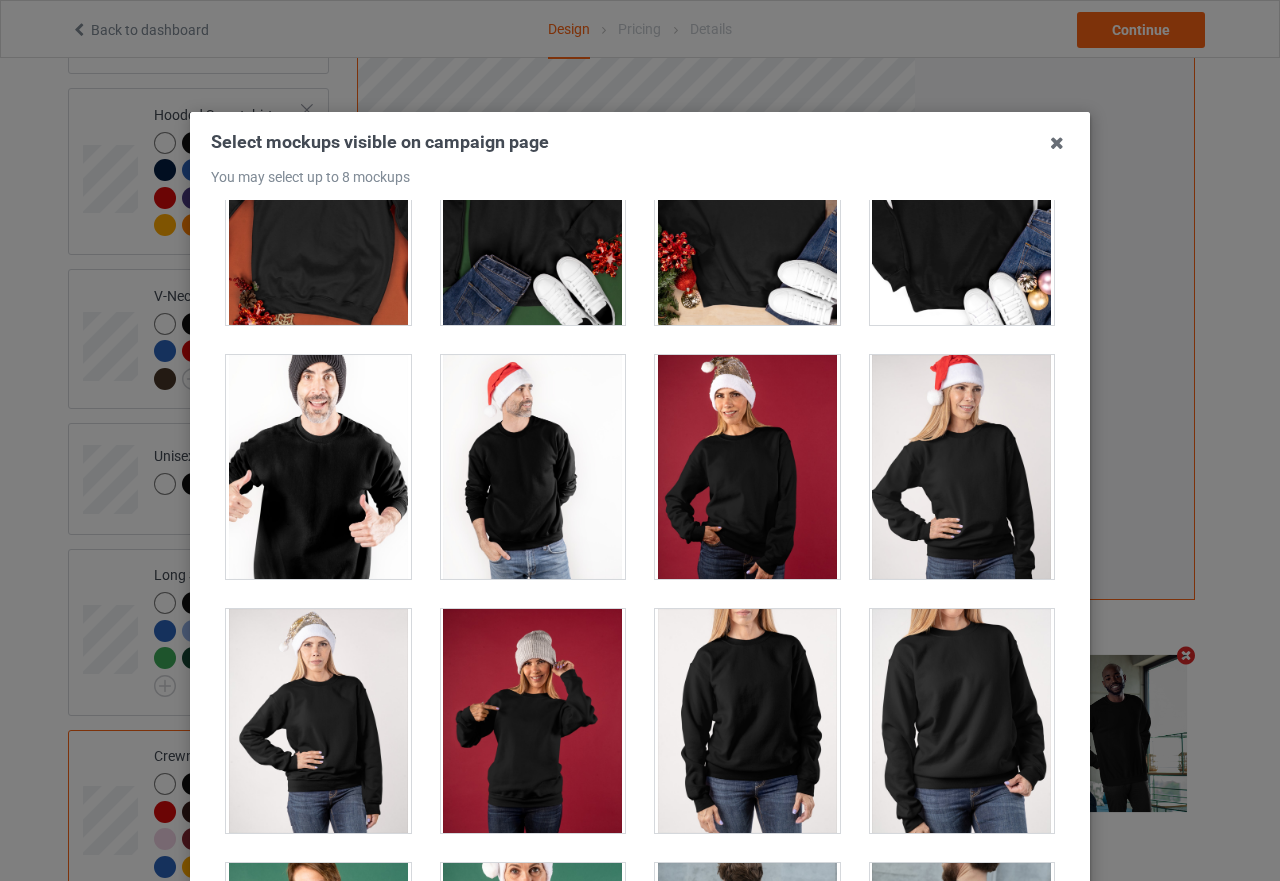 click at bounding box center (318, 467) 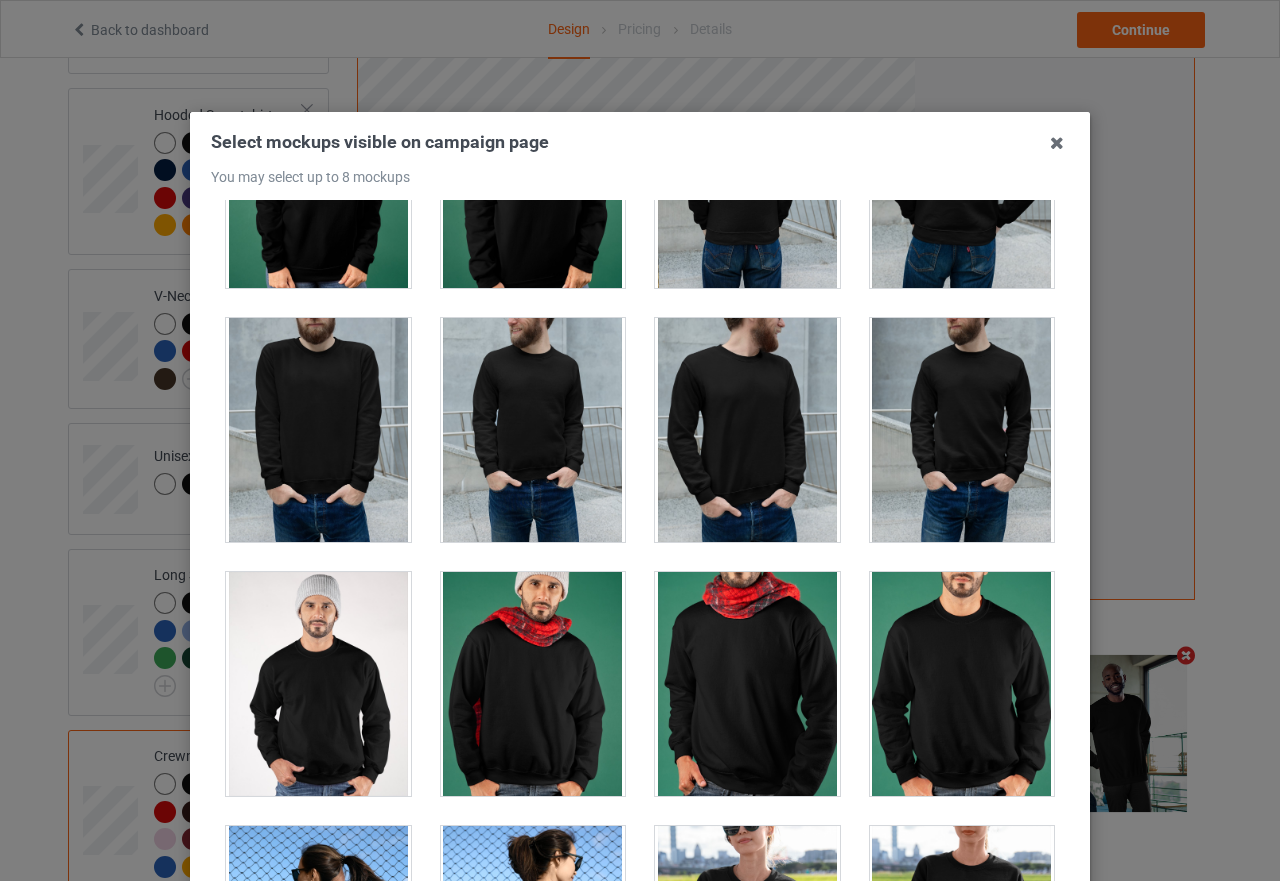 scroll, scrollTop: 3200, scrollLeft: 0, axis: vertical 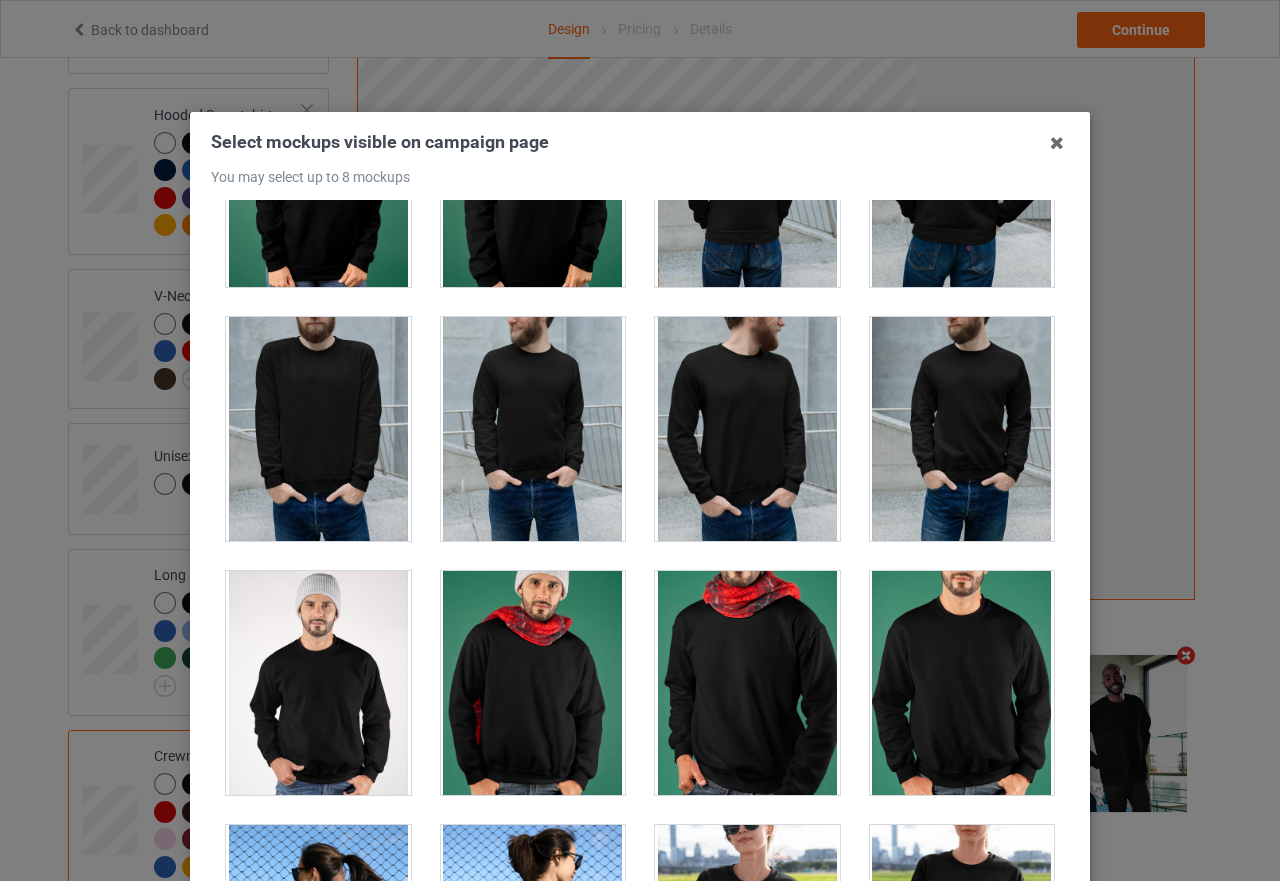 click at bounding box center (962, 429) 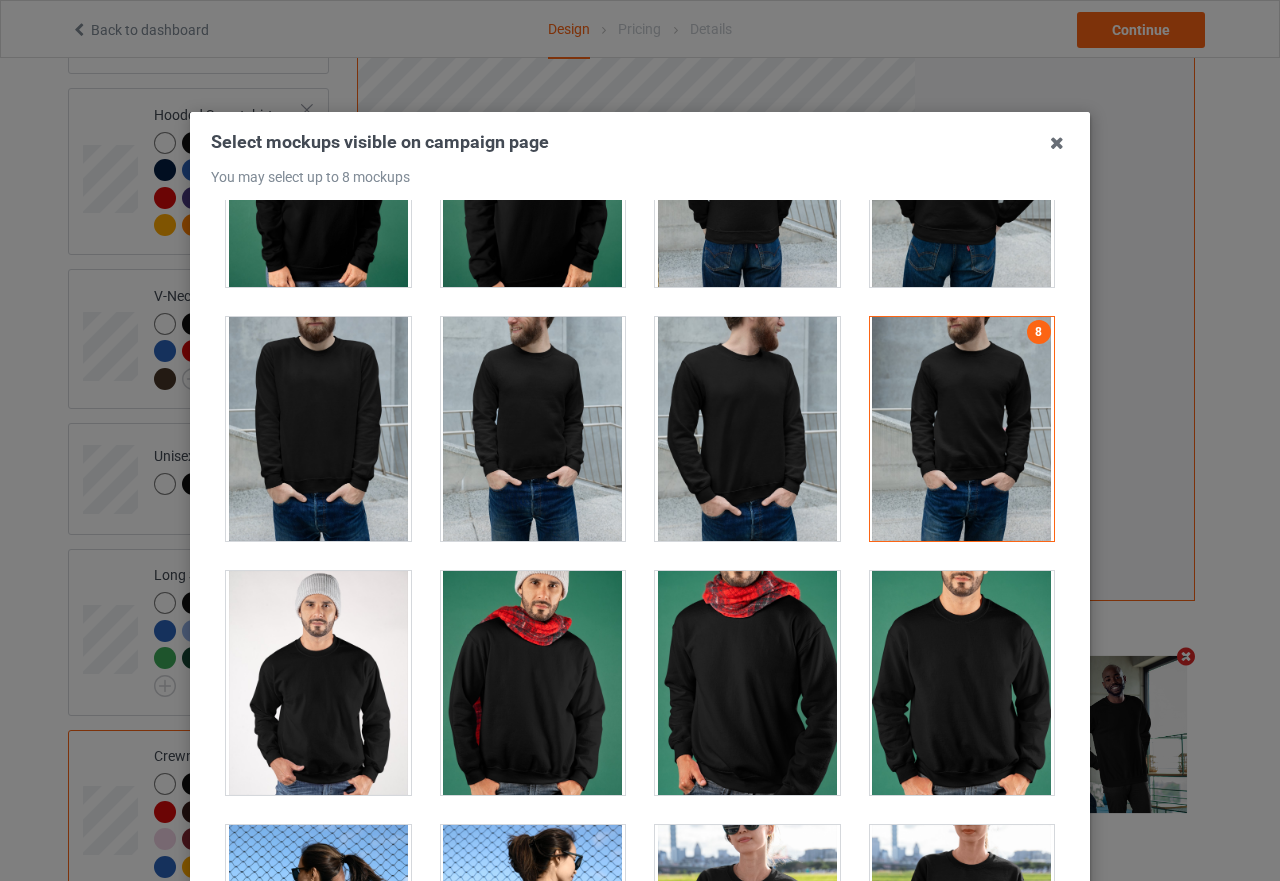 scroll, scrollTop: 3300, scrollLeft: 0, axis: vertical 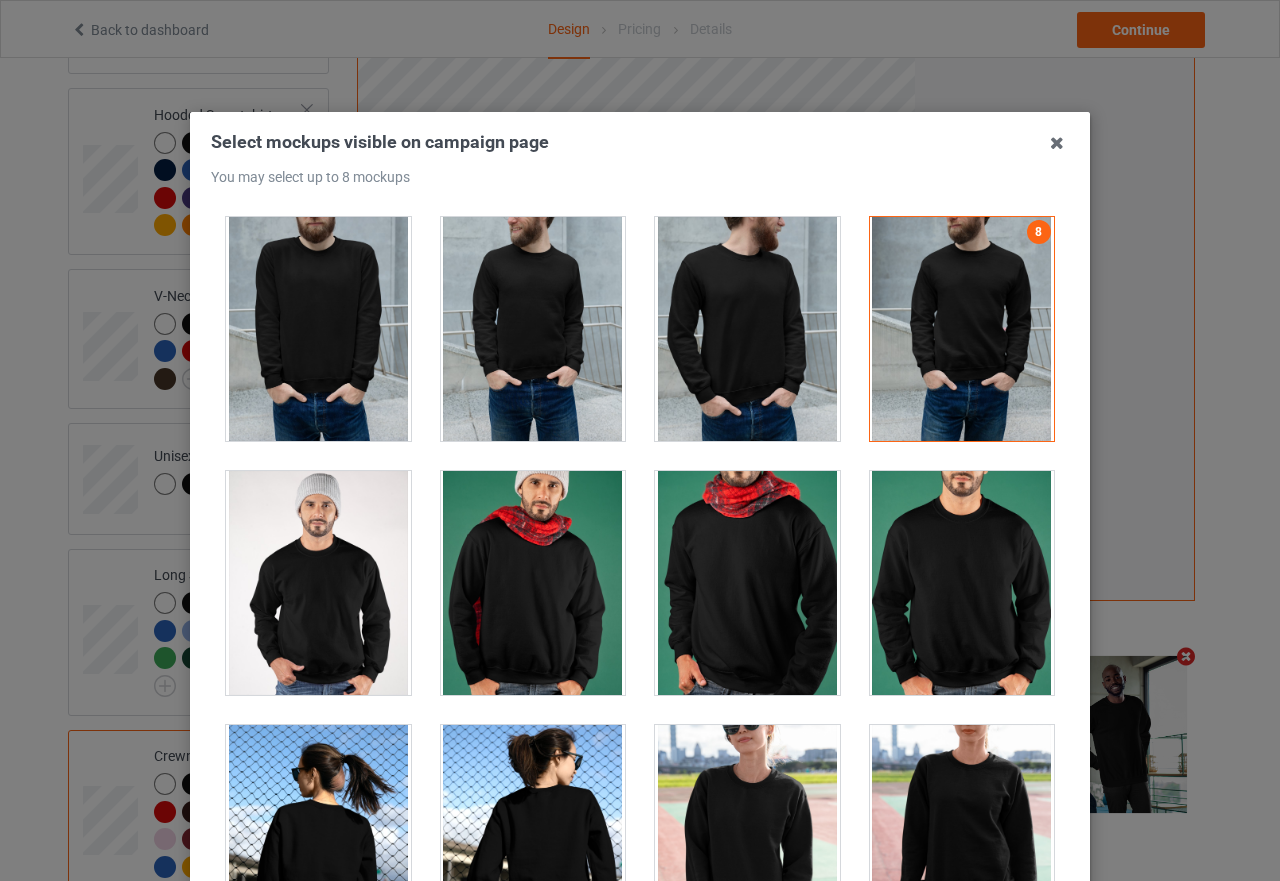 click at bounding box center (533, 583) 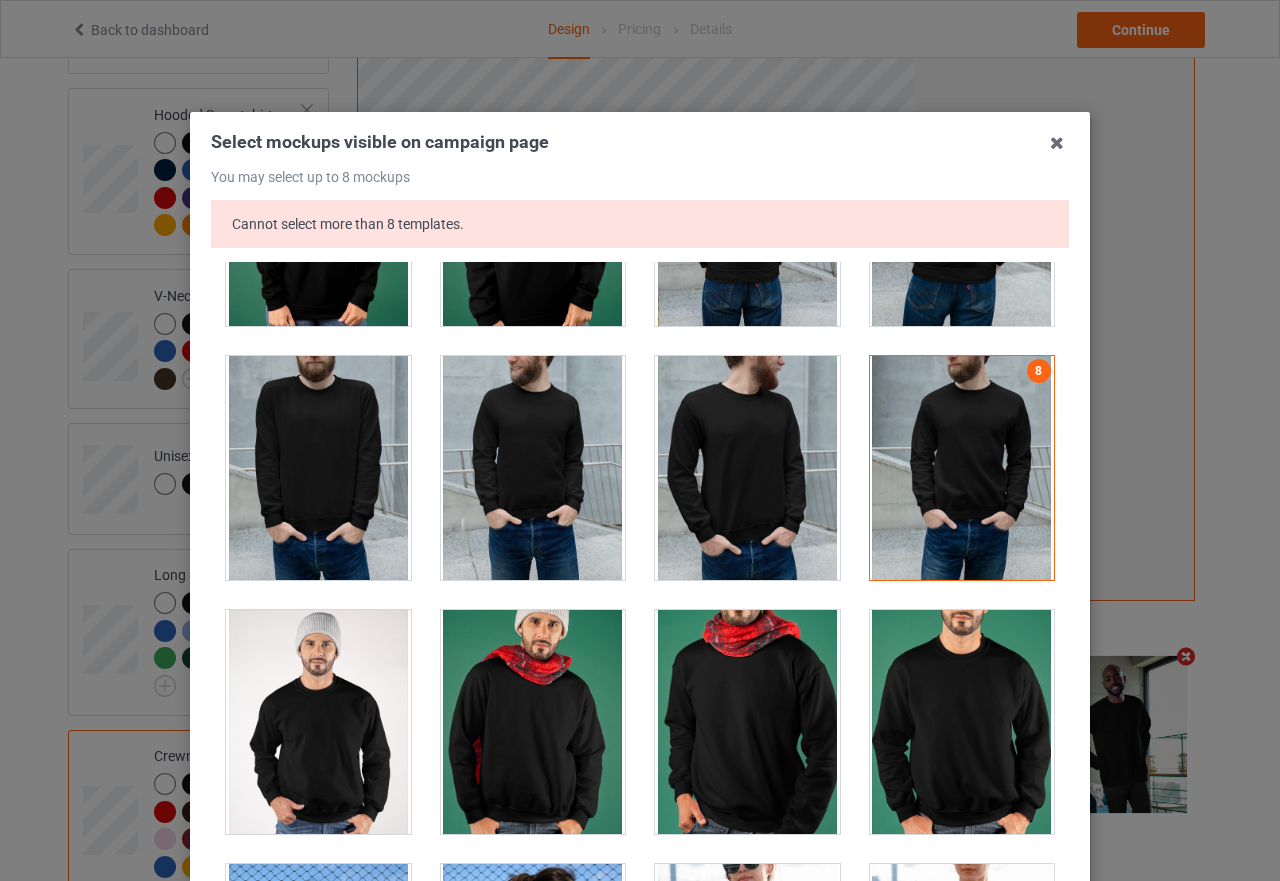 scroll, scrollTop: 3200, scrollLeft: 0, axis: vertical 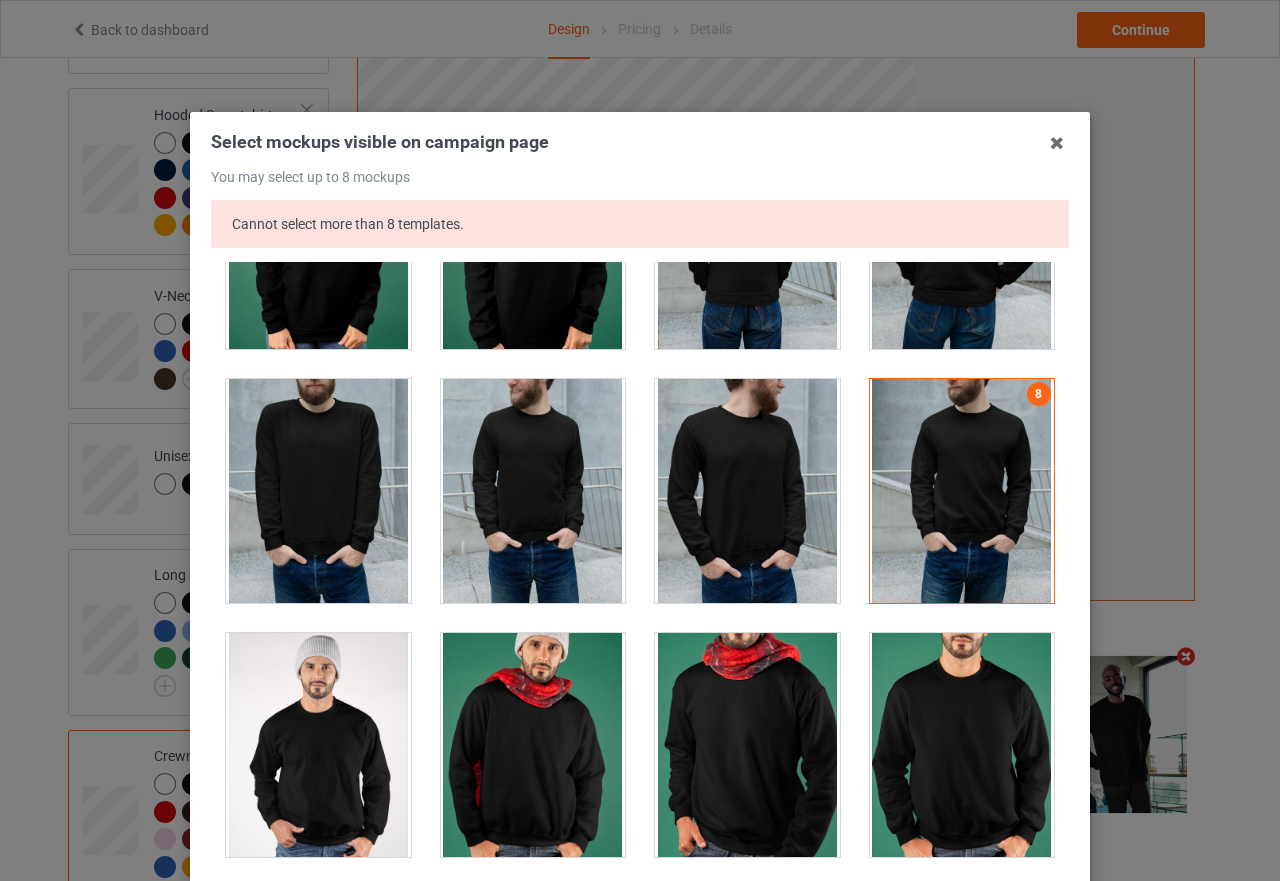 click at bounding box center (962, 491) 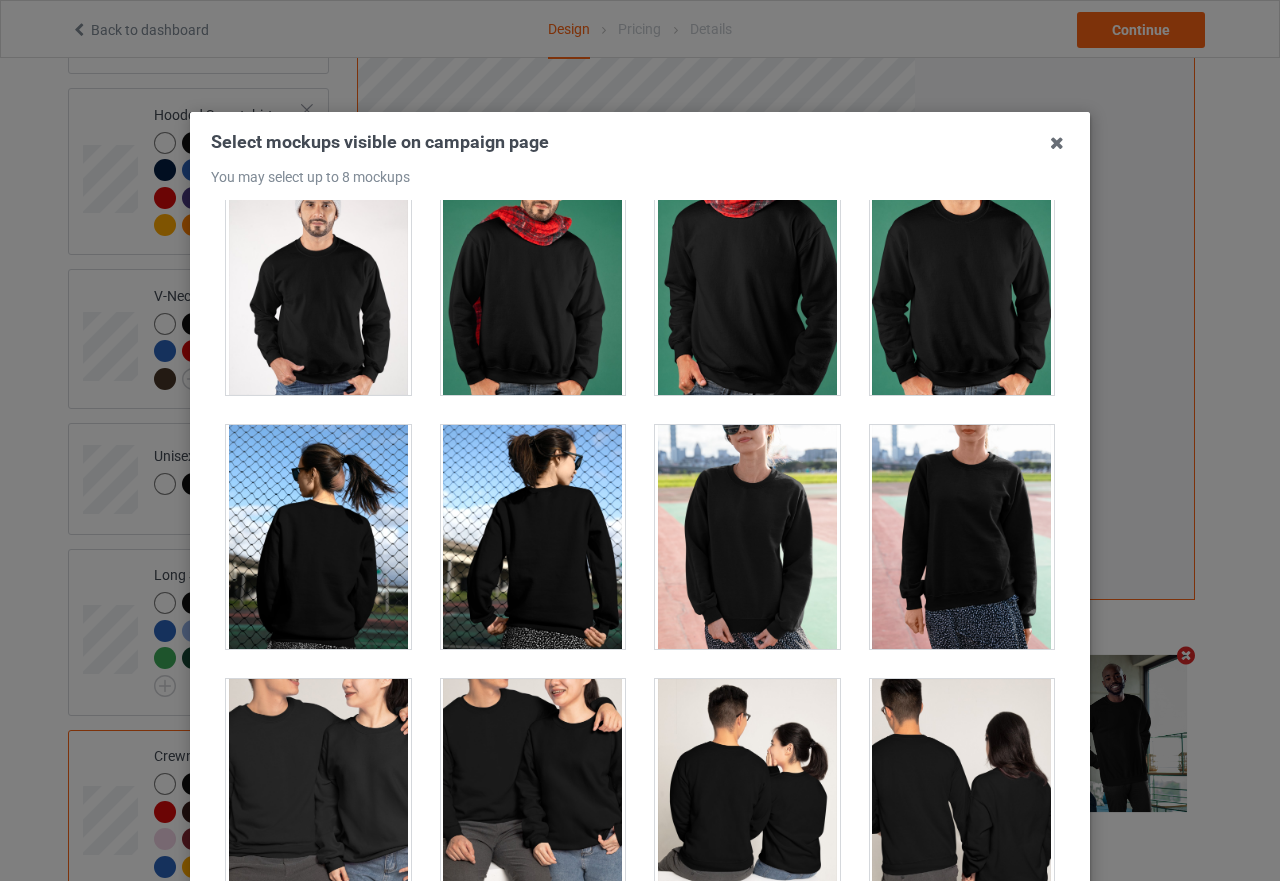 scroll, scrollTop: 3400, scrollLeft: 0, axis: vertical 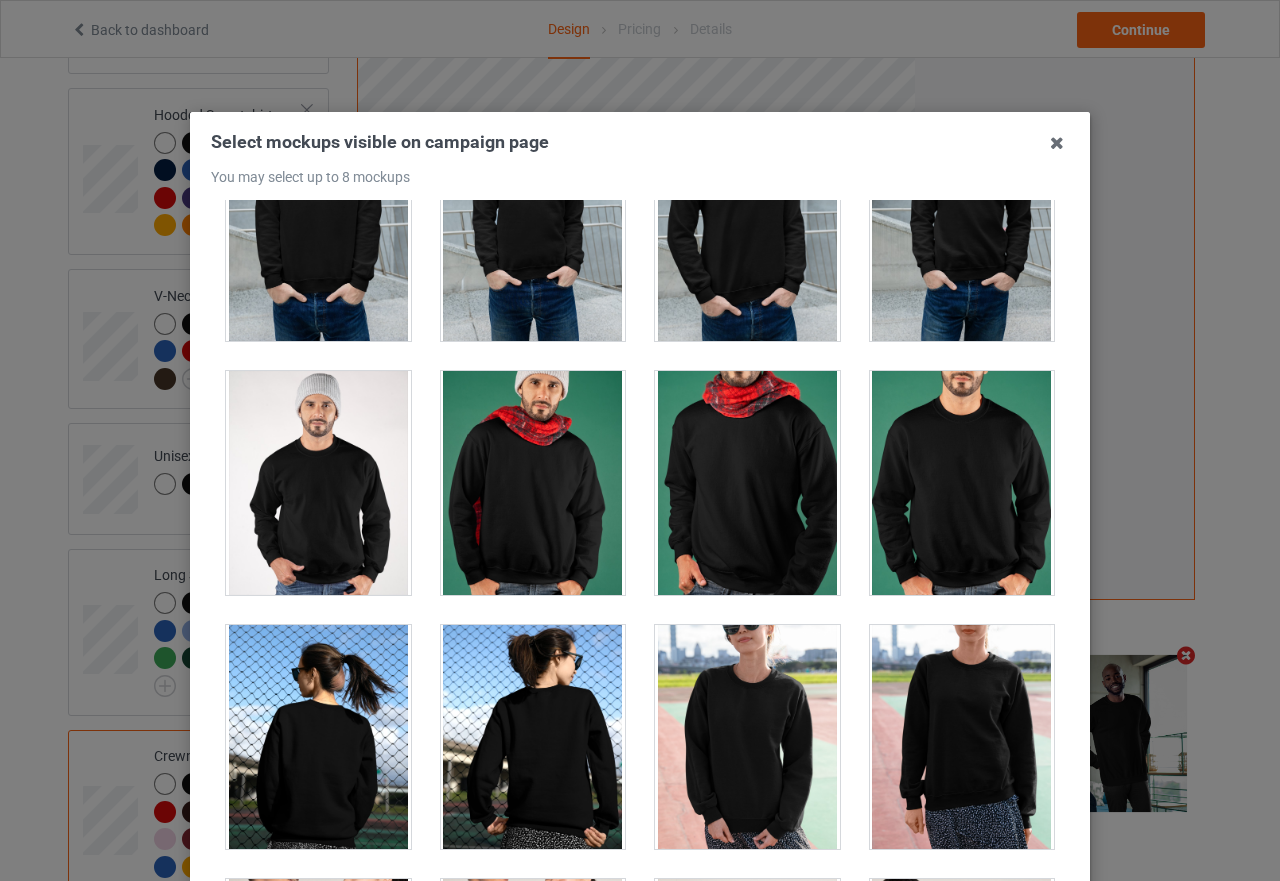 click at bounding box center (533, 483) 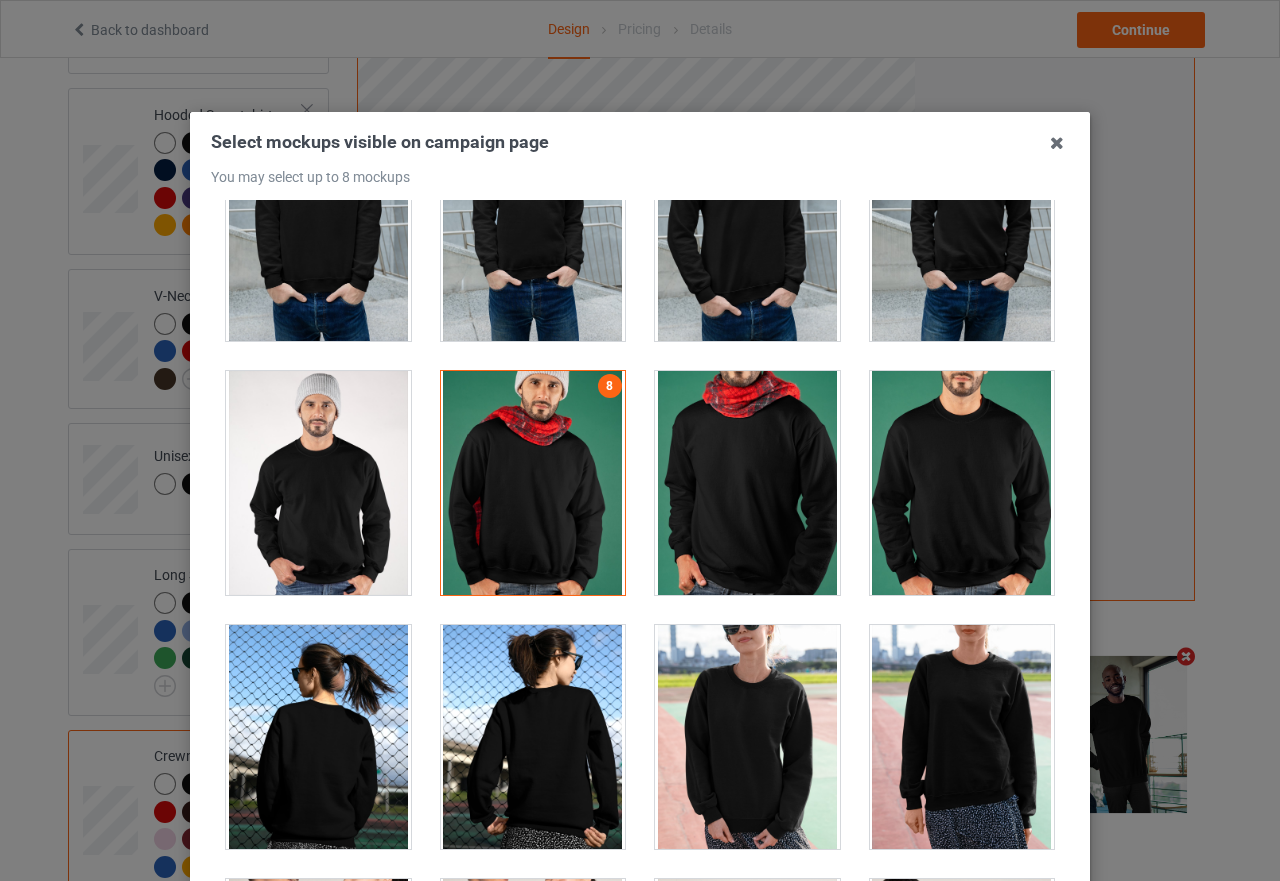click at bounding box center (318, 483) 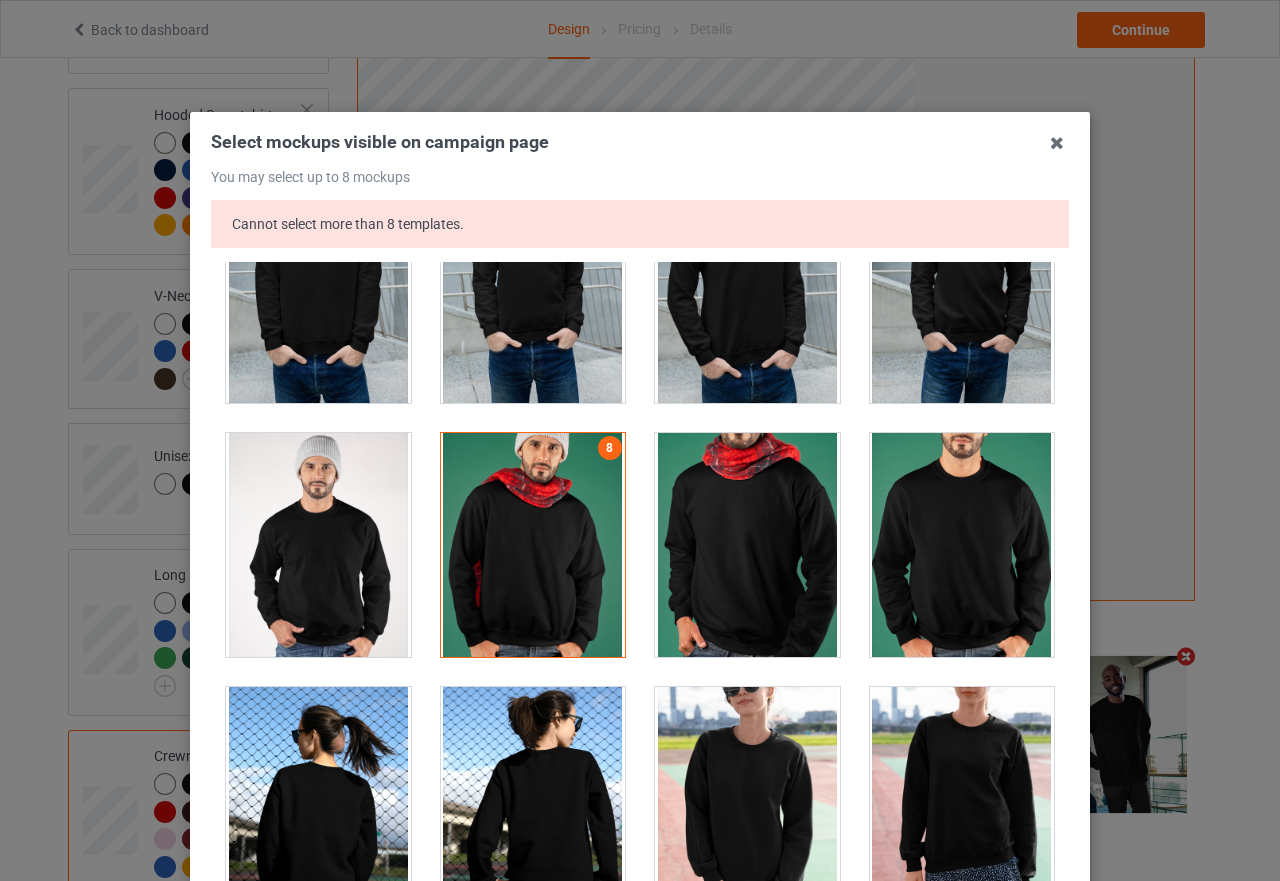 click at bounding box center (533, 545) 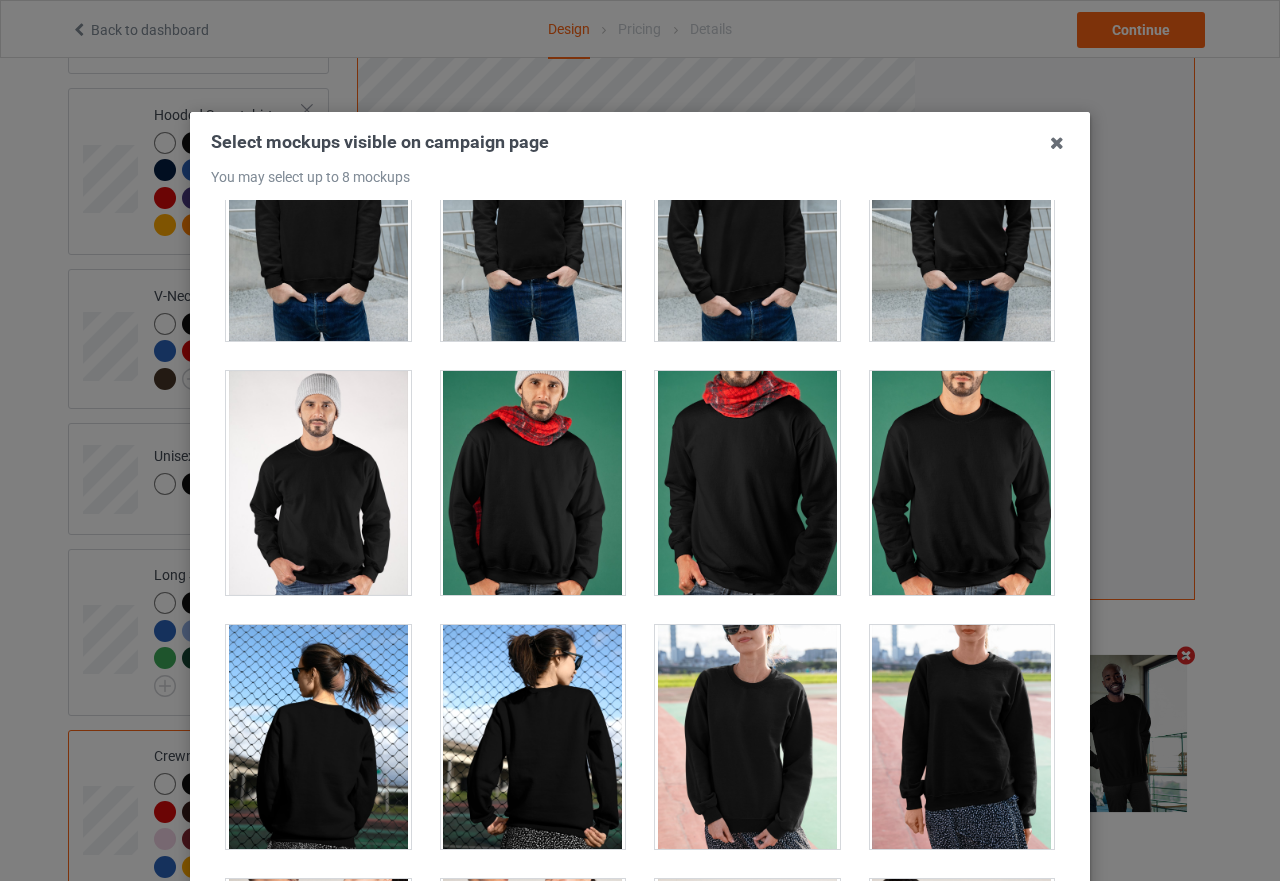 click at bounding box center [318, 483] 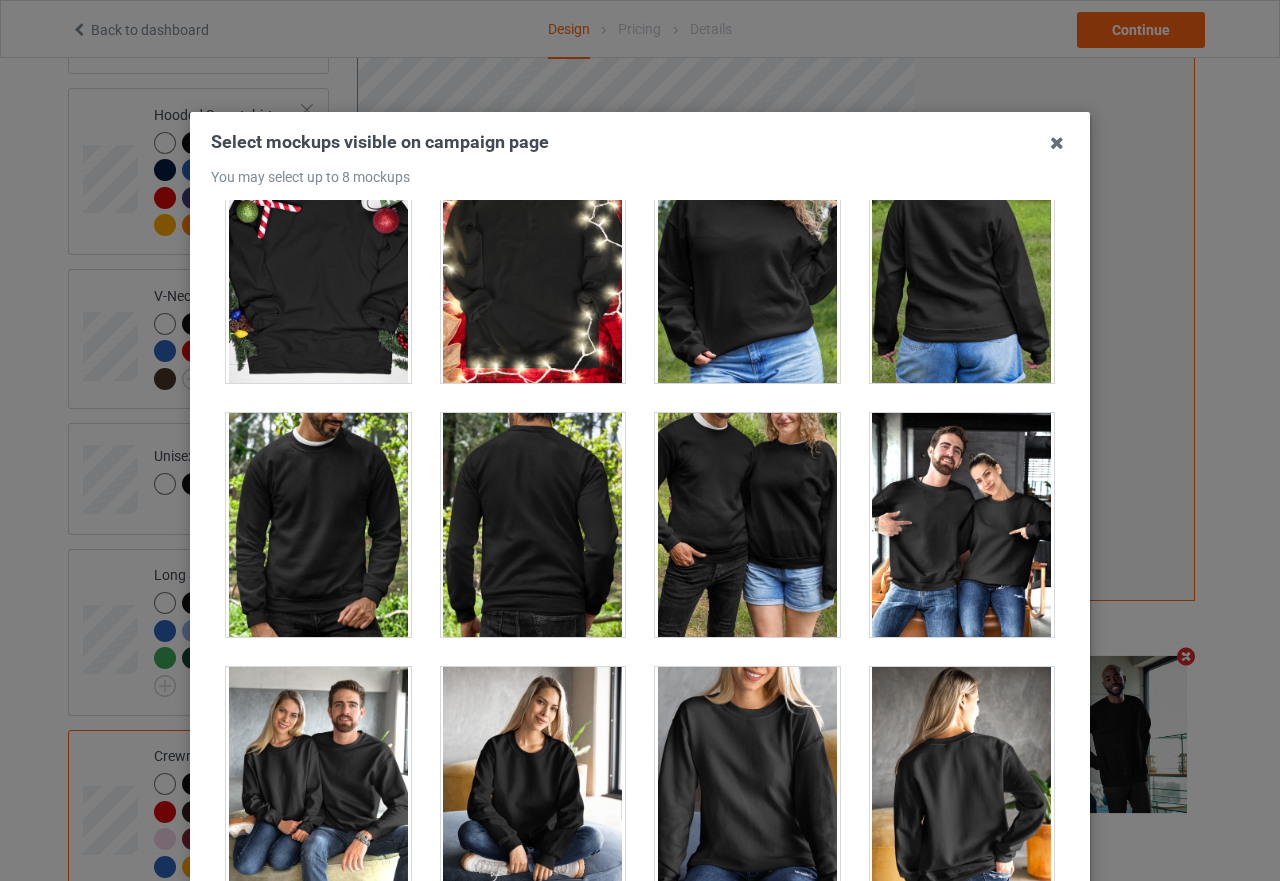 scroll, scrollTop: 9709, scrollLeft: 0, axis: vertical 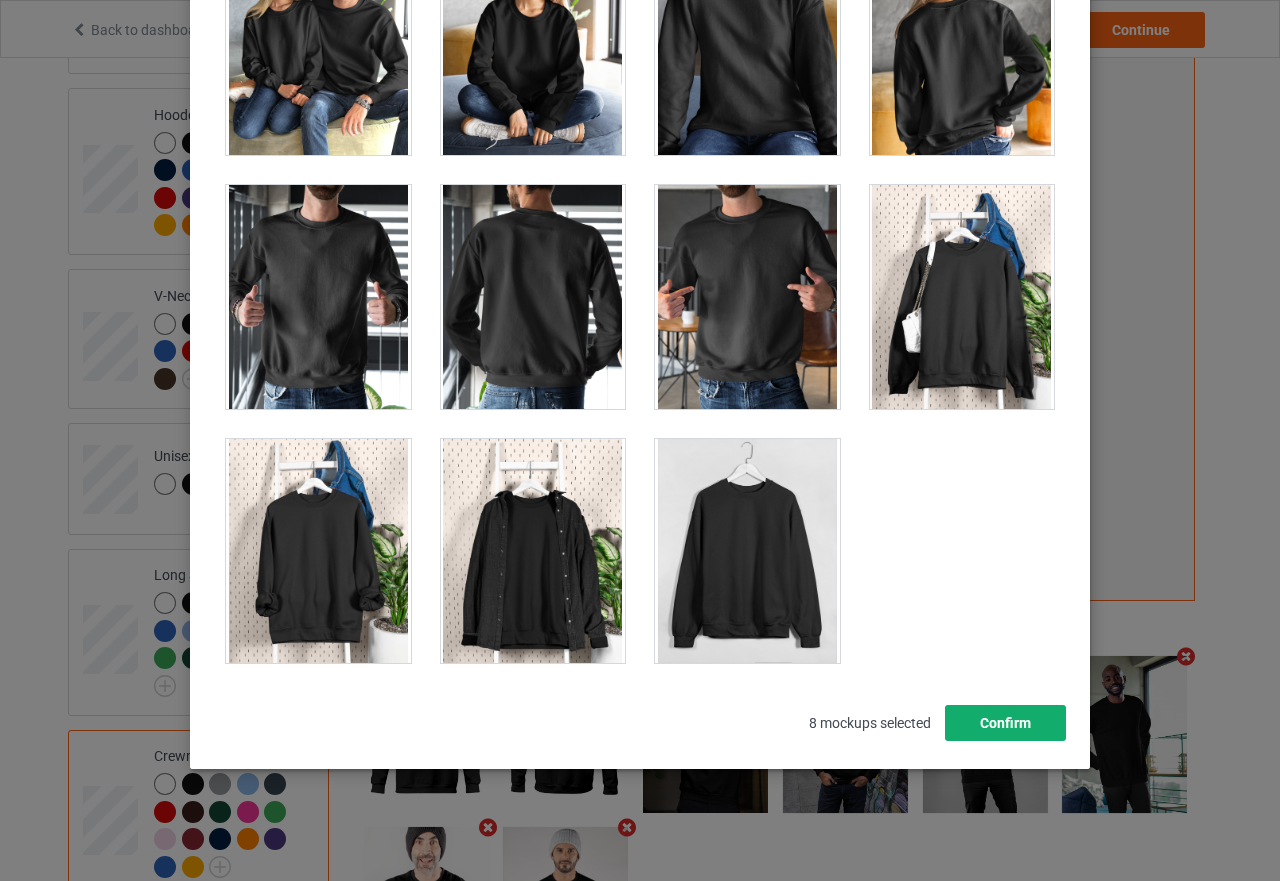 click on "Confirm" at bounding box center (1005, 723) 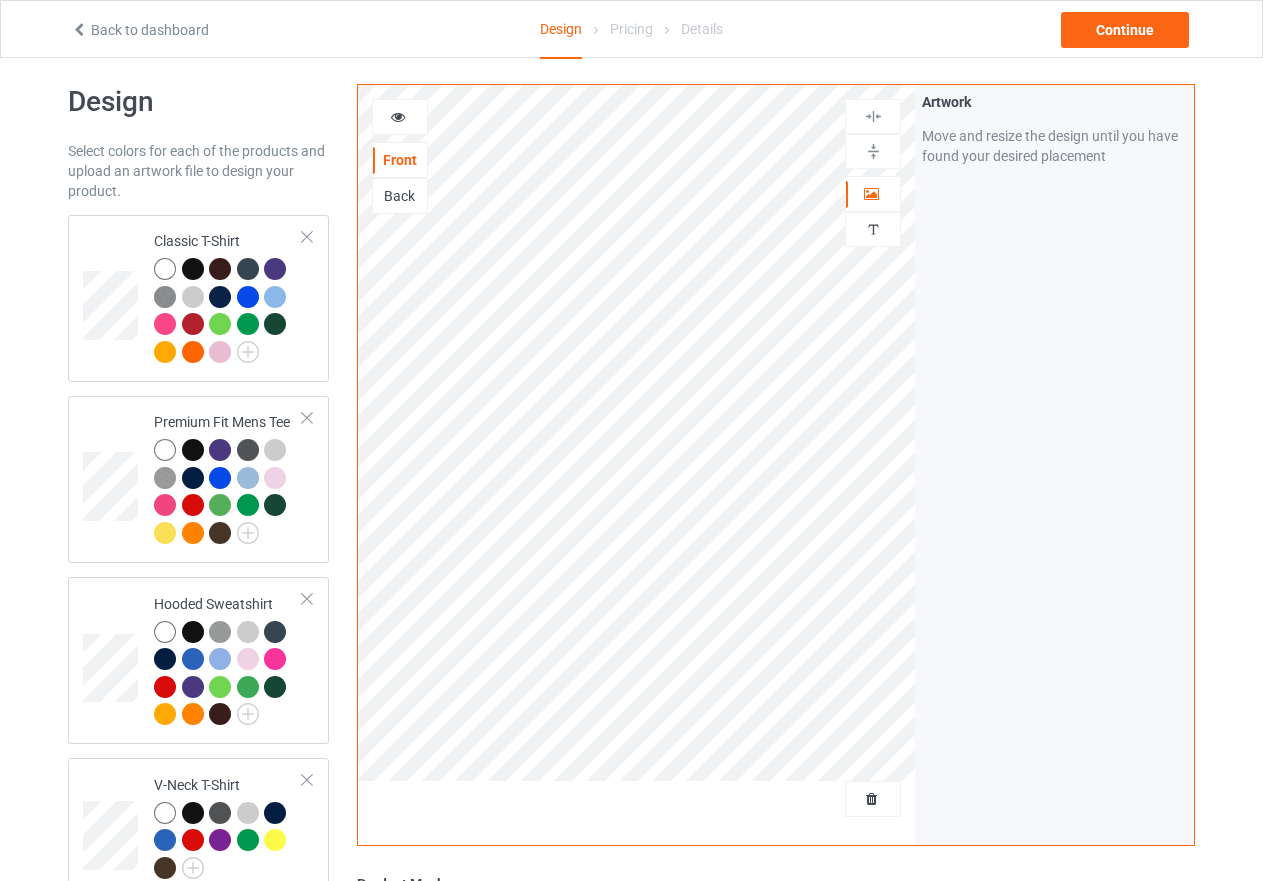 scroll, scrollTop: 0, scrollLeft: 0, axis: both 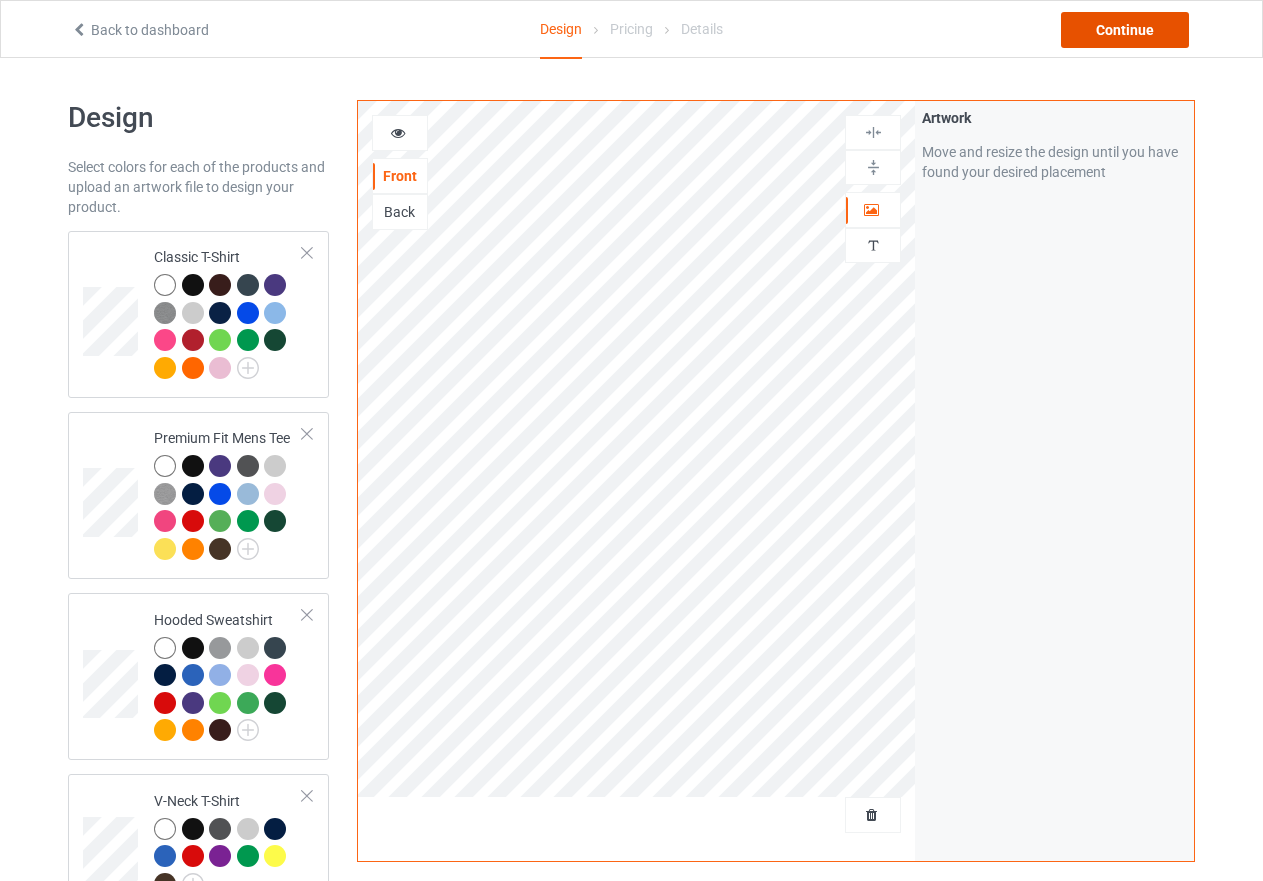 click on "Continue" at bounding box center [1125, 30] 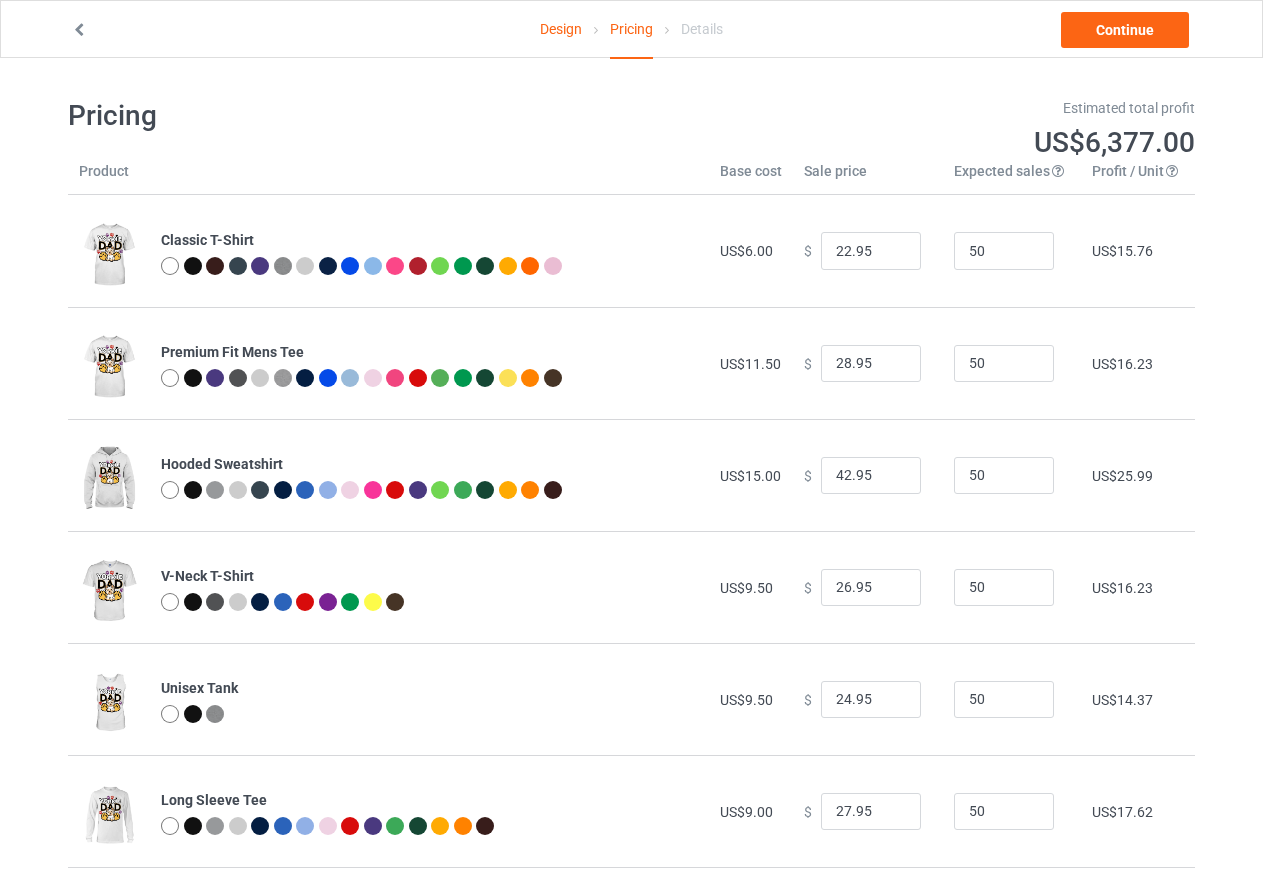 scroll, scrollTop: 0, scrollLeft: 0, axis: both 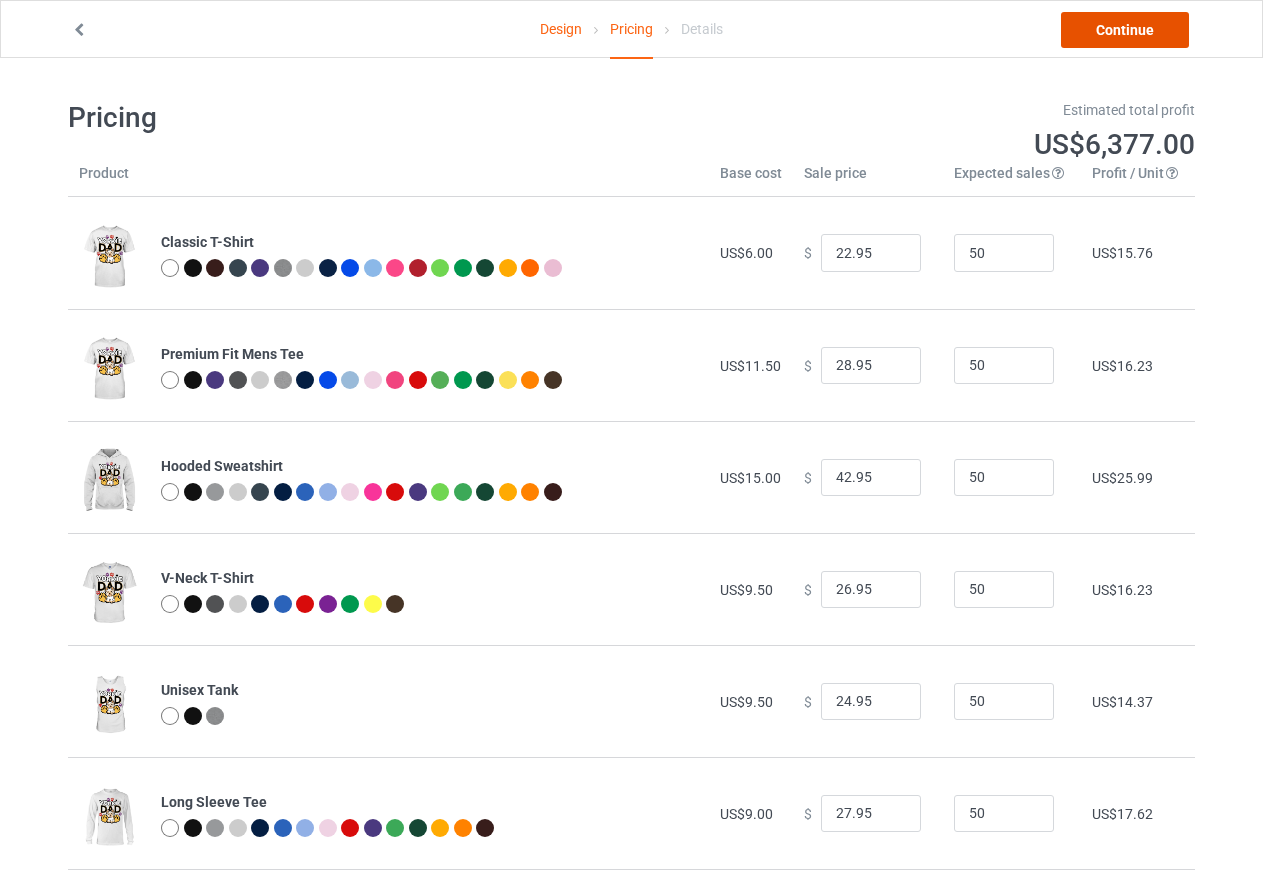 click on "Continue" at bounding box center [1125, 30] 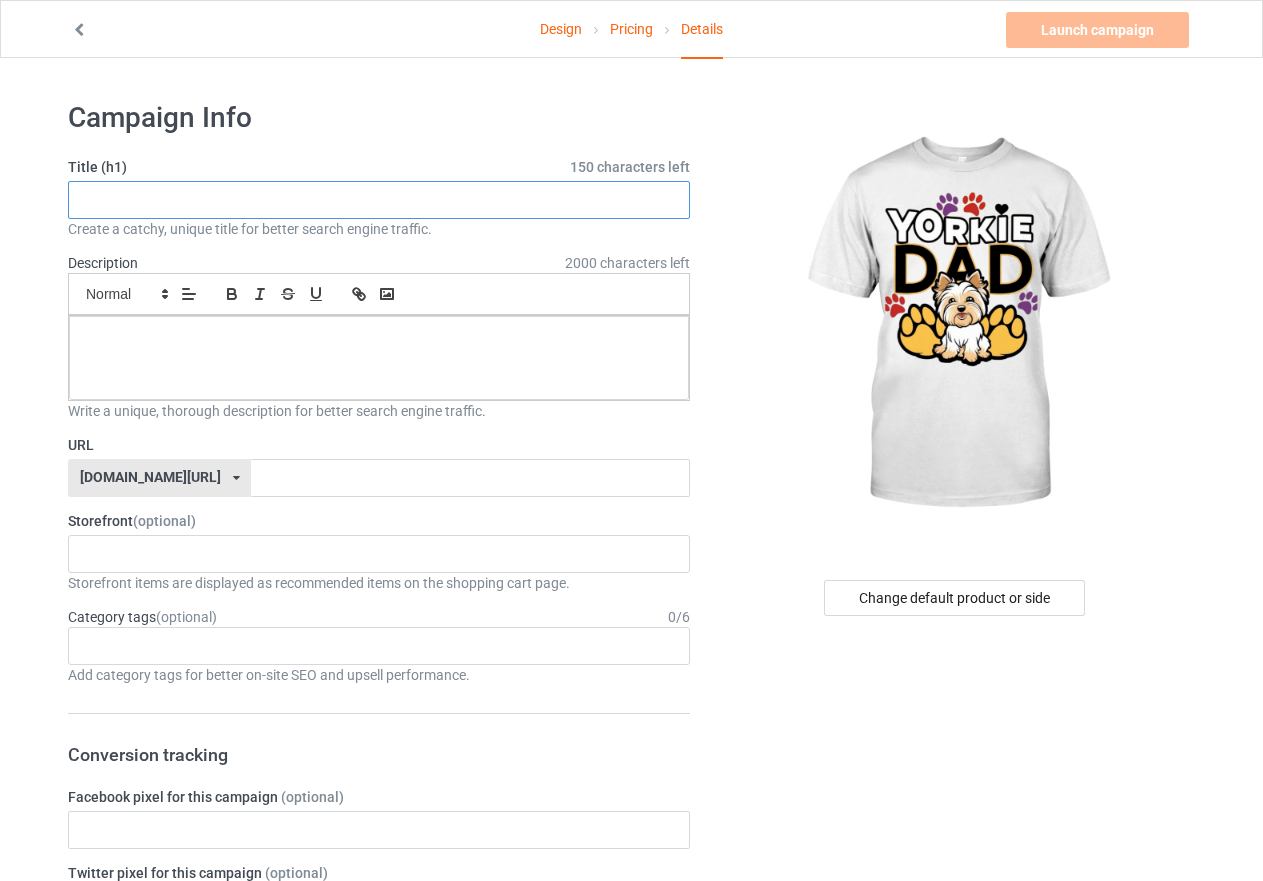 click at bounding box center [379, 200] 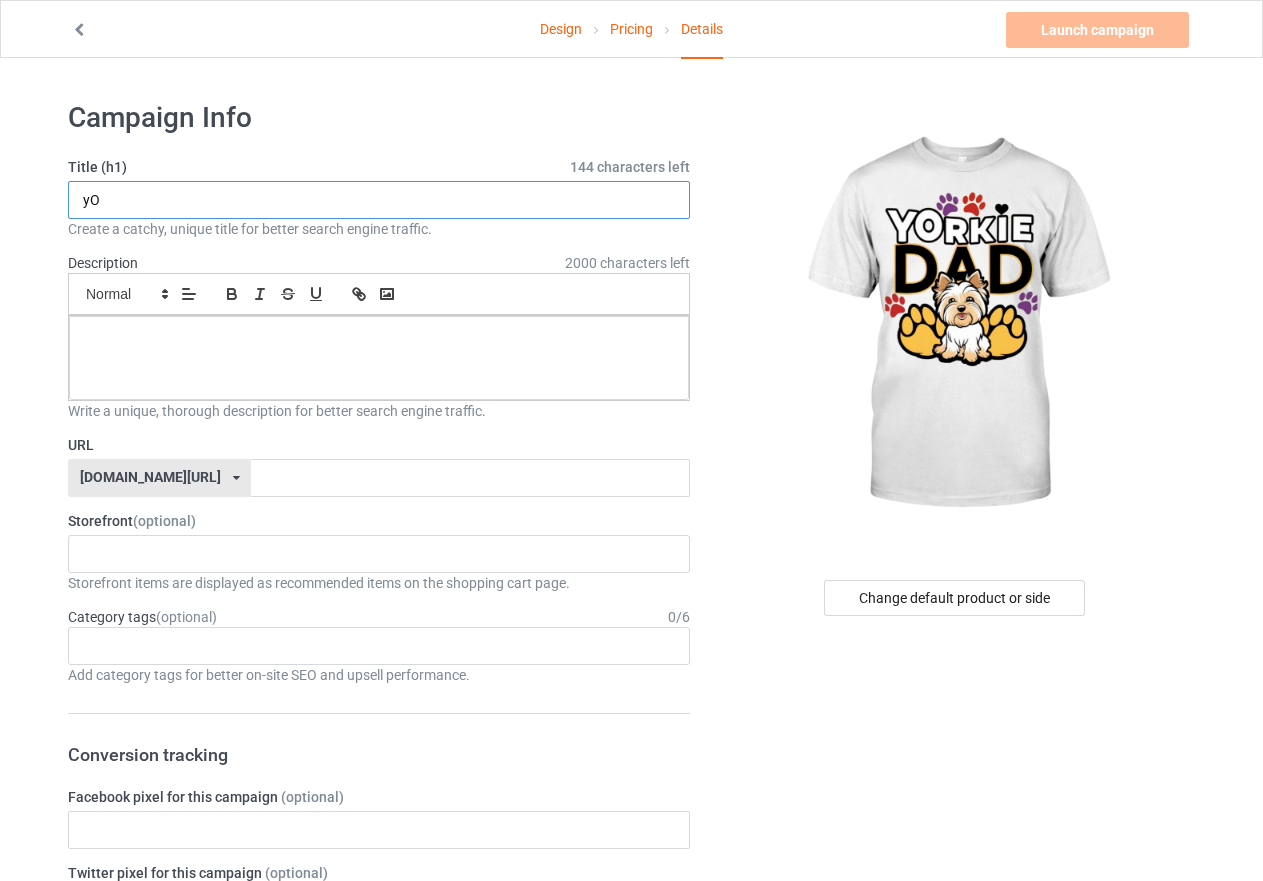type on "y" 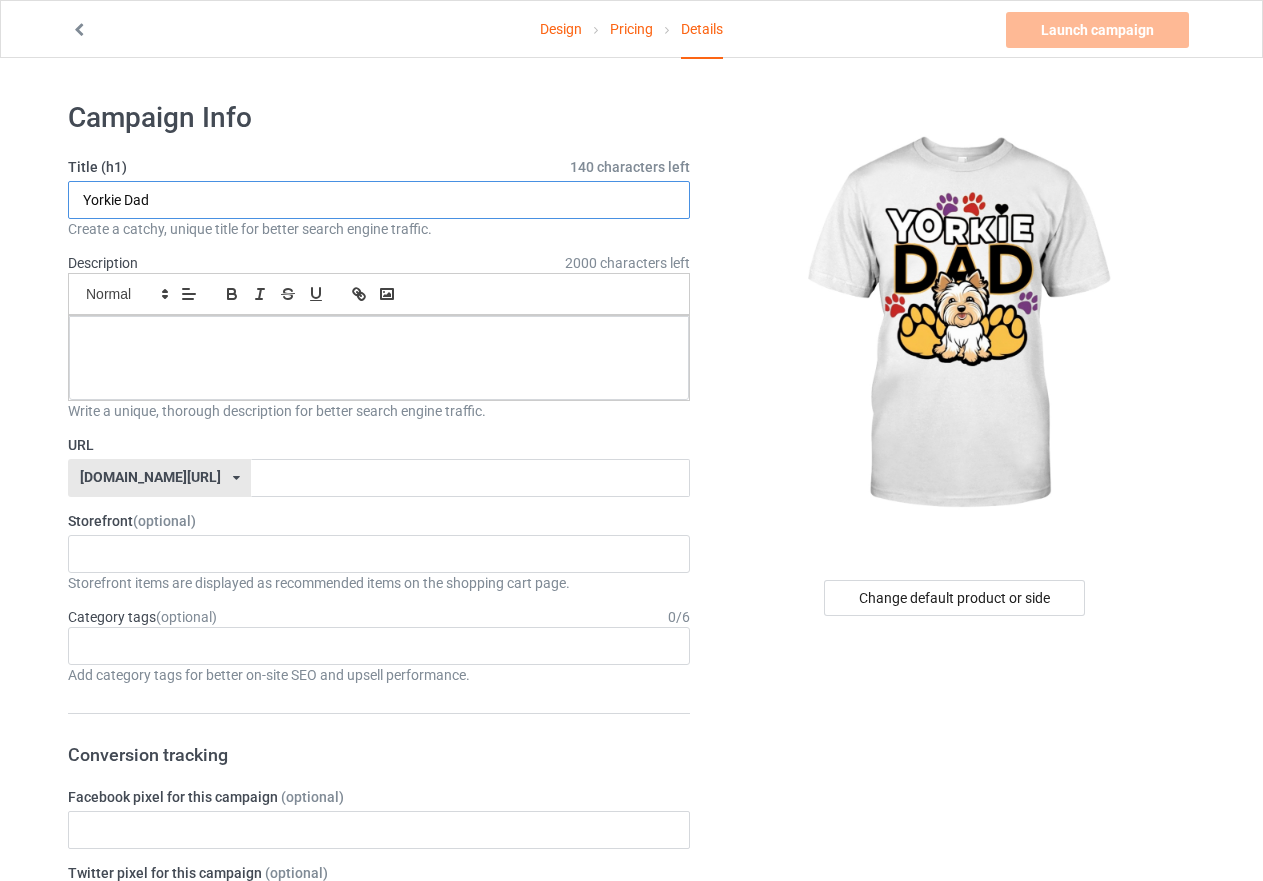 type on "Yorkie Dad" 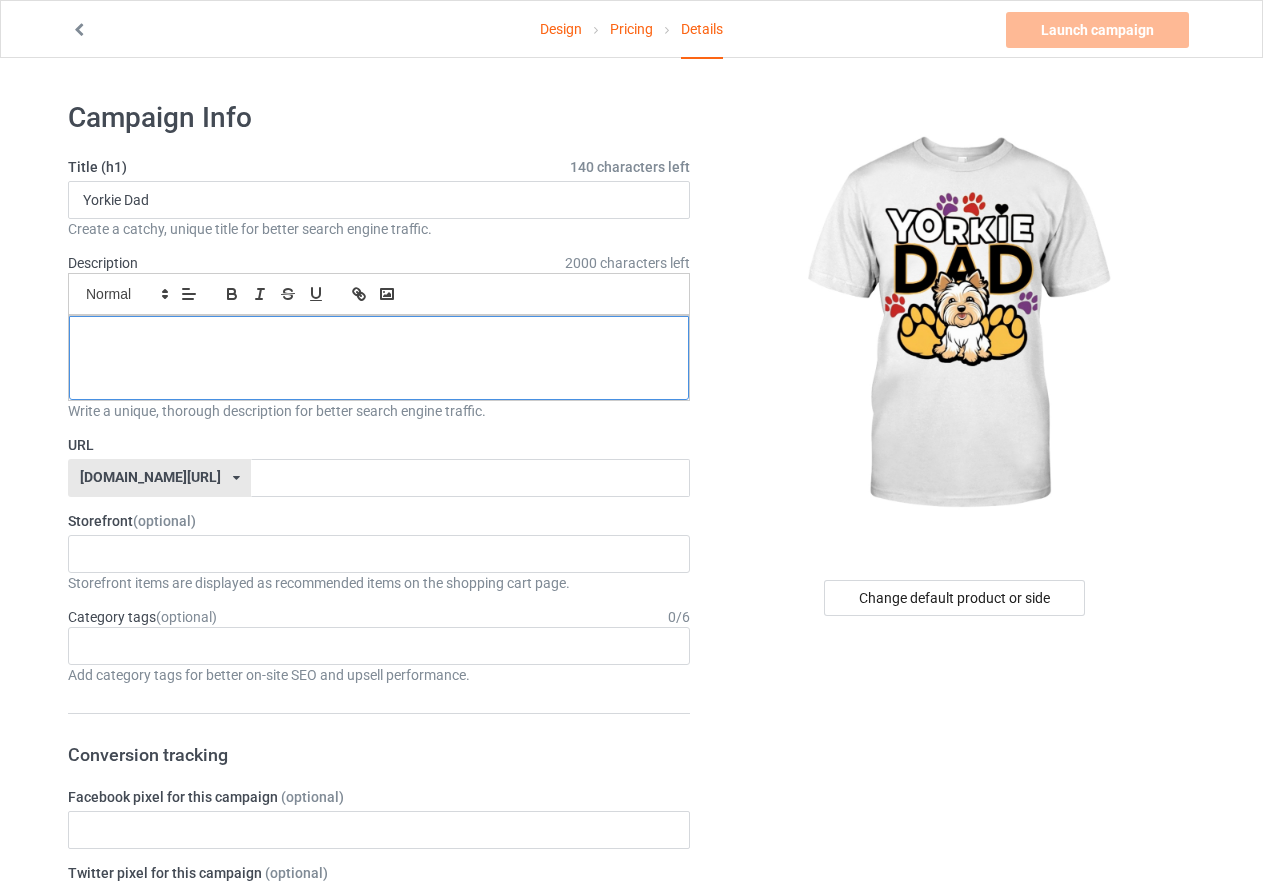 click at bounding box center (379, 338) 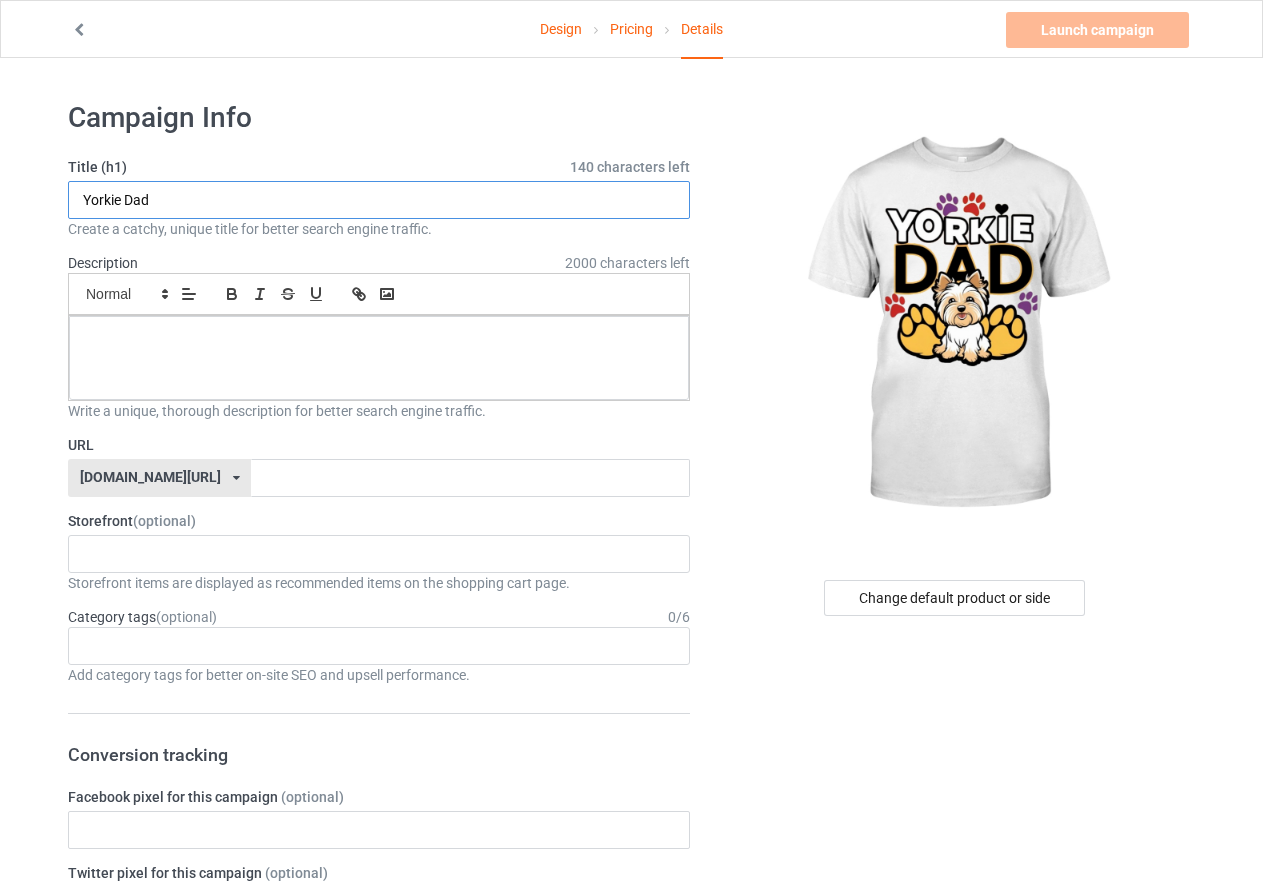 drag, startPoint x: 166, startPoint y: 201, endPoint x: 81, endPoint y: 193, distance: 85.37564 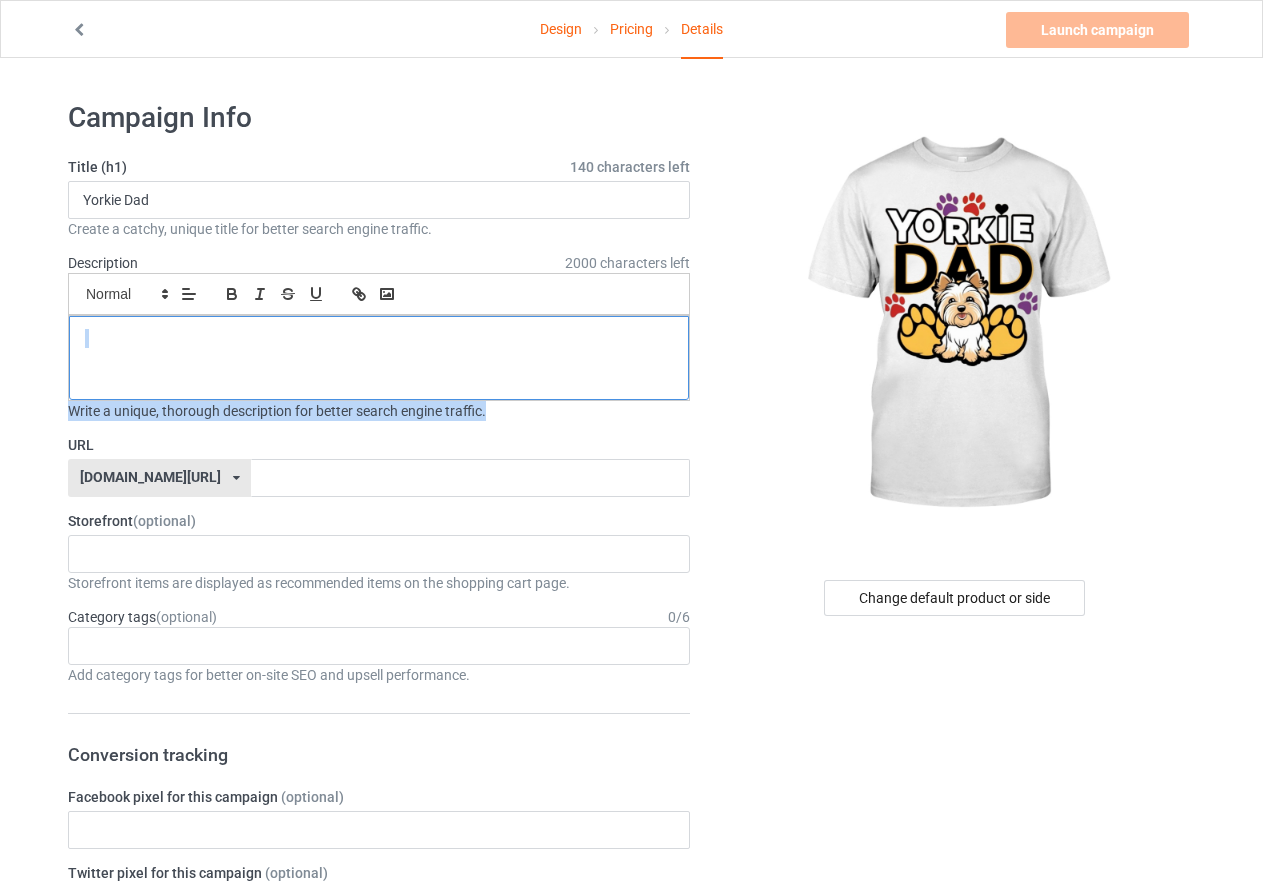 drag, startPoint x: 497, startPoint y: 407, endPoint x: 84, endPoint y: 408, distance: 413.00122 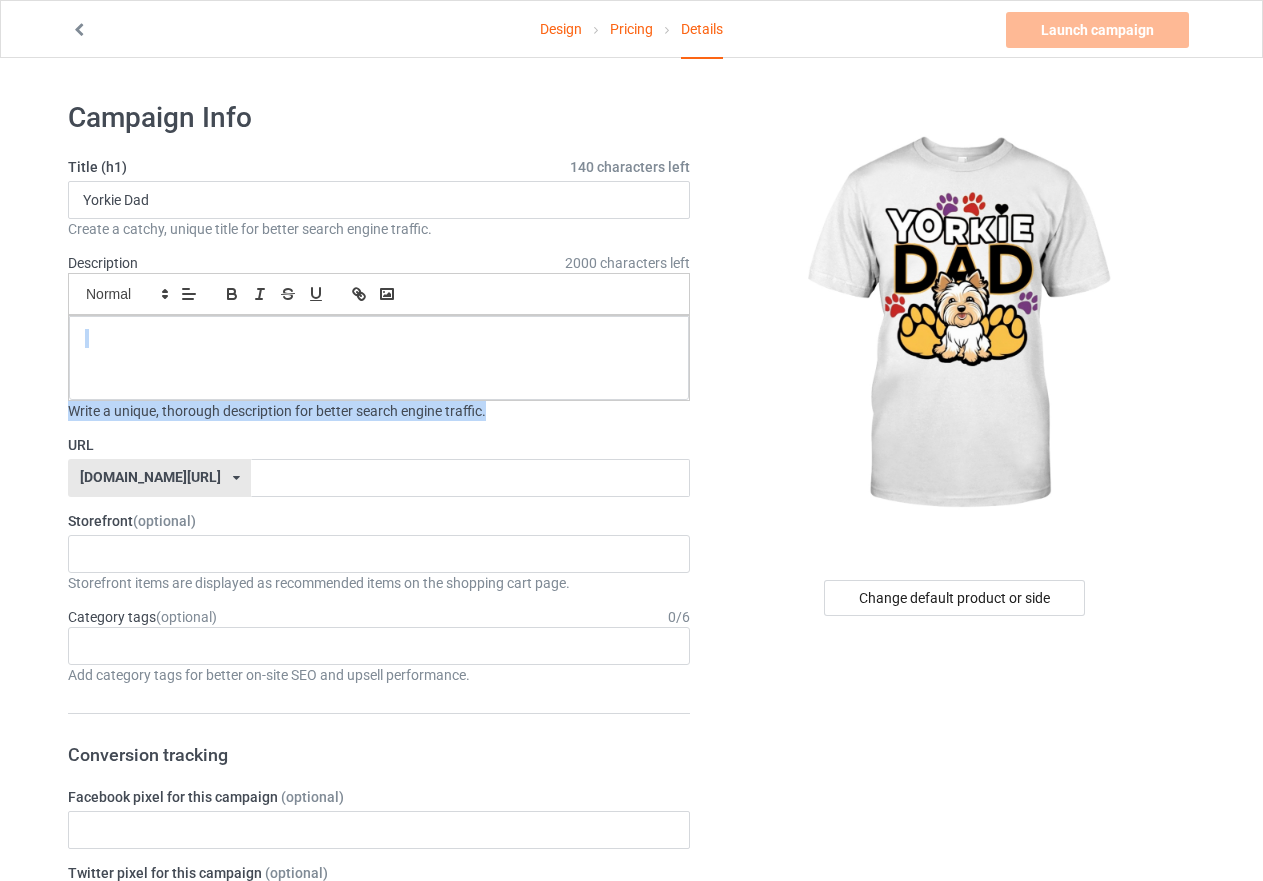 copy on "Write a unique, thorough description for better search engine traffic." 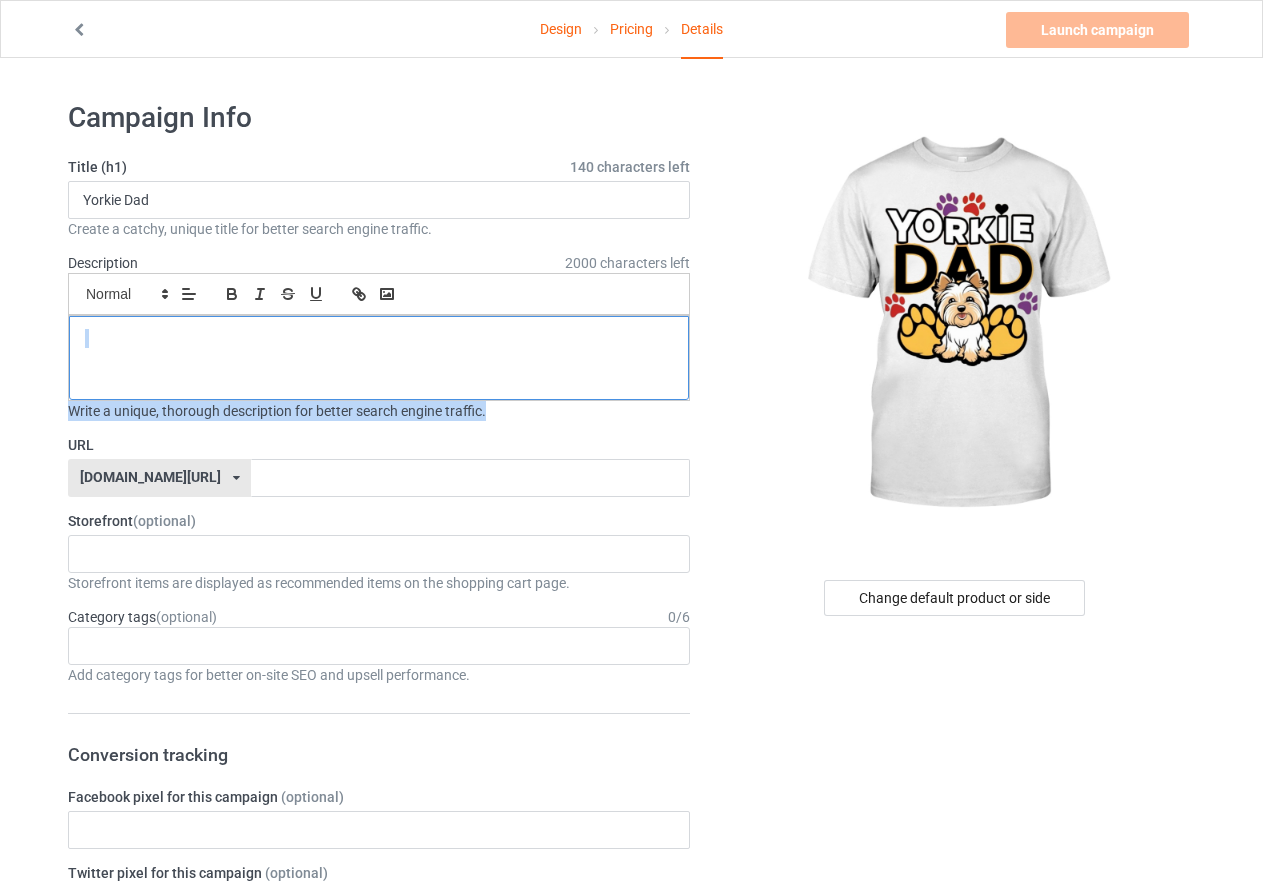 click at bounding box center (379, 338) 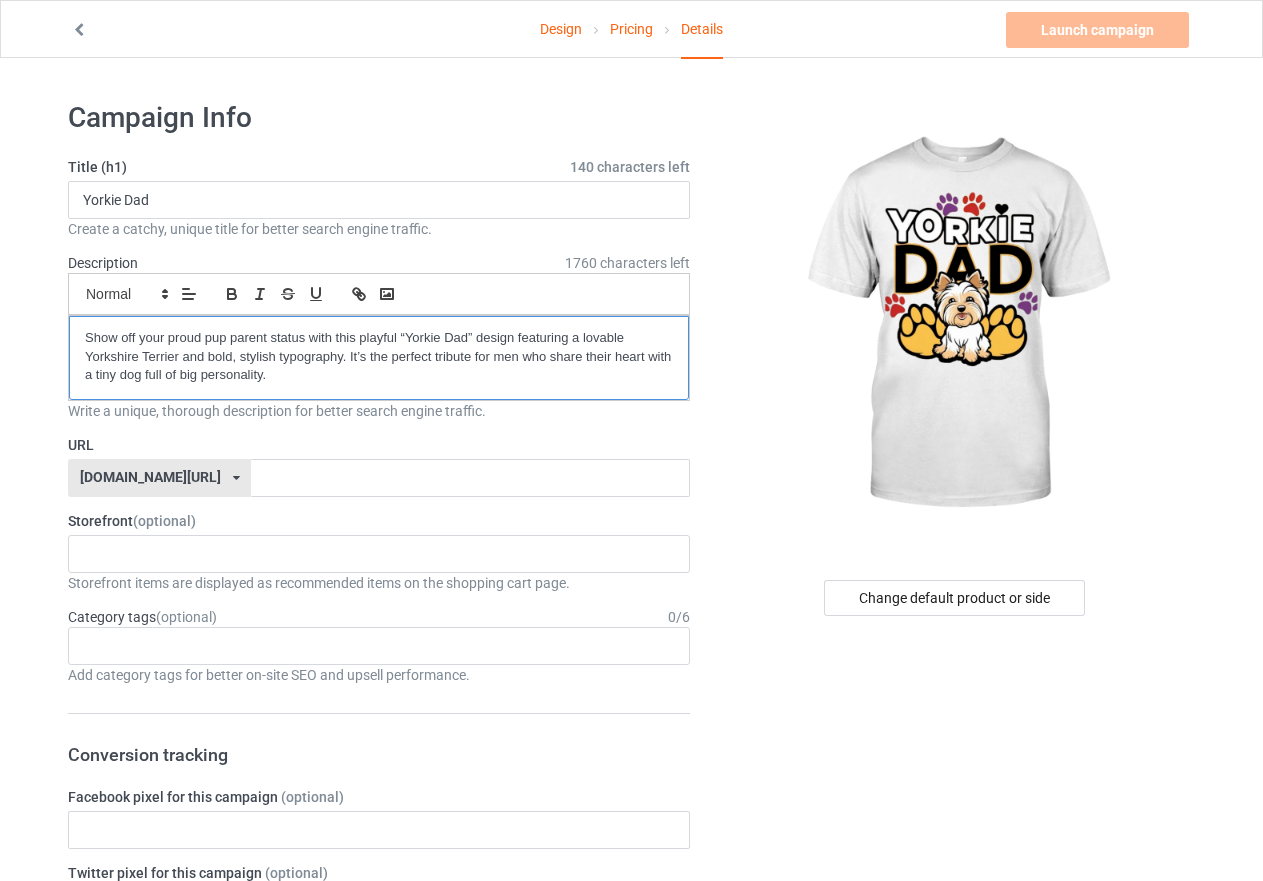 scroll, scrollTop: 0, scrollLeft: 0, axis: both 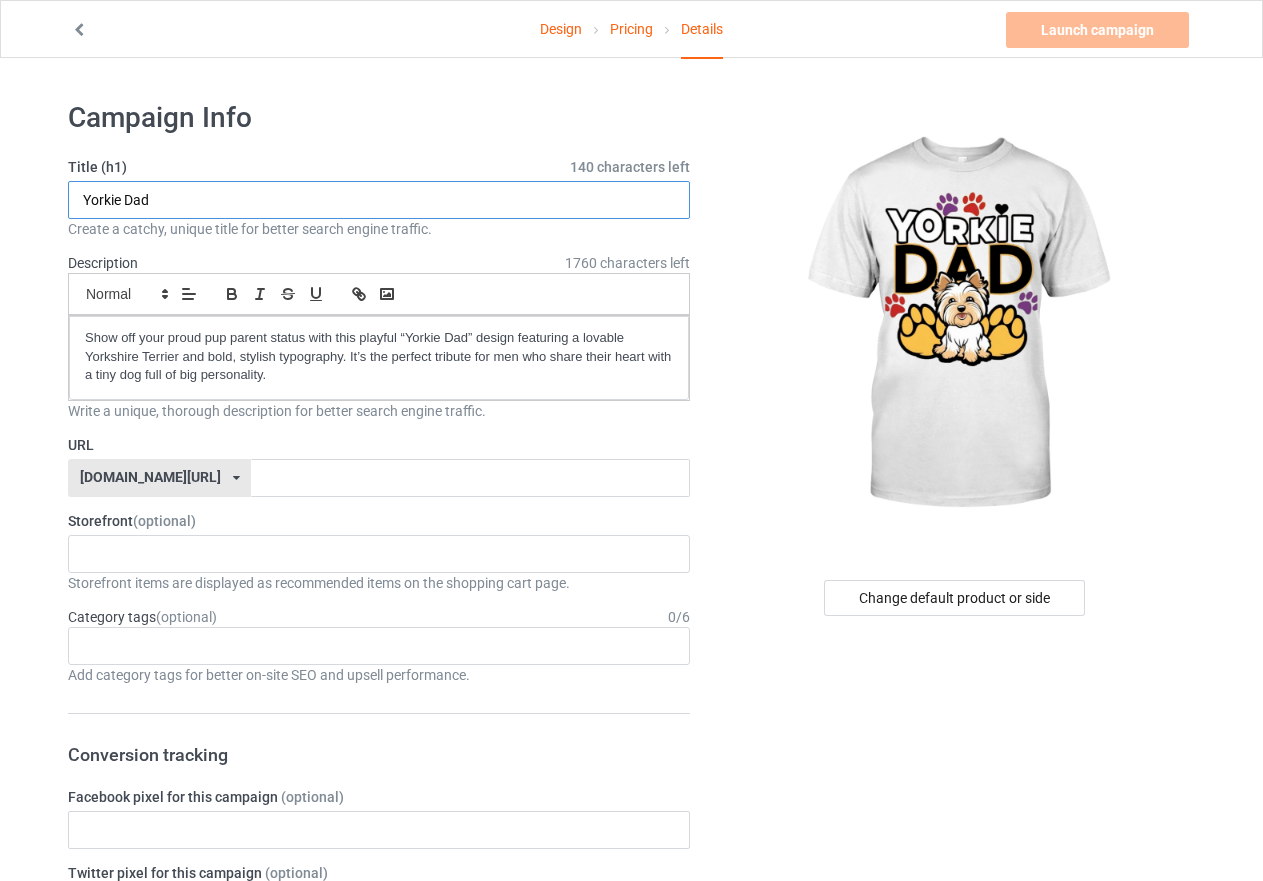drag, startPoint x: 187, startPoint y: 195, endPoint x: 82, endPoint y: 199, distance: 105.076164 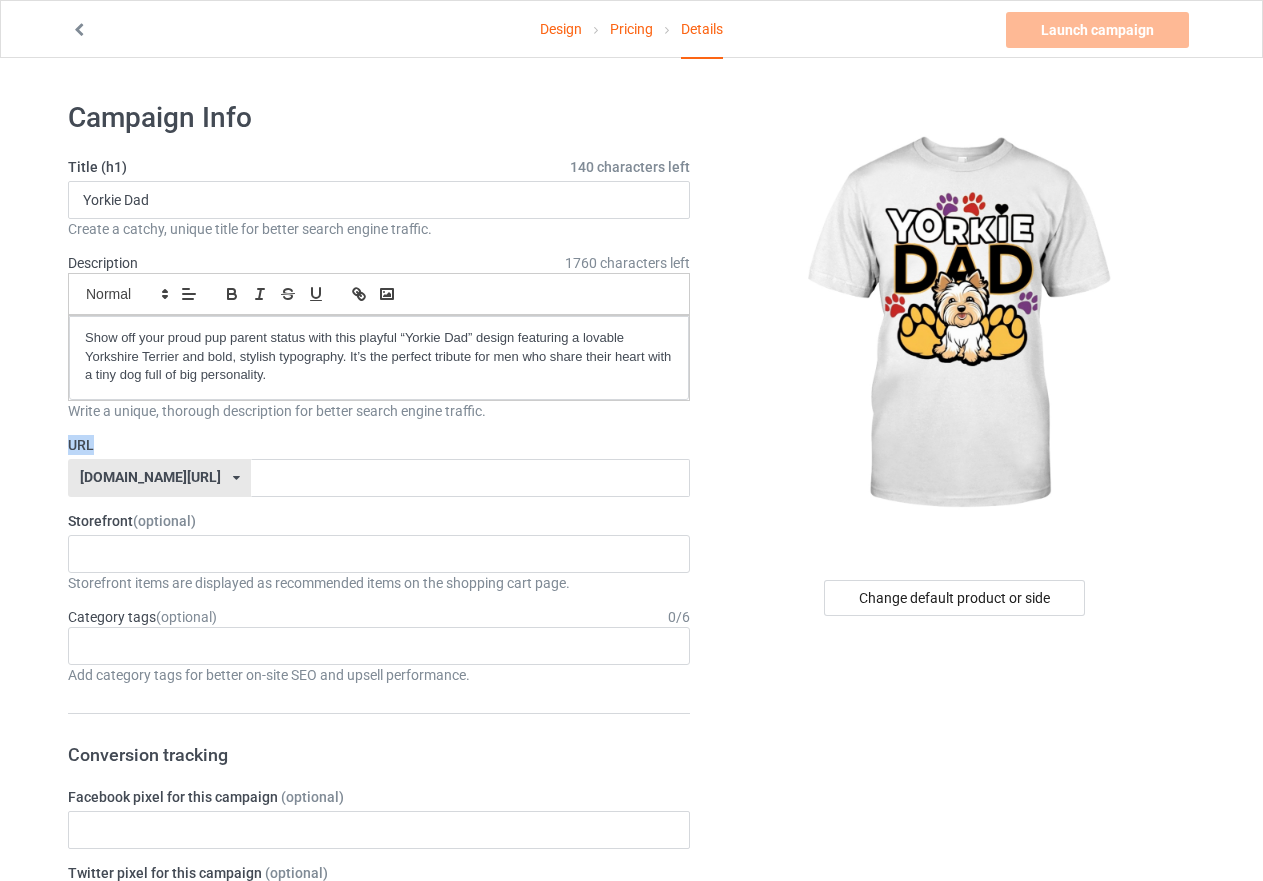 drag, startPoint x: 99, startPoint y: 445, endPoint x: 59, endPoint y: 440, distance: 40.311287 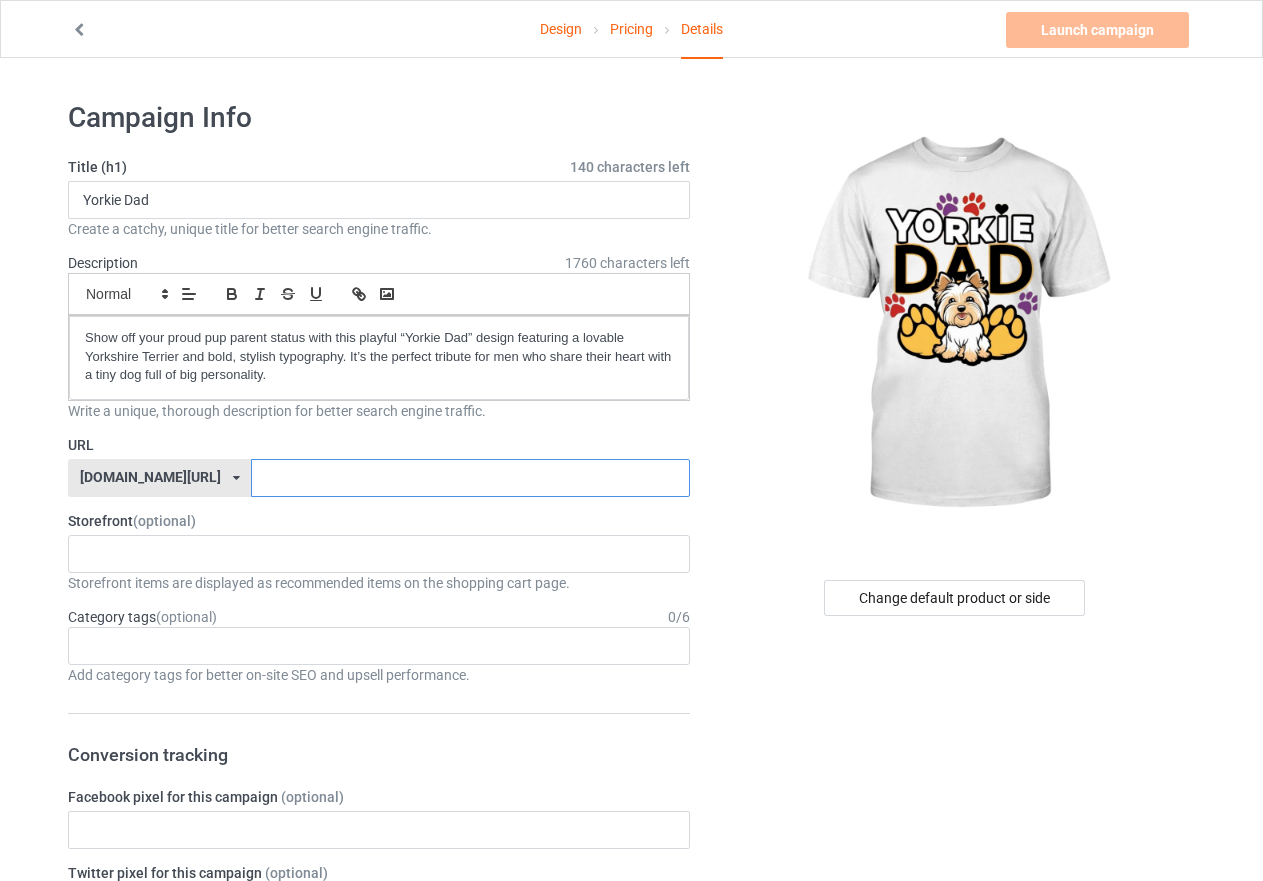 click at bounding box center [470, 478] 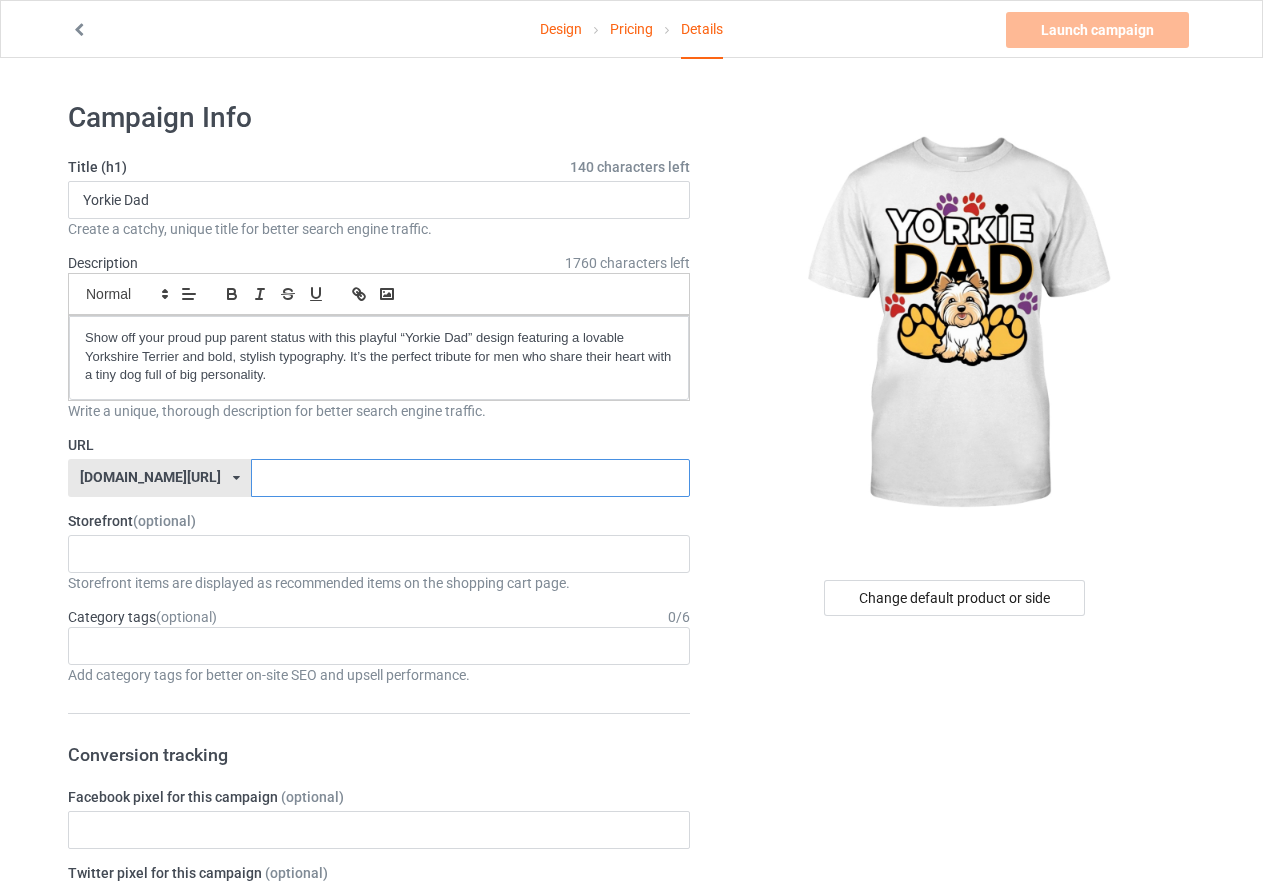 paste on "YorkieDadCollection" 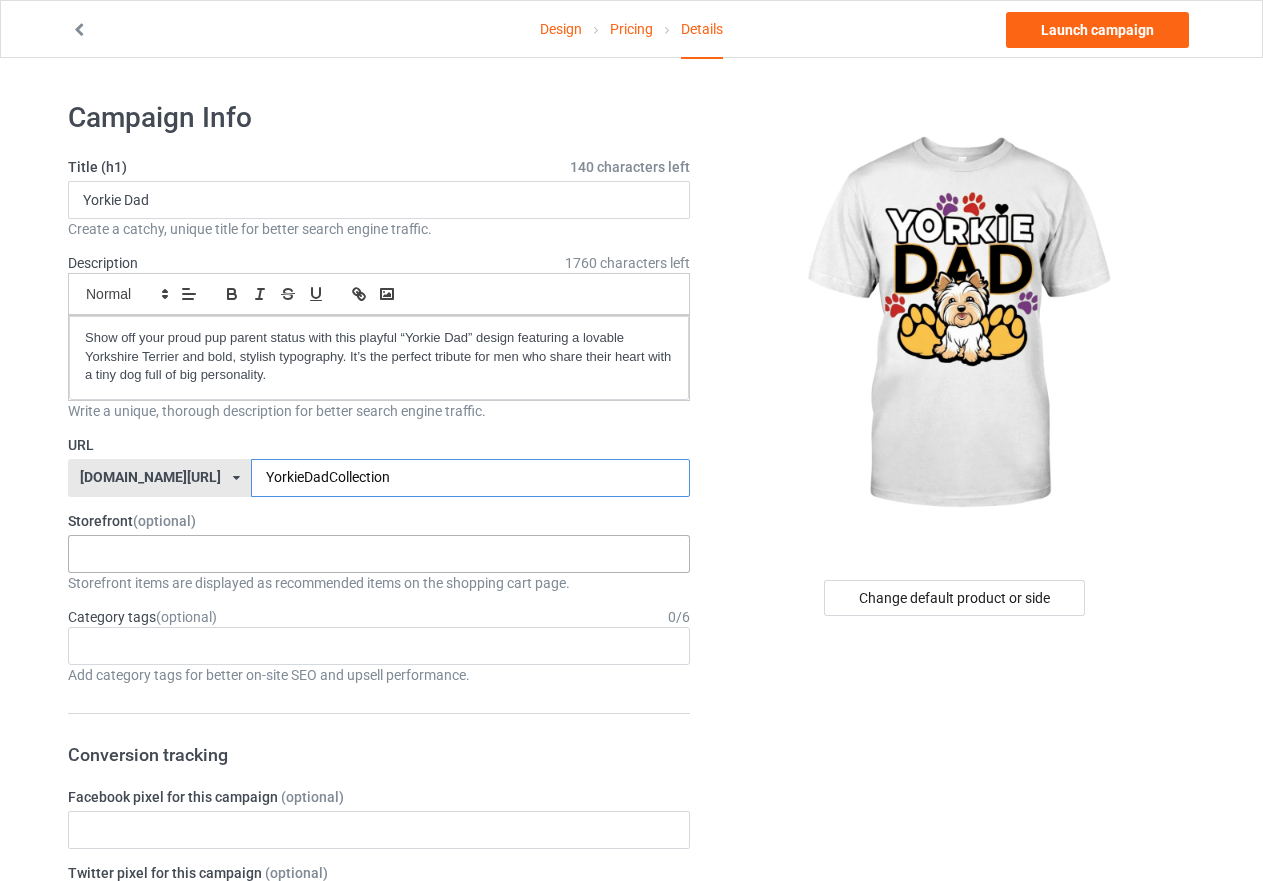 type on "YorkieDadCollection" 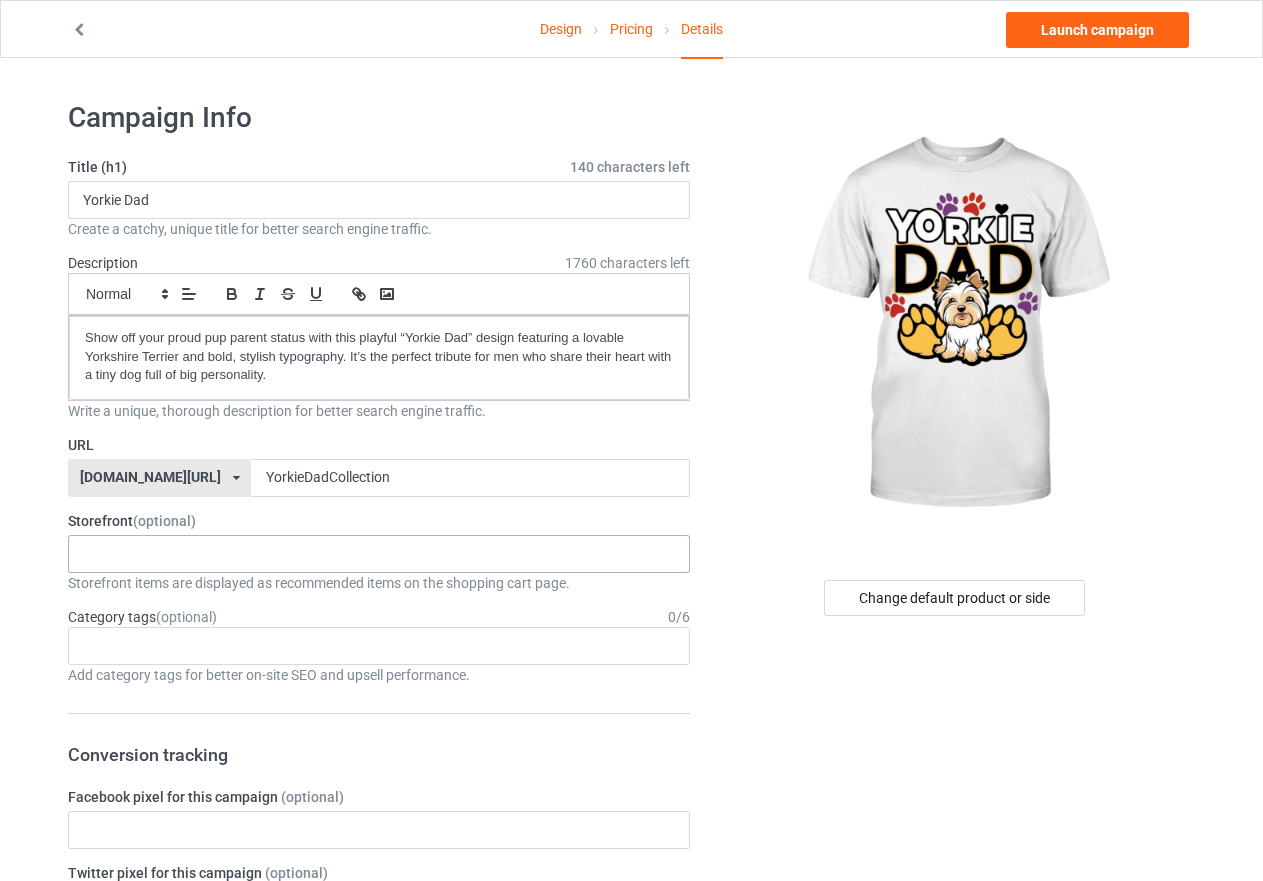 click on "Yorkie Dad   Shamrock Vibes Only  [GEOGRAPHIC_DATA]-Inspired Design 6870996c2e0e18002ef80b34 687046f82e0e18002ef80938" at bounding box center [379, 554] 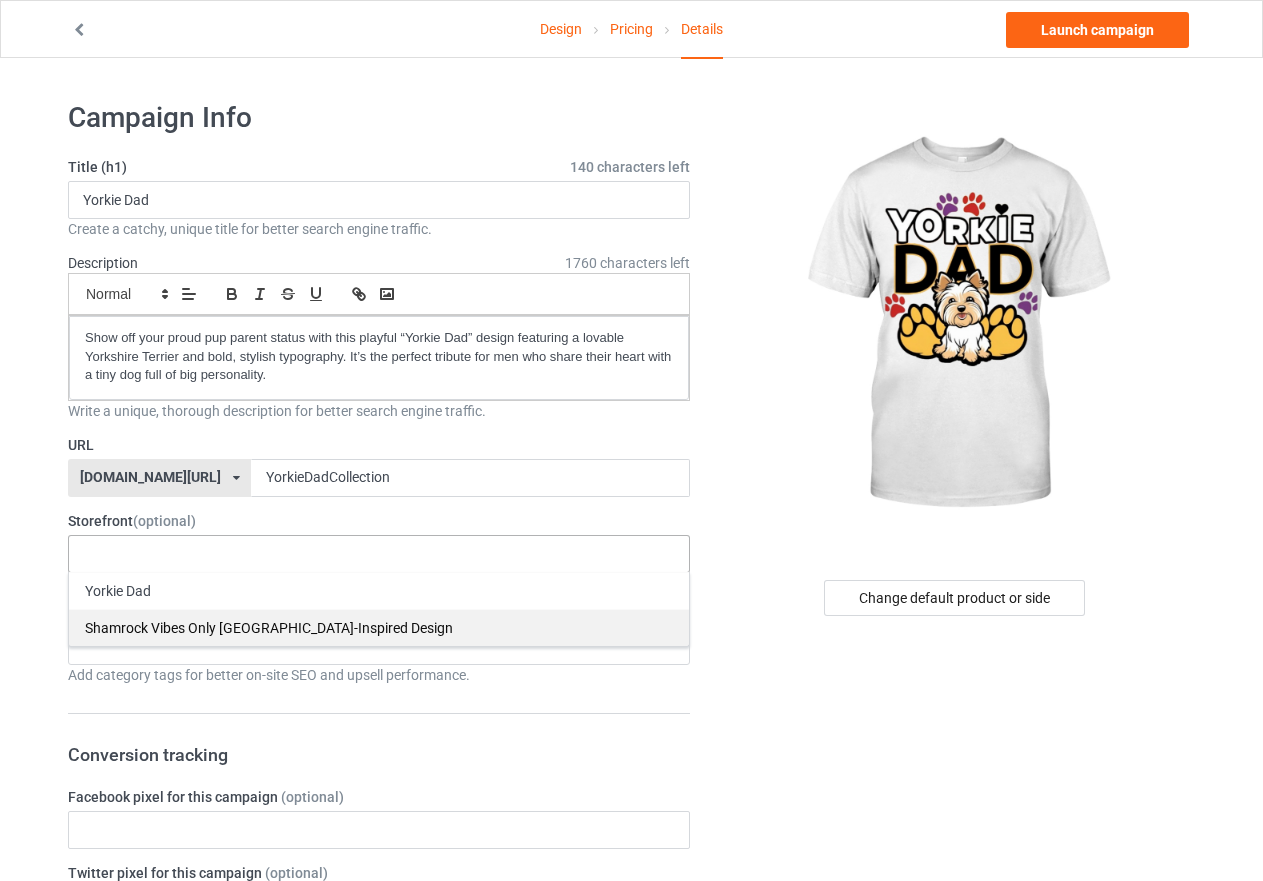 click on "Yorkie Dad" at bounding box center [379, 590] 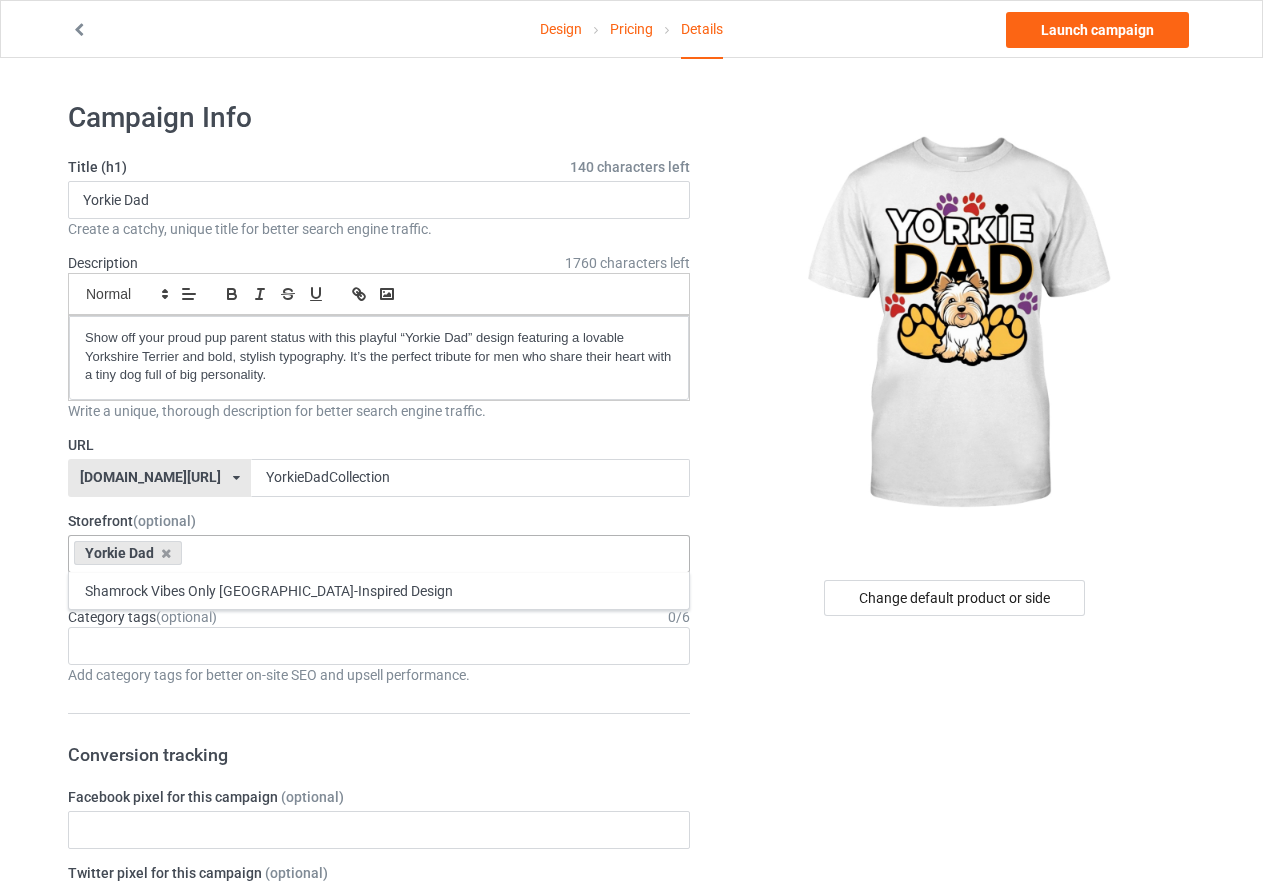 click on "Yorkie Dad   Shamrock Vibes Only  [GEOGRAPHIC_DATA]-Inspired Design 6870996c2e0e18002ef80b34 687046f82e0e18002ef80938" at bounding box center (379, 554) 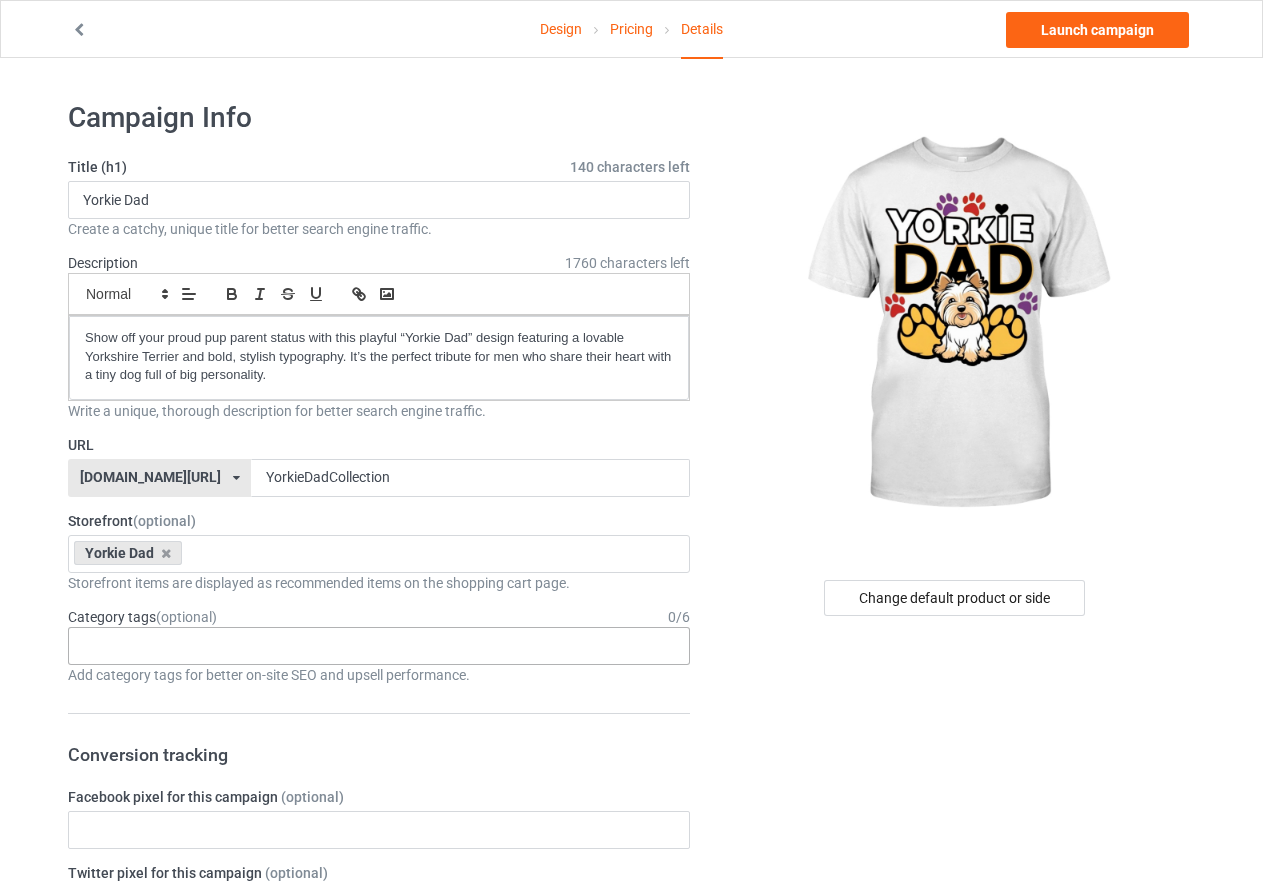 click on "Age > [DEMOGRAPHIC_DATA] > 1 Age > [DEMOGRAPHIC_DATA] Months > 1 Month Age > [DEMOGRAPHIC_DATA] Months Age > [DEMOGRAPHIC_DATA] Age > [DEMOGRAPHIC_DATA] > 10 Age > [DEMOGRAPHIC_DATA] Months > 10 Month Age > [DEMOGRAPHIC_DATA] > 100 Sports > Running > 10K Run Age > [DEMOGRAPHIC_DATA] > 11 Age > [DEMOGRAPHIC_DATA] Months > 11 Month Age > [DEMOGRAPHIC_DATA] > 12 Age > [DEMOGRAPHIC_DATA] Months > 12 Month Age > [DEMOGRAPHIC_DATA] > 13 Age > [DEMOGRAPHIC_DATA] > 14 Age > [DEMOGRAPHIC_DATA] > 15 Sports > Running > 15K Run Age > [DEMOGRAPHIC_DATA] > 16 Age > [DEMOGRAPHIC_DATA] > 17 Age > [DEMOGRAPHIC_DATA] > 18 Age > [DEMOGRAPHIC_DATA] > 19 Age > Decades > 1920s Age > Decades > 1930s Age > Decades > 1940s Age > Decades > 1950s Age > Decades > 1960s Age > Decades > 1970s Age > Decades > 1980s Age > Decades > 1990s Age > [DEMOGRAPHIC_DATA] > 2 Age > [DEMOGRAPHIC_DATA] Months > 2 Month Age > [DEMOGRAPHIC_DATA] > 20 Age > [DEMOGRAPHIC_DATA] Age > Decades > 2000s Age > Decades > 2010s Age > [DEMOGRAPHIC_DATA] > 21 Age > [DEMOGRAPHIC_DATA] > 22 Age > [DEMOGRAPHIC_DATA] > 23 Age > [DEMOGRAPHIC_DATA] > 24 Age > [DEMOGRAPHIC_DATA] > 25 Age > [DEMOGRAPHIC_DATA] > 26 Age > [DEMOGRAPHIC_DATA] > 27 Age > [DEMOGRAPHIC_DATA] > 28 Age > [DEMOGRAPHIC_DATA] > 29 Age > [DEMOGRAPHIC_DATA] > 3 Age > [DEMOGRAPHIC_DATA] Months > 3 Month Sports > Basketball > 3-Pointer Age > [DEMOGRAPHIC_DATA] > 30 Age > [DEMOGRAPHIC_DATA] > 31 Age > [DEMOGRAPHIC_DATA] > 32 Age > [DEMOGRAPHIC_DATA] > 33 Age > [DEMOGRAPHIC_DATA] > 34 Age > [DEMOGRAPHIC_DATA] > 35 Age Jobs 1" at bounding box center (379, 646) 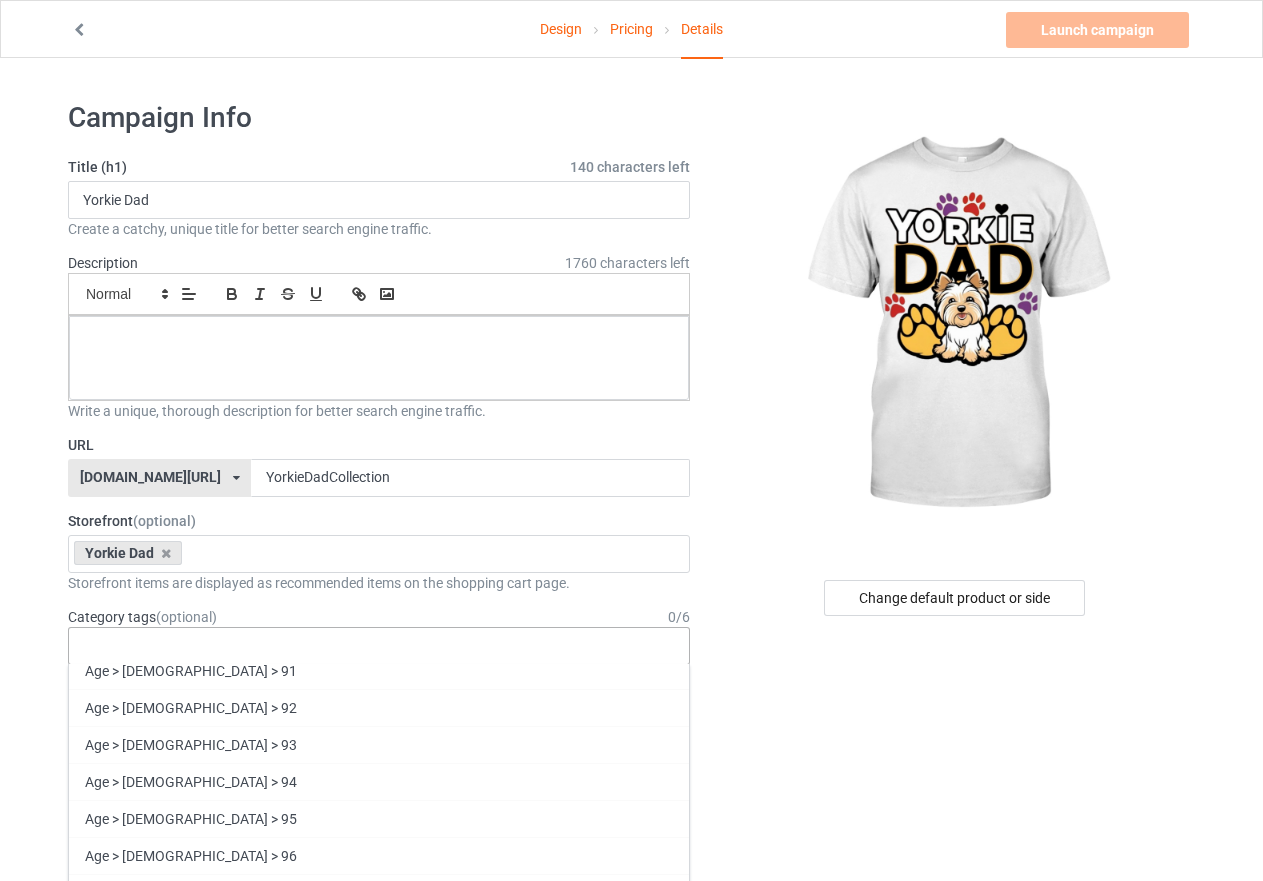 scroll, scrollTop: 5200, scrollLeft: 0, axis: vertical 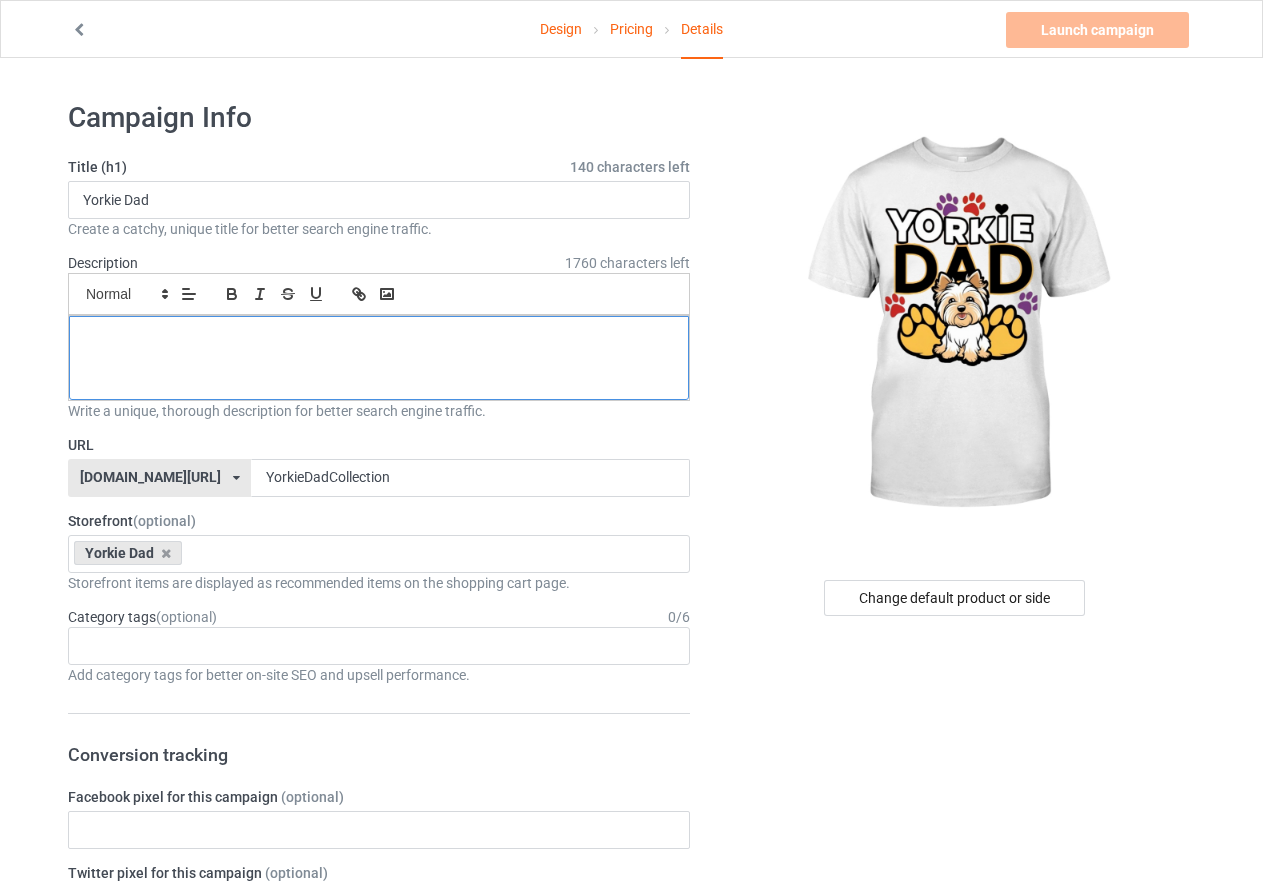 click at bounding box center [379, 338] 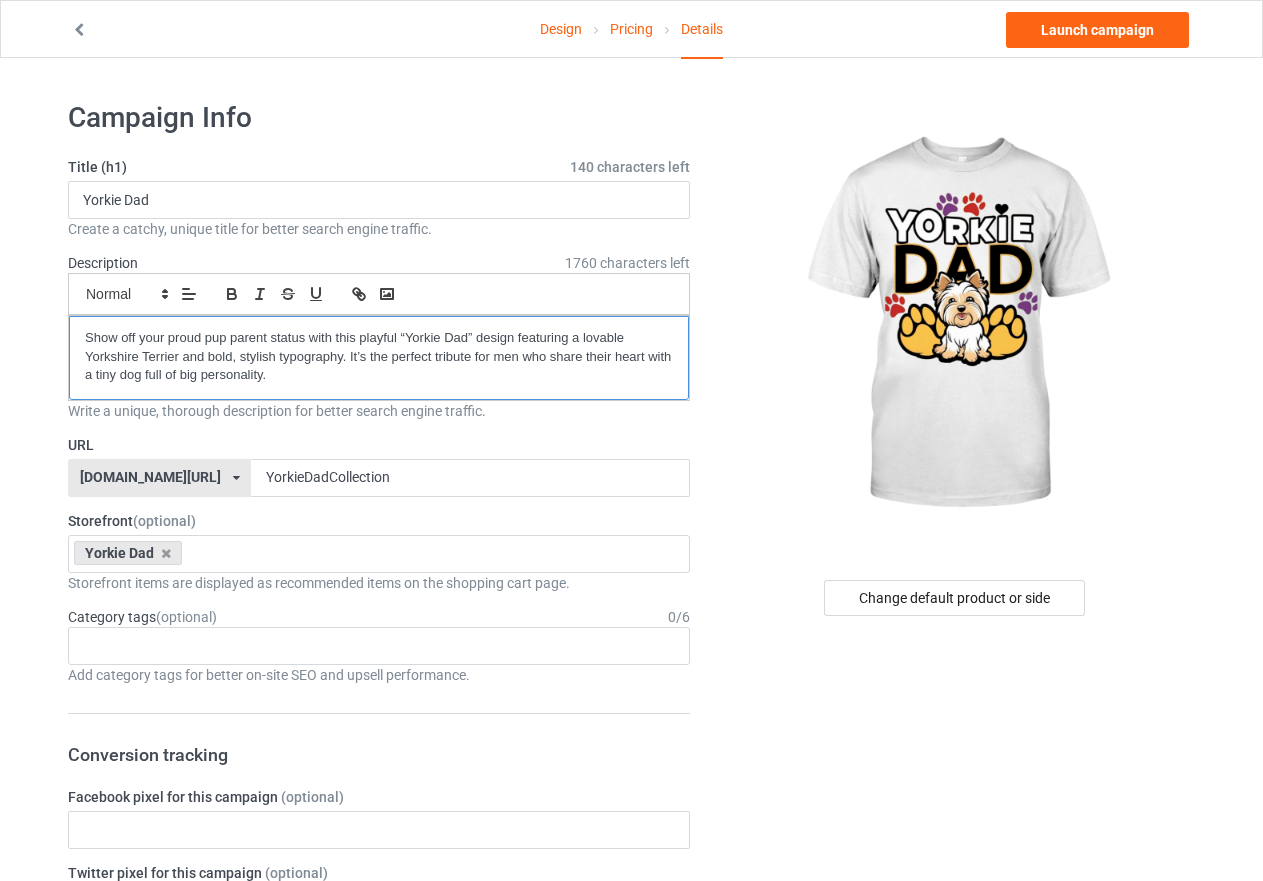 scroll, scrollTop: 0, scrollLeft: 0, axis: both 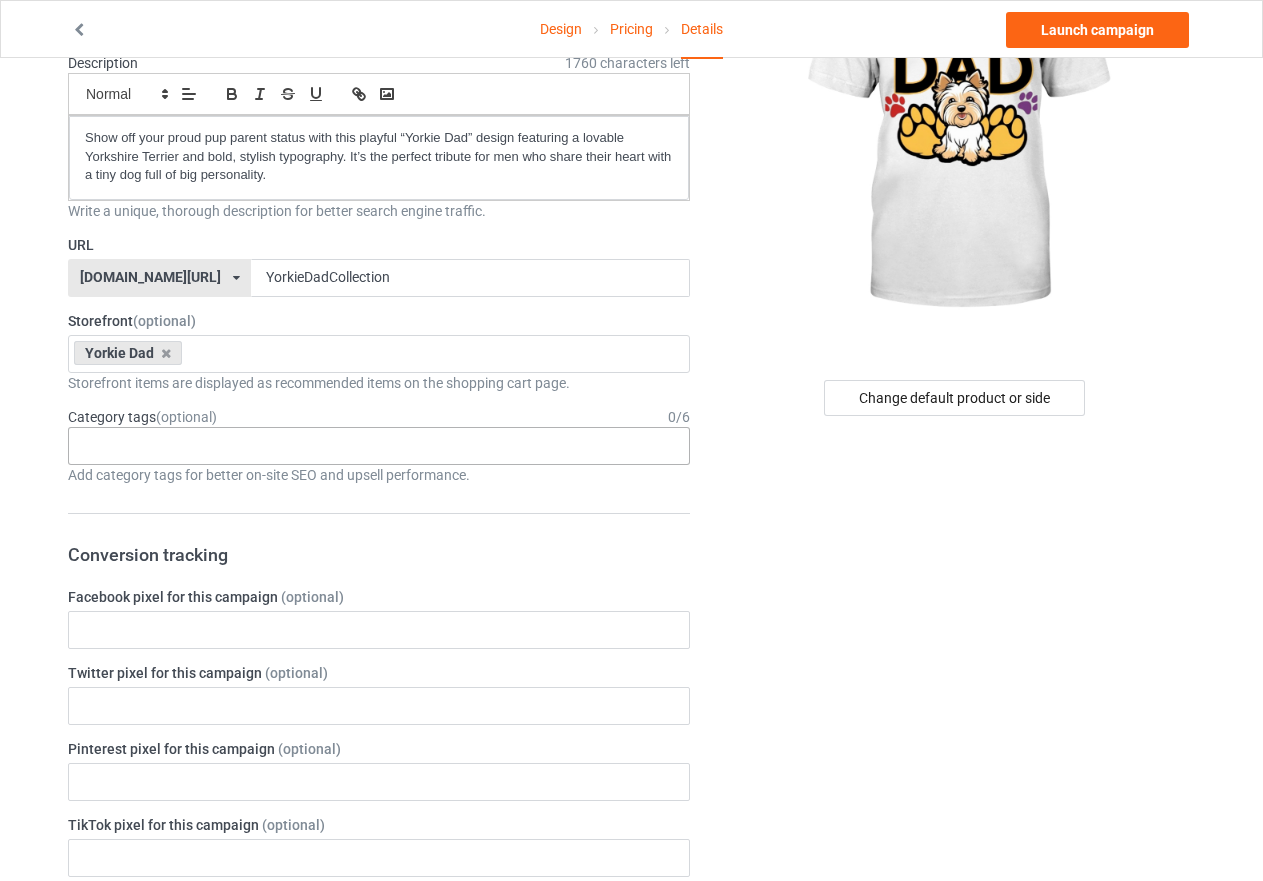 click on "Age > [DEMOGRAPHIC_DATA] > 1 Age > [DEMOGRAPHIC_DATA] Months > 1 Month Age > [DEMOGRAPHIC_DATA] Months Age > [DEMOGRAPHIC_DATA] Age > [DEMOGRAPHIC_DATA] > 10 Age > [DEMOGRAPHIC_DATA] Months > 10 Month Age > [DEMOGRAPHIC_DATA] > 100 Sports > Running > 10K Run Age > [DEMOGRAPHIC_DATA] > 11 Age > [DEMOGRAPHIC_DATA] Months > 11 Month Age > [DEMOGRAPHIC_DATA] > 12 Age > [DEMOGRAPHIC_DATA] Months > 12 Month Age > [DEMOGRAPHIC_DATA] > 13 Age > [DEMOGRAPHIC_DATA] > 14 Age > [DEMOGRAPHIC_DATA] > 15 Sports > Running > 15K Run Age > [DEMOGRAPHIC_DATA] > 16 Age > [DEMOGRAPHIC_DATA] > 17 Age > [DEMOGRAPHIC_DATA] > 18 Age > [DEMOGRAPHIC_DATA] > 19 Age > Decades > 1920s Age > Decades > 1930s Age > Decades > 1940s Age > Decades > 1950s Age > Decades > 1960s Age > Decades > 1970s Age > Decades > 1980s Age > Decades > 1990s Age > [DEMOGRAPHIC_DATA] > 2 Age > [DEMOGRAPHIC_DATA] Months > 2 Month Age > [DEMOGRAPHIC_DATA] > 20 Age > [DEMOGRAPHIC_DATA] Age > Decades > 2000s Age > Decades > 2010s Age > [DEMOGRAPHIC_DATA] > 21 Age > [DEMOGRAPHIC_DATA] > 22 Age > [DEMOGRAPHIC_DATA] > 23 Age > [DEMOGRAPHIC_DATA] > 24 Age > [DEMOGRAPHIC_DATA] > 25 Age > [DEMOGRAPHIC_DATA] > 26 Age > [DEMOGRAPHIC_DATA] > 27 Age > [DEMOGRAPHIC_DATA] > 28 Age > [DEMOGRAPHIC_DATA] > 29 Age > [DEMOGRAPHIC_DATA] > 3 Age > [DEMOGRAPHIC_DATA] Months > 3 Month Sports > Basketball > 3-Pointer Age > [DEMOGRAPHIC_DATA] > 30 Age > [DEMOGRAPHIC_DATA] > 31 Age > [DEMOGRAPHIC_DATA] > 32 Age > [DEMOGRAPHIC_DATA] > 33 Age > [DEMOGRAPHIC_DATA] > 34 Age > [DEMOGRAPHIC_DATA] > 35 Age Jobs 1" at bounding box center [379, 446] 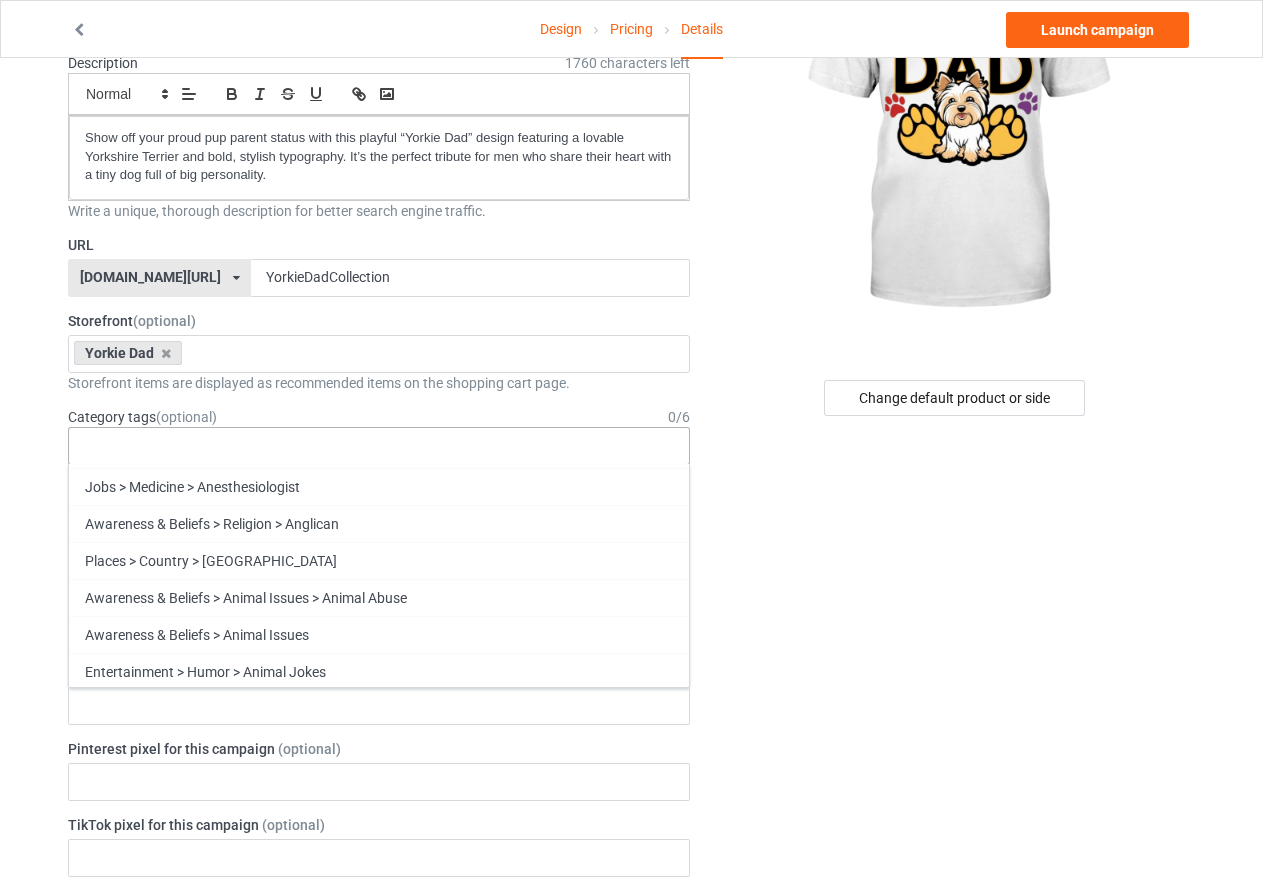 scroll, scrollTop: 7300, scrollLeft: 0, axis: vertical 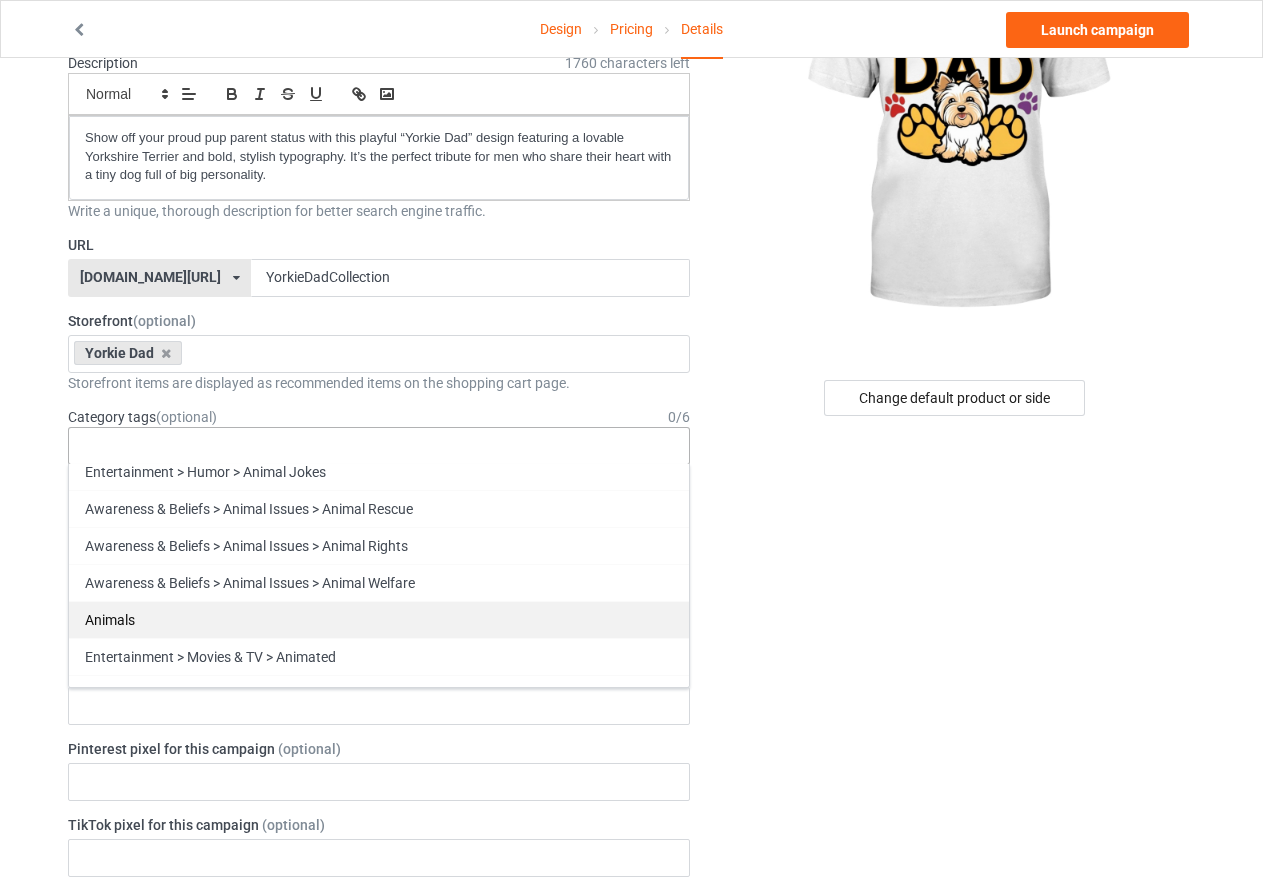 click on "Animals" at bounding box center (379, 619) 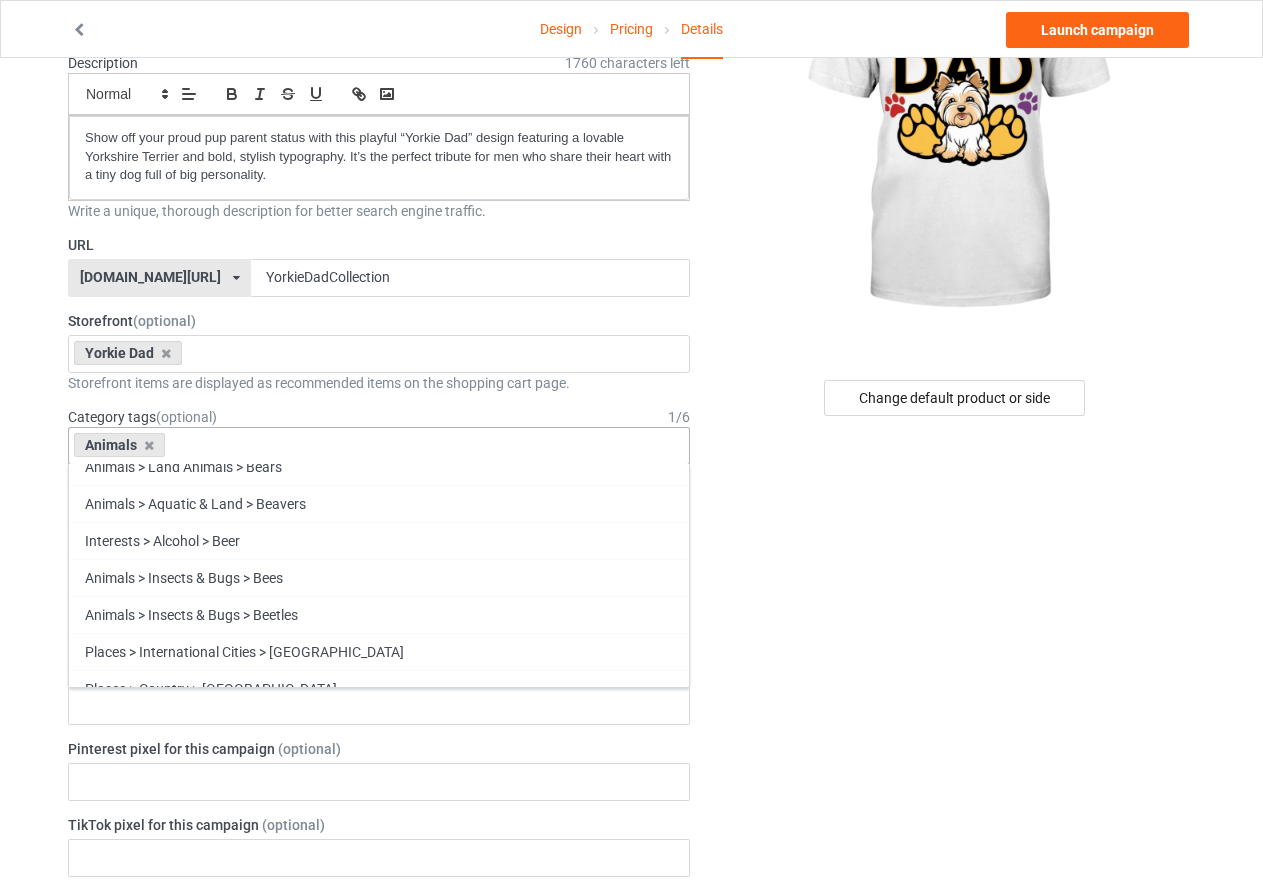 scroll, scrollTop: 12200, scrollLeft: 0, axis: vertical 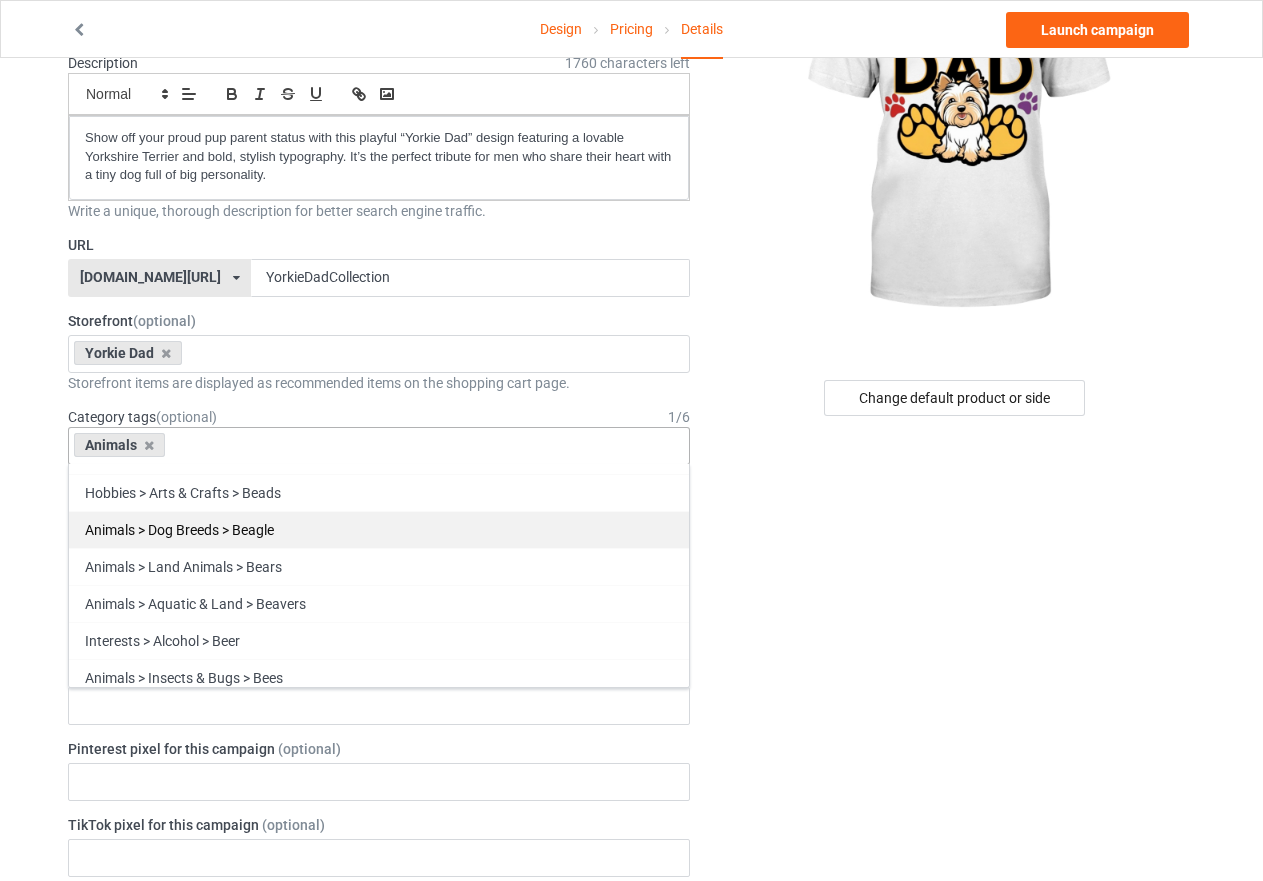 click on "Animals > Dog Breeds > Beagle" at bounding box center (379, 529) 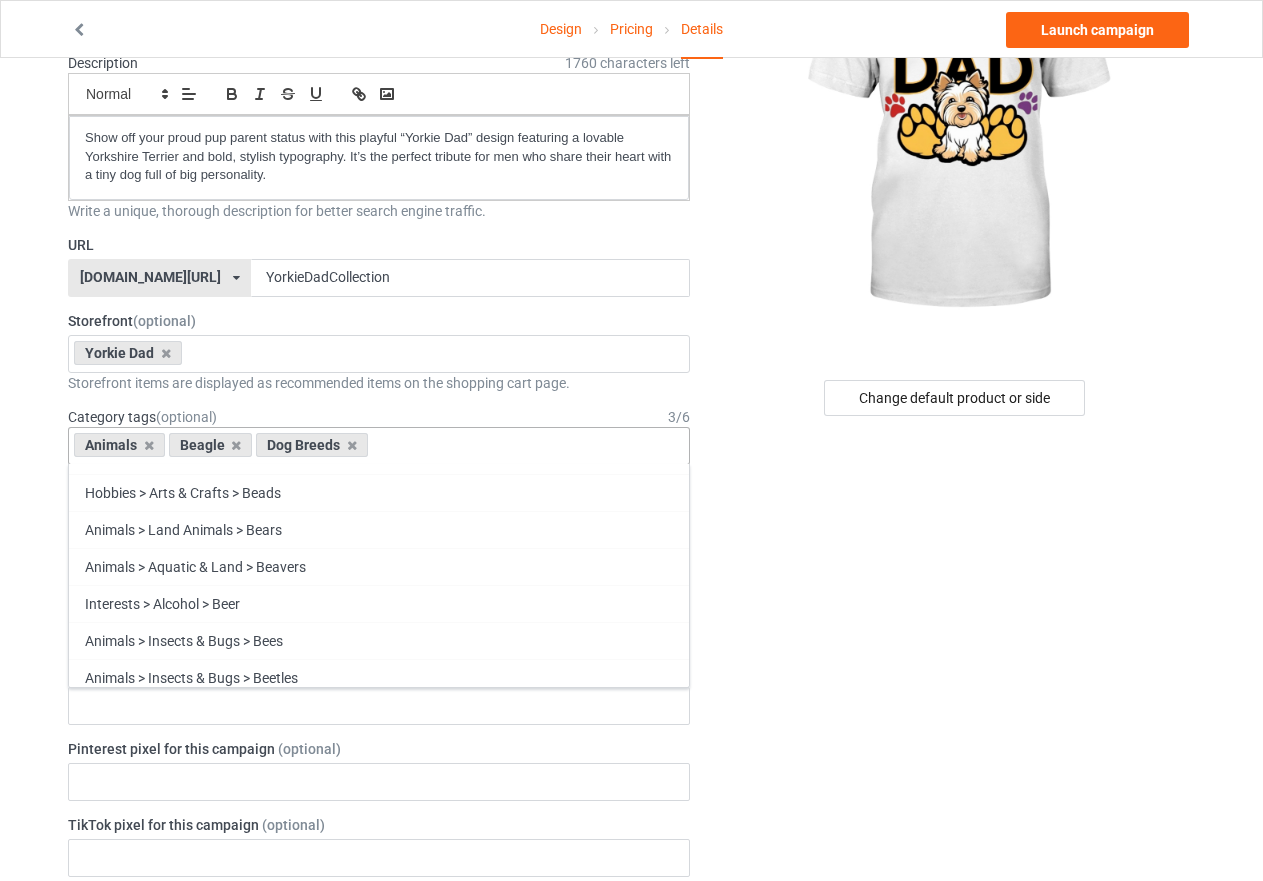 drag, startPoint x: 340, startPoint y: 443, endPoint x: 269, endPoint y: 442, distance: 71.00704 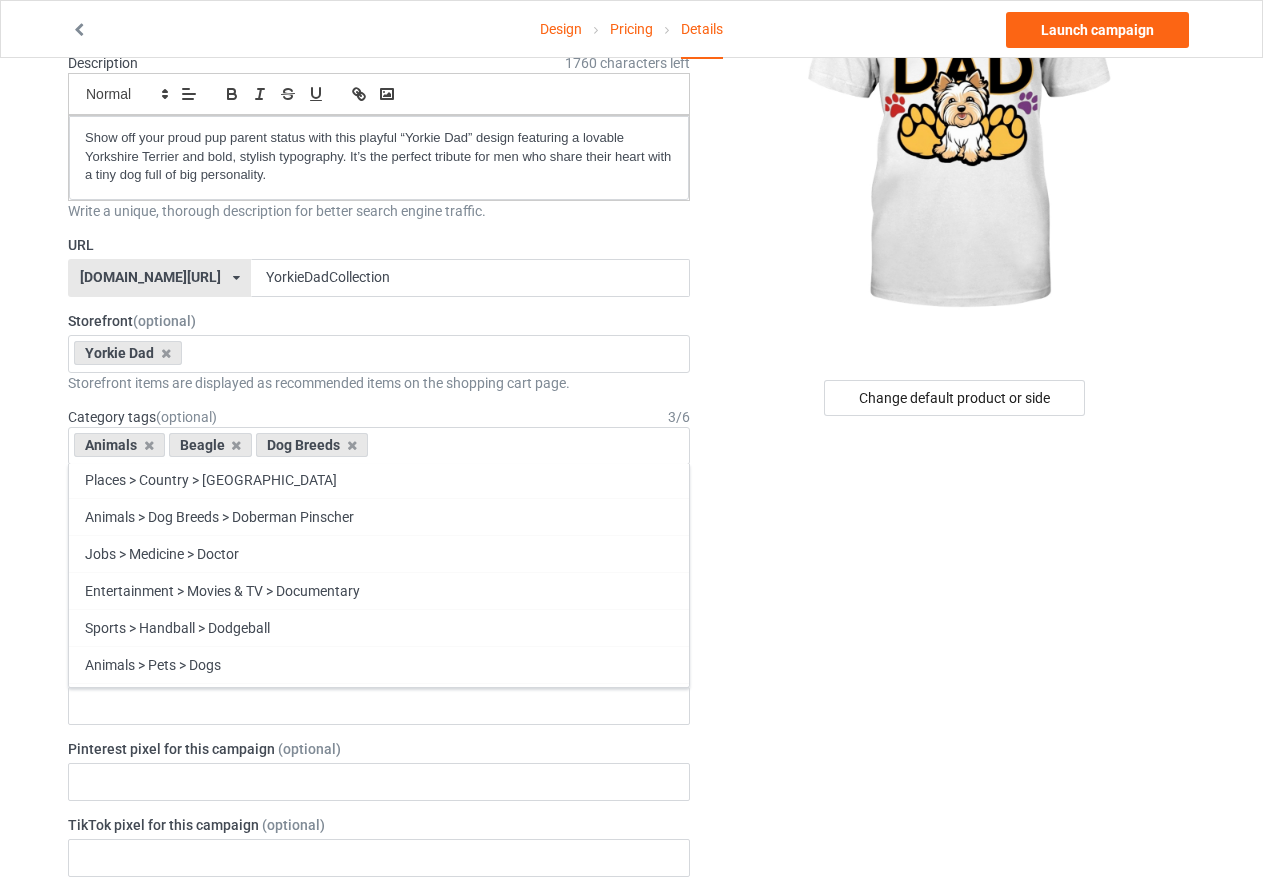 scroll, scrollTop: 27300, scrollLeft: 0, axis: vertical 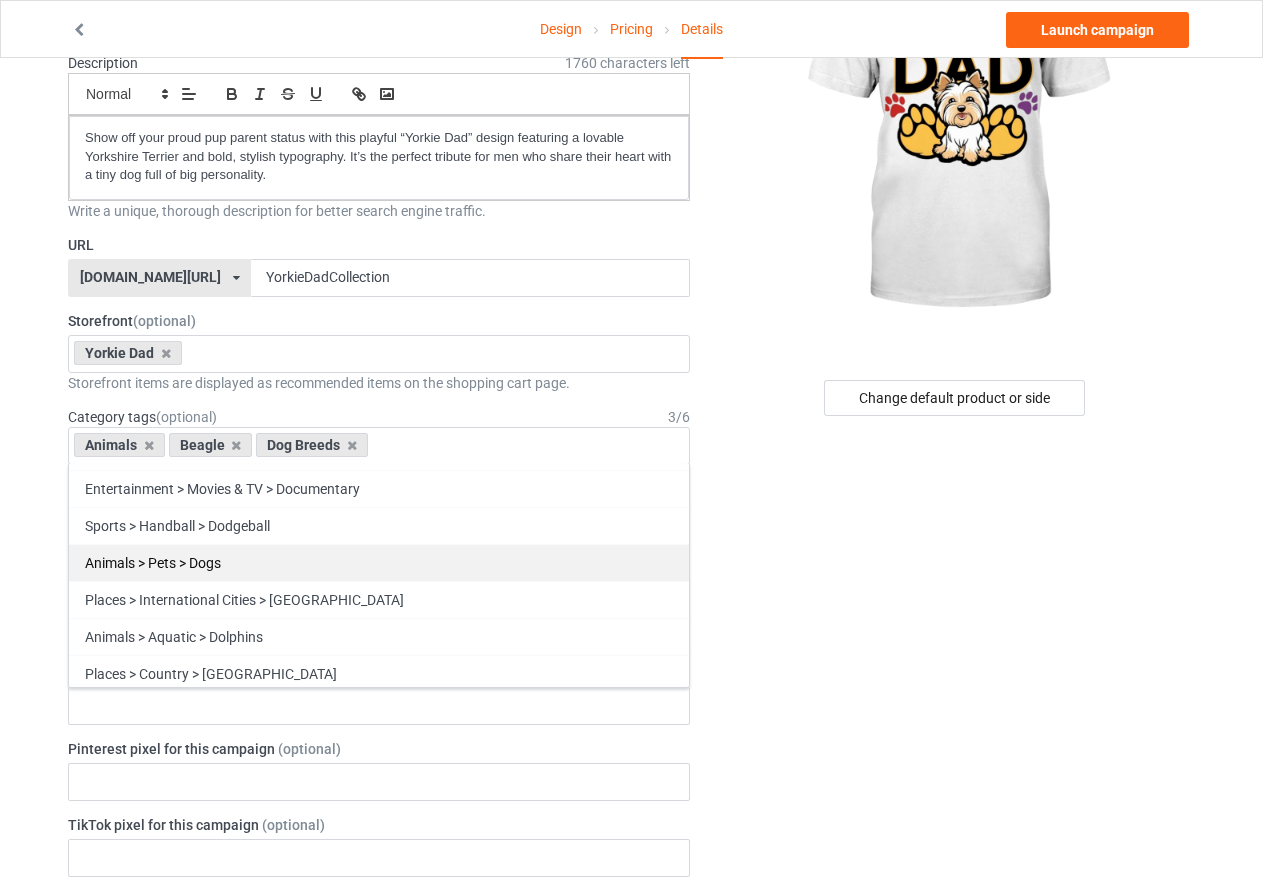 click on "Animals > Pets > Dogs" at bounding box center (379, 562) 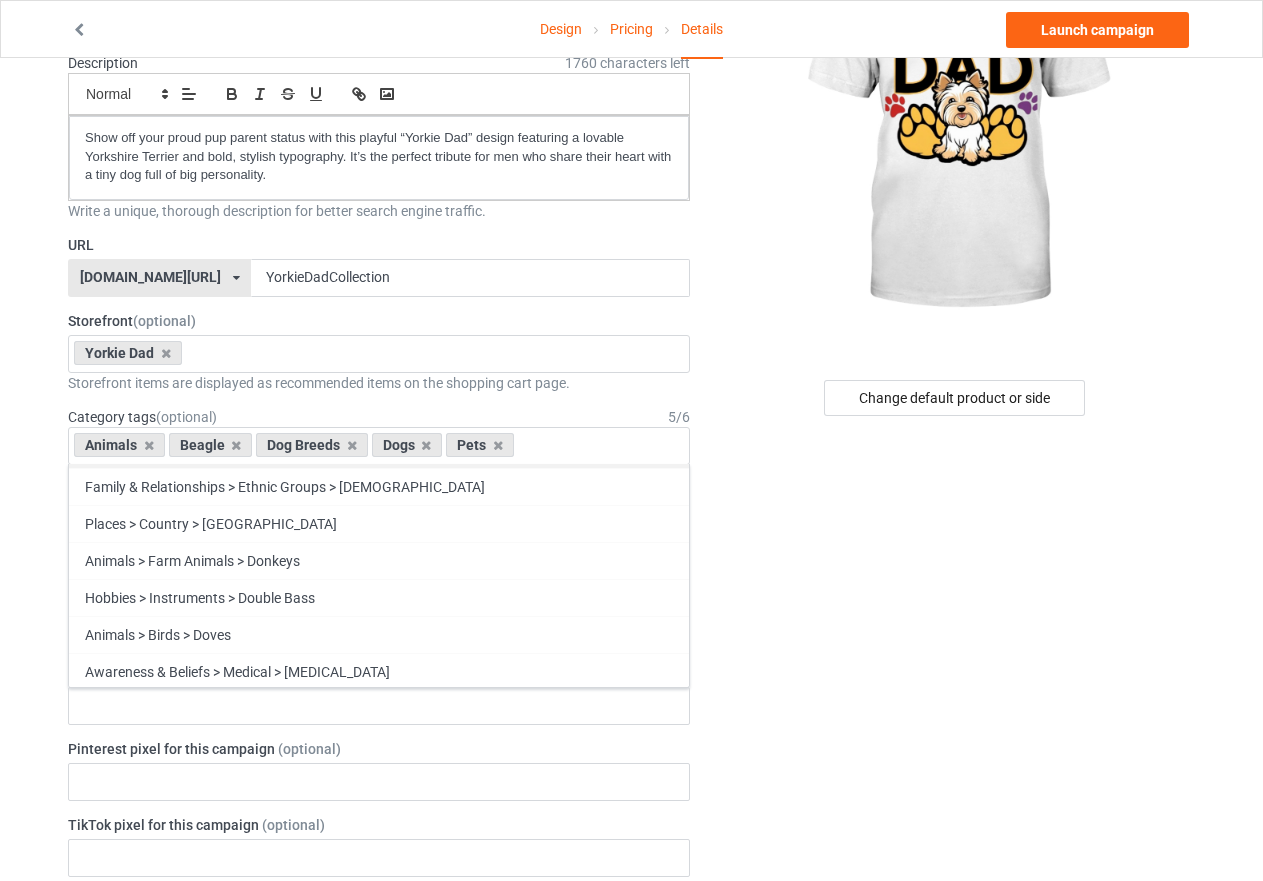 scroll, scrollTop: 27500, scrollLeft: 0, axis: vertical 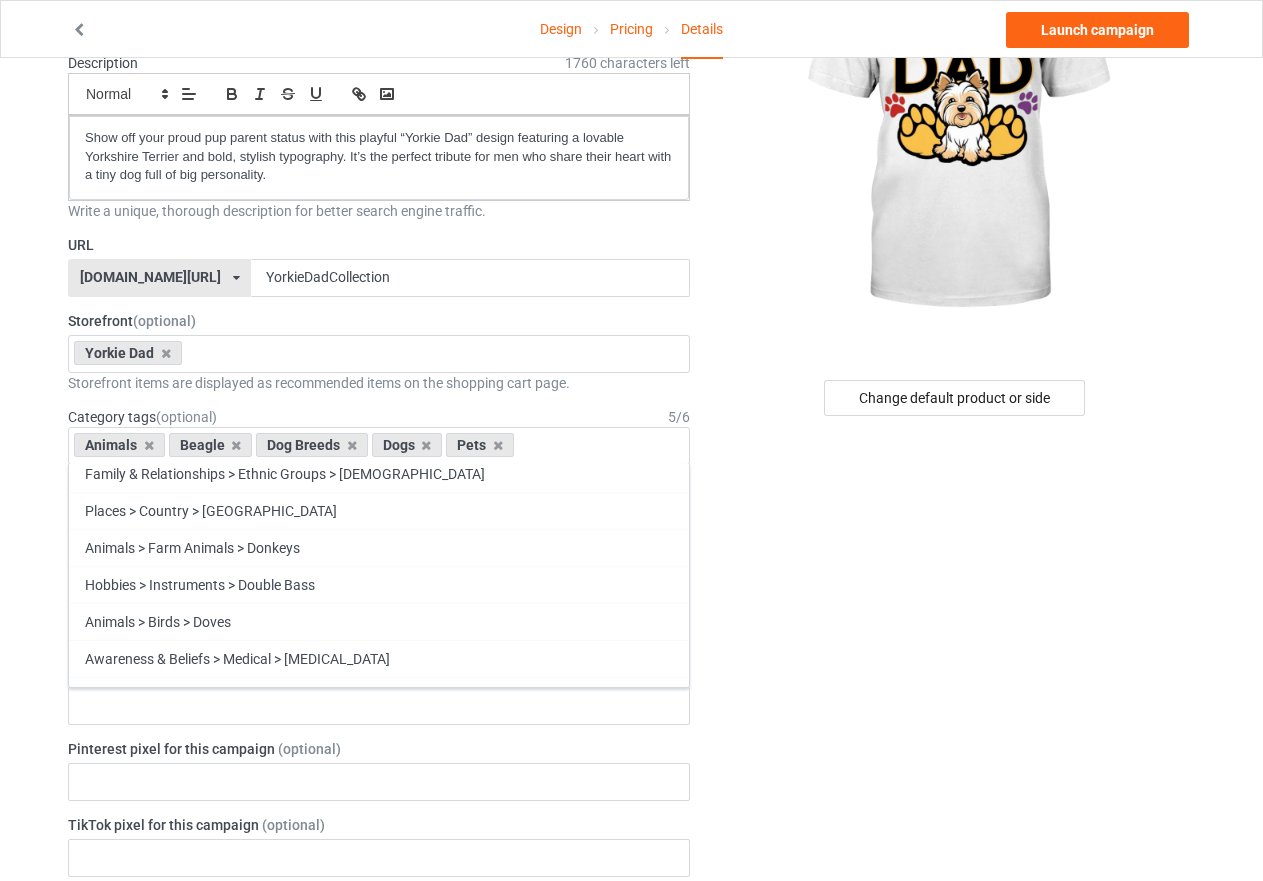 drag, startPoint x: 224, startPoint y: 442, endPoint x: 182, endPoint y: 442, distance: 42 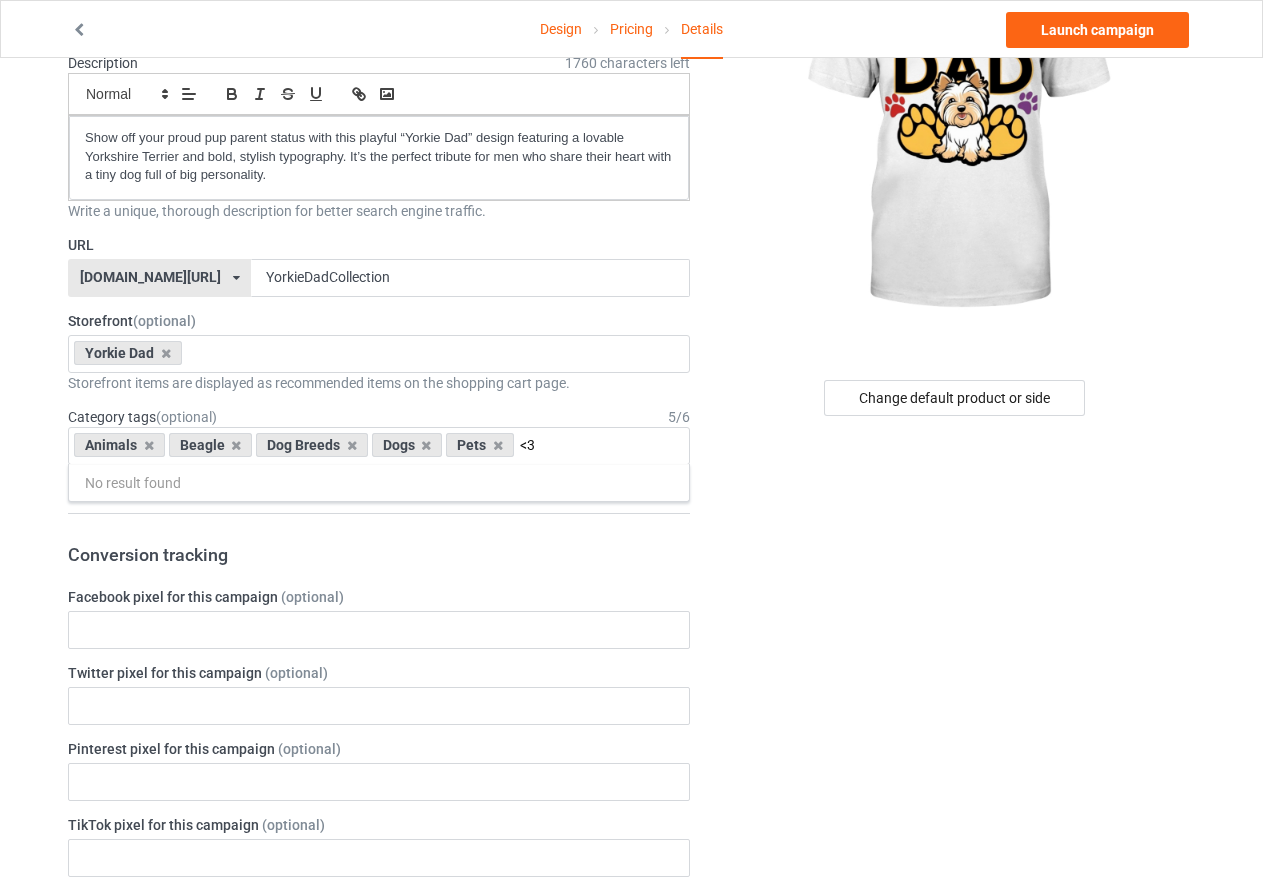 scroll, scrollTop: 0, scrollLeft: 0, axis: both 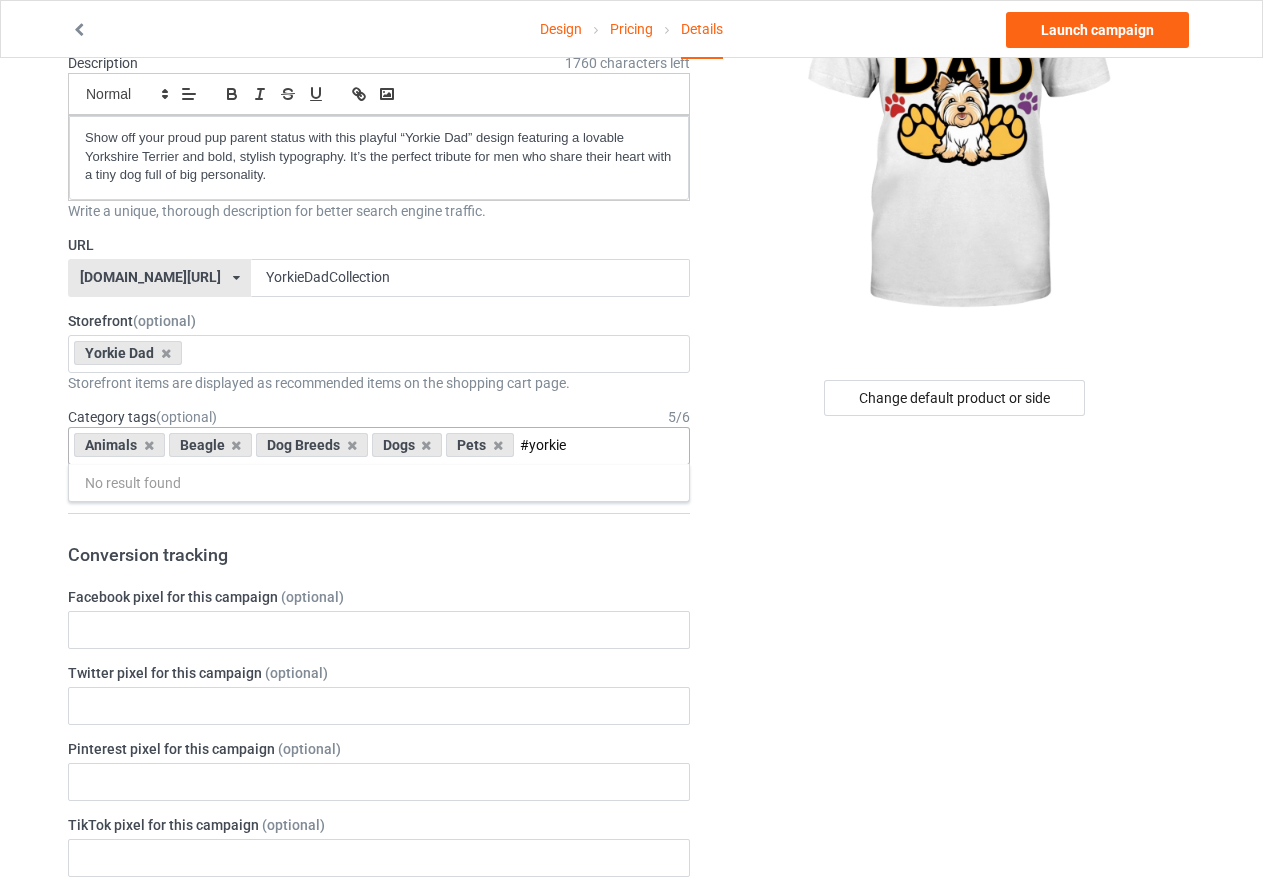 click on "#yorkie" at bounding box center (556, 445) 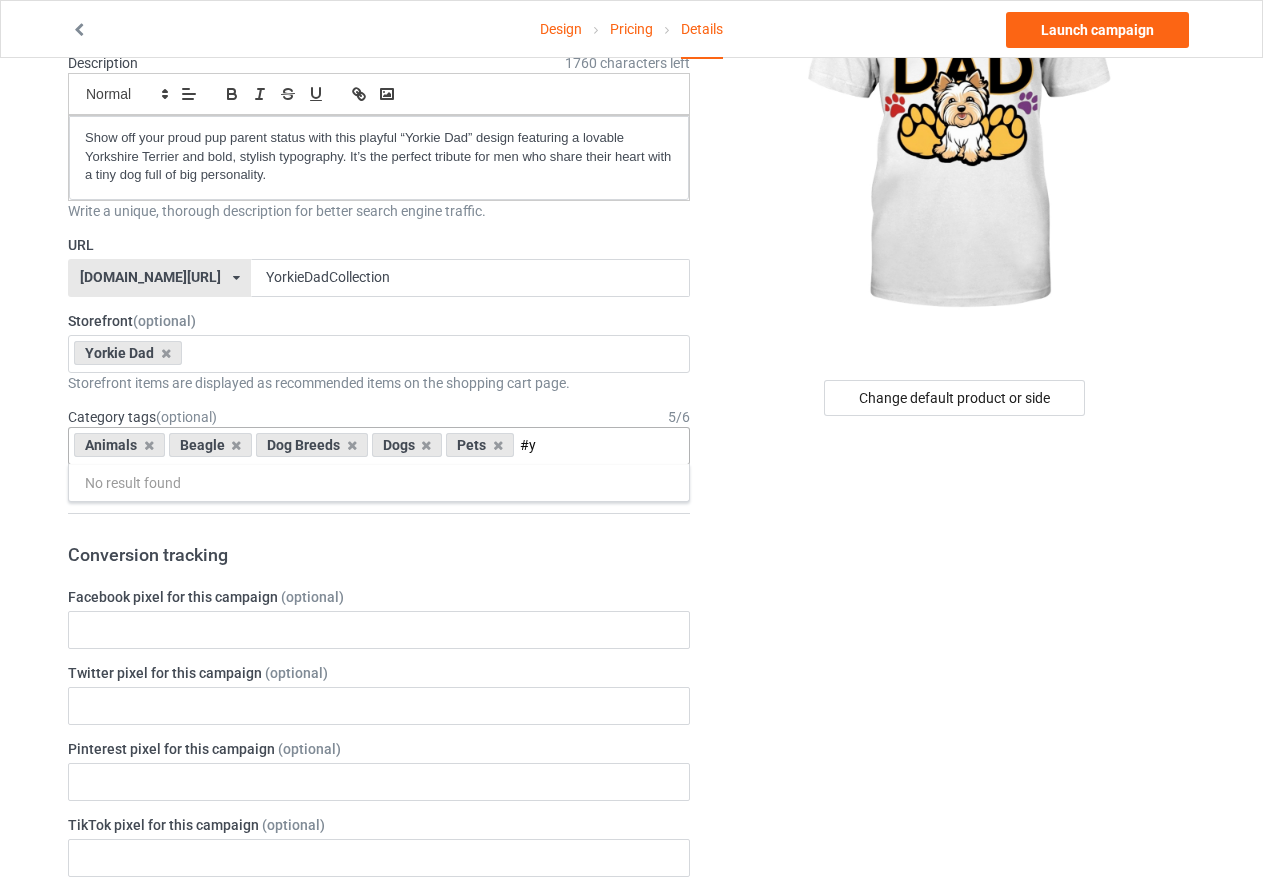 type on "#" 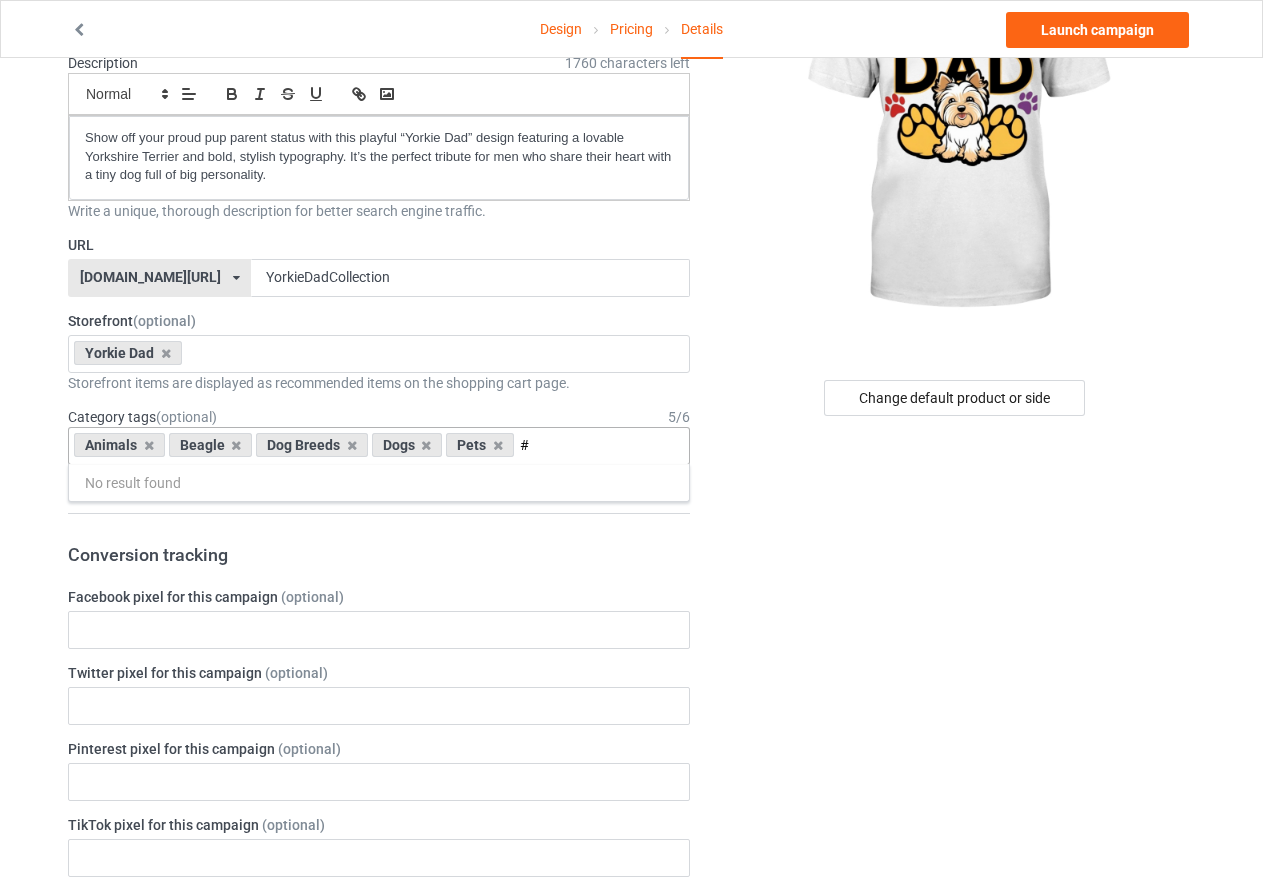 type 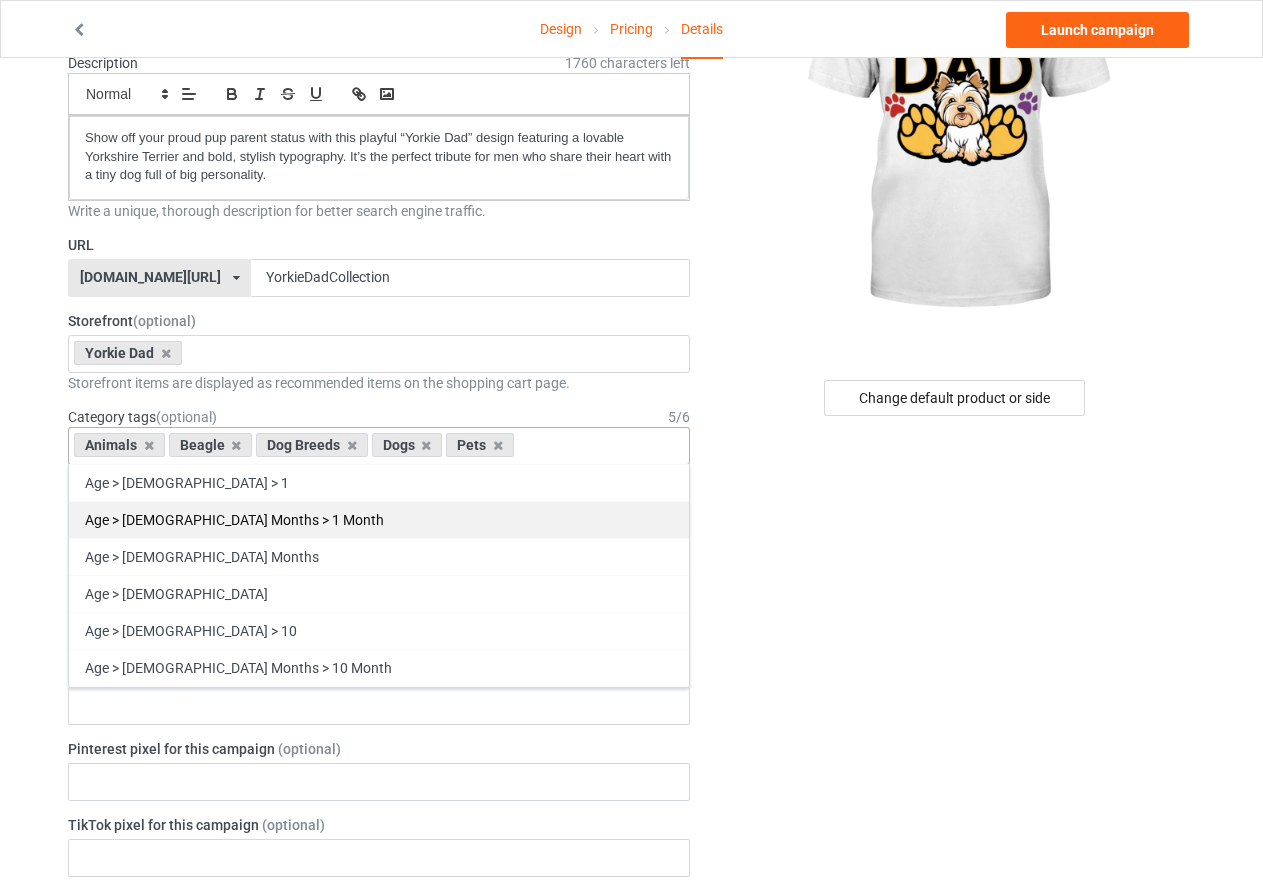 click on "Age > [DEMOGRAPHIC_DATA] Months > 1 Month" at bounding box center [379, 519] 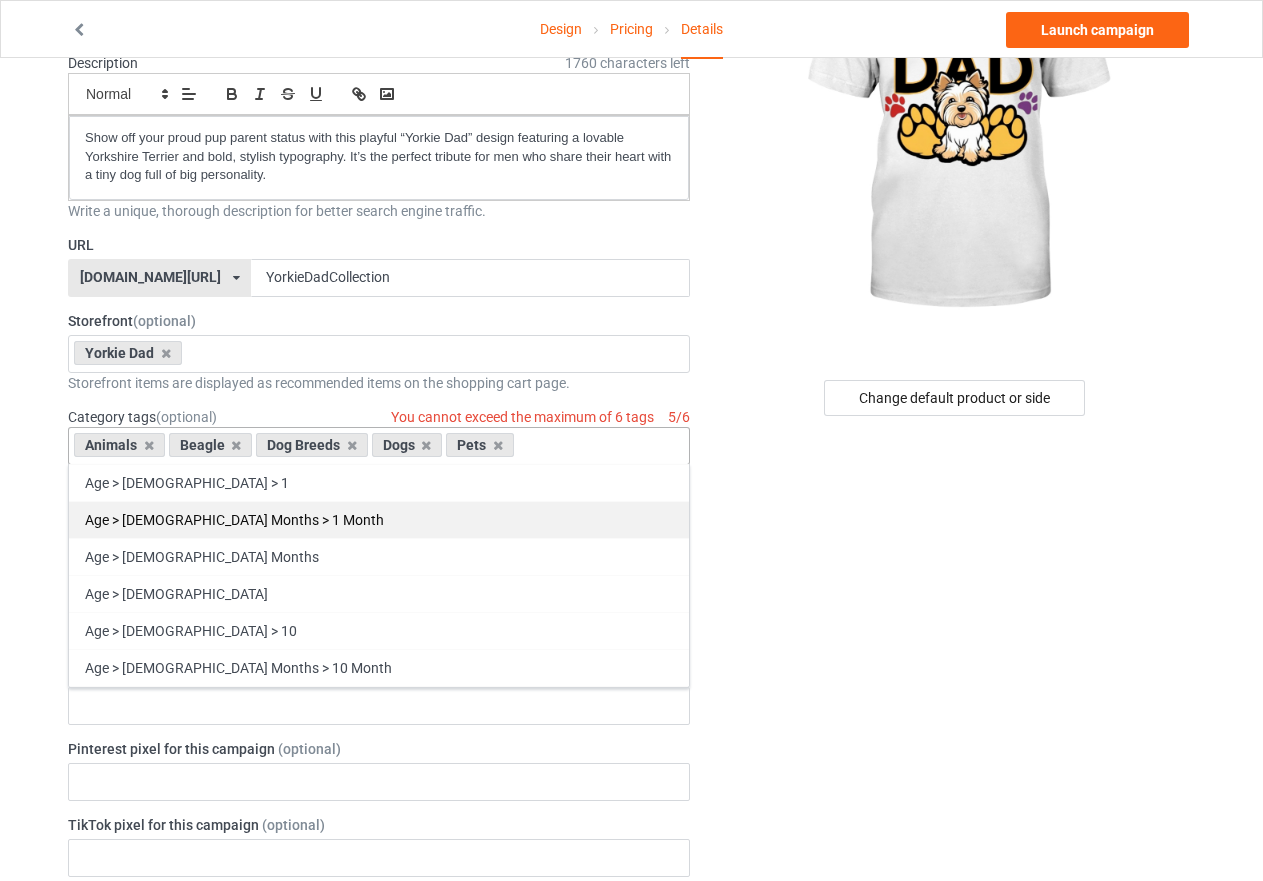 click on "Age > [DEMOGRAPHIC_DATA] Months > 1 Month" at bounding box center [379, 519] 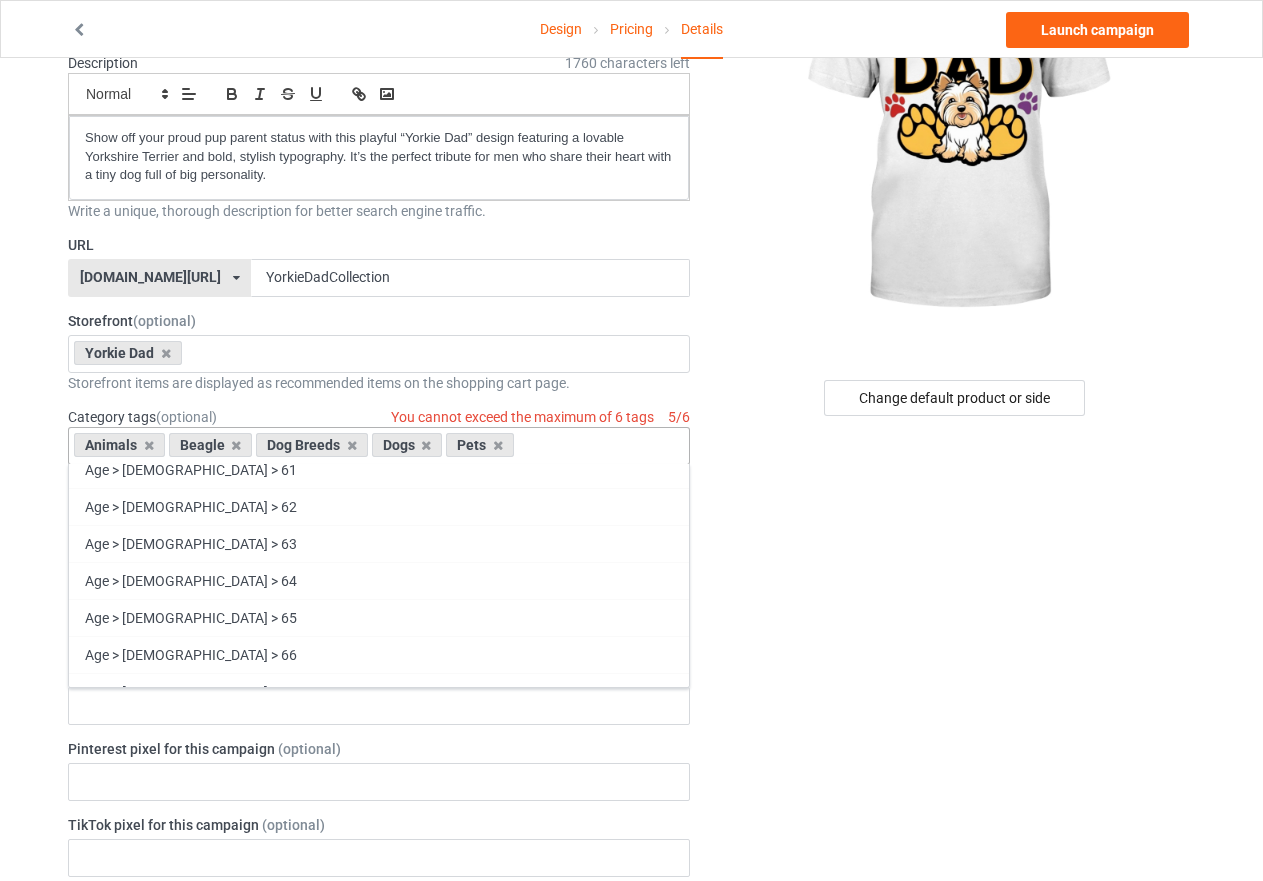 scroll, scrollTop: 3200, scrollLeft: 0, axis: vertical 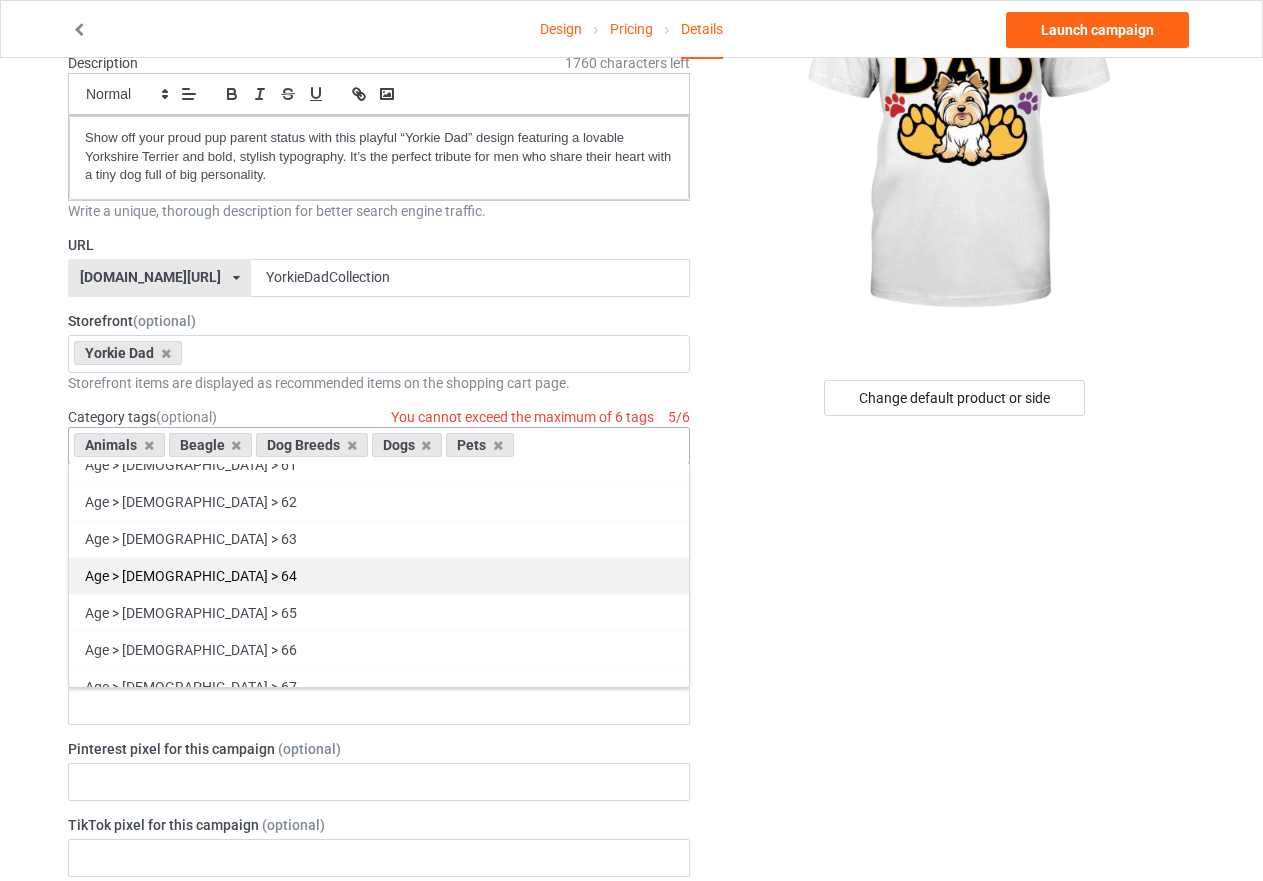 click on "Age > [DEMOGRAPHIC_DATA] > 64" at bounding box center (379, 575) 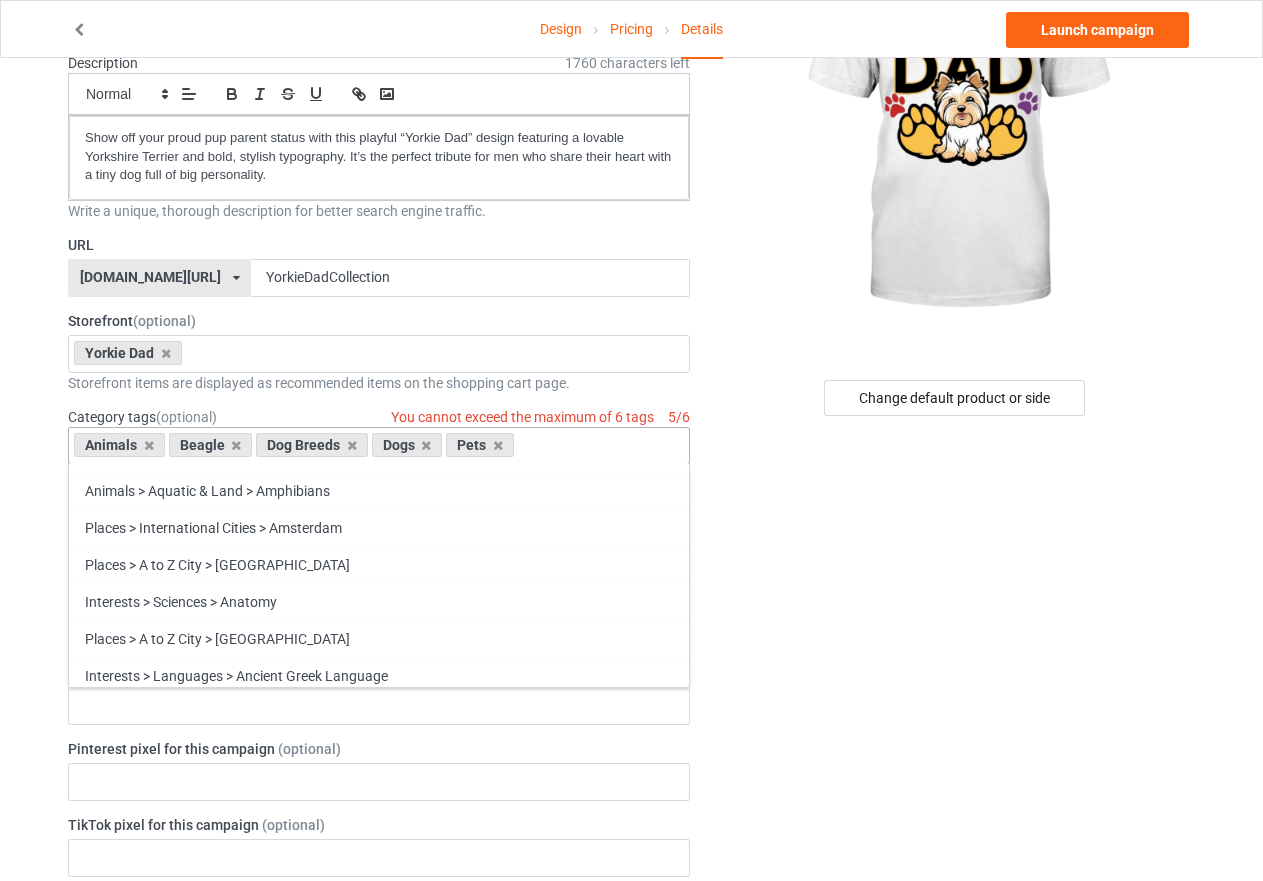 scroll, scrollTop: 6900, scrollLeft: 0, axis: vertical 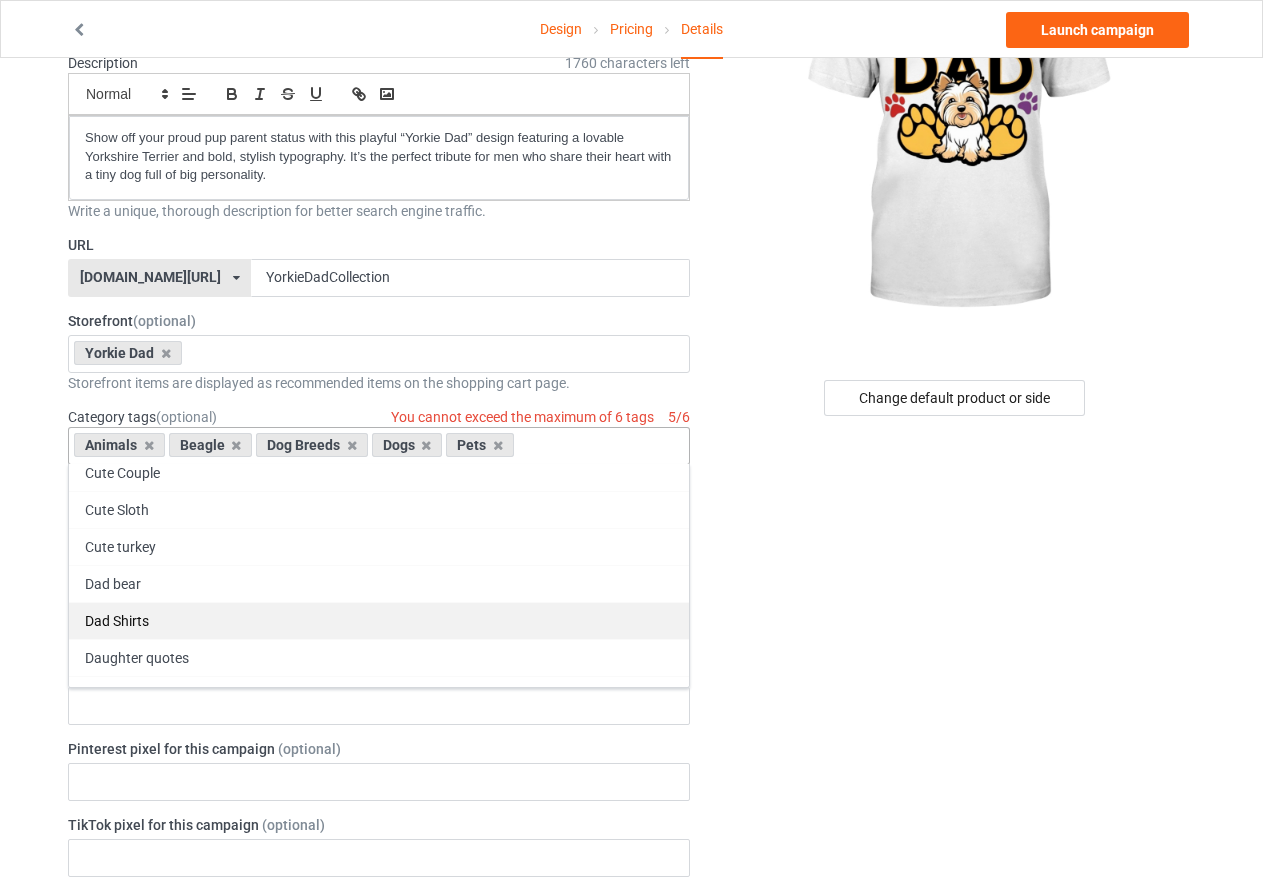 click on "Dad Shirts" at bounding box center [379, 620] 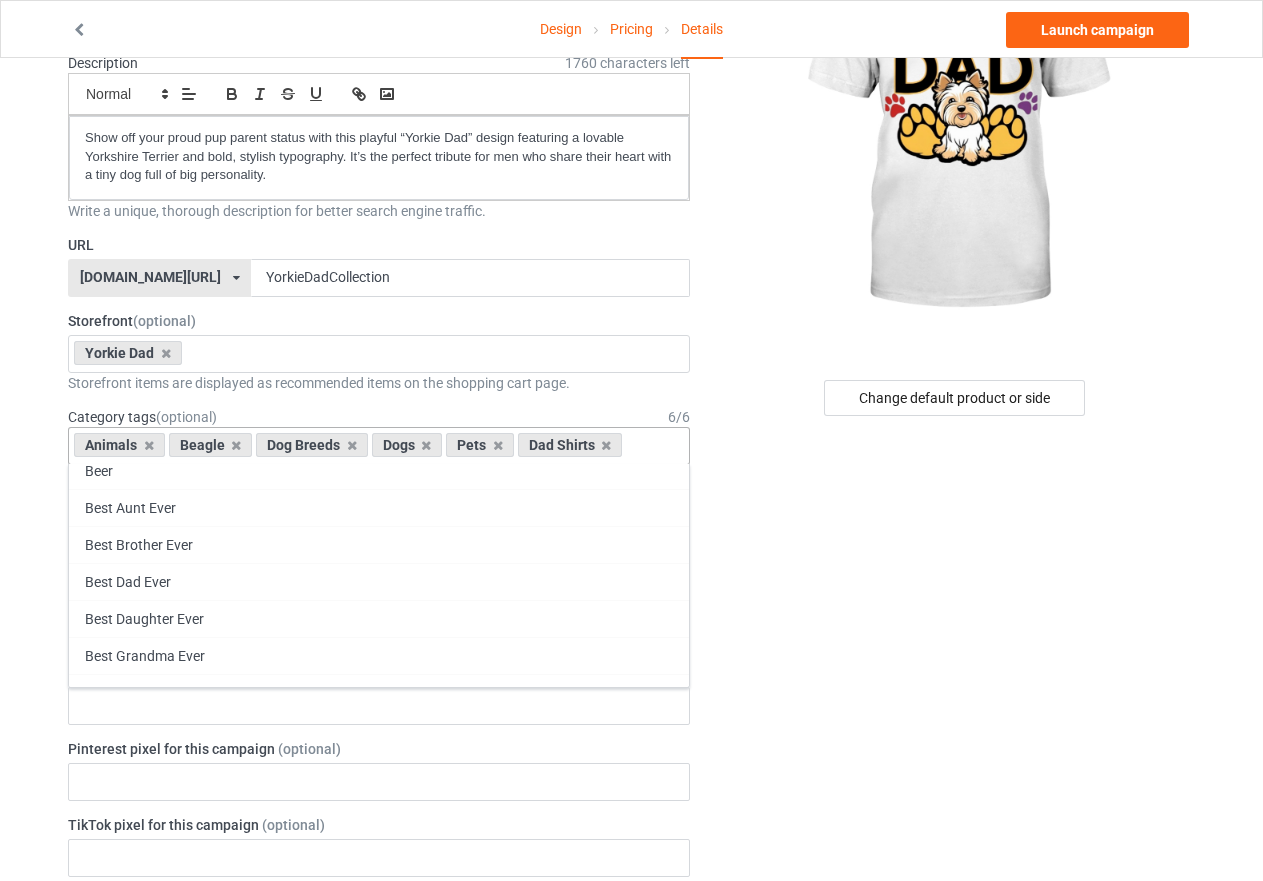 scroll, scrollTop: 88283, scrollLeft: 0, axis: vertical 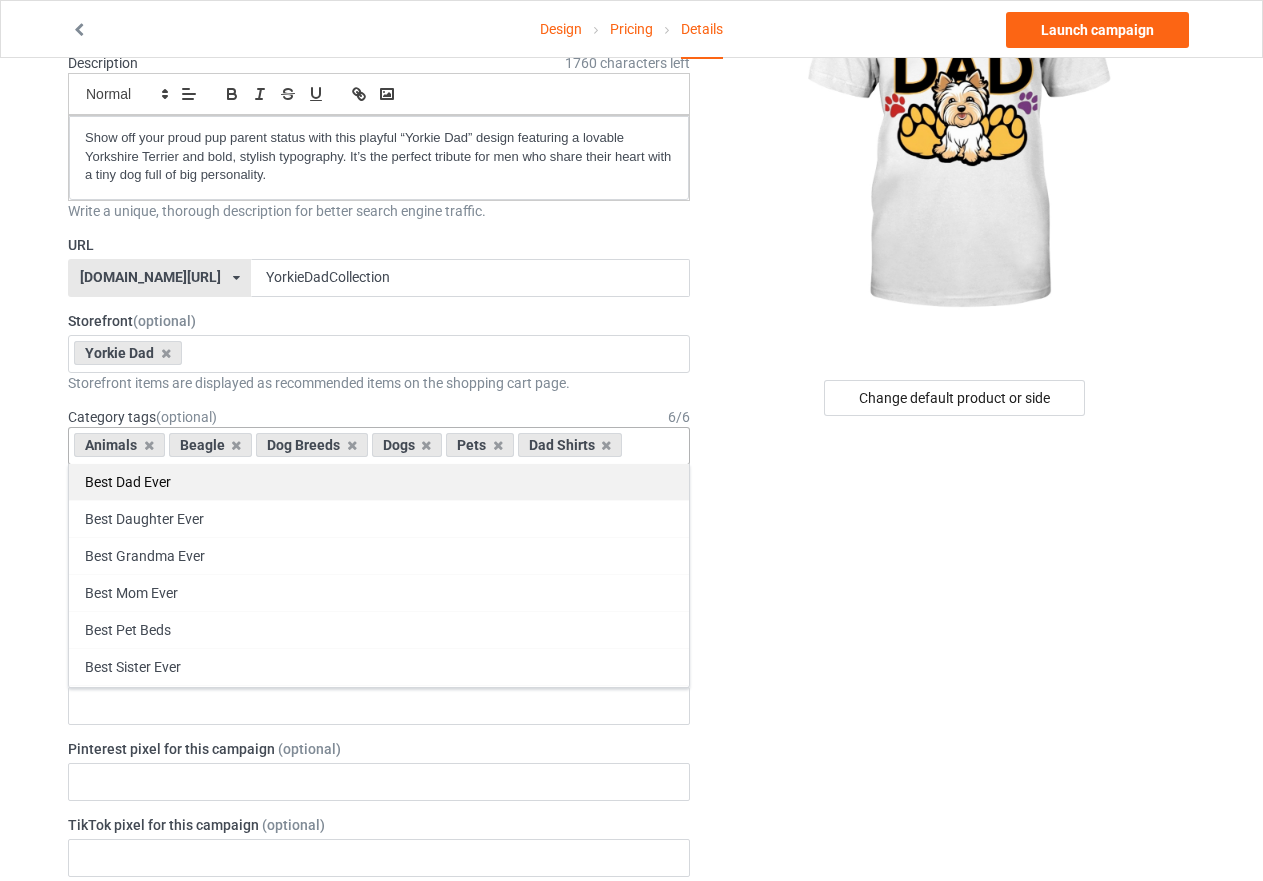 click on "Best Dad Ever" at bounding box center [379, 481] 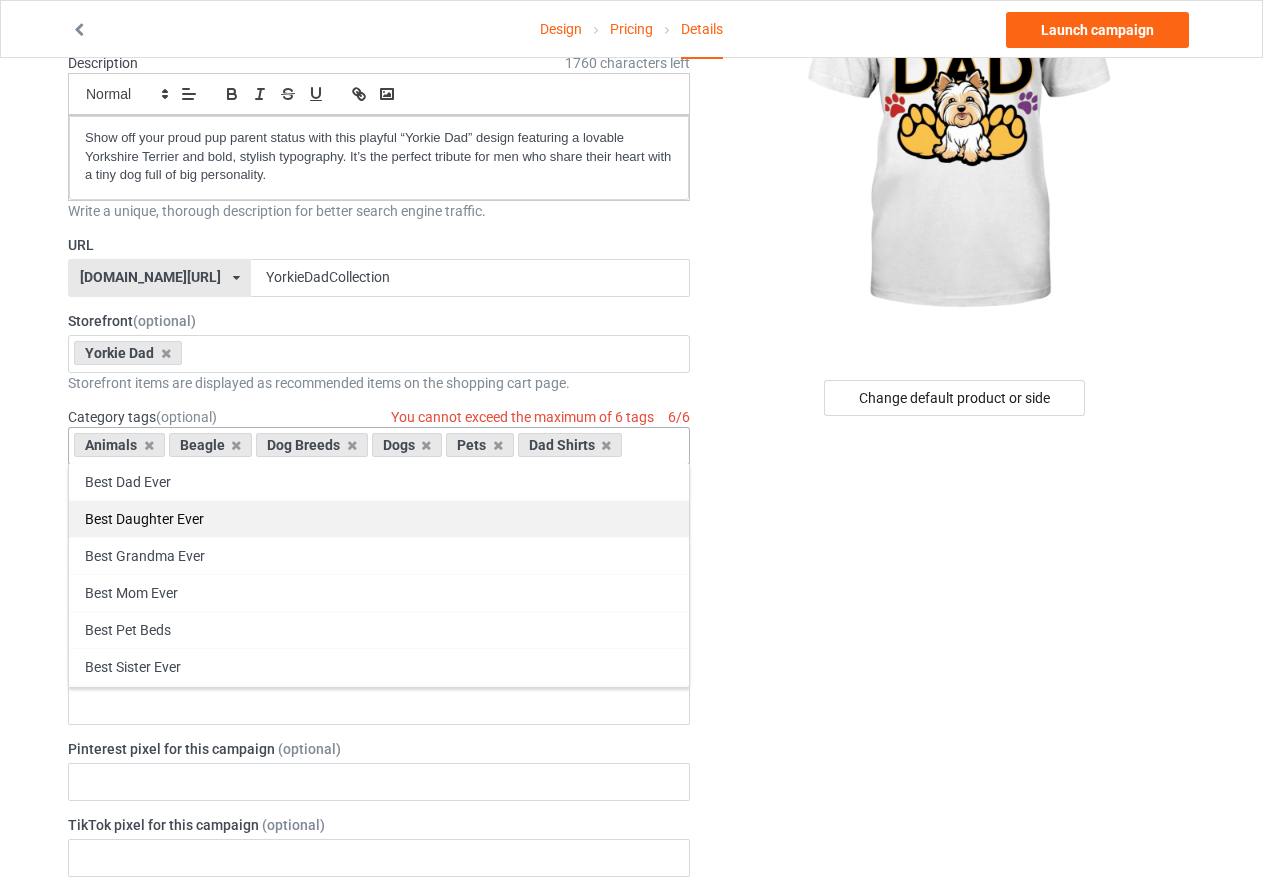 click on "Best Daughter Ever" at bounding box center [379, 518] 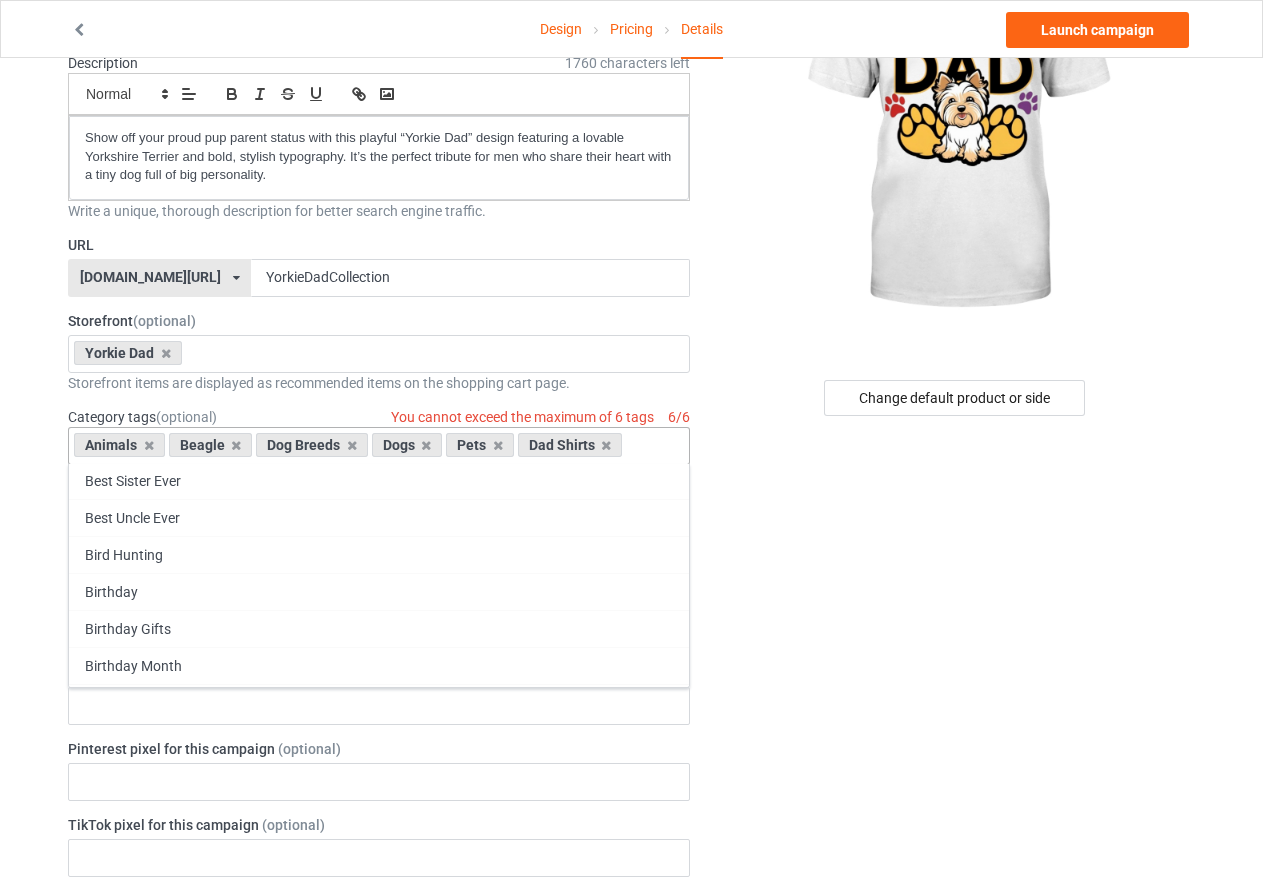 scroll, scrollTop: 88483, scrollLeft: 0, axis: vertical 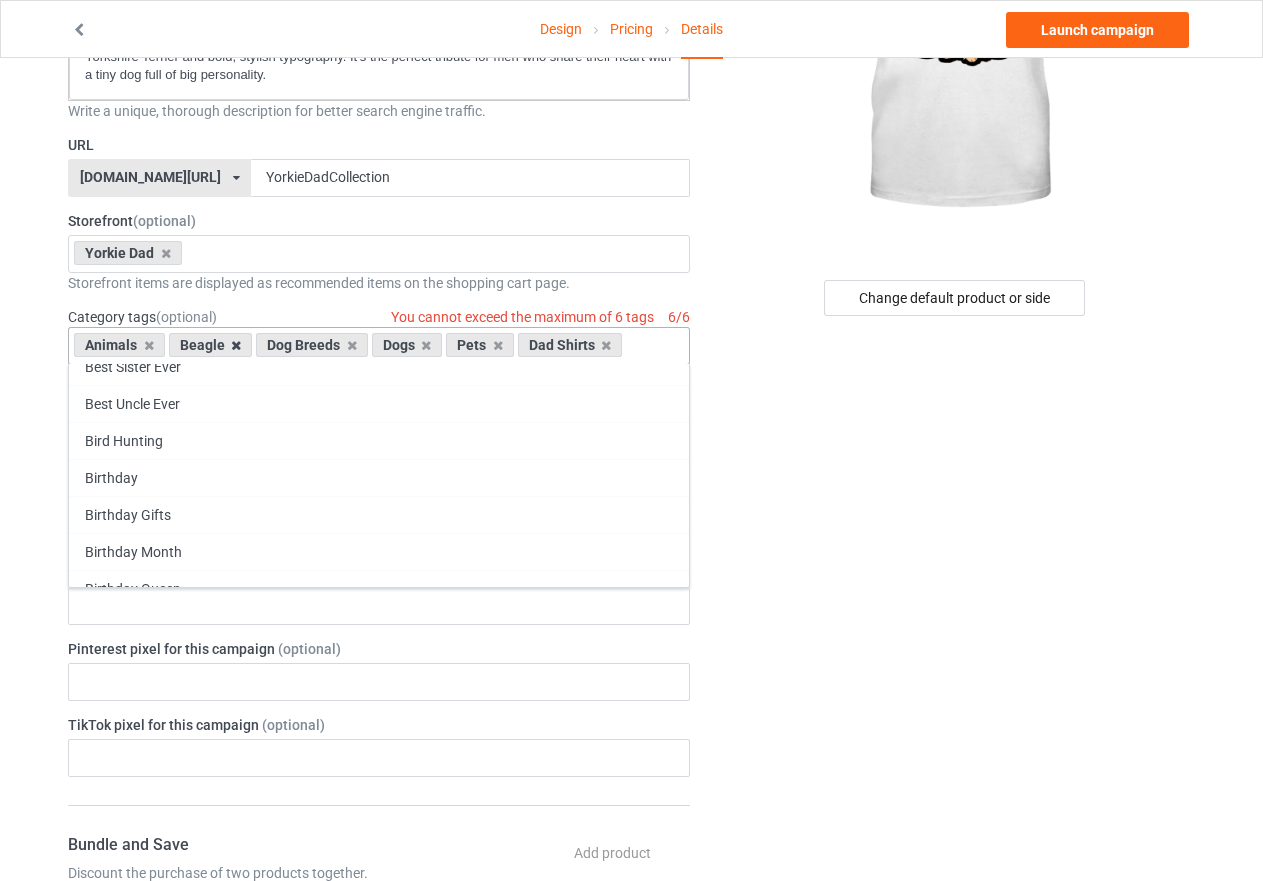 click at bounding box center [236, 345] 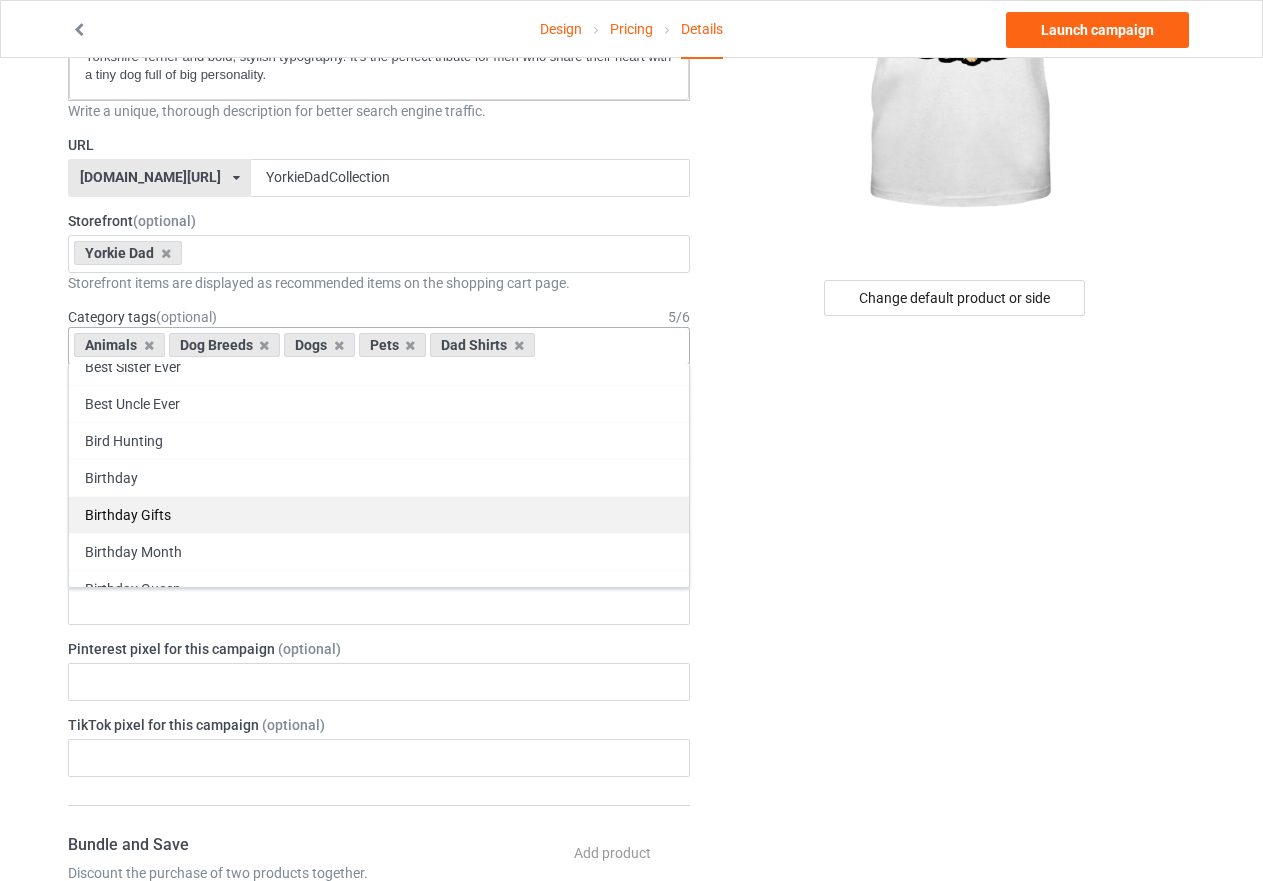 scroll, scrollTop: 88320, scrollLeft: 0, axis: vertical 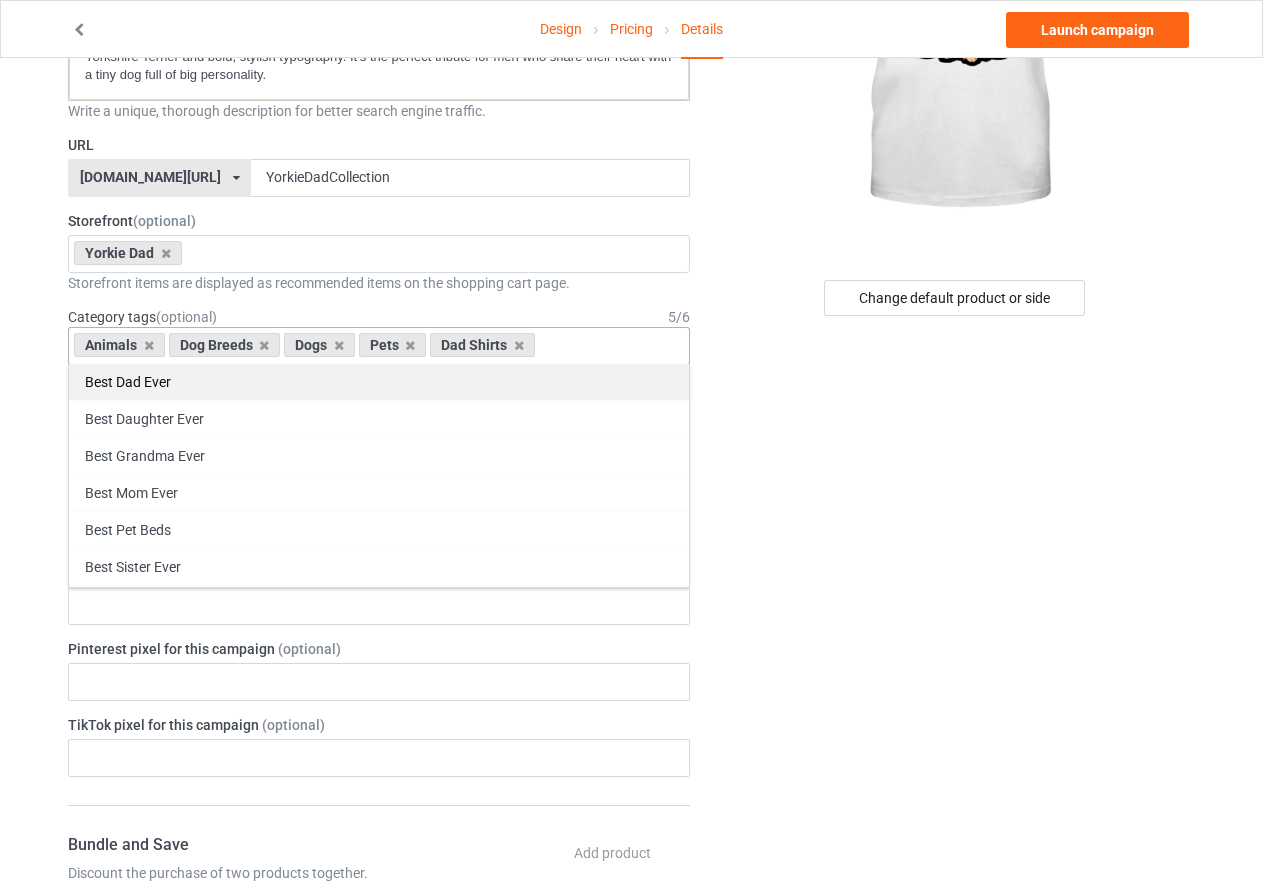 click on "Best Dad Ever" at bounding box center [379, 381] 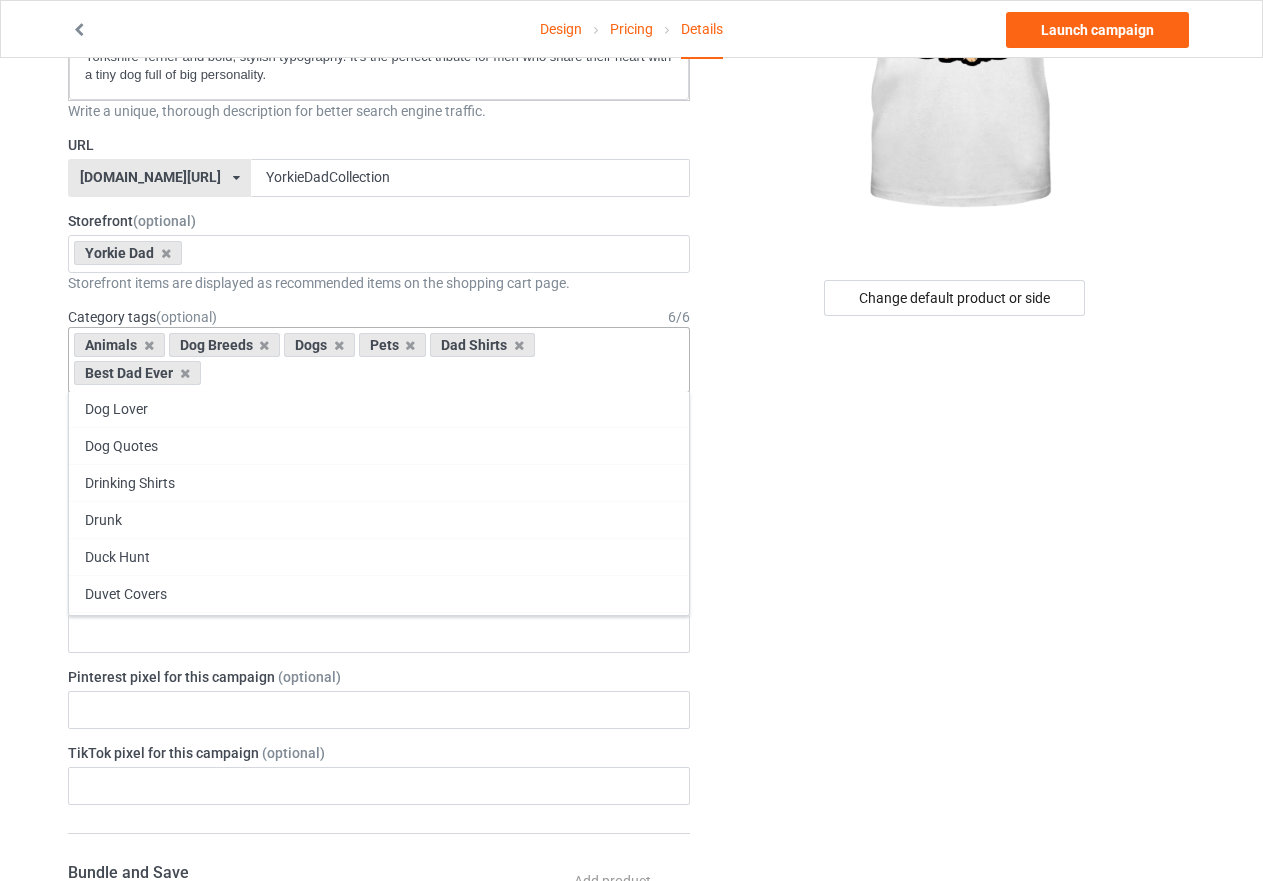scroll, scrollTop: 93183, scrollLeft: 0, axis: vertical 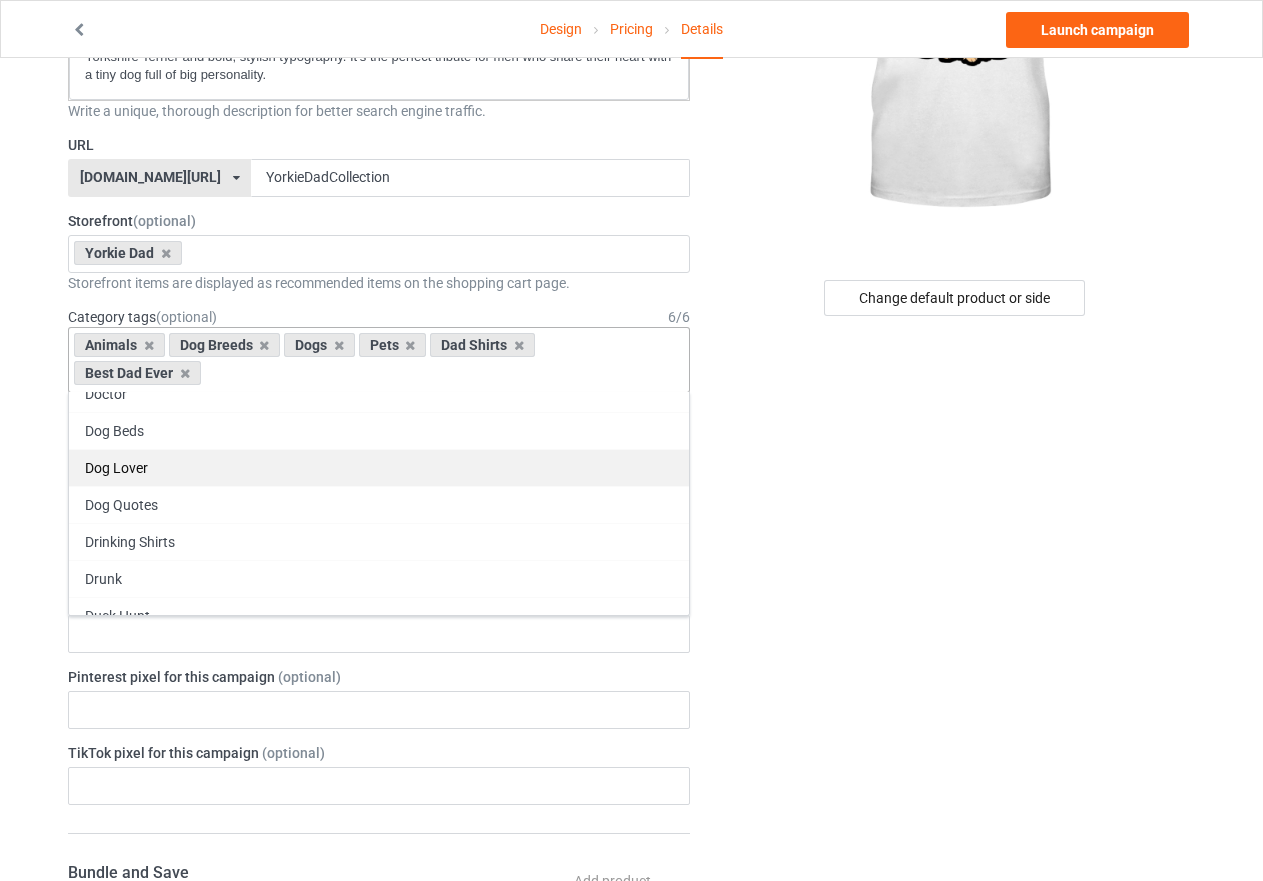 click on "Dog Lover" at bounding box center [379, 467] 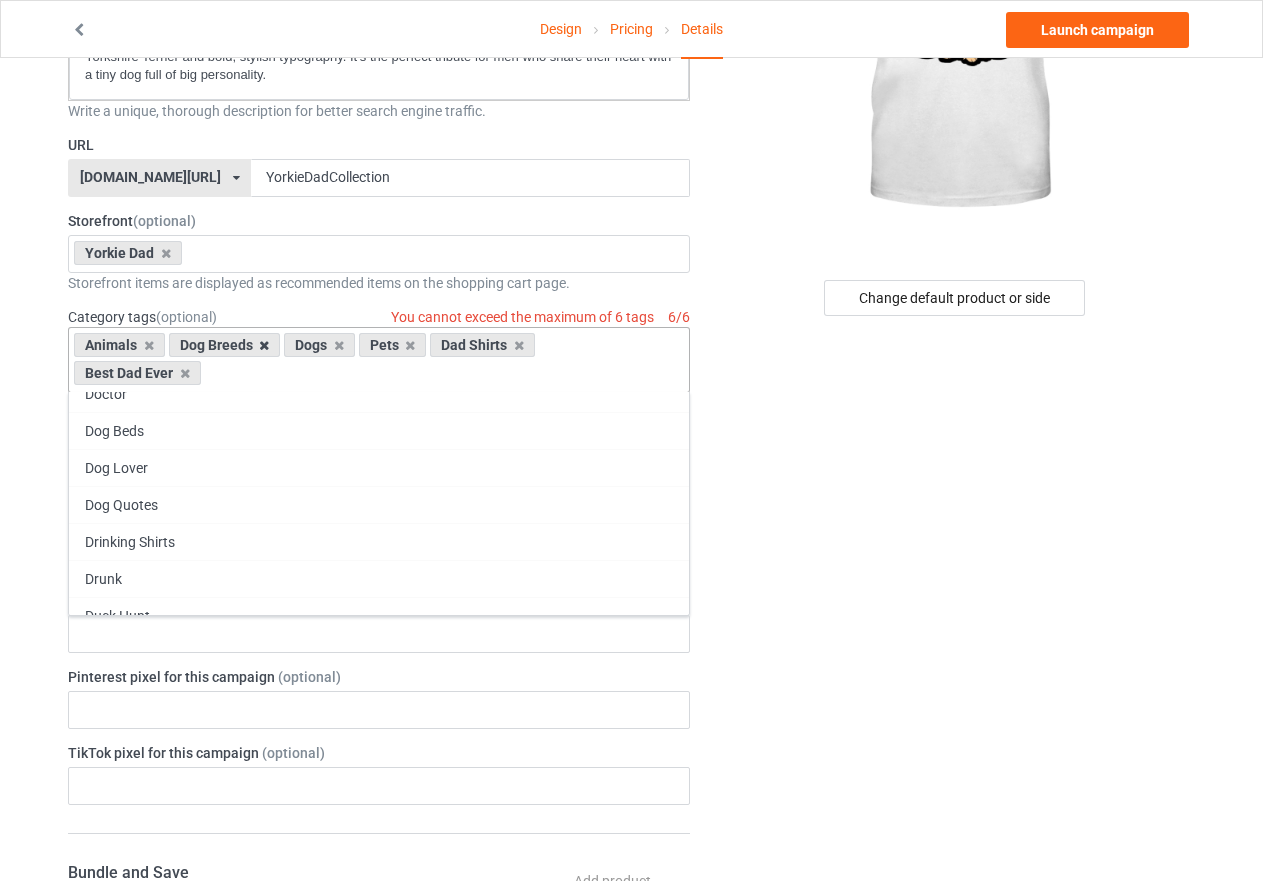 click at bounding box center [264, 345] 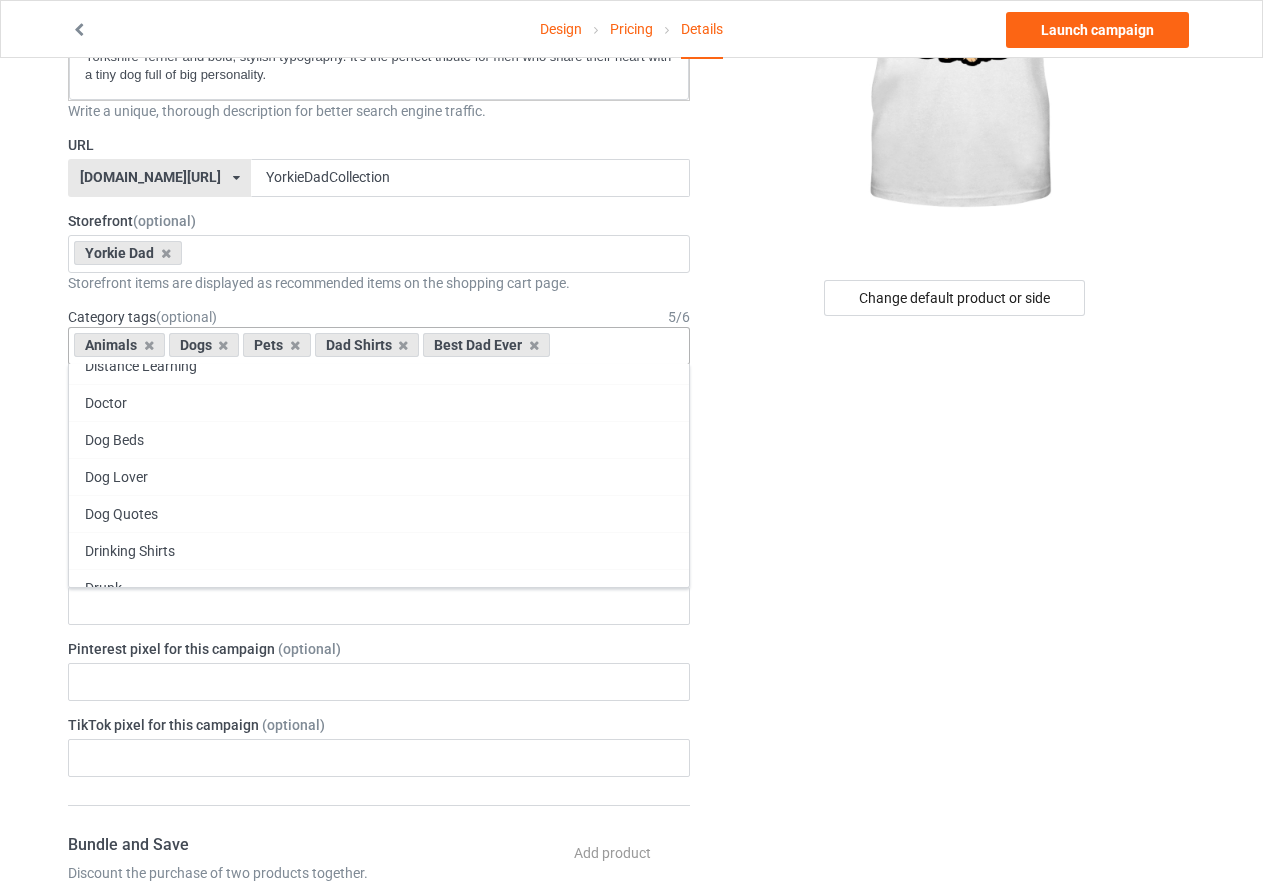 scroll, scrollTop: 93220, scrollLeft: 0, axis: vertical 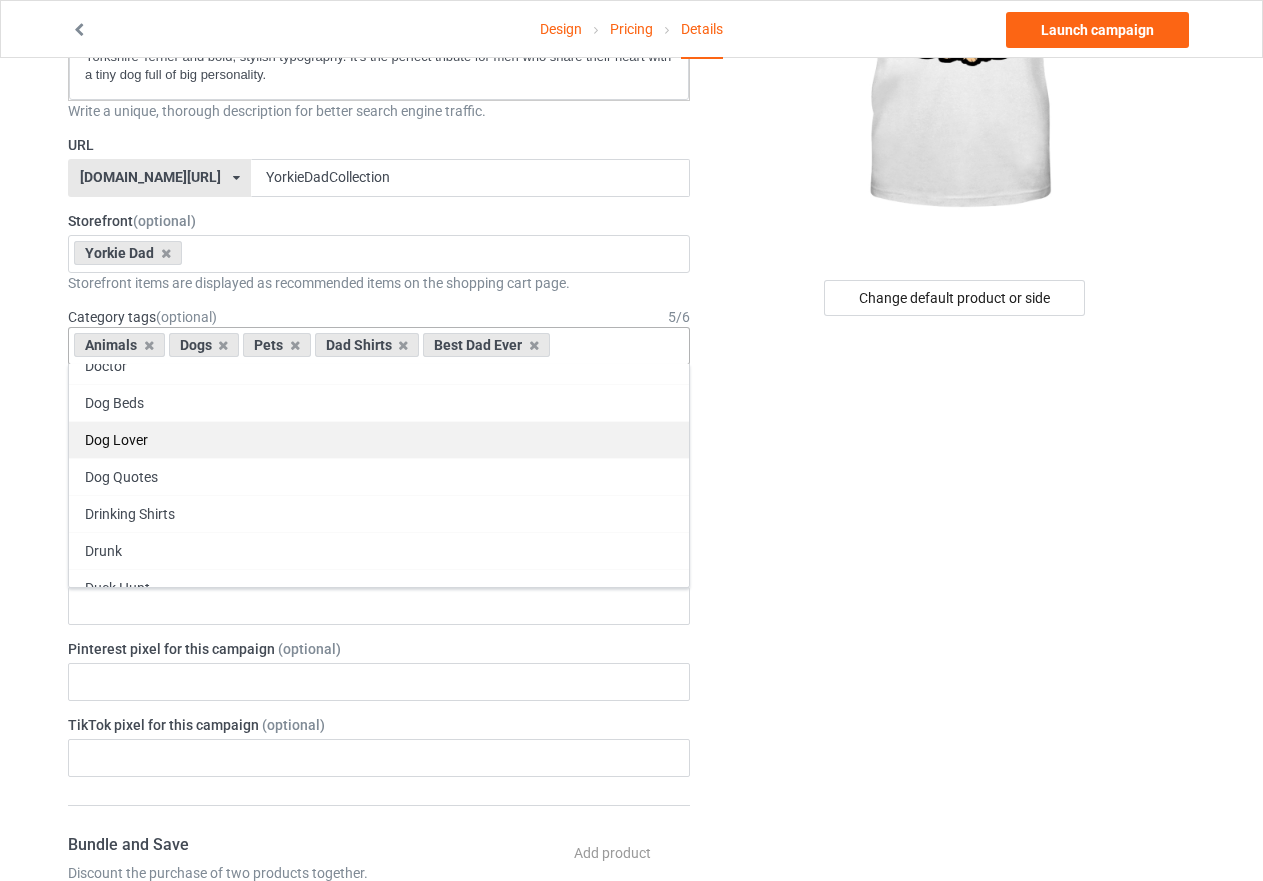 click on "Dog Lover" at bounding box center (379, 439) 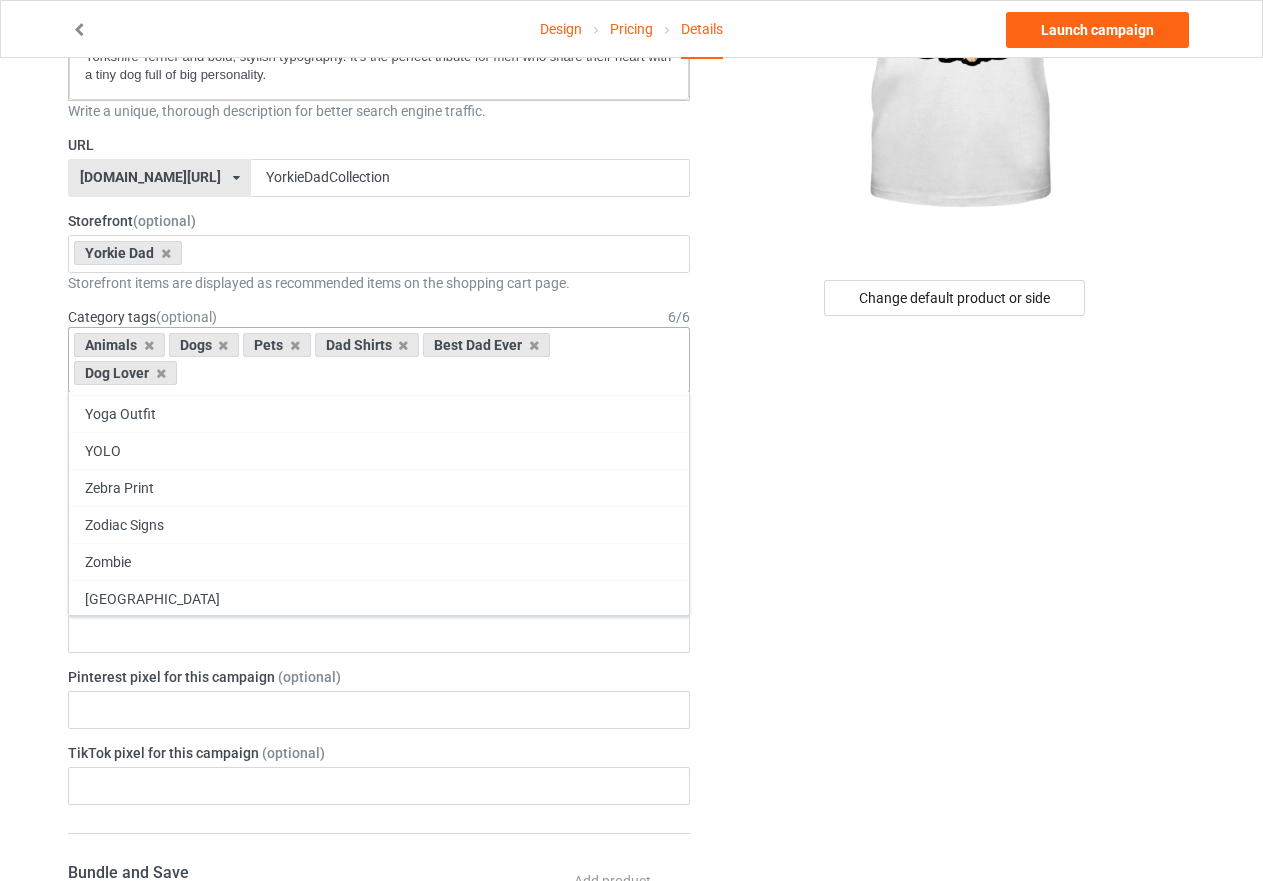 scroll, scrollTop: 112294, scrollLeft: 0, axis: vertical 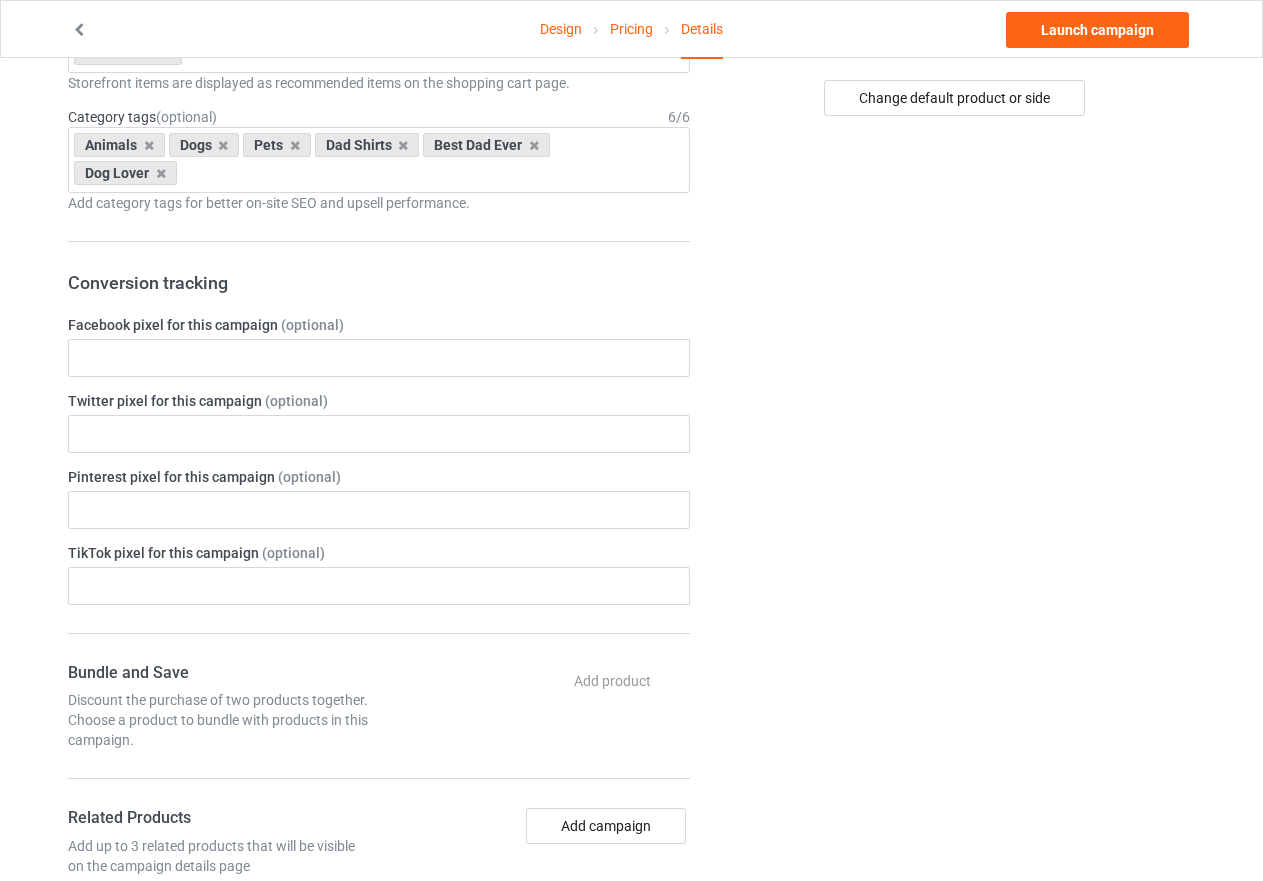 click on "Change default product or side" at bounding box center (956, 608) 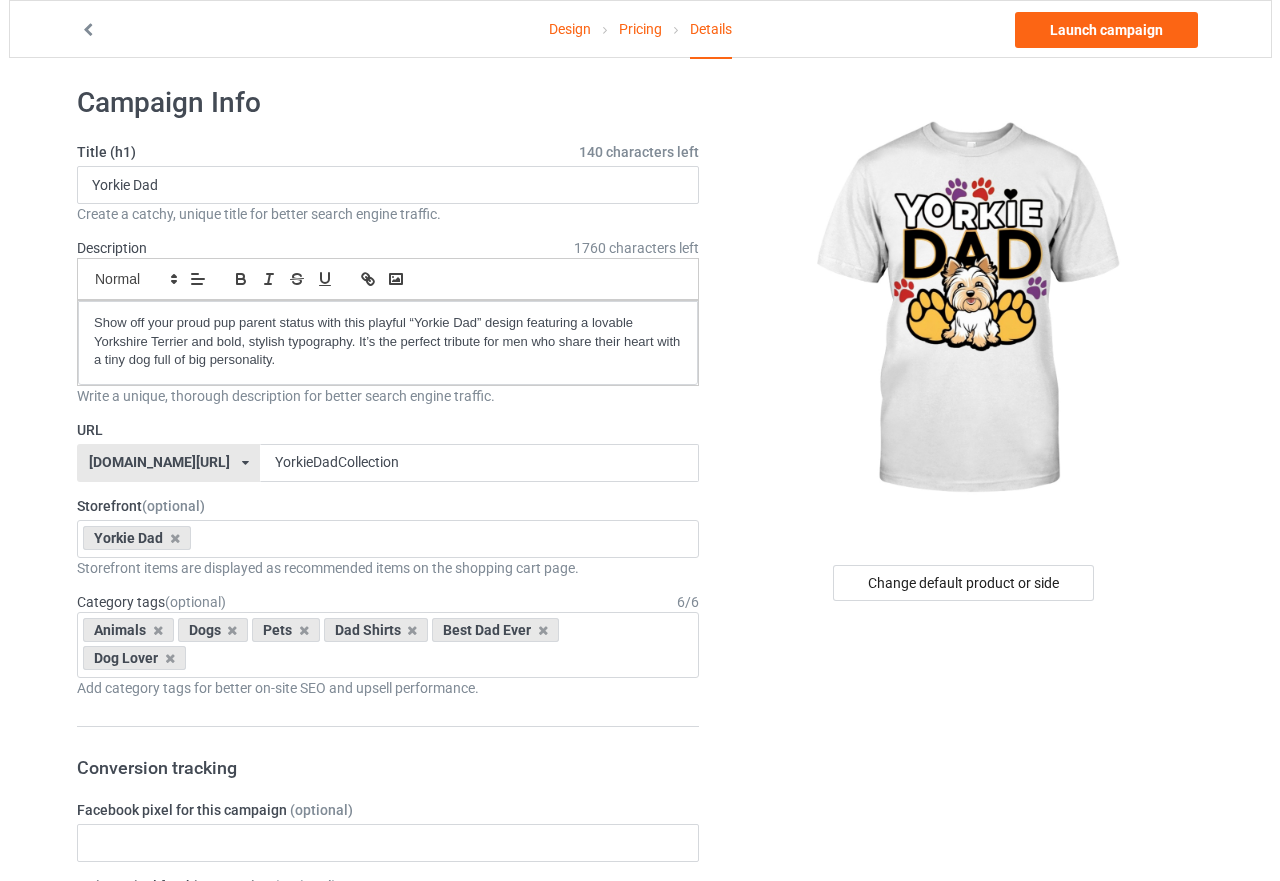scroll, scrollTop: 0, scrollLeft: 0, axis: both 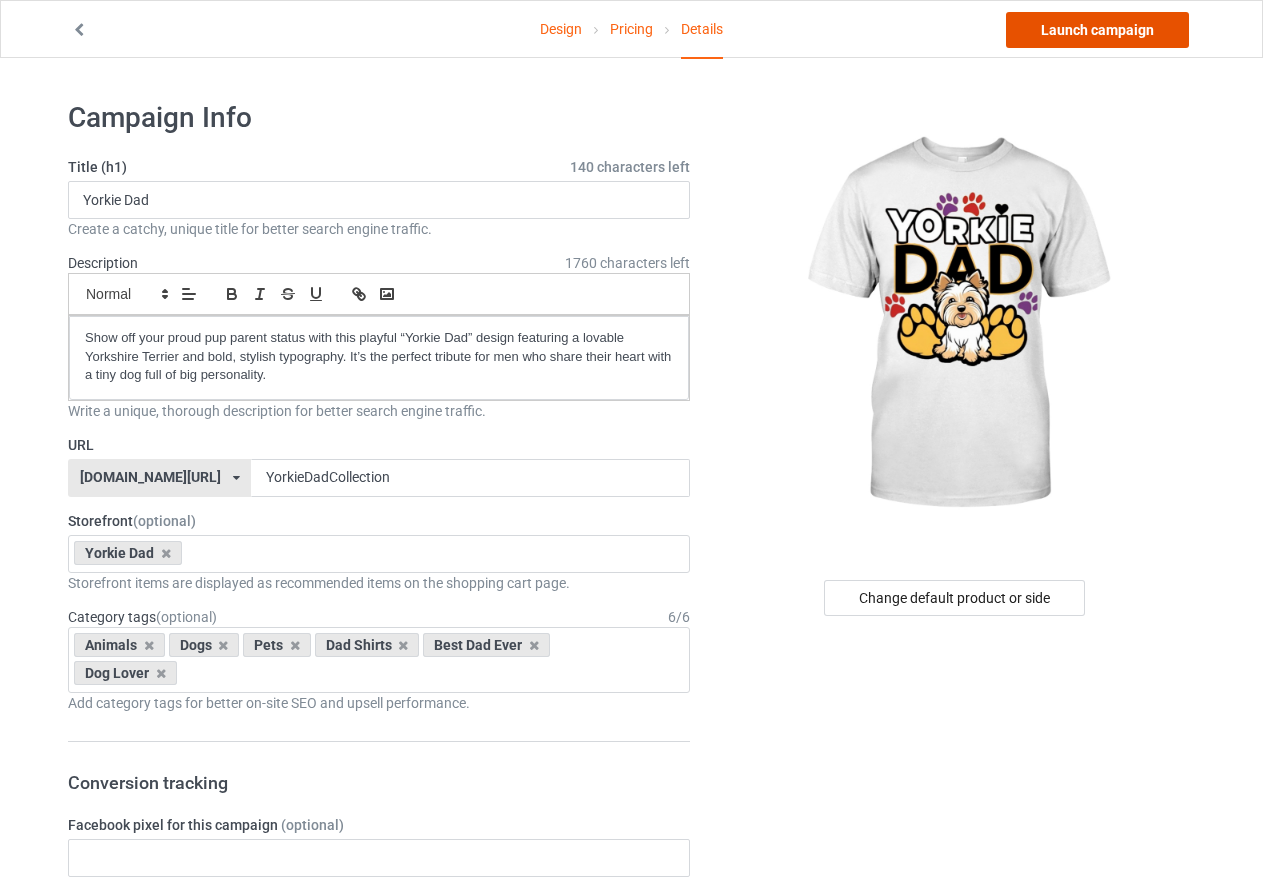 click on "Launch campaign" at bounding box center (1097, 30) 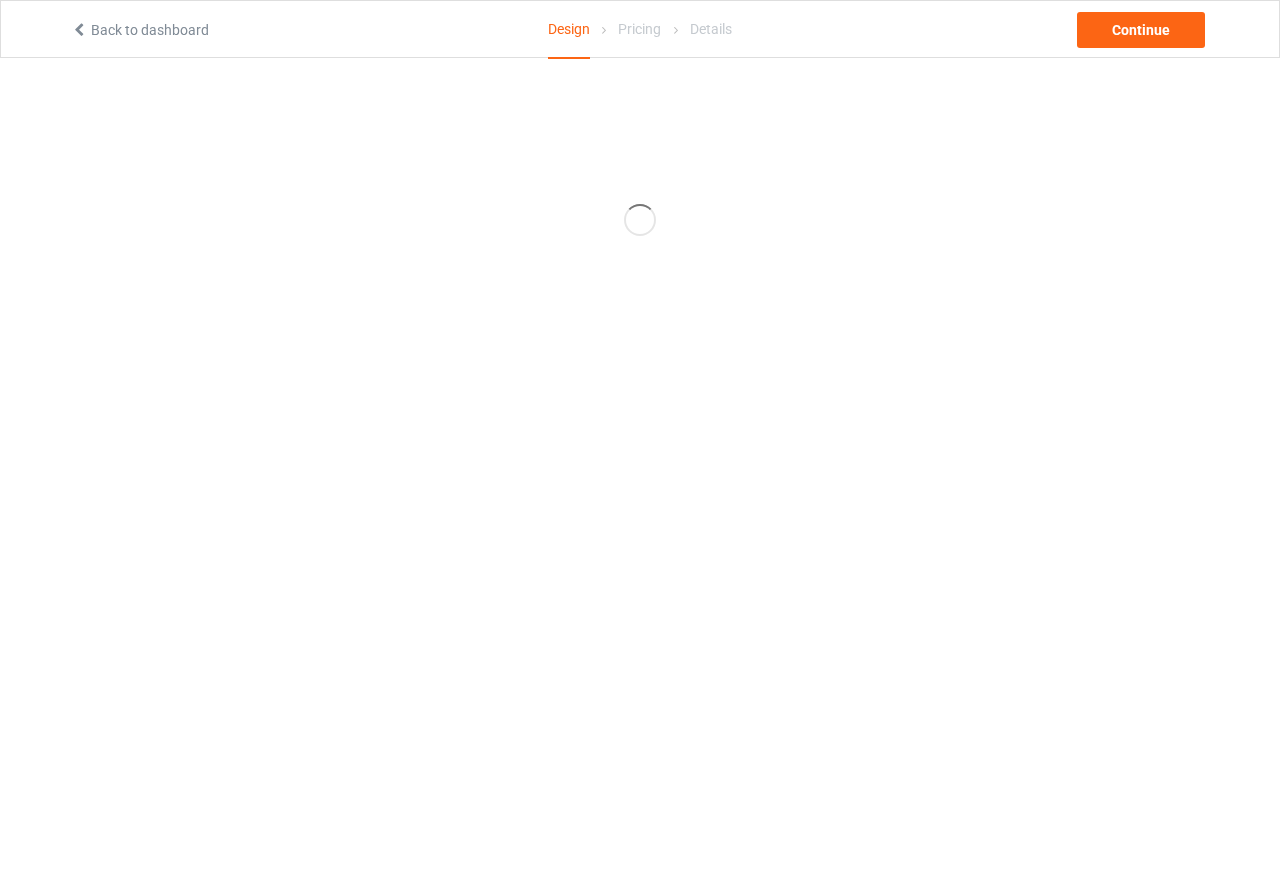 scroll, scrollTop: 0, scrollLeft: 0, axis: both 